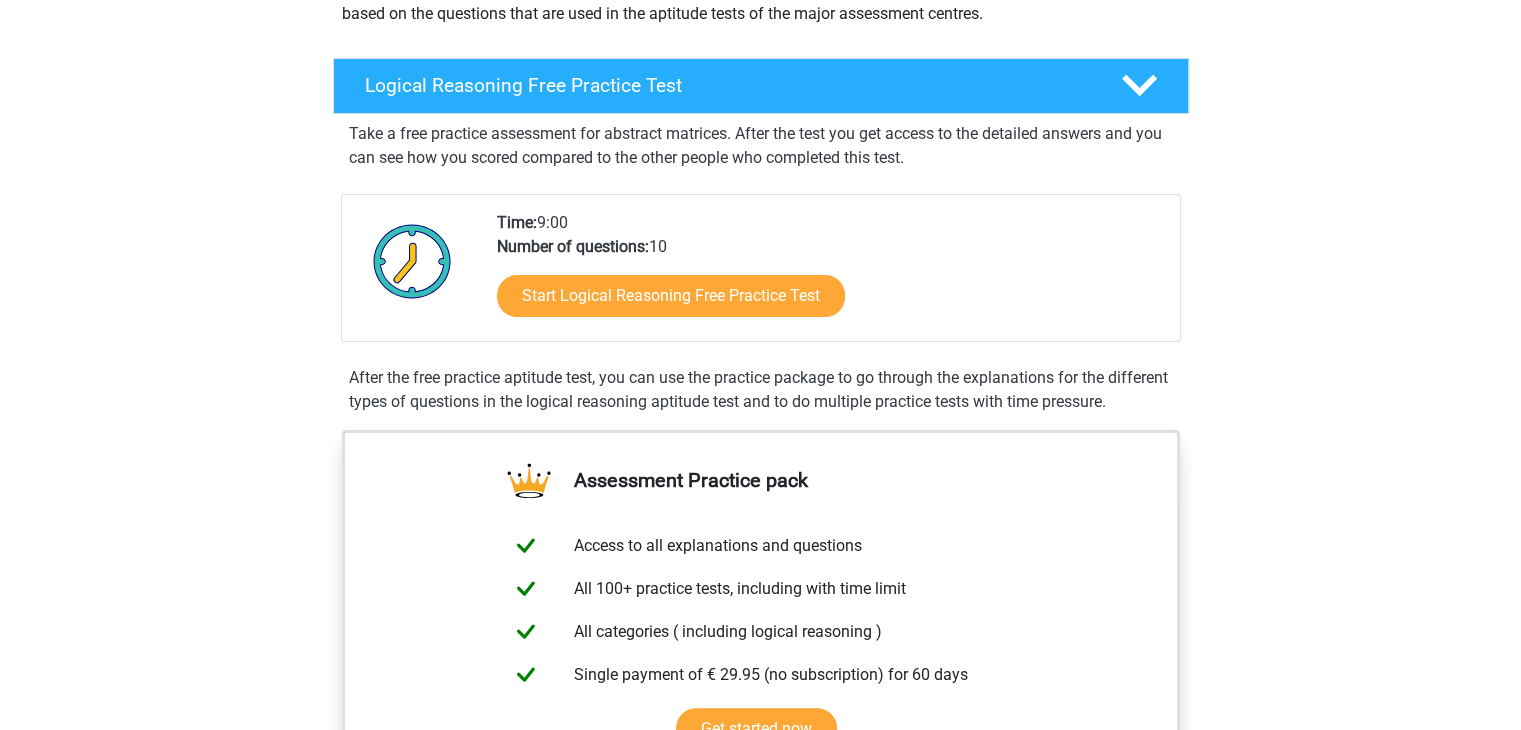 scroll, scrollTop: 100, scrollLeft: 0, axis: vertical 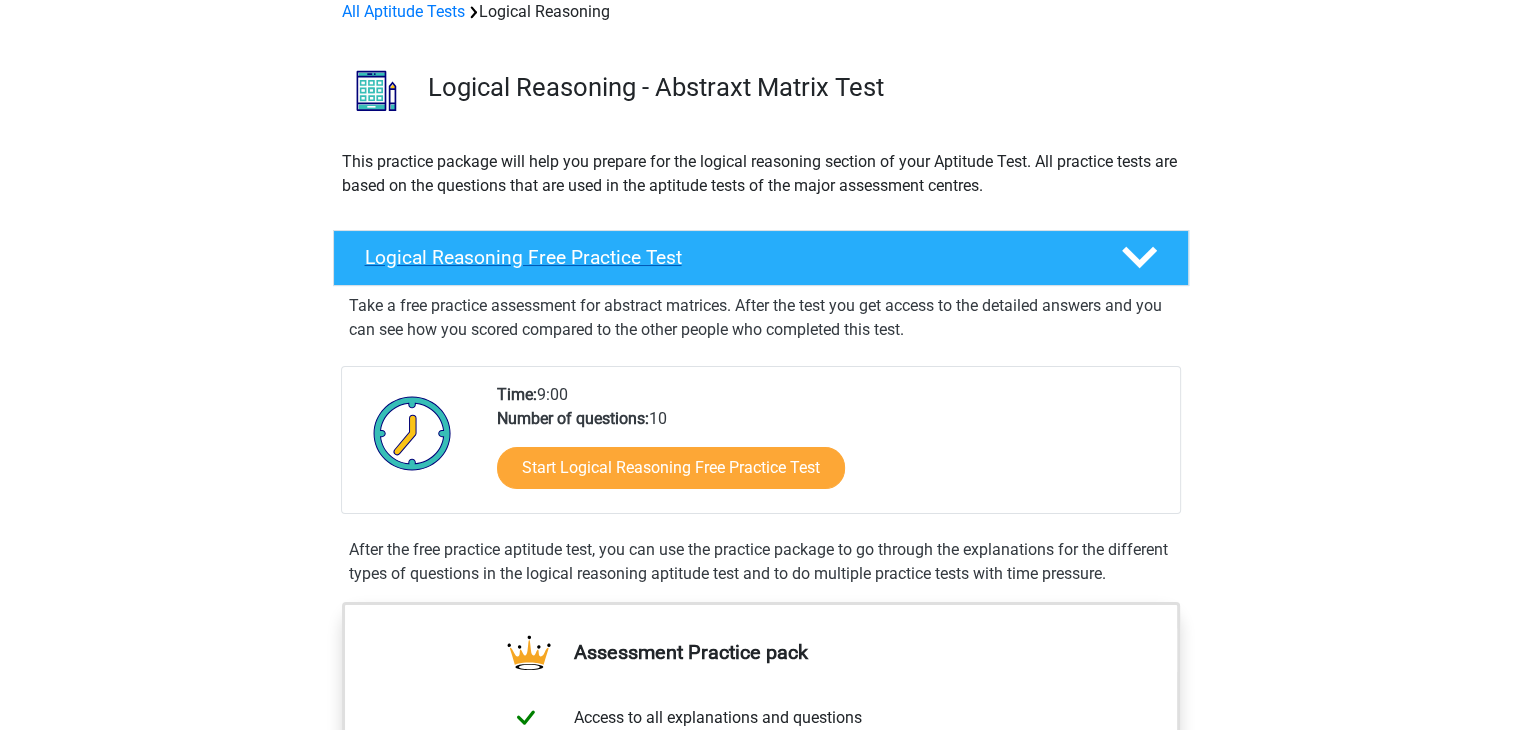 click on "Logical Reasoning
Free Practice Test" at bounding box center [727, 257] 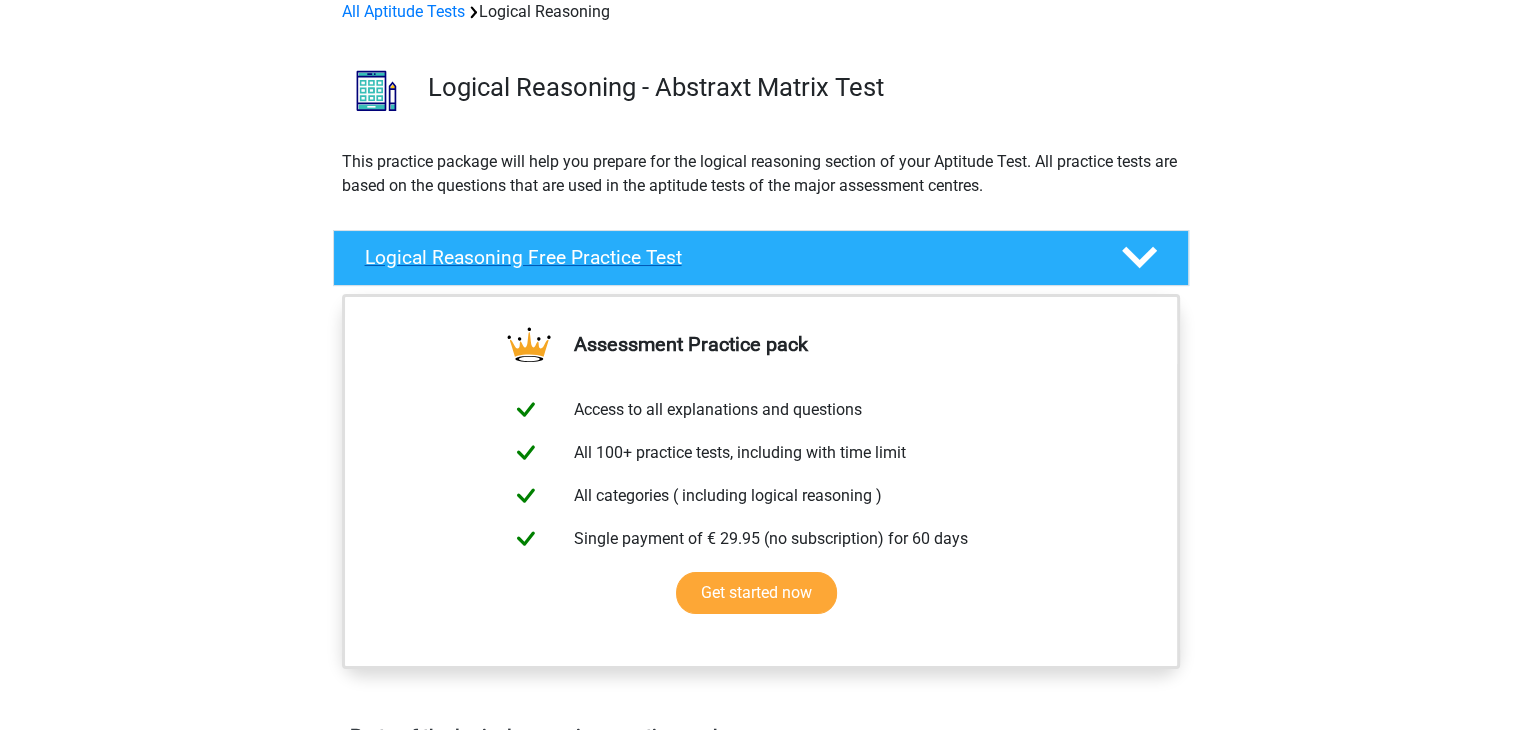 click on "Logical Reasoning
Free Practice Test" at bounding box center (727, 257) 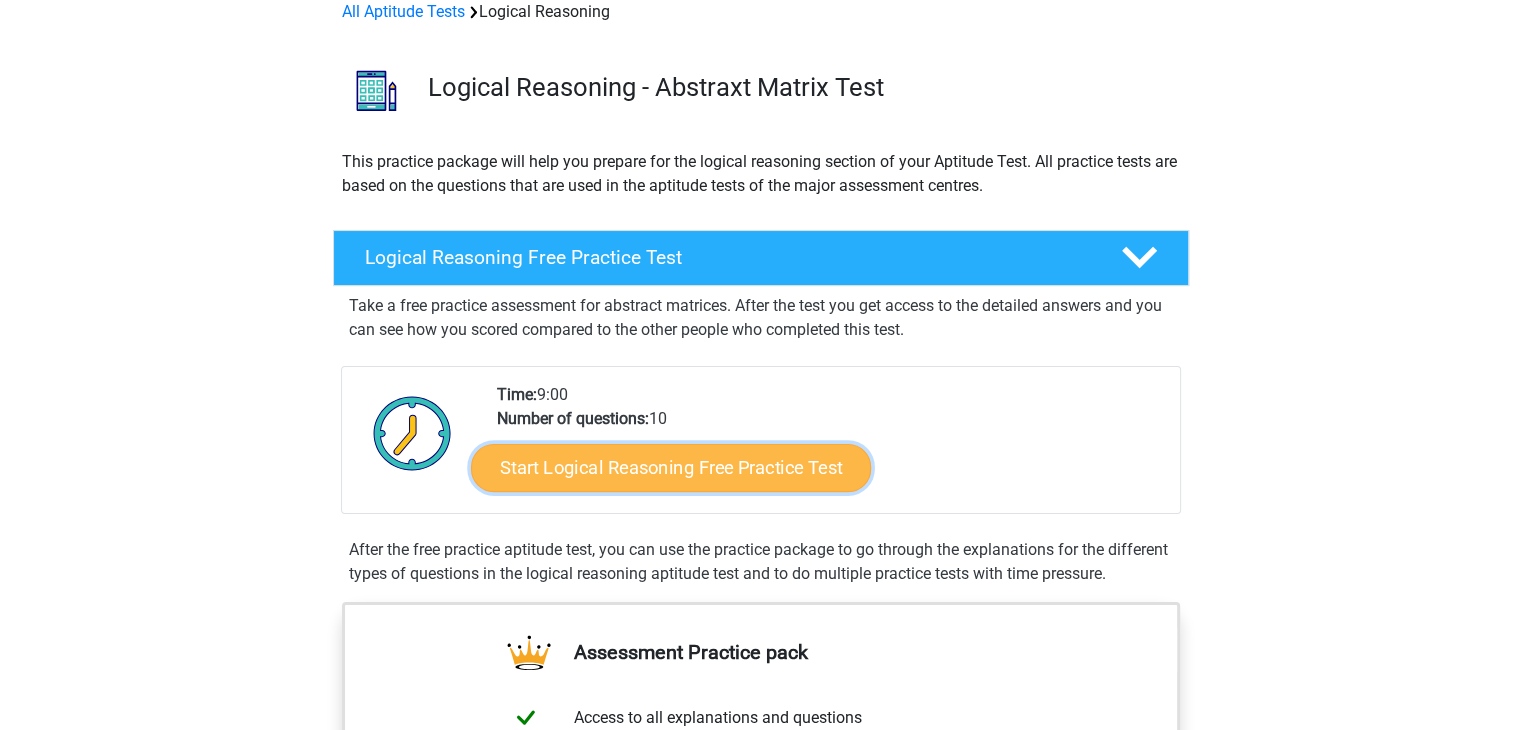 click on "Start Logical Reasoning
Free Practice Test" at bounding box center (671, 467) 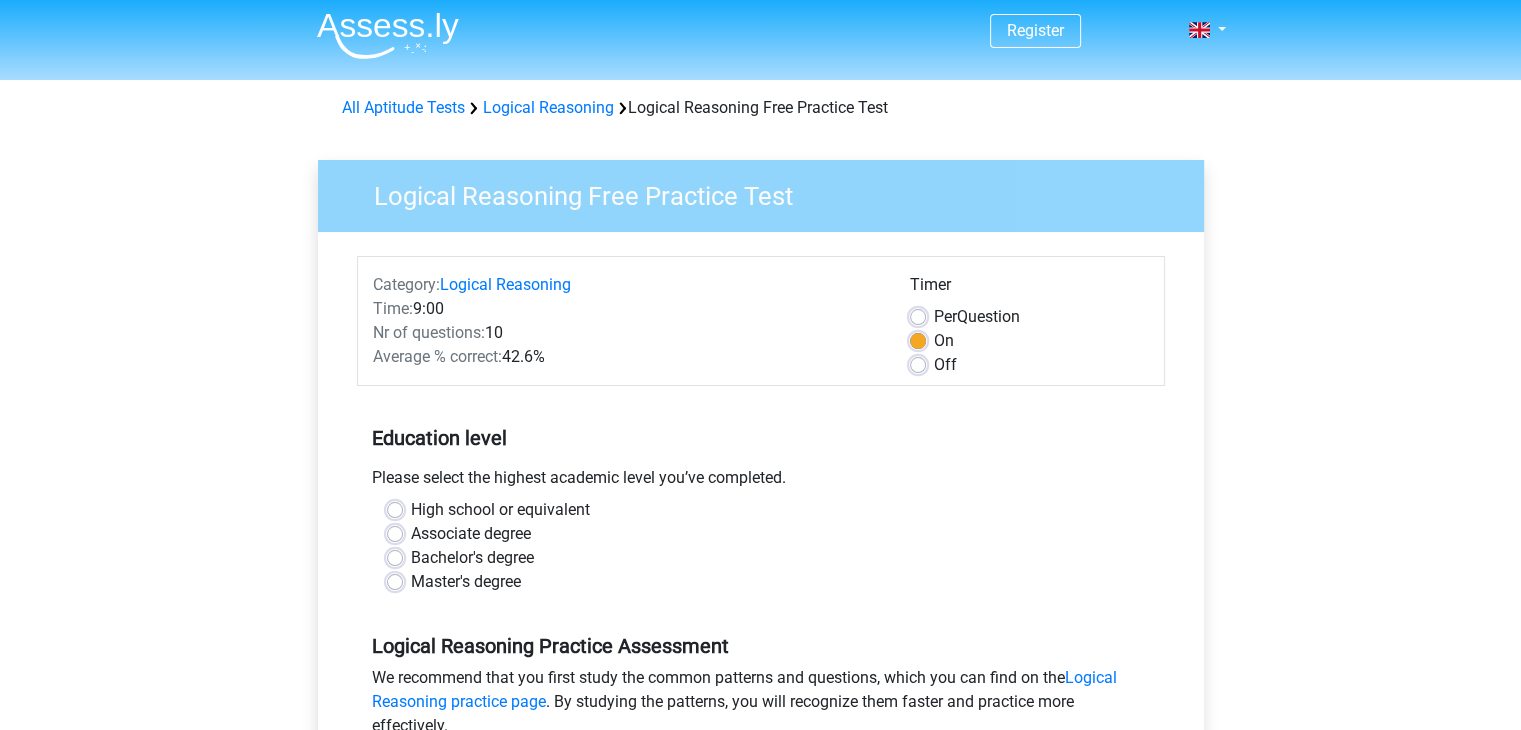 scroll, scrollTop: 0, scrollLeft: 0, axis: both 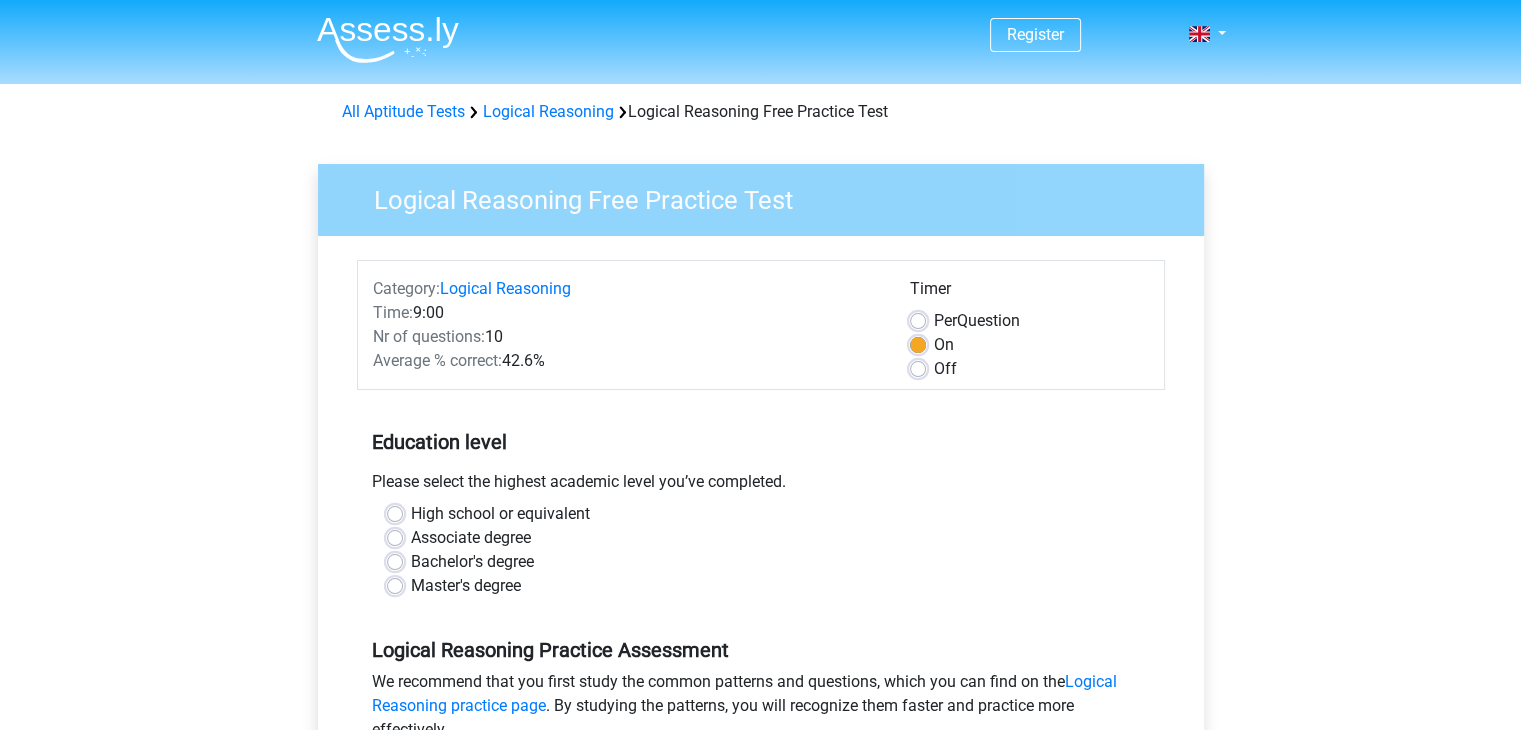 click on "High school or equivalent" at bounding box center [500, 514] 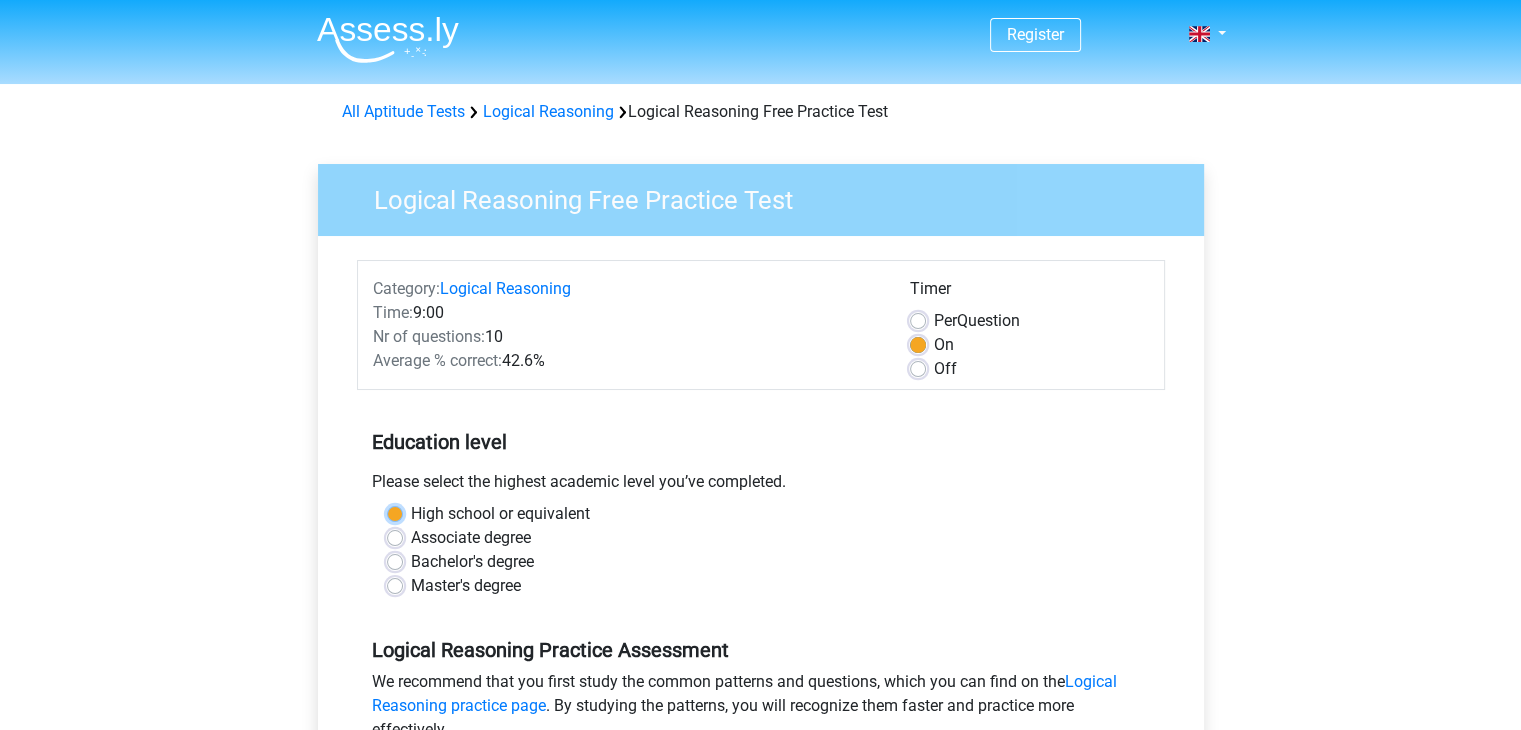 click on "High school or equivalent" at bounding box center [395, 512] 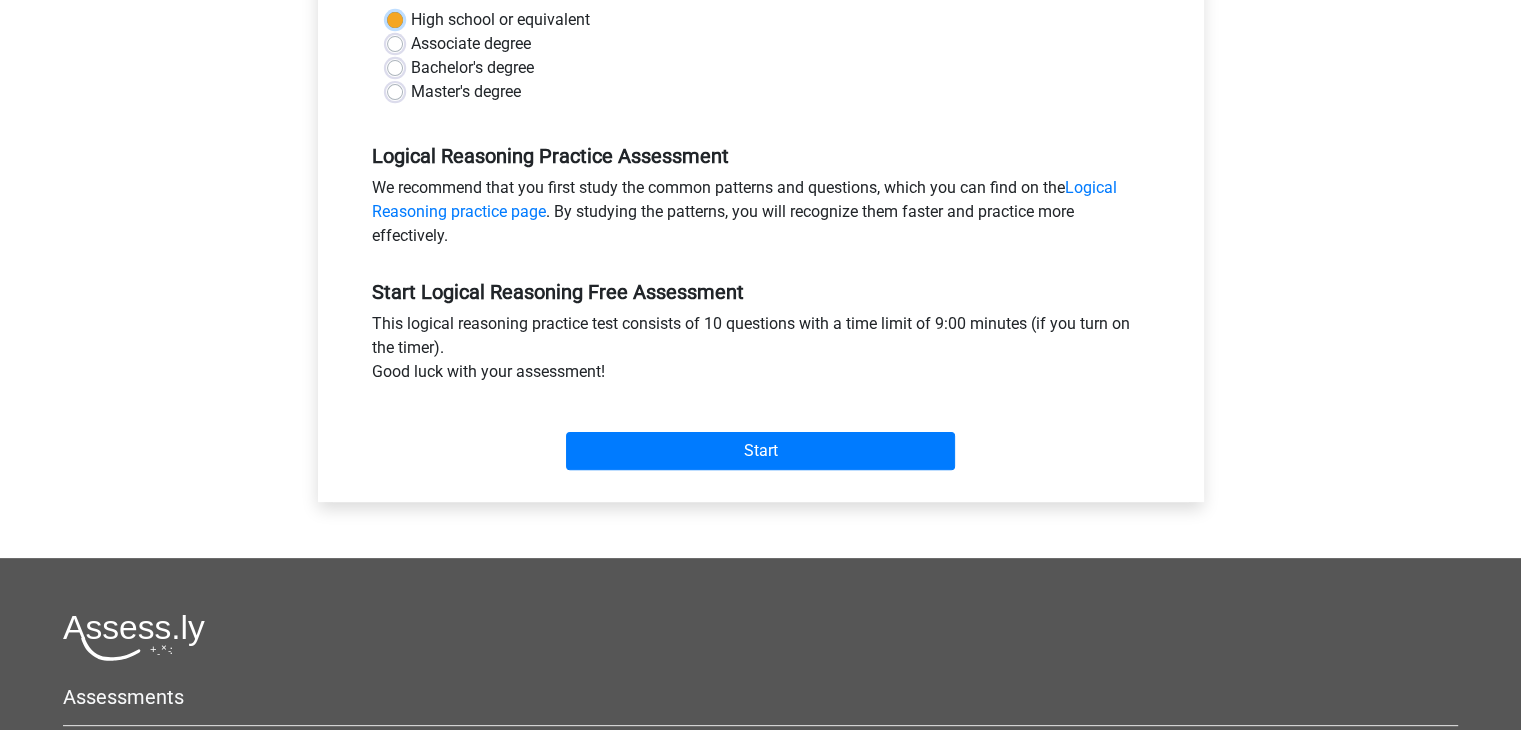 scroll, scrollTop: 500, scrollLeft: 0, axis: vertical 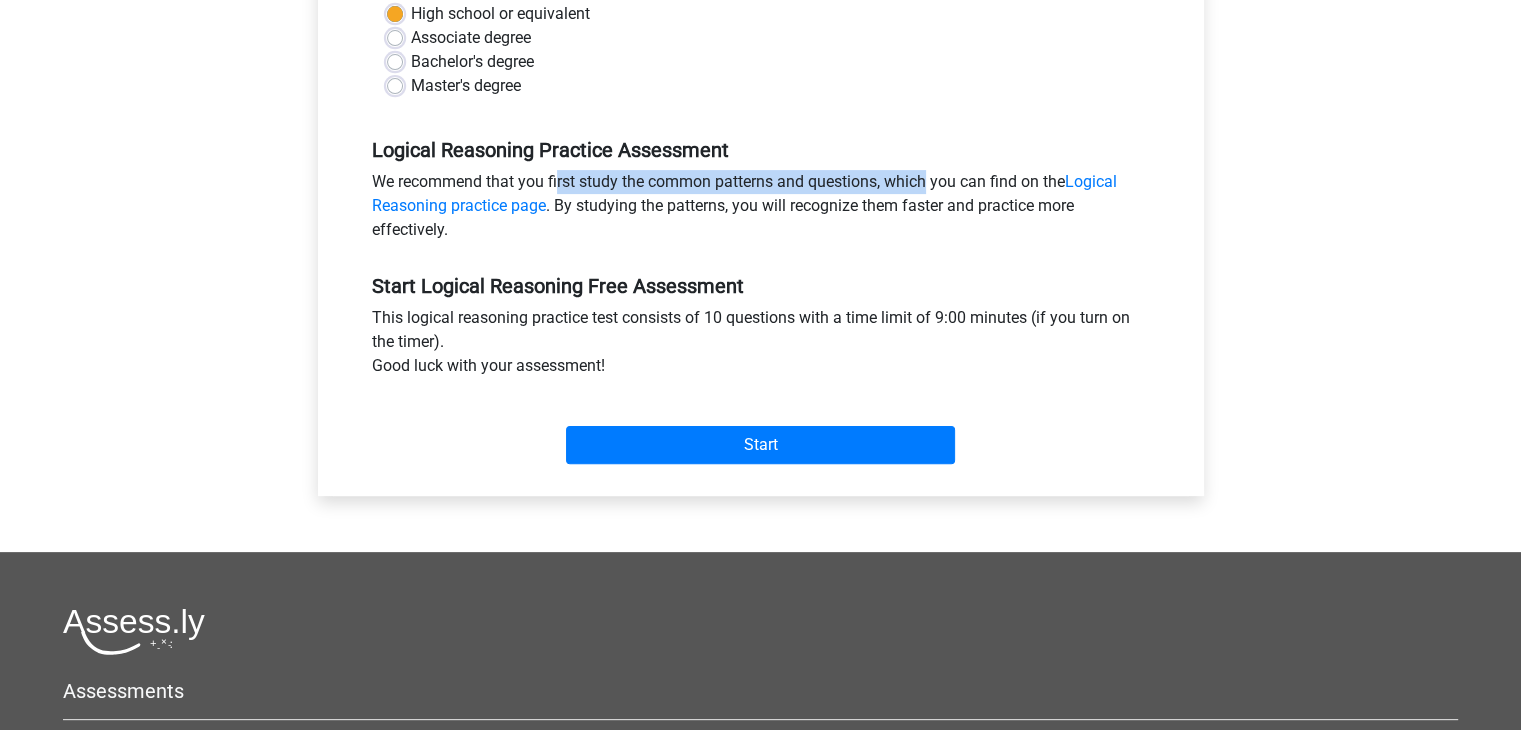drag, startPoint x: 460, startPoint y: 181, endPoint x: 823, endPoint y: 172, distance: 363.11154 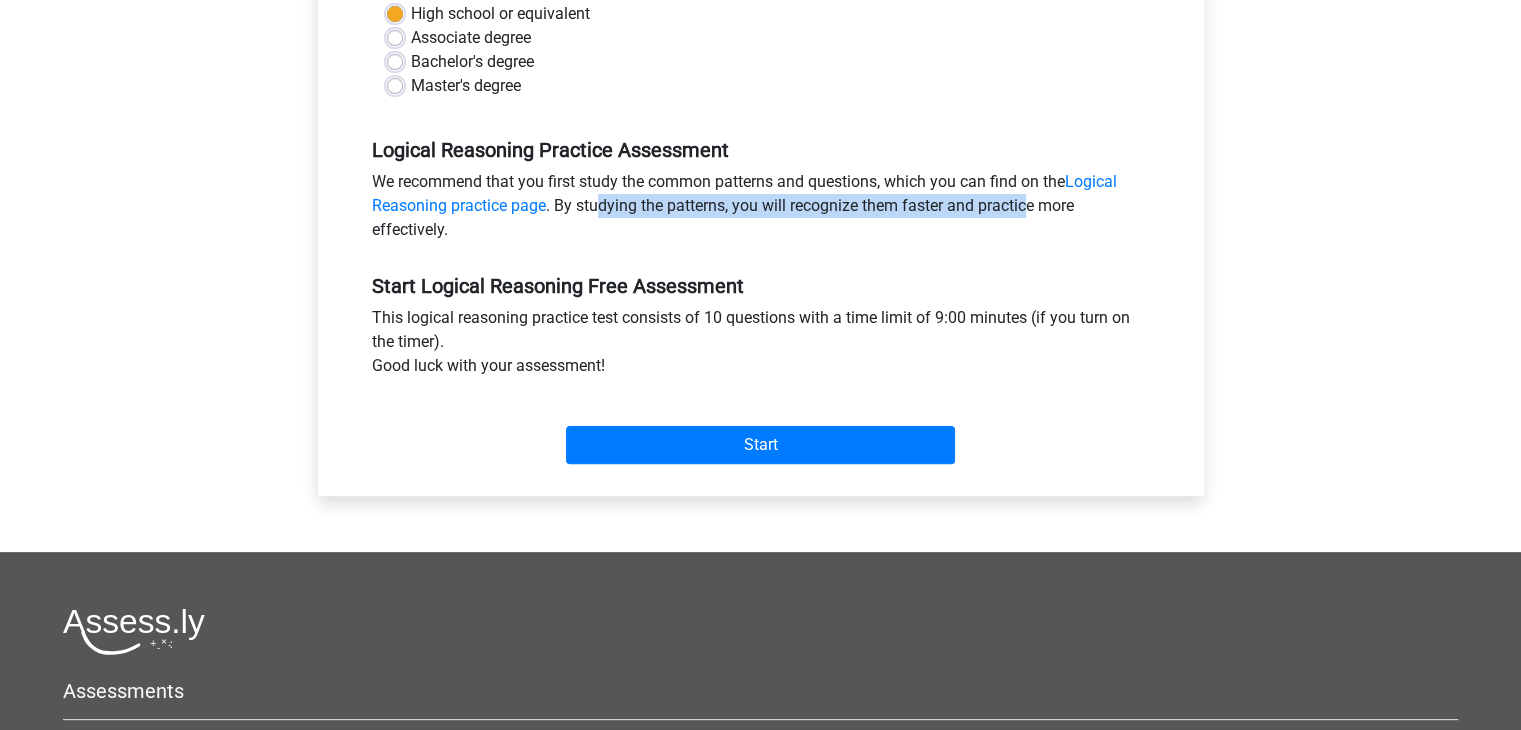 drag, startPoint x: 599, startPoint y: 206, endPoint x: 1027, endPoint y: 210, distance: 428.01868 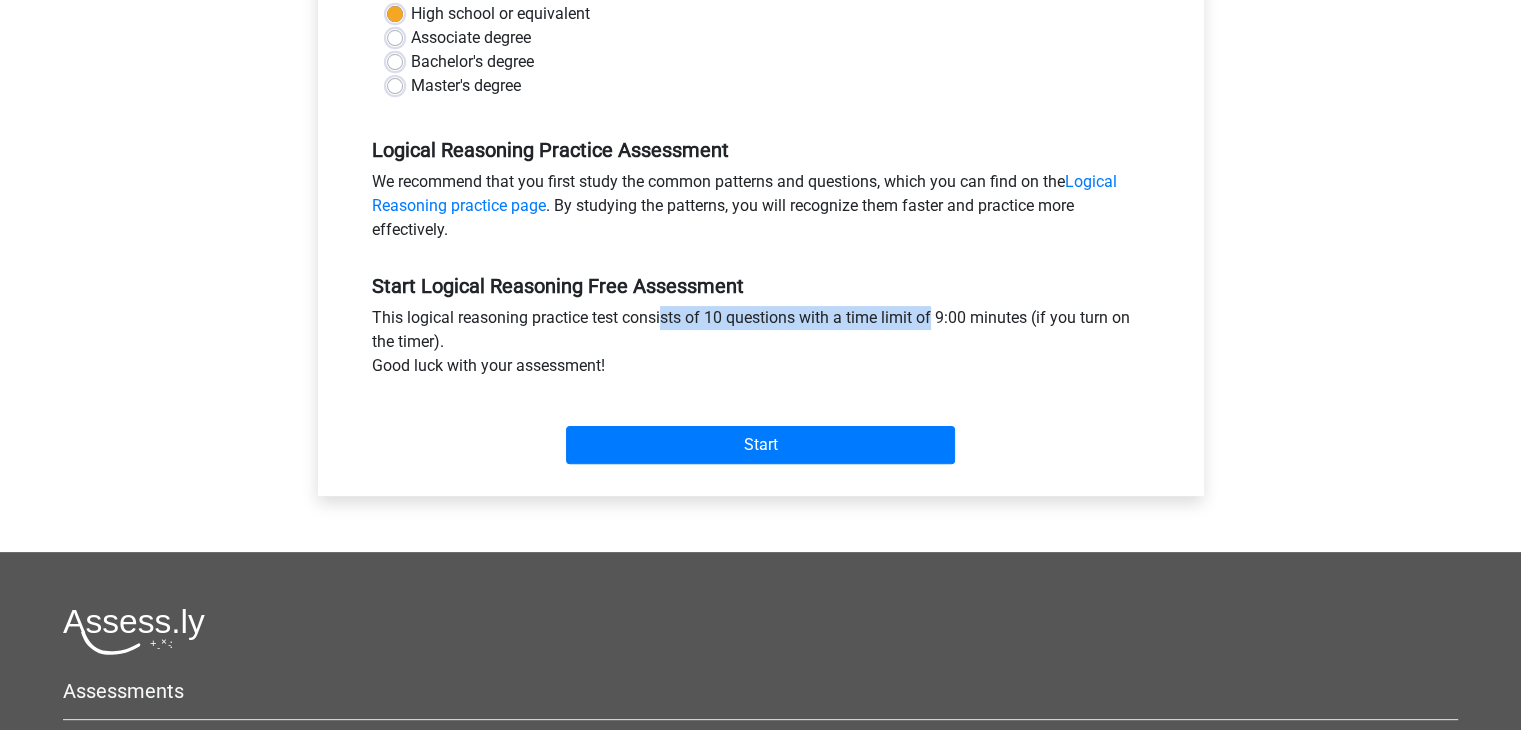 drag, startPoint x: 550, startPoint y: 328, endPoint x: 837, endPoint y: 305, distance: 287.92014 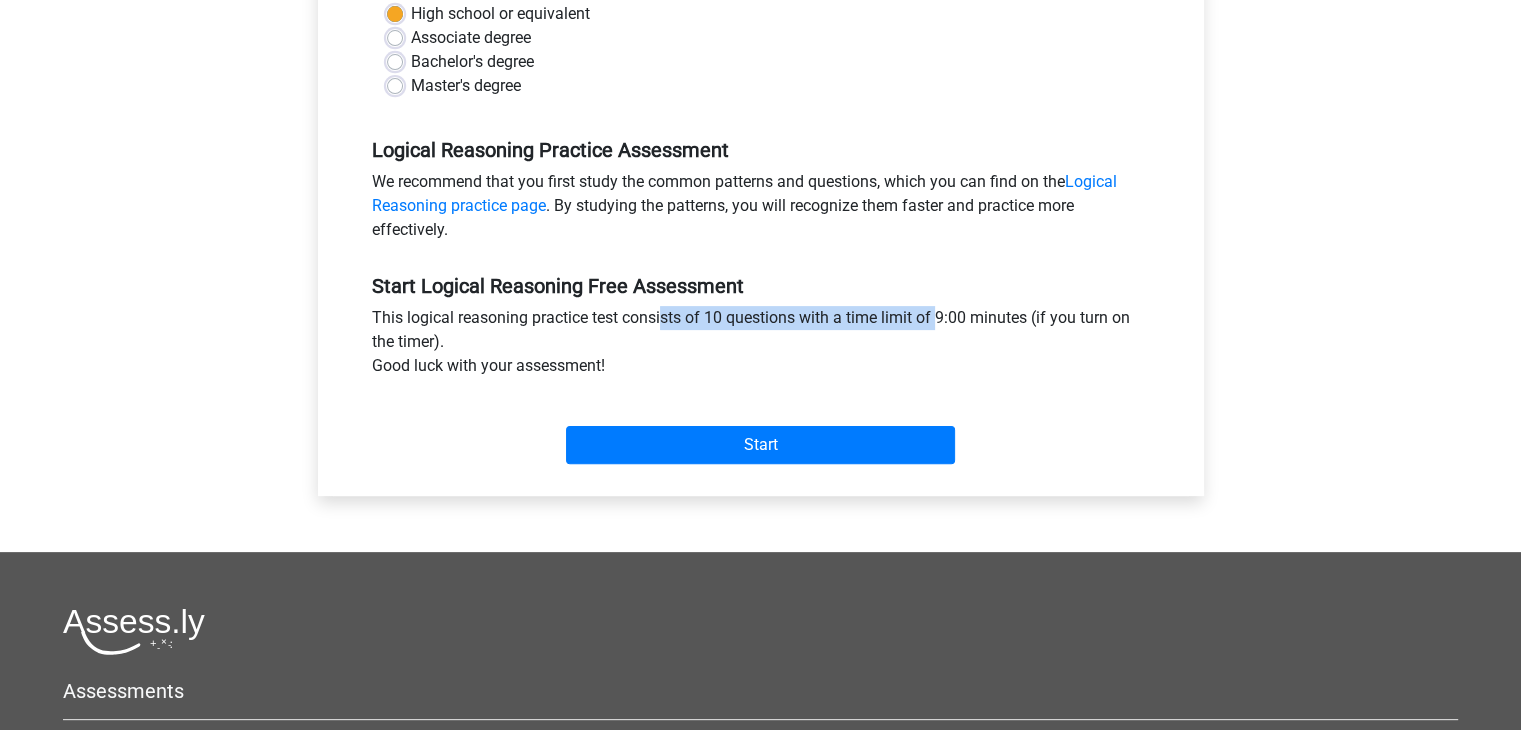 click on "Start
Logical Reasoning
Free Assessment
This
logical reasoning
practice test consists of
10
questions with a time limit of
9:00
minutes (if you turn on the timer).
Good luck with your assessment!
Start" at bounding box center (761, 361) 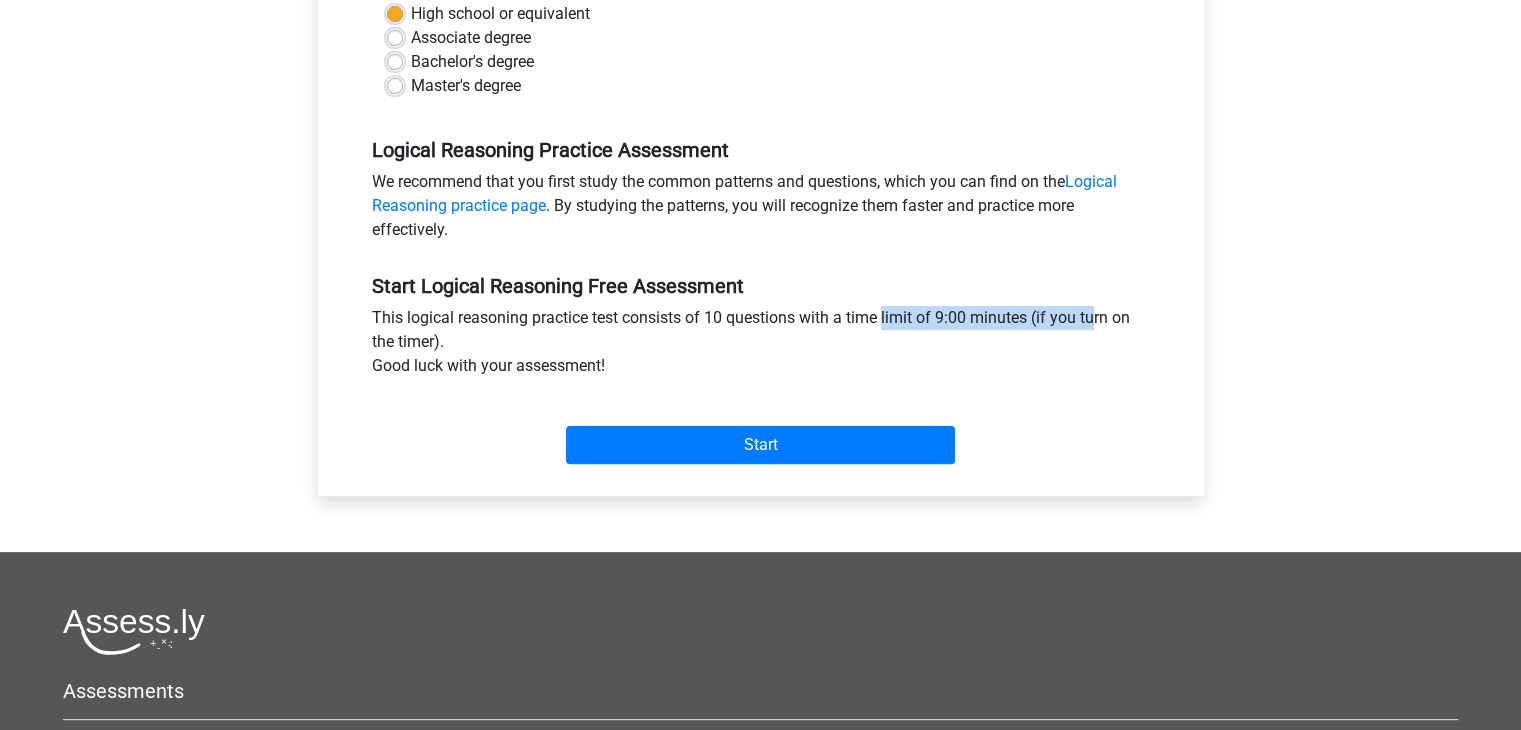 drag, startPoint x: 770, startPoint y: 314, endPoint x: 996, endPoint y: 307, distance: 226.10838 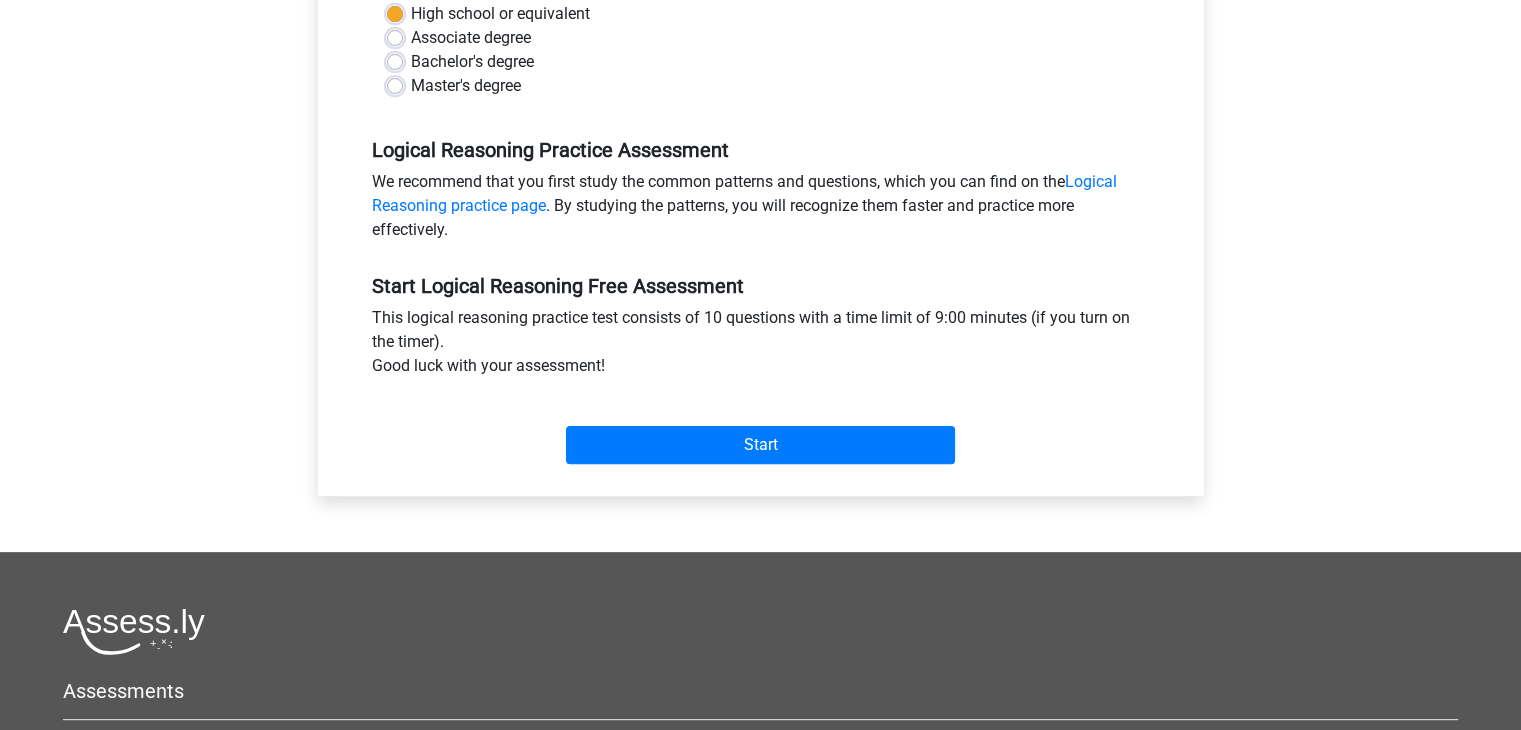 click on "This
logical reasoning
practice test consists of
10
questions with a time limit of
9:00
minutes (if you turn on the timer).
Good luck with your assessment!" at bounding box center [761, 346] 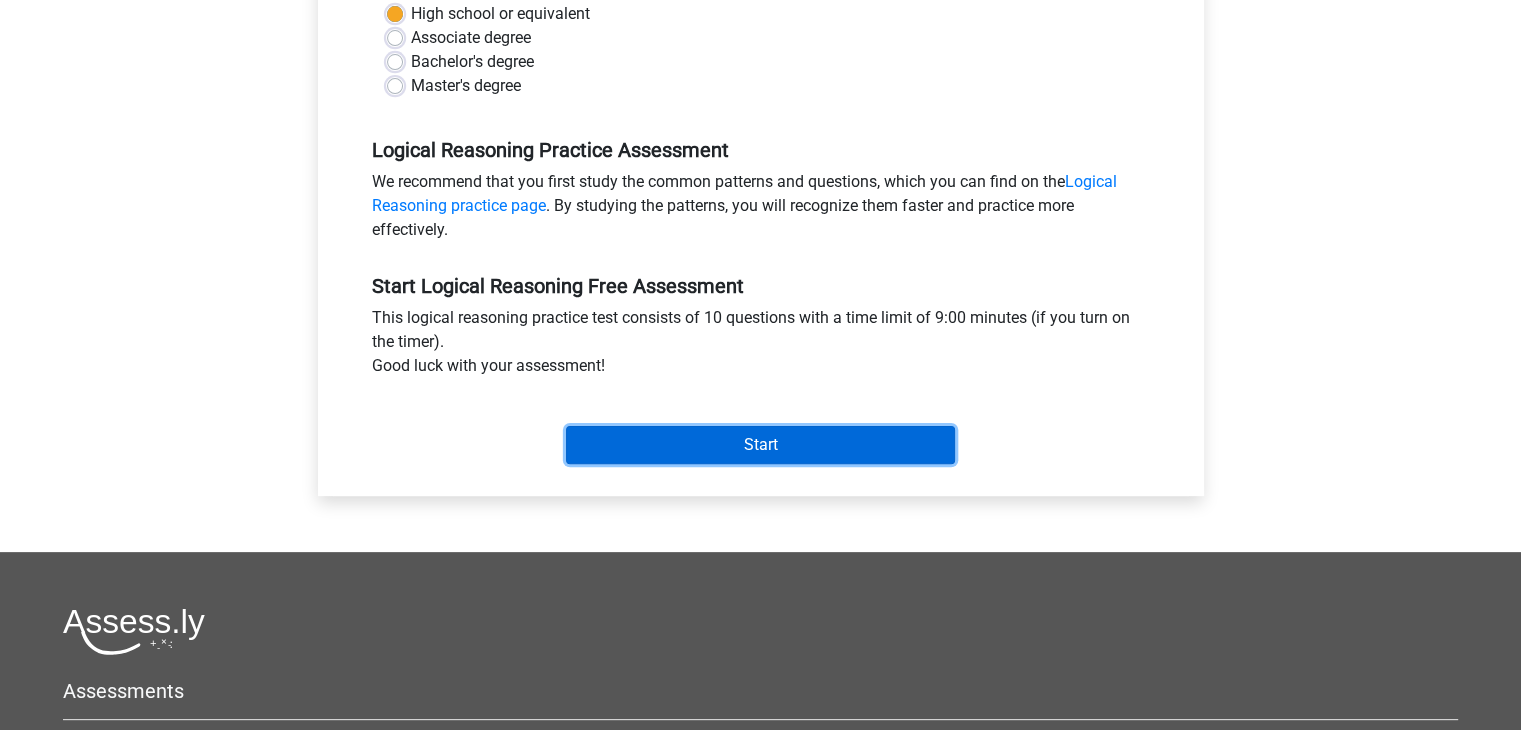 click on "Start" at bounding box center [760, 445] 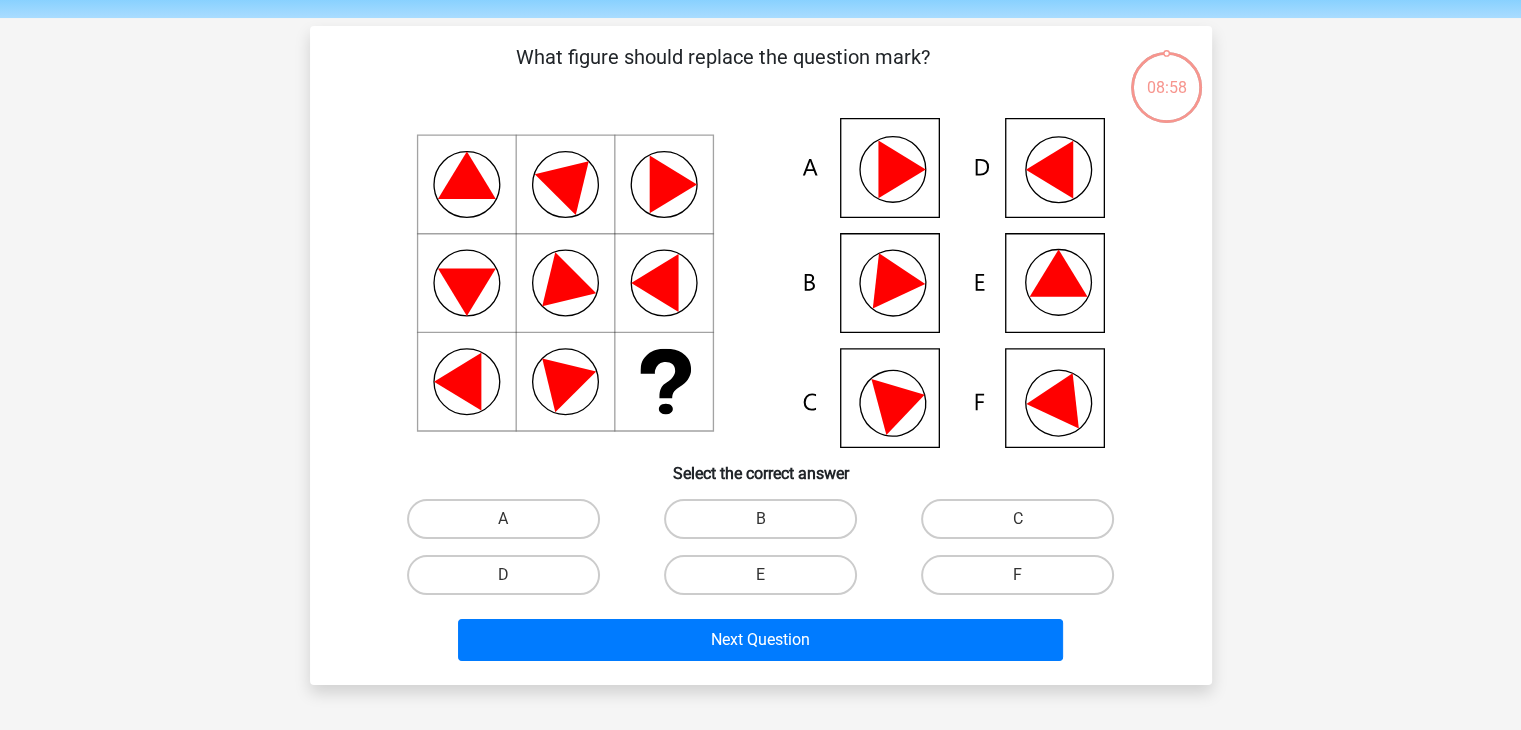 scroll, scrollTop: 100, scrollLeft: 0, axis: vertical 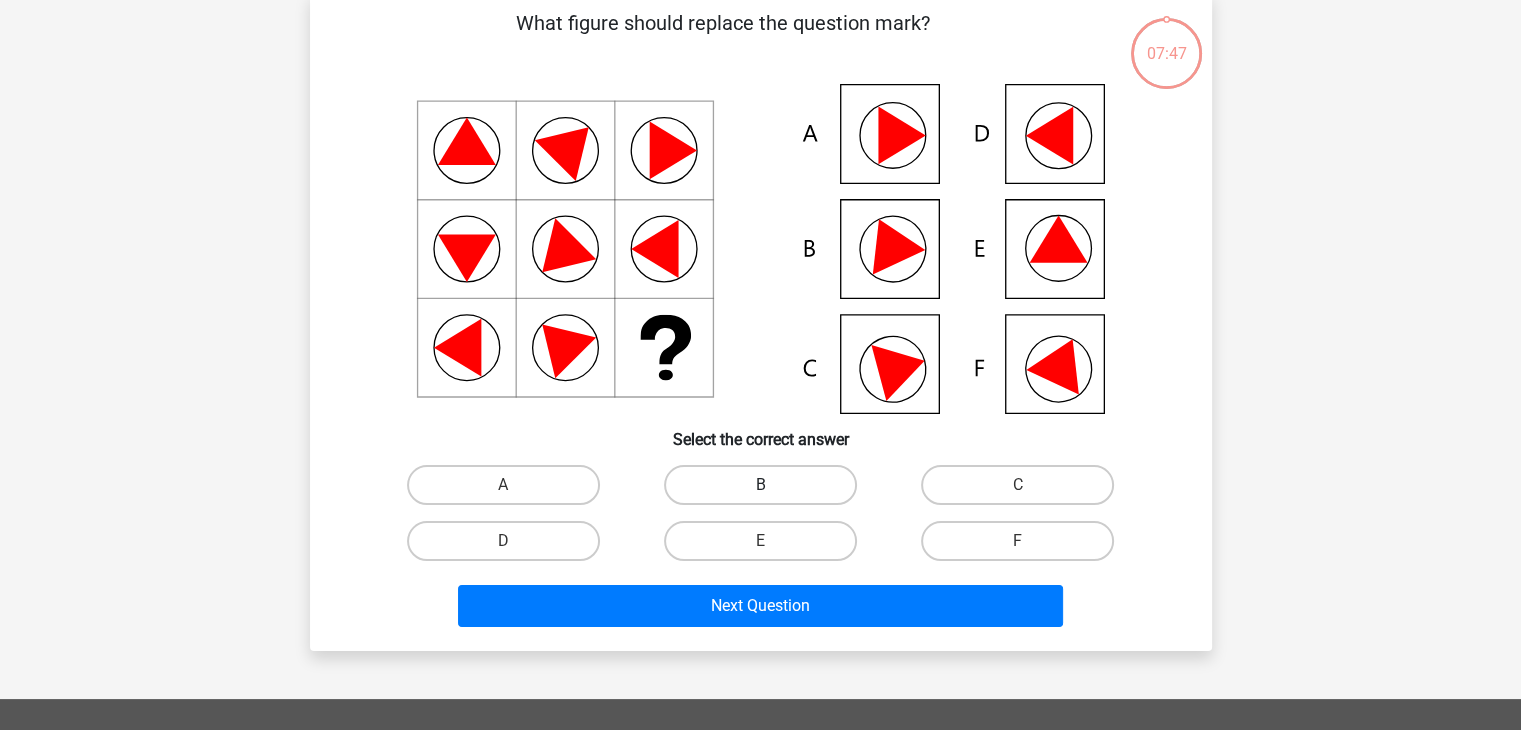 click on "B" at bounding box center (760, 485) 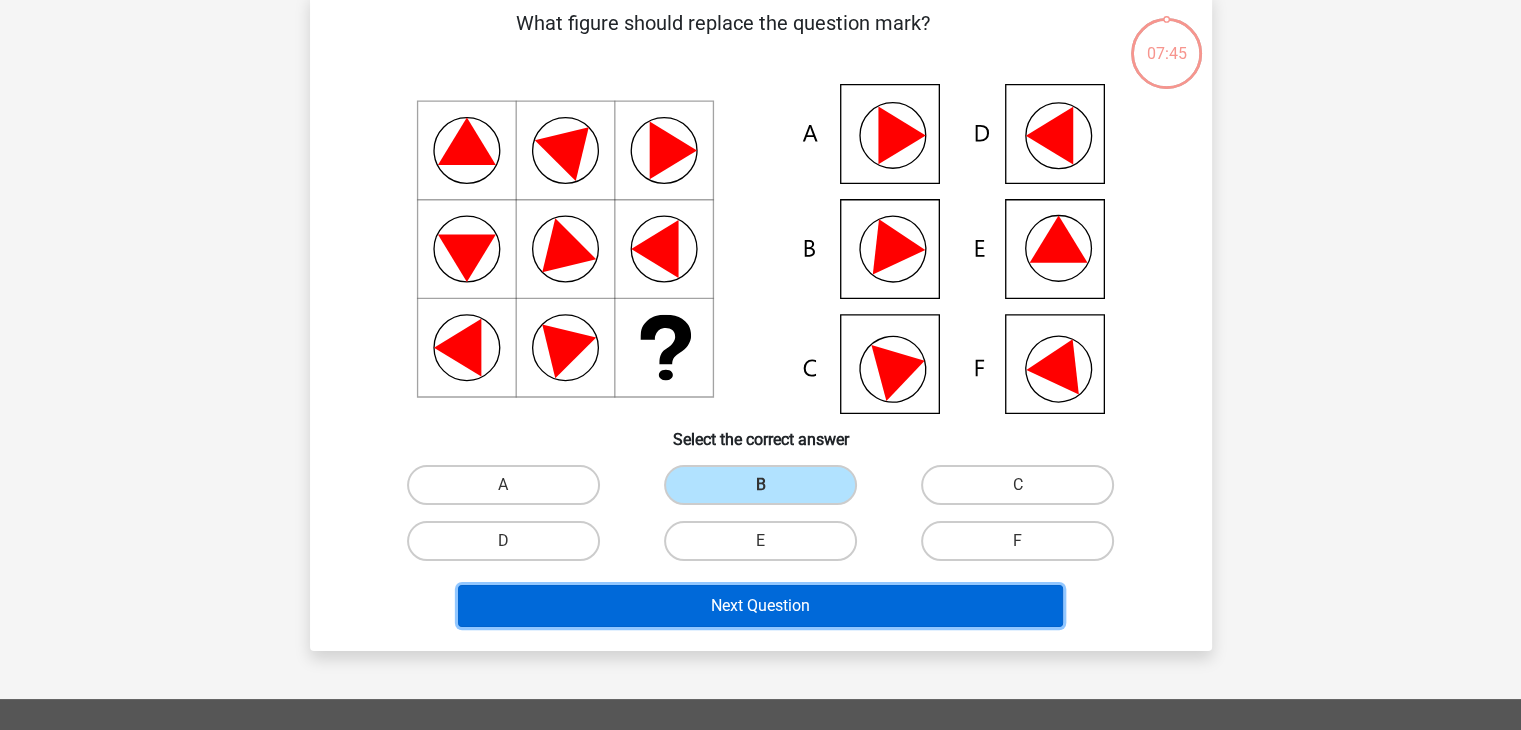 click on "Next Question" at bounding box center [760, 606] 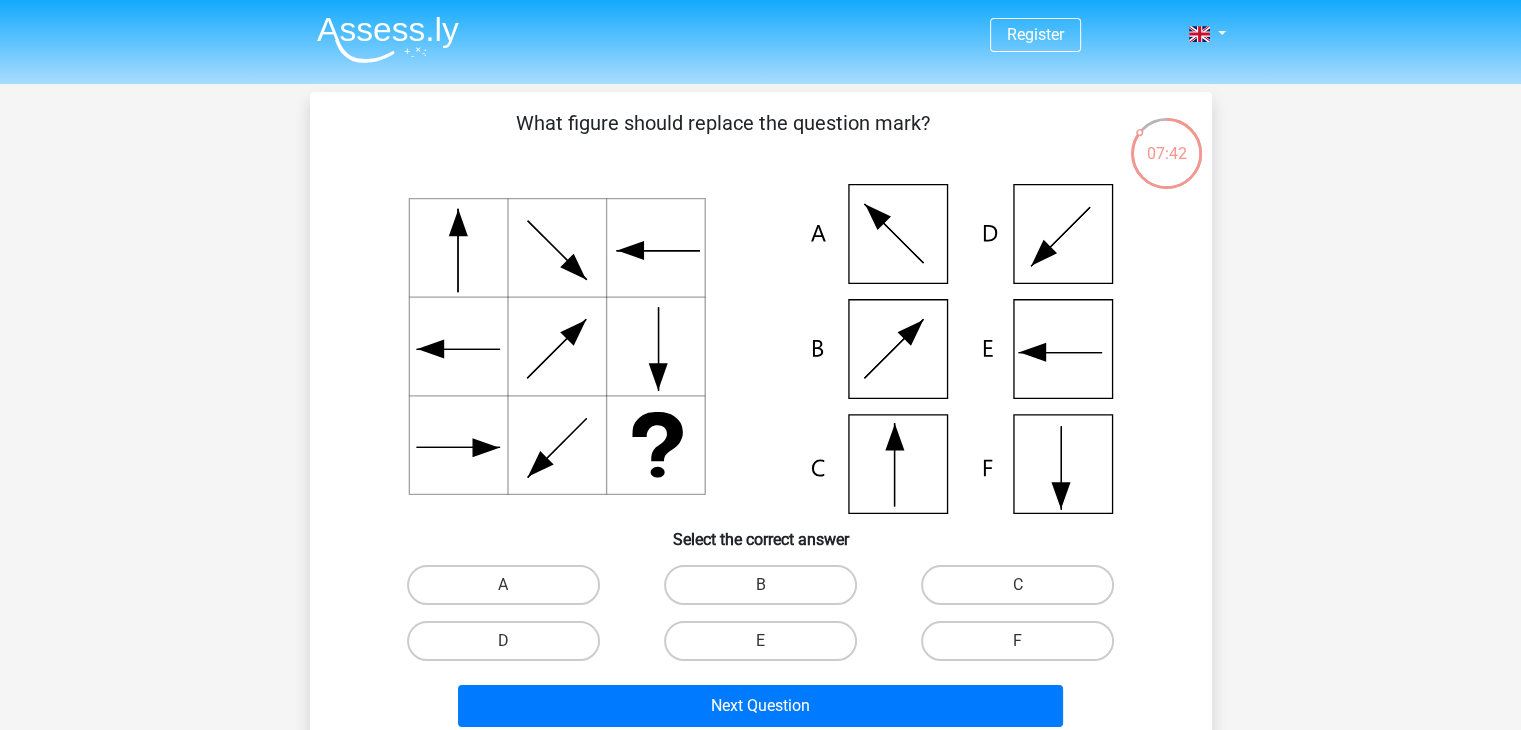 scroll, scrollTop: 100, scrollLeft: 0, axis: vertical 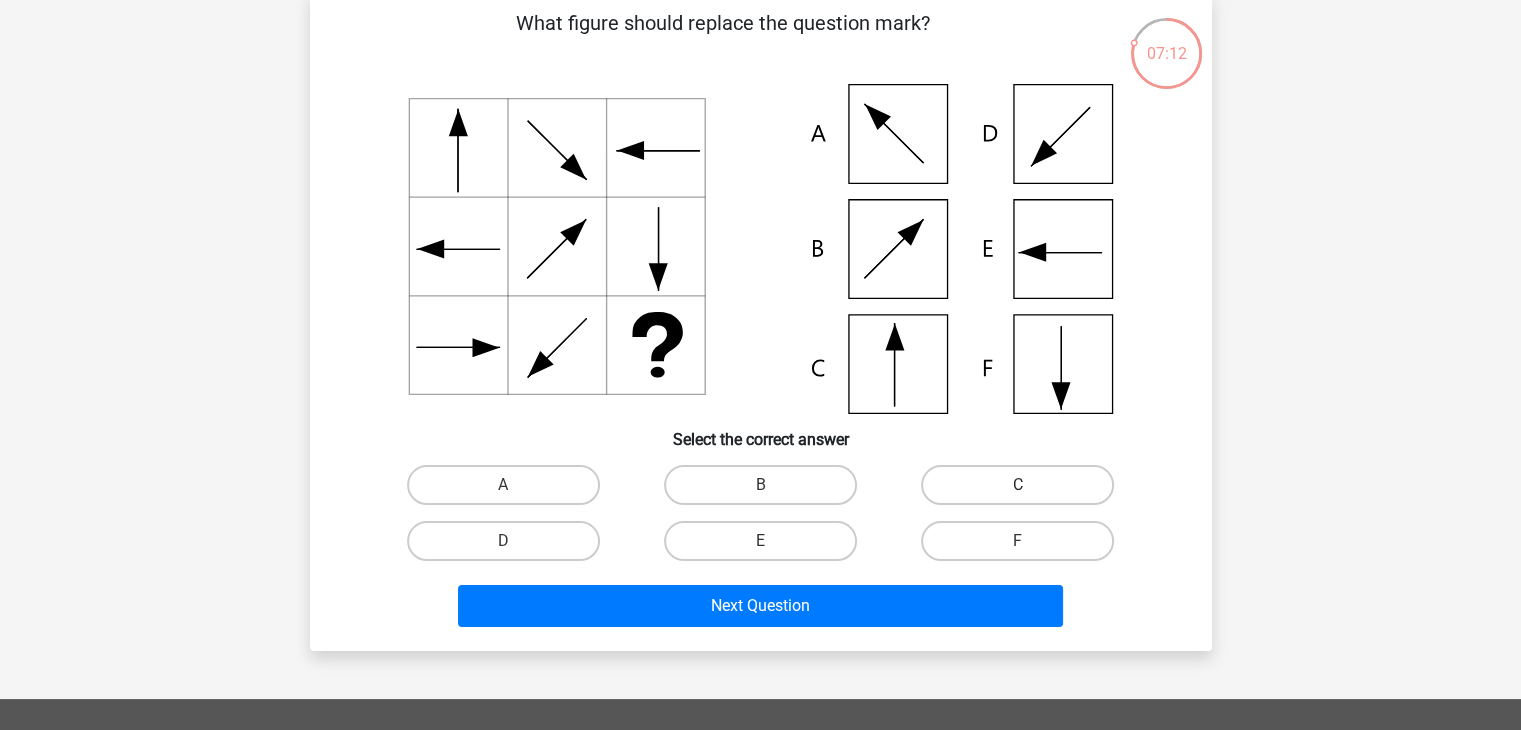 click on "C" at bounding box center [1017, 485] 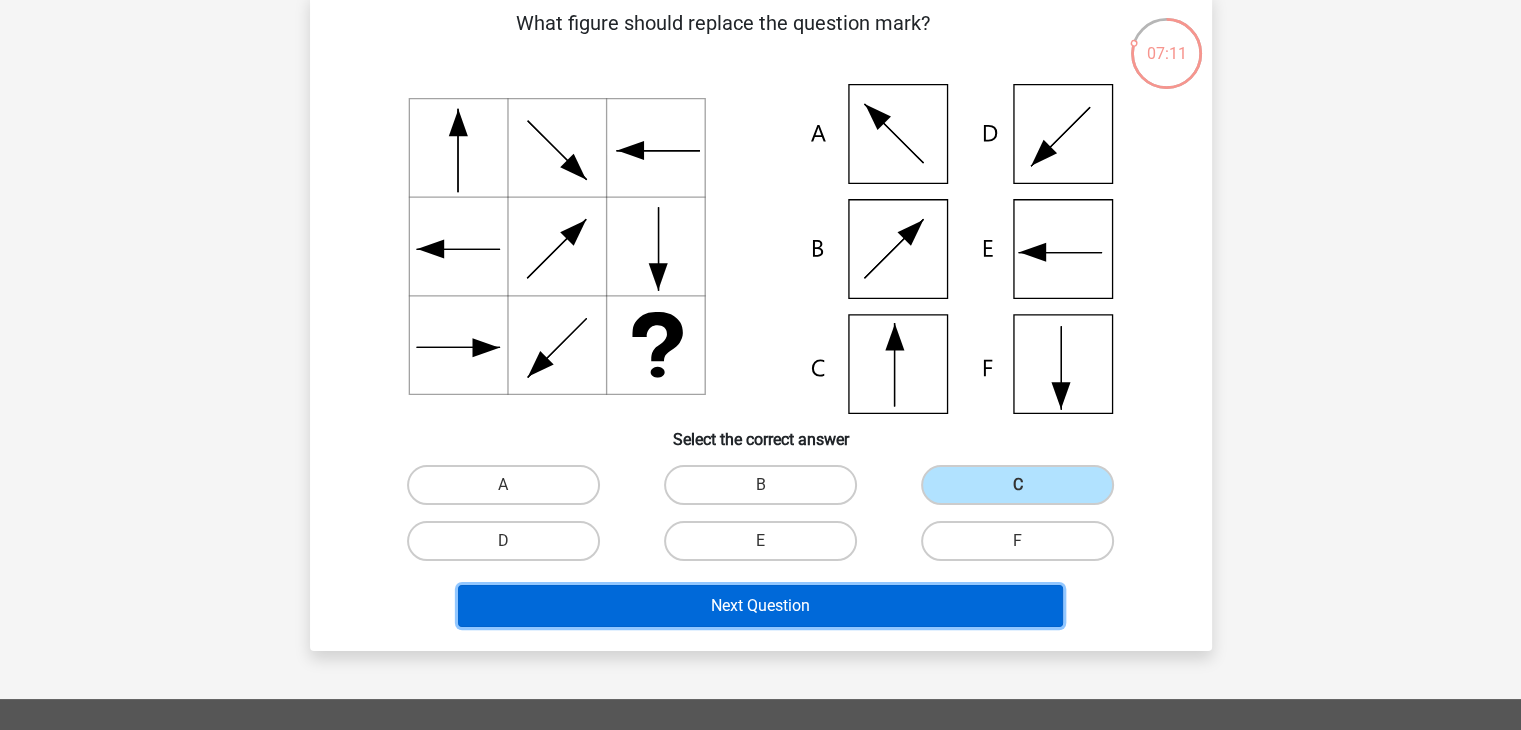 click on "Next Question" at bounding box center [760, 606] 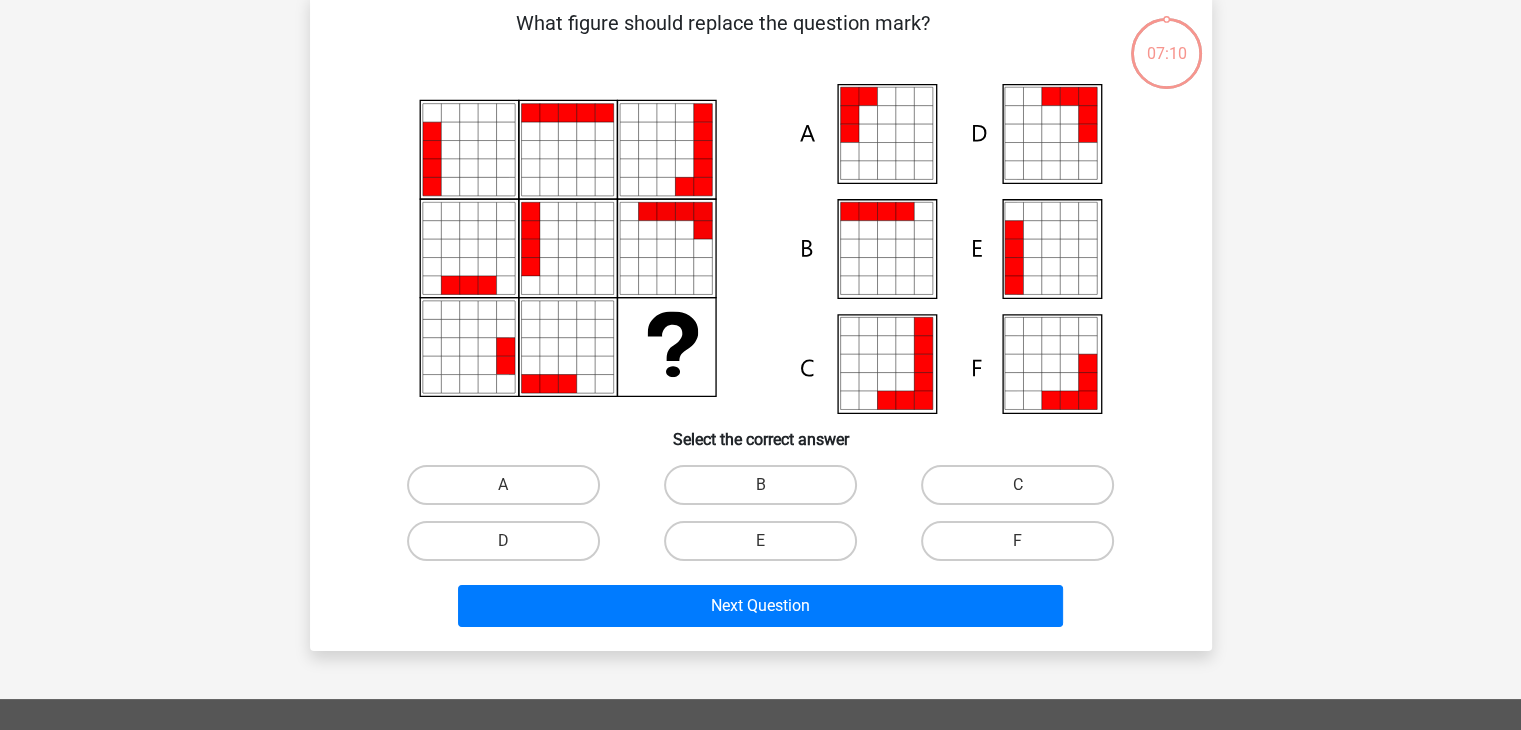 scroll, scrollTop: 92, scrollLeft: 0, axis: vertical 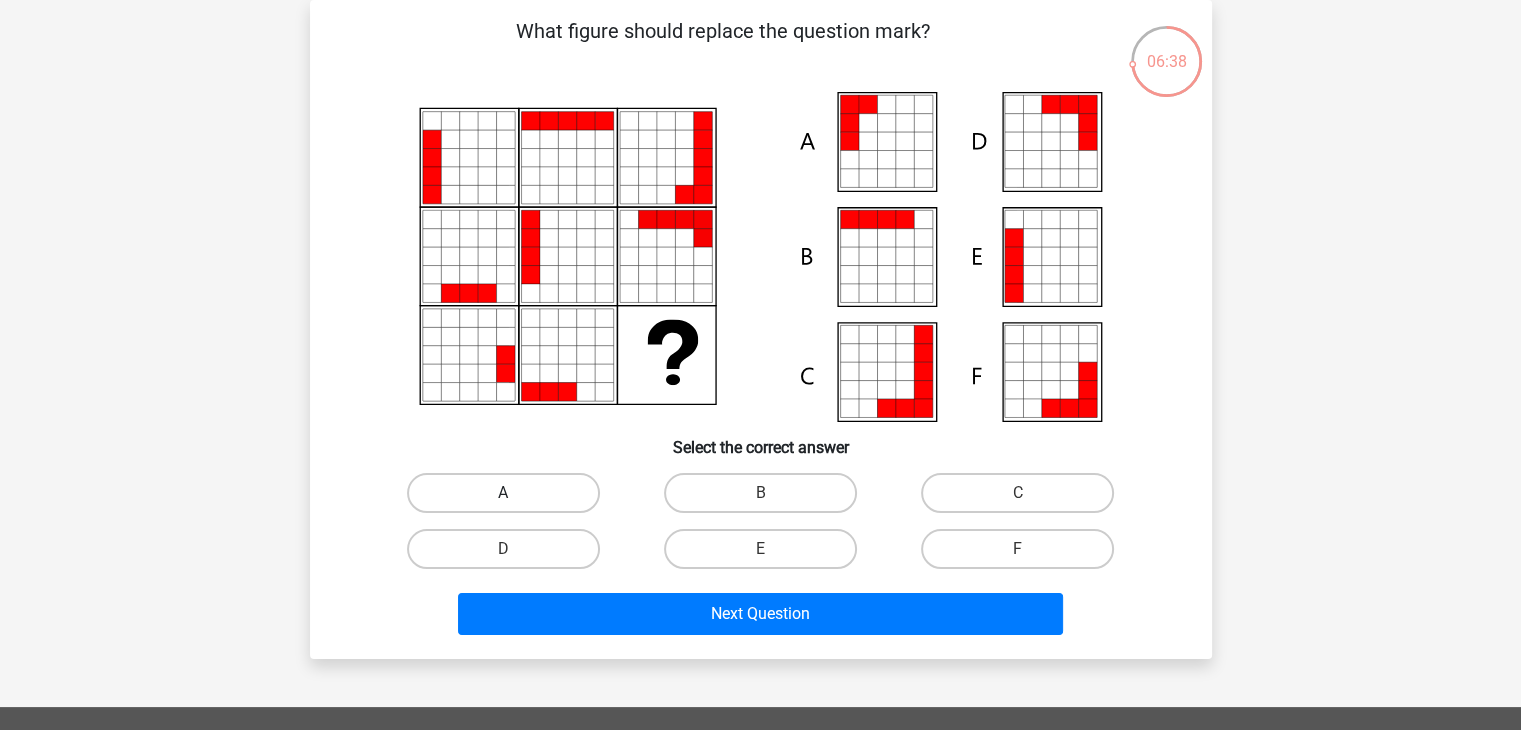 click on "A" at bounding box center (503, 493) 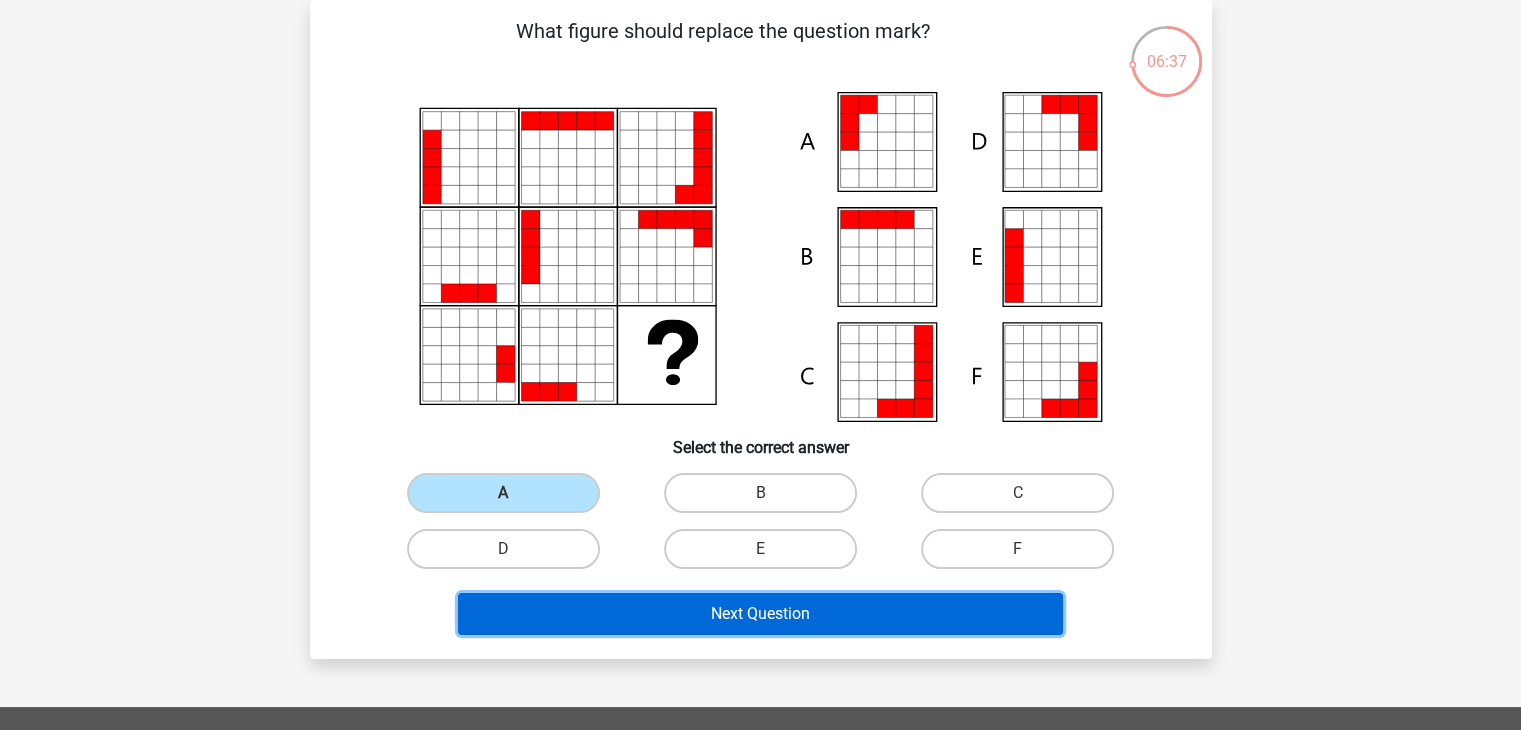 click on "Next Question" at bounding box center [760, 614] 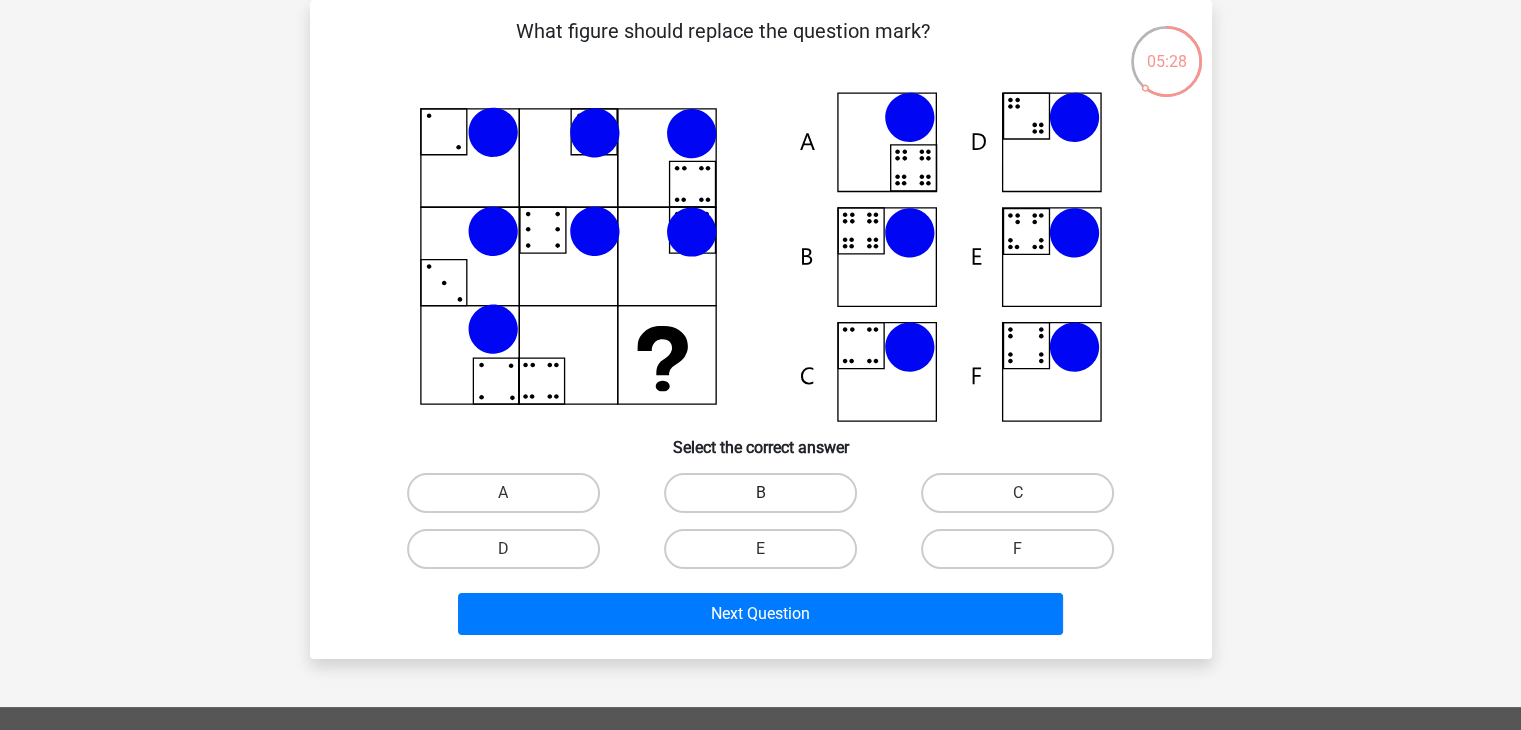 click on "B" at bounding box center [760, 493] 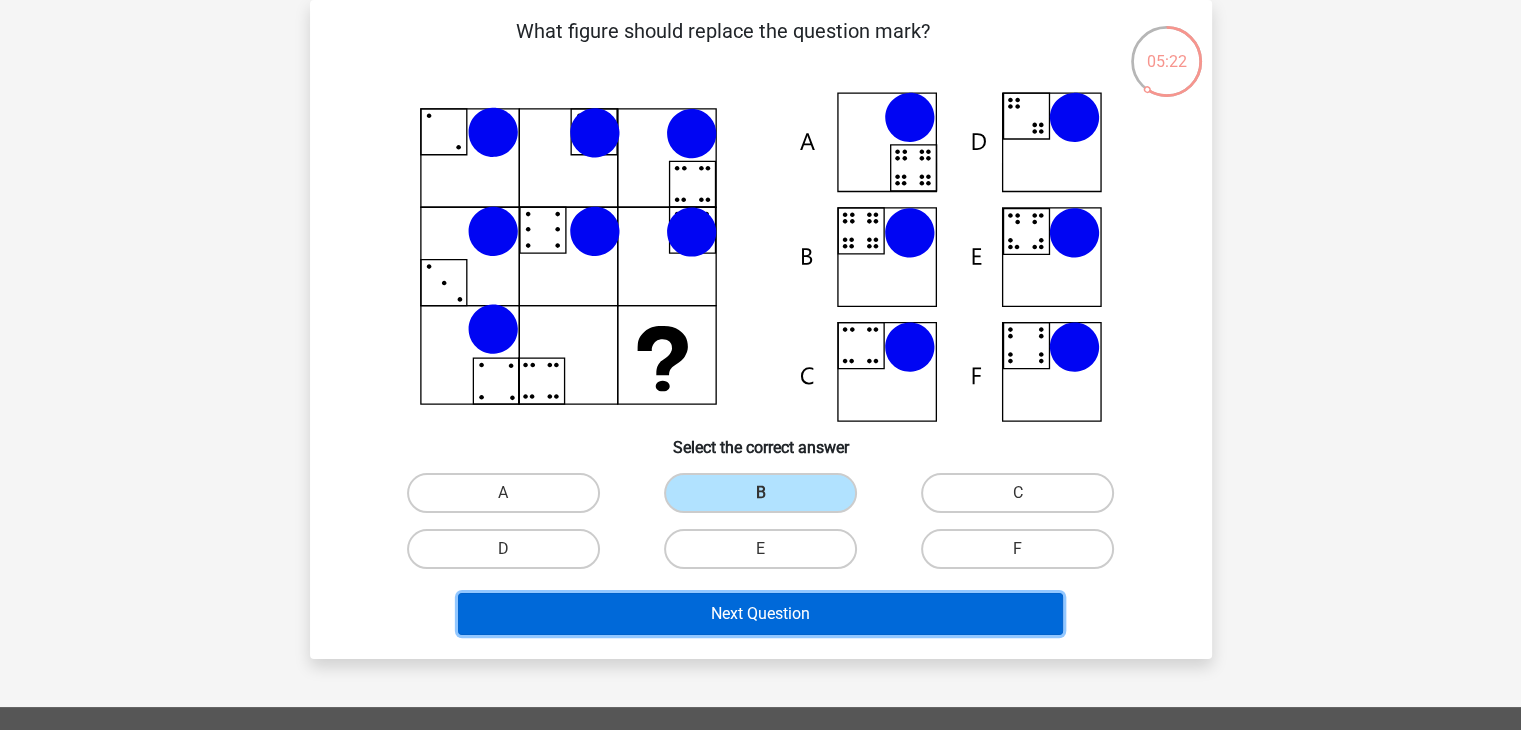 click on "Next Question" at bounding box center (760, 614) 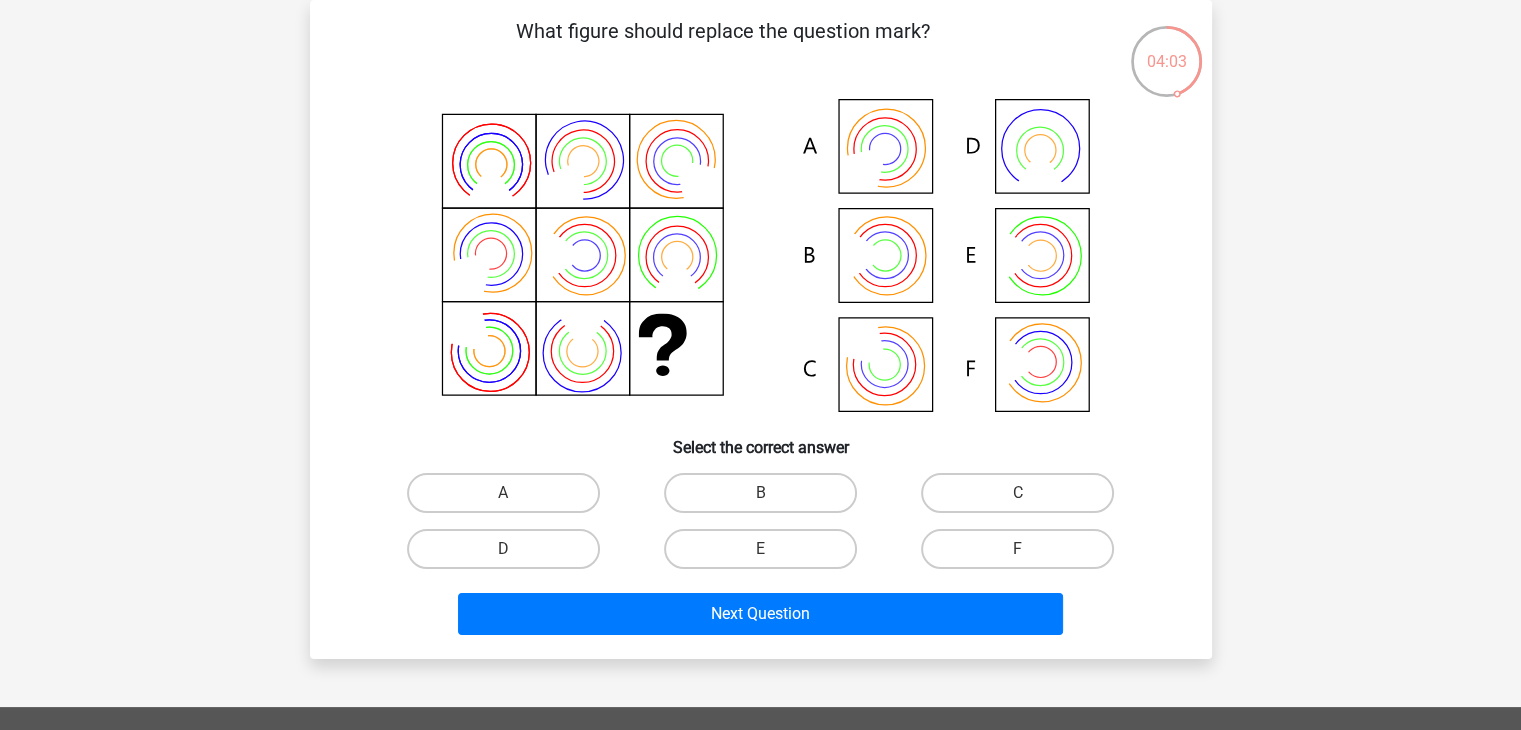 click on "A" at bounding box center [509, 499] 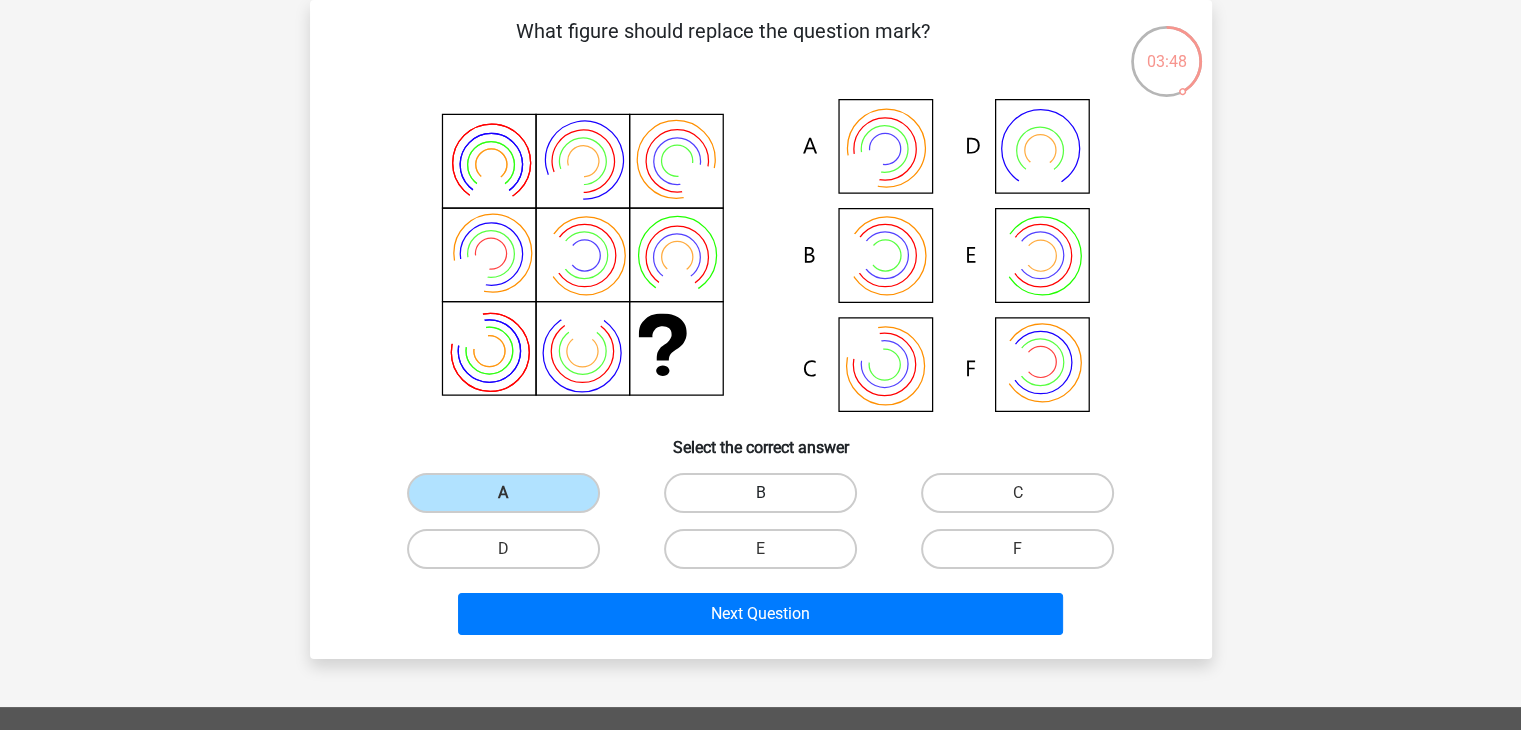 click on "B" at bounding box center (760, 493) 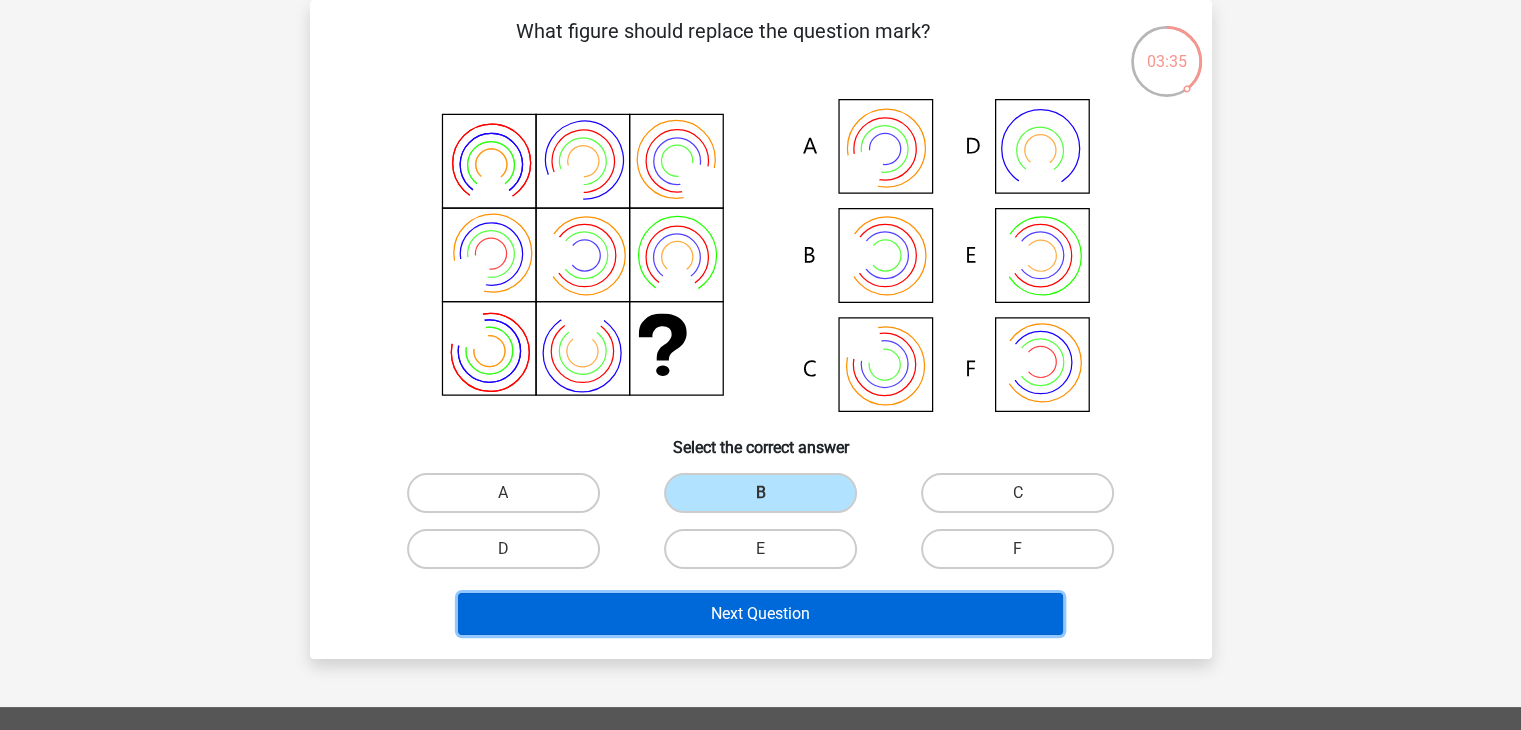 click on "Next Question" at bounding box center (760, 614) 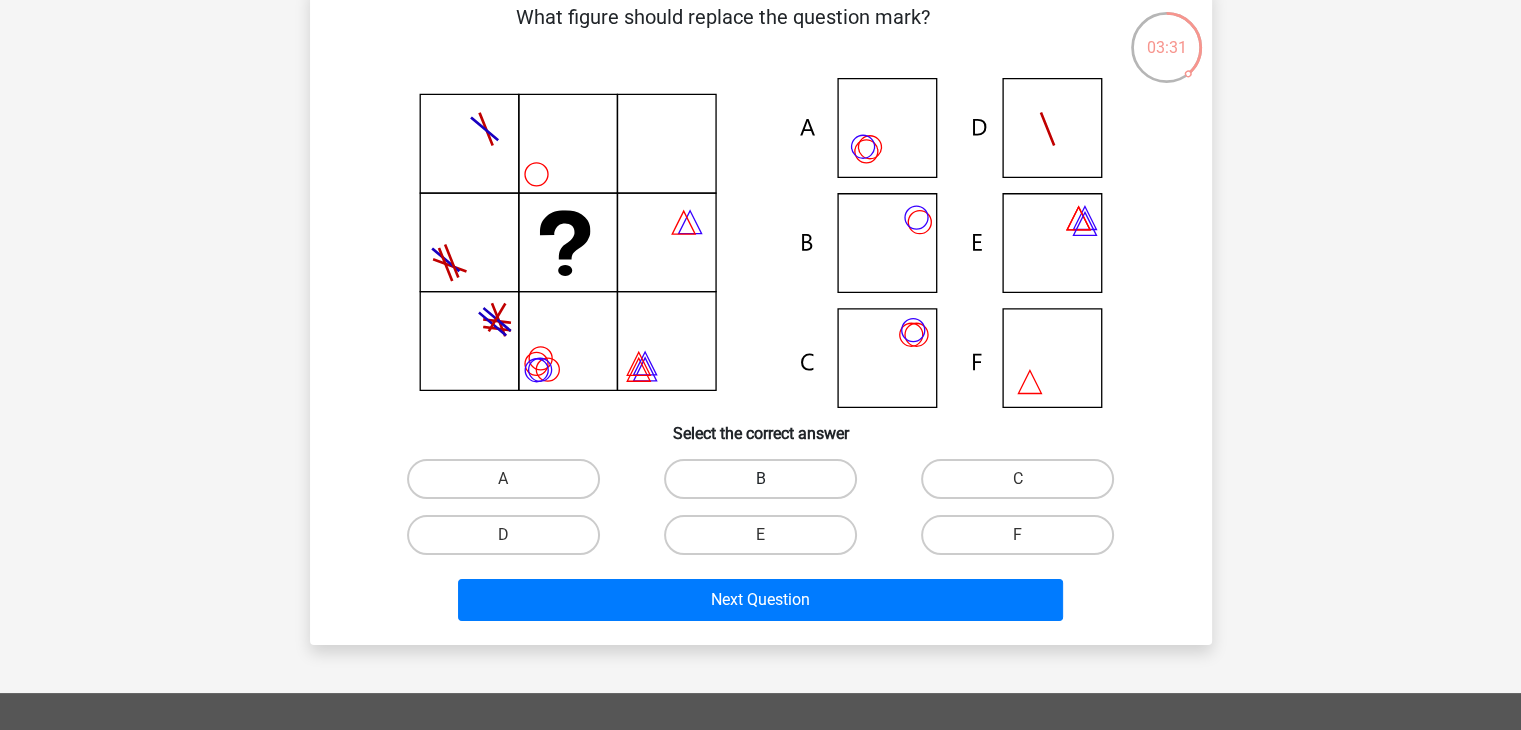 scroll, scrollTop: 0, scrollLeft: 0, axis: both 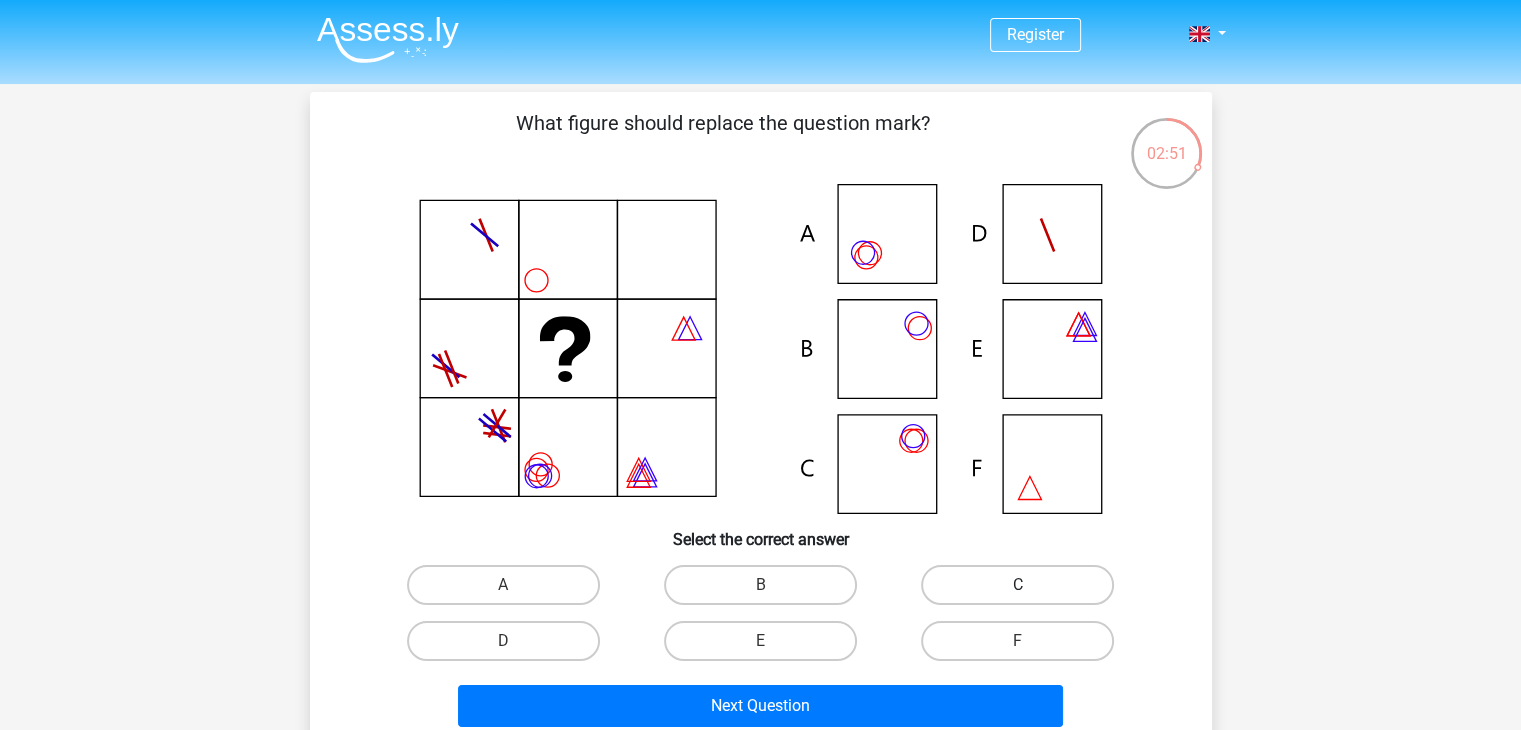 click on "C" at bounding box center [1017, 585] 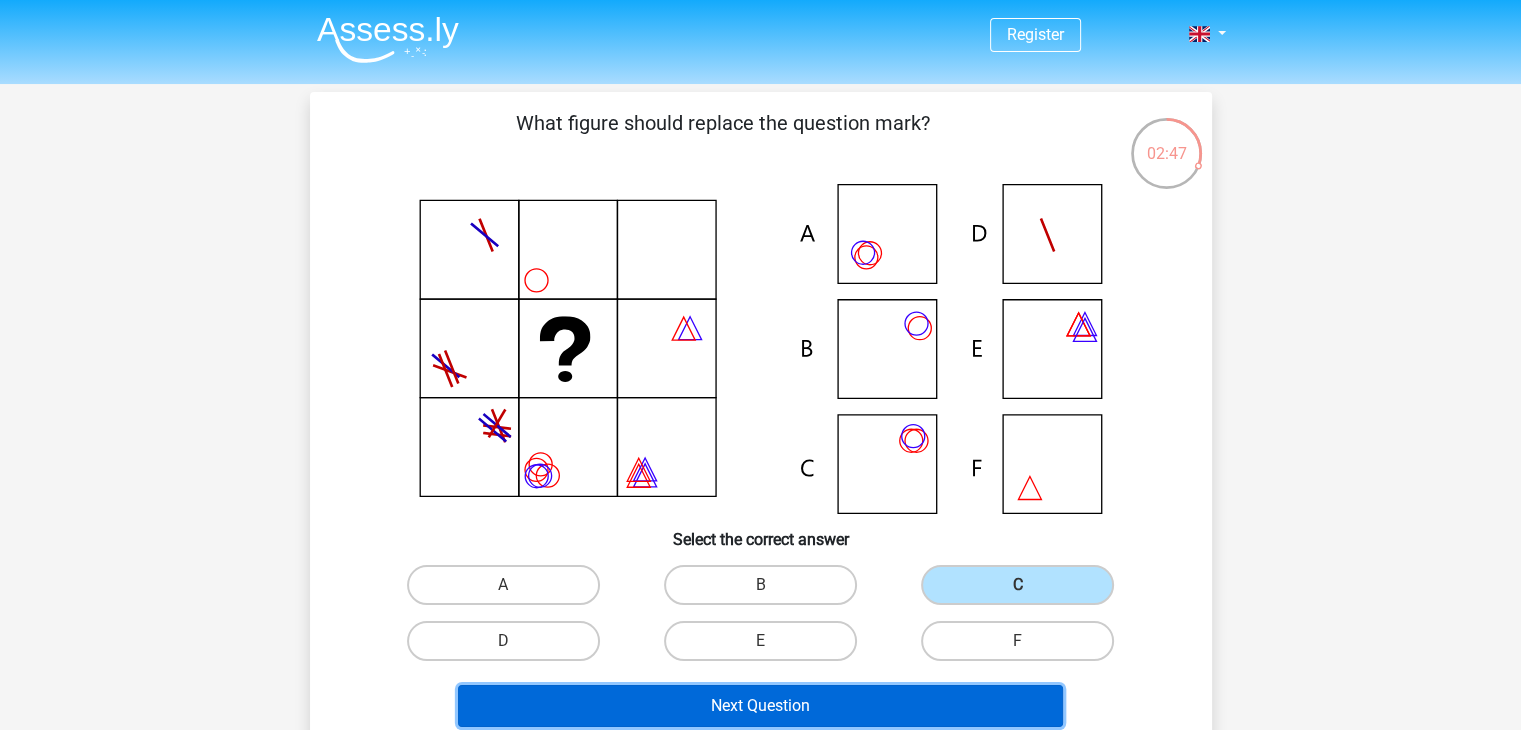 click on "Next Question" at bounding box center [760, 706] 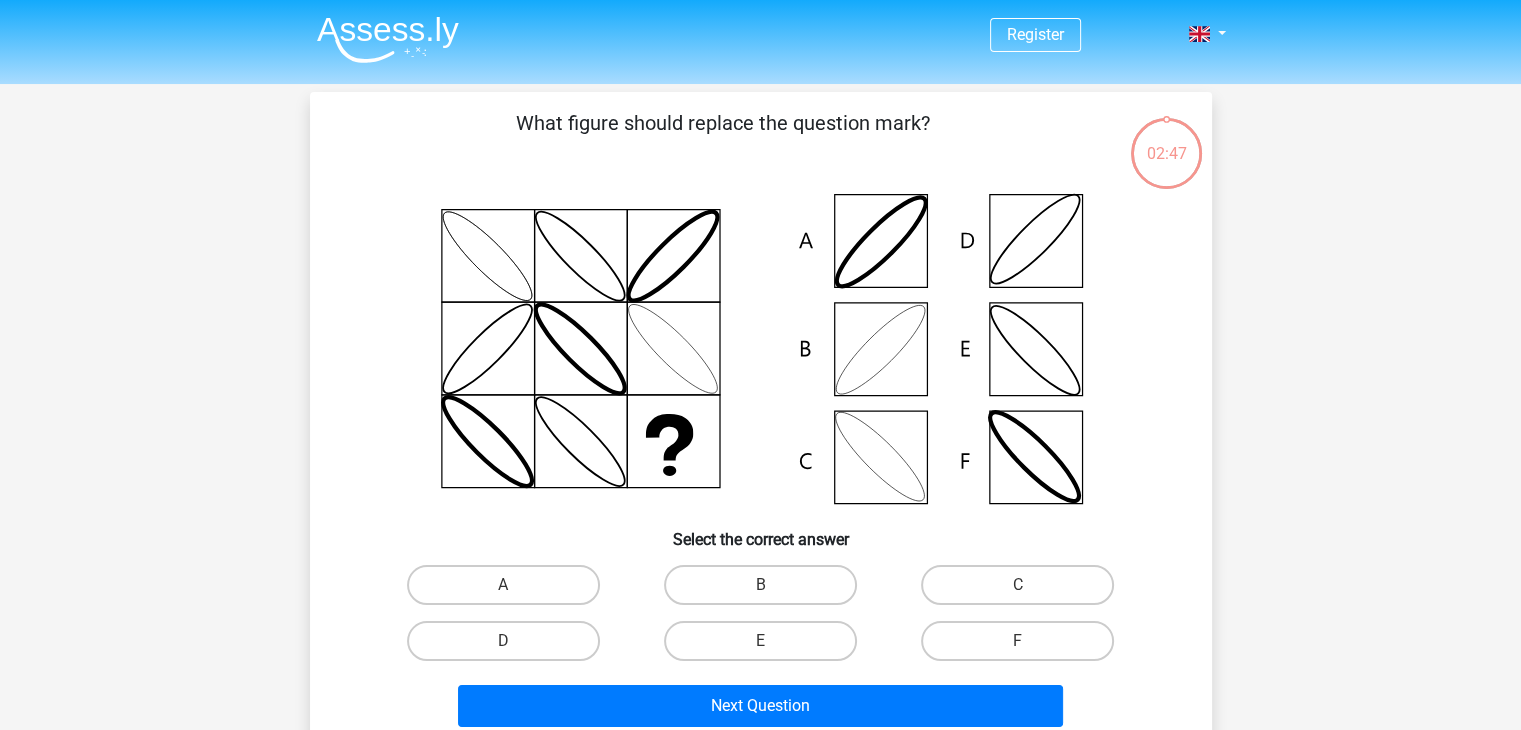 scroll, scrollTop: 92, scrollLeft: 0, axis: vertical 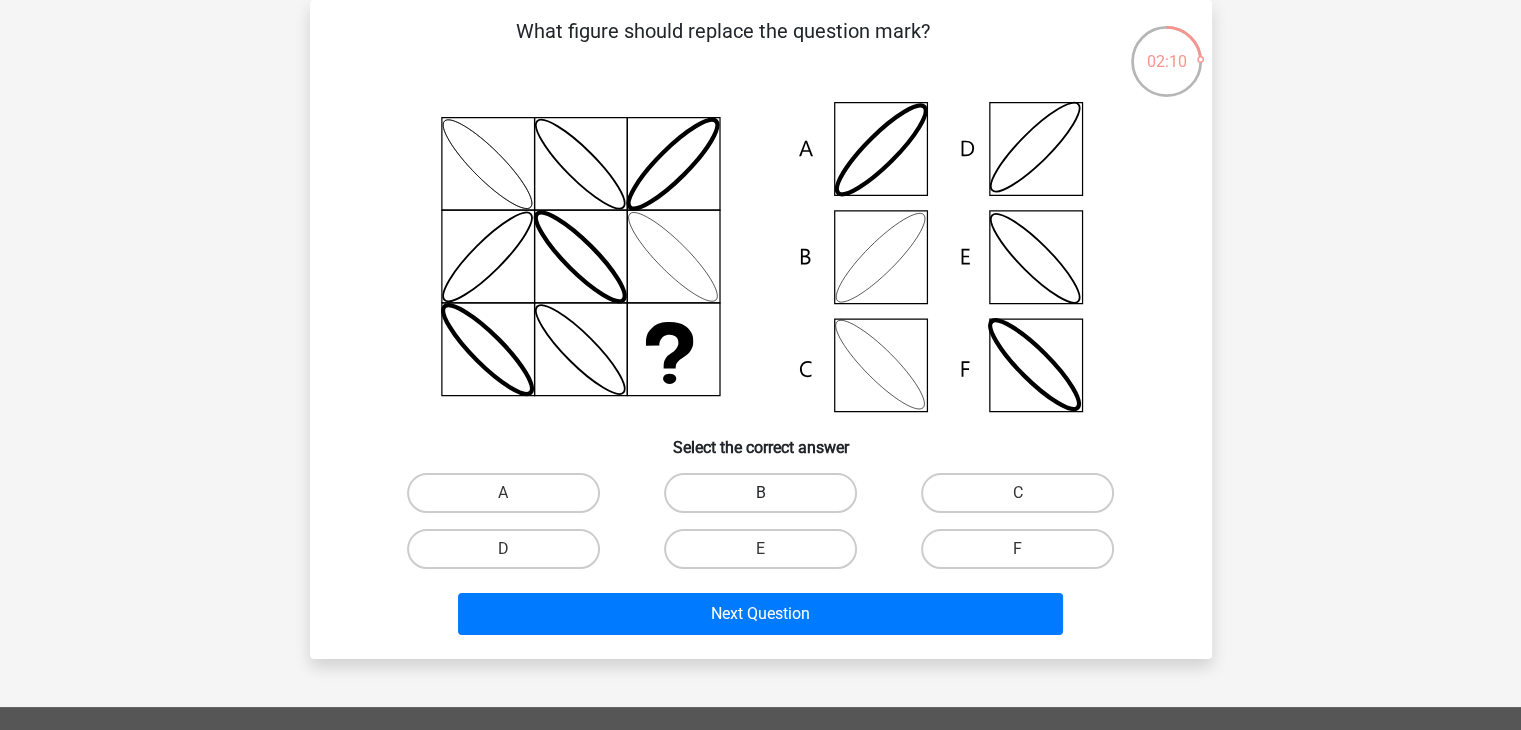 click on "B" at bounding box center [760, 493] 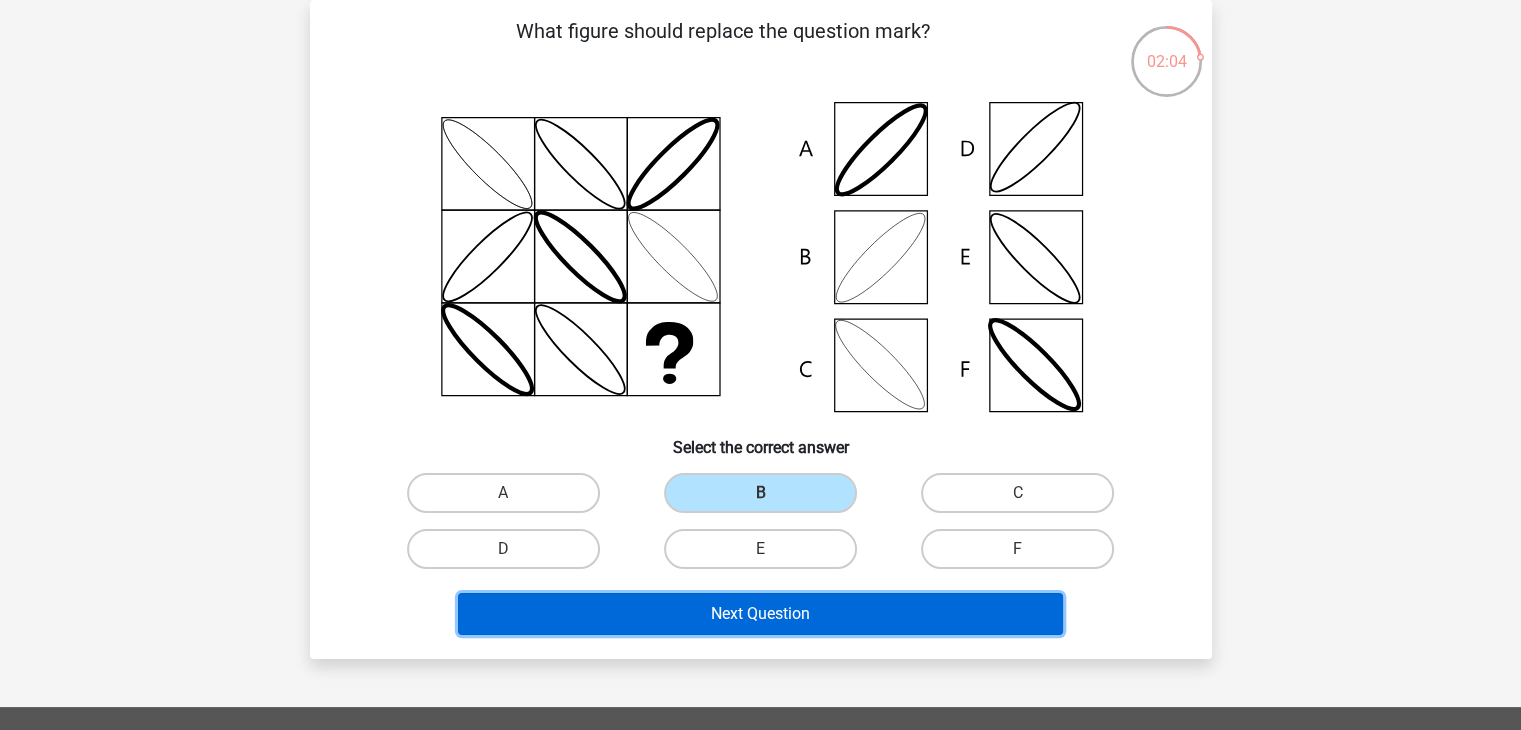 click on "Next Question" at bounding box center (760, 614) 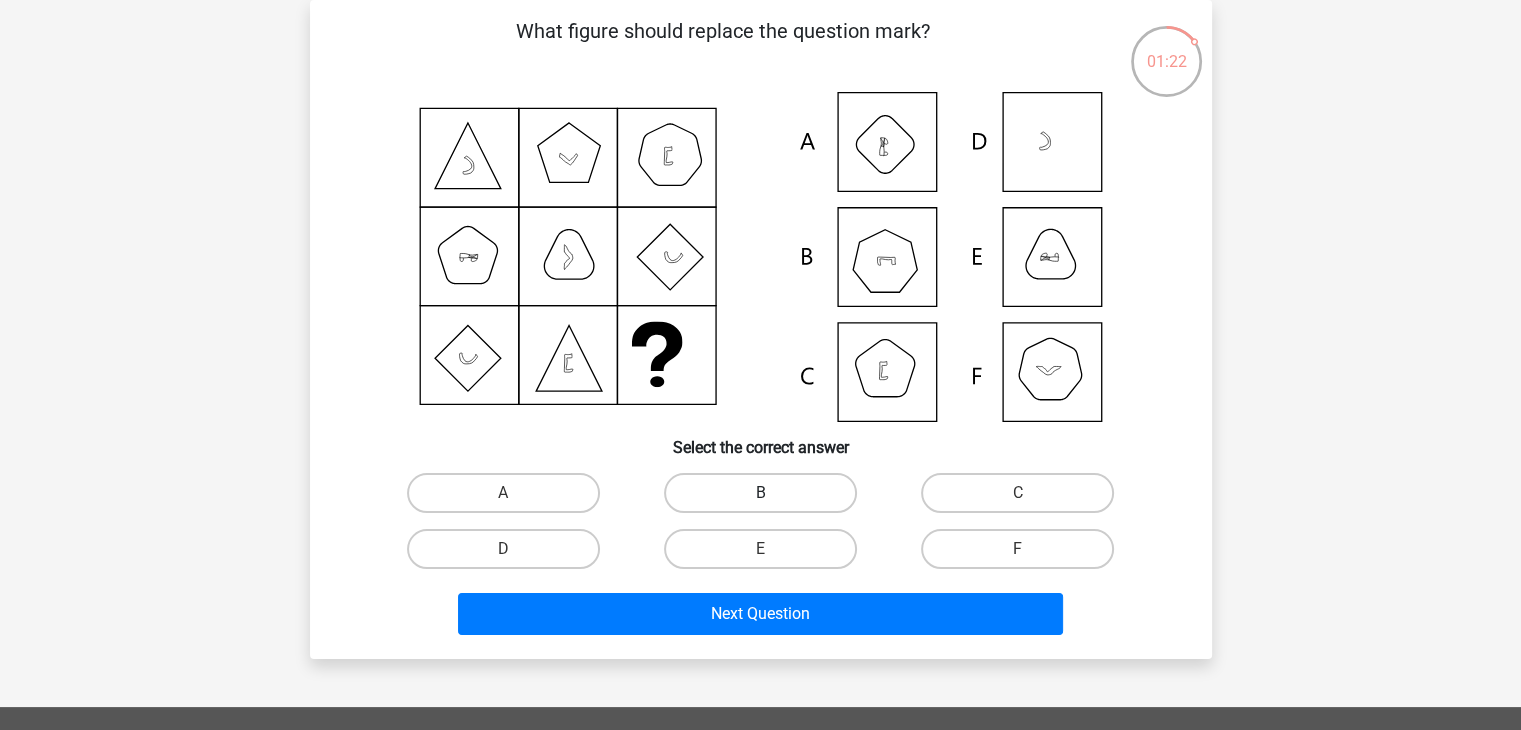click on "B" at bounding box center (760, 493) 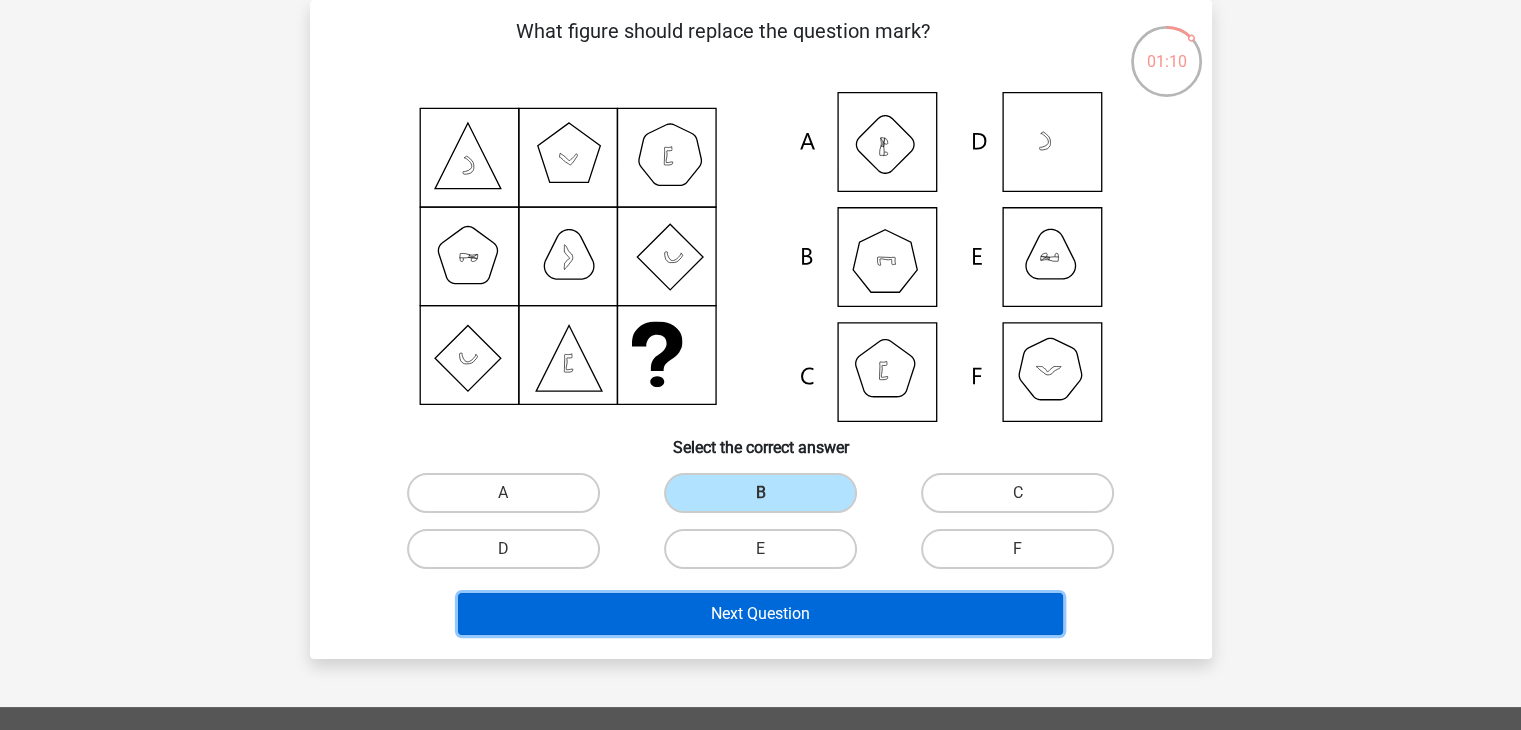 click on "Next Question" at bounding box center [760, 614] 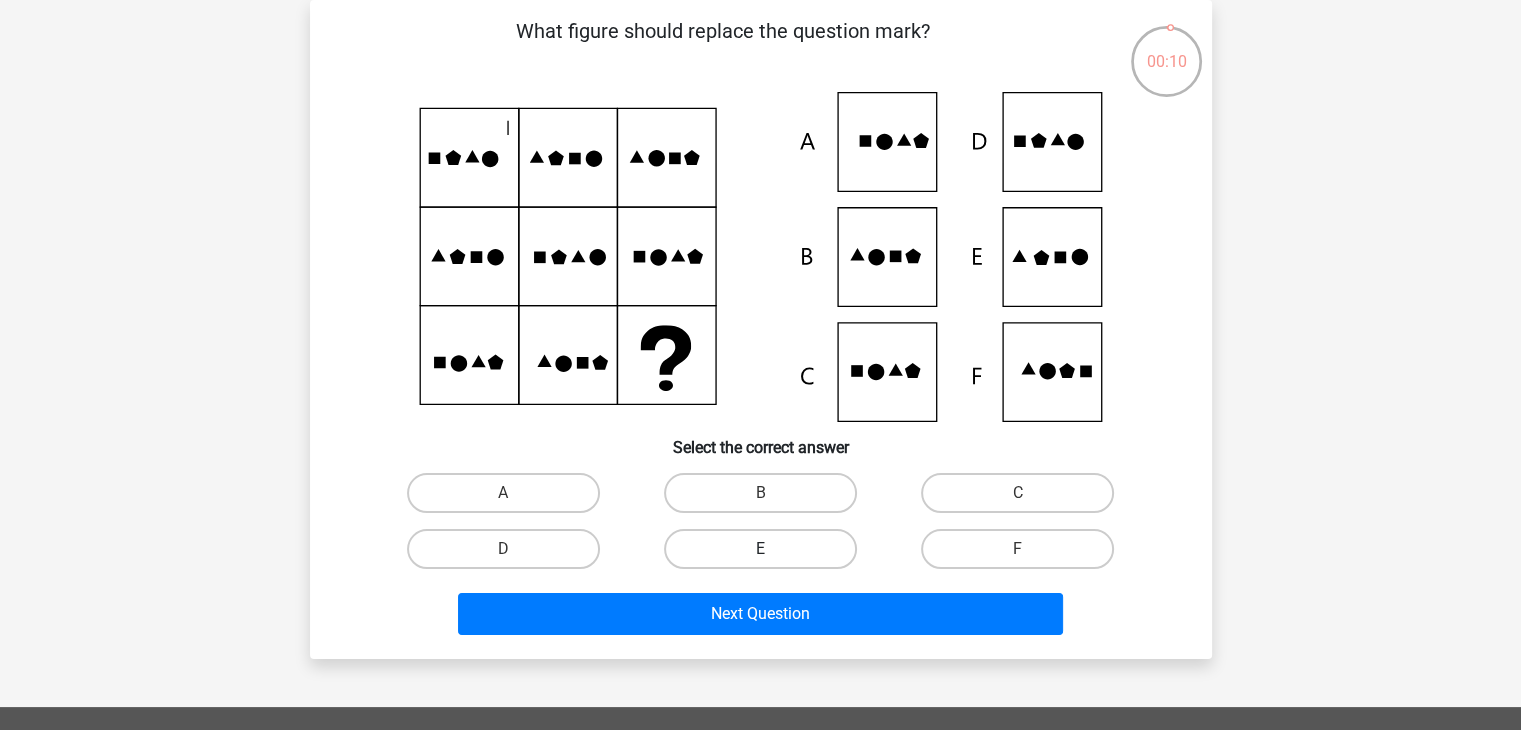 click on "E" at bounding box center [760, 549] 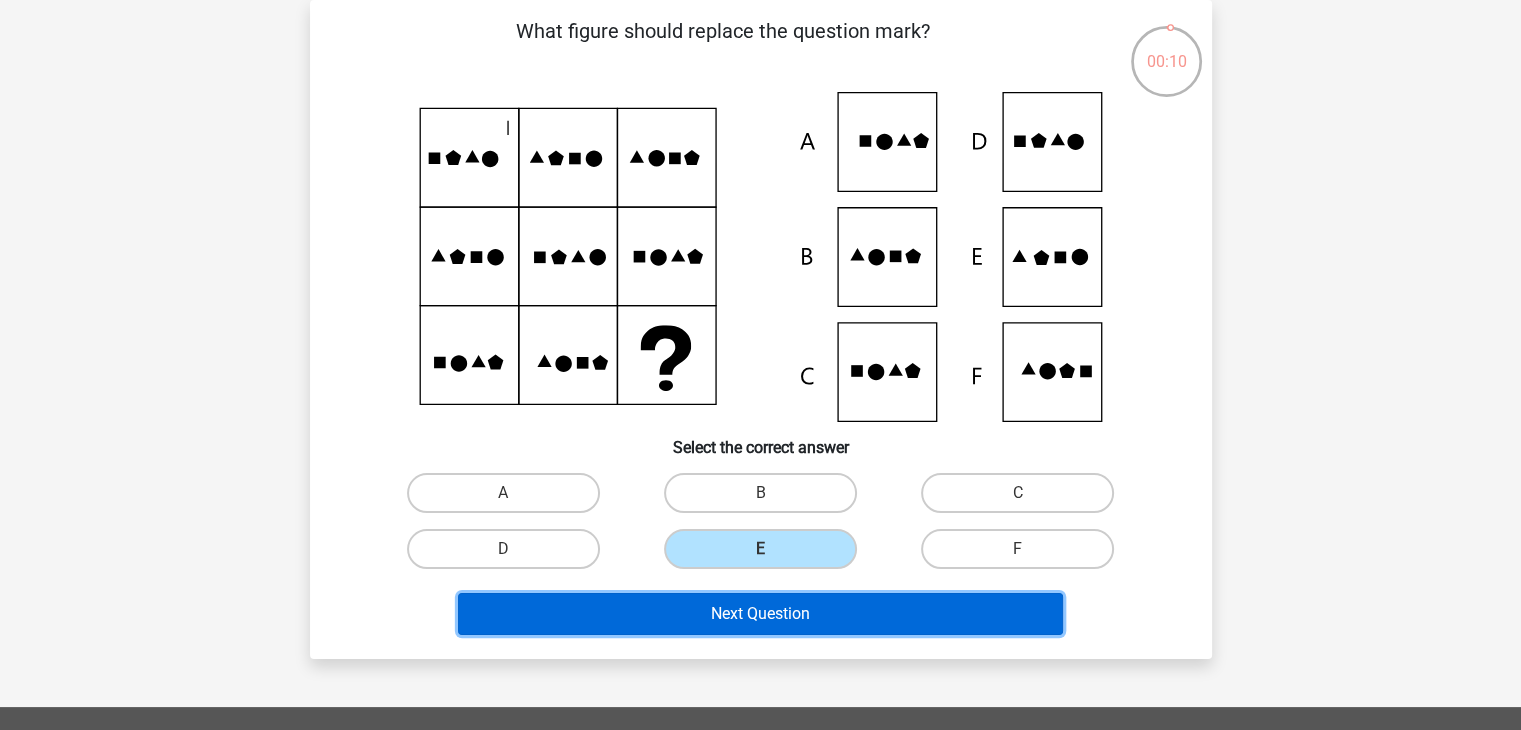click on "Next Question" at bounding box center (760, 614) 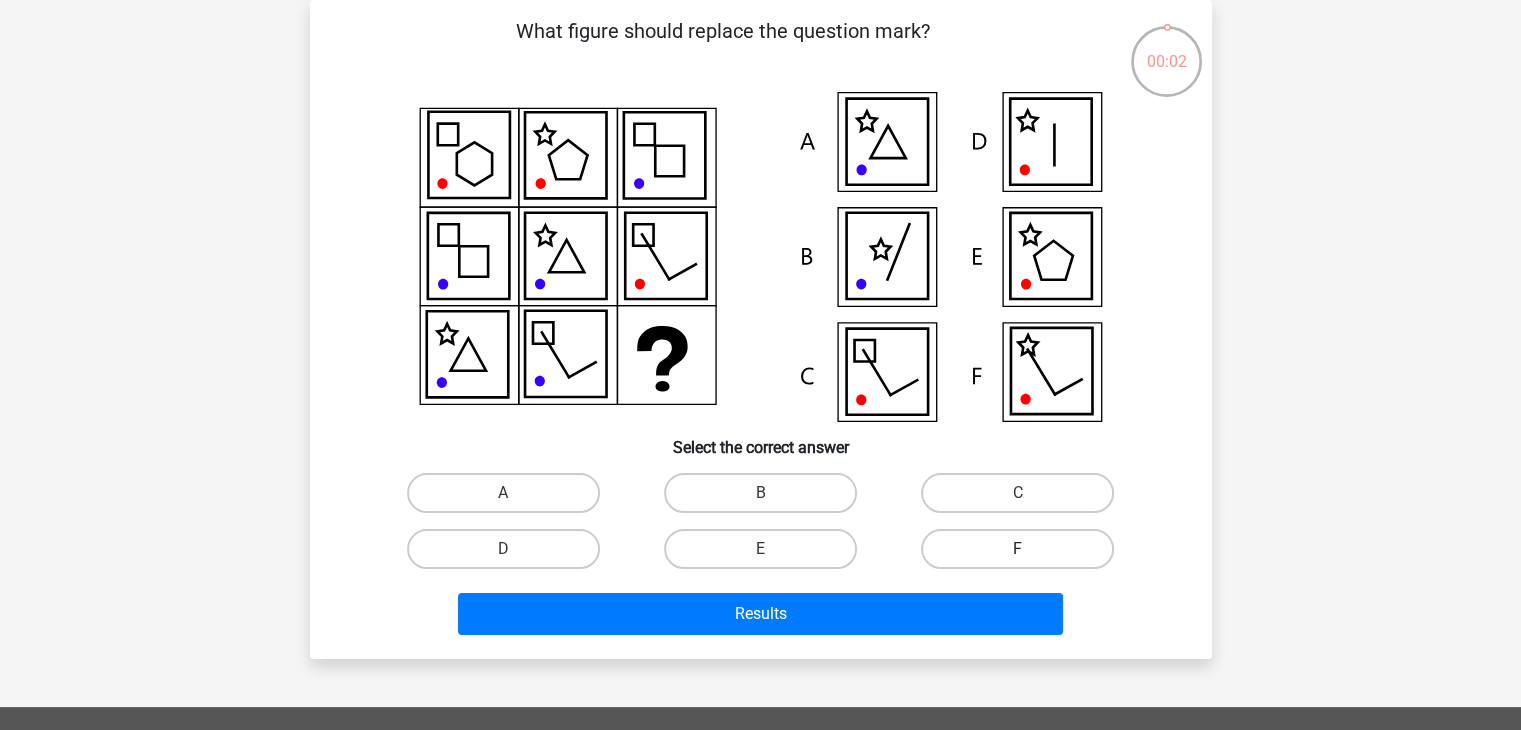 click on "F" at bounding box center (1017, 549) 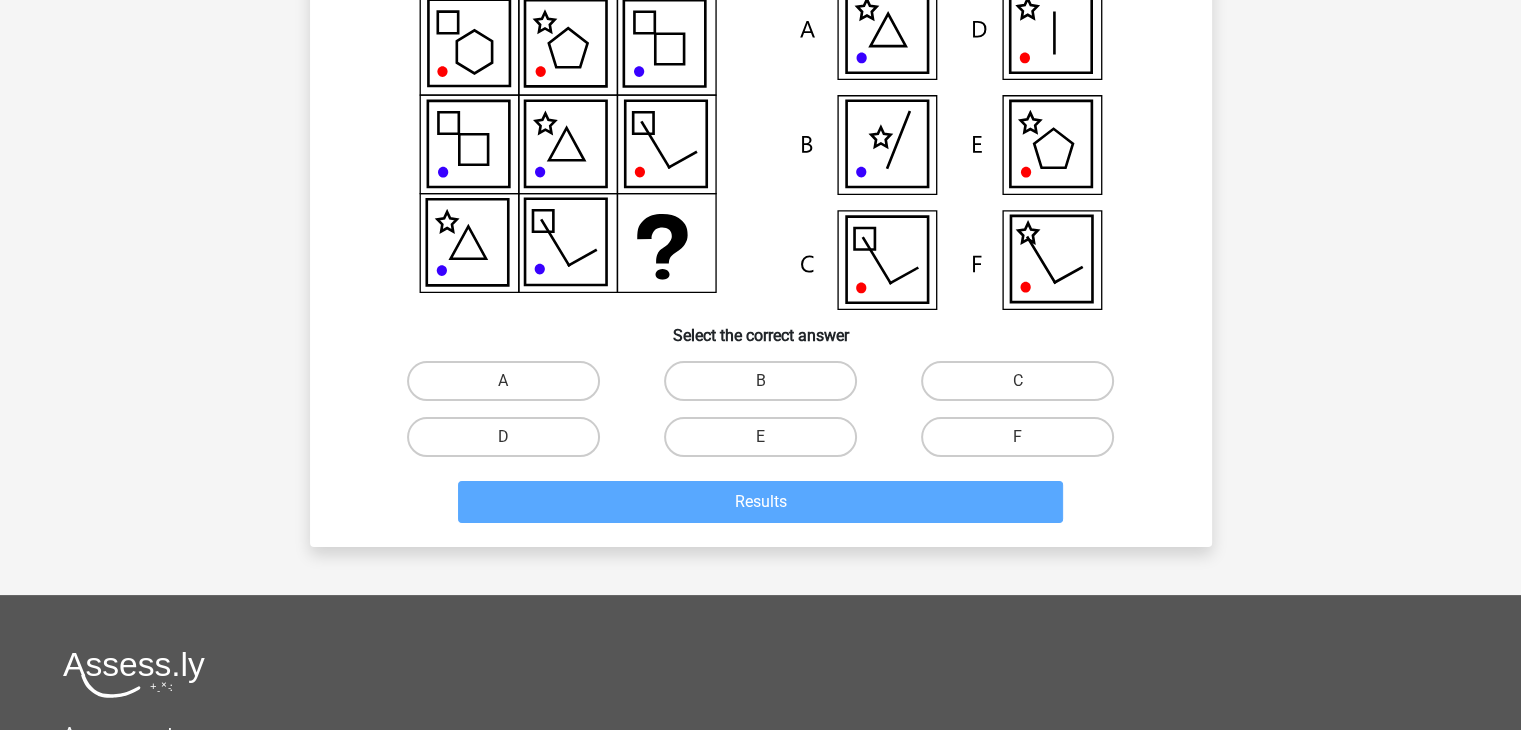 scroll, scrollTop: 292, scrollLeft: 0, axis: vertical 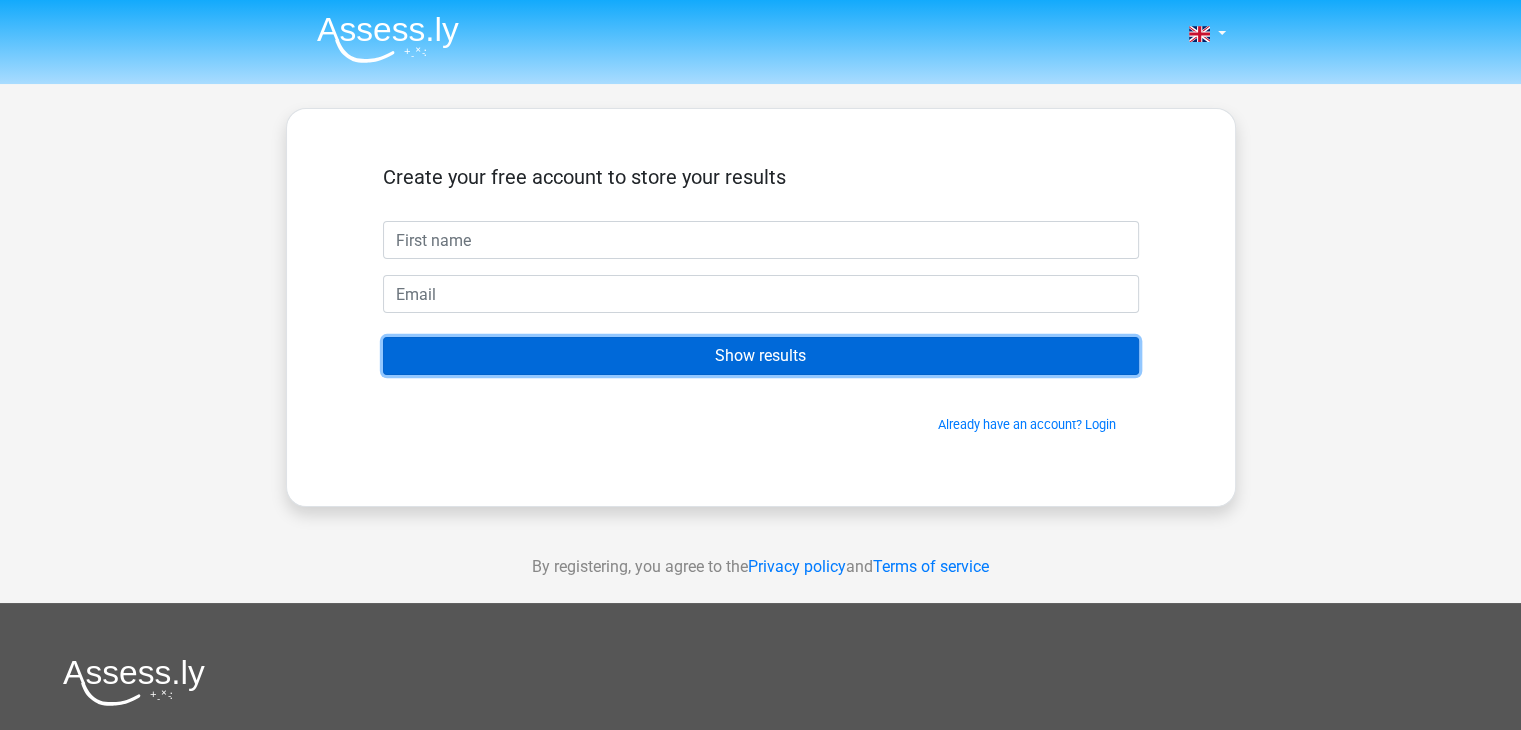 click on "Show results" at bounding box center [761, 356] 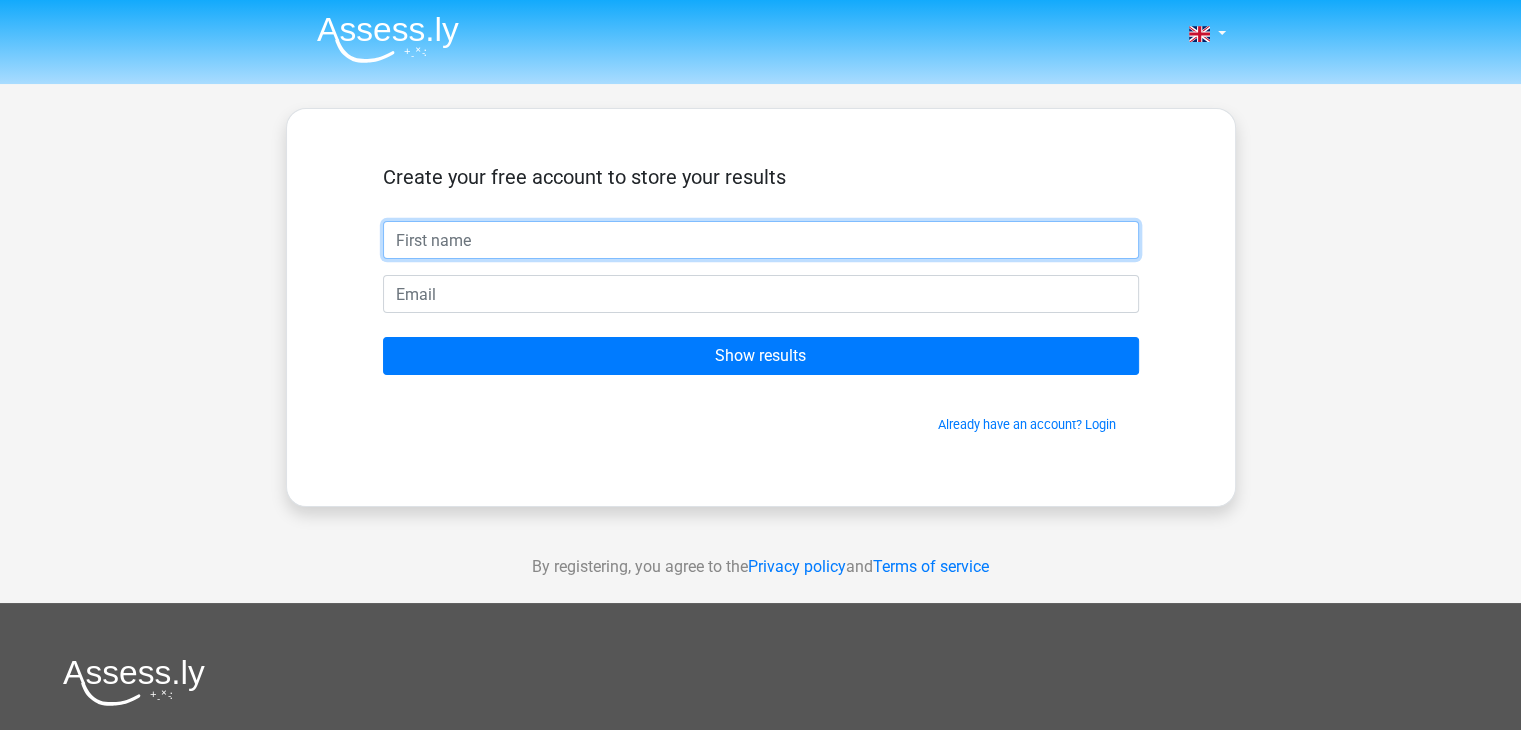click at bounding box center (761, 240) 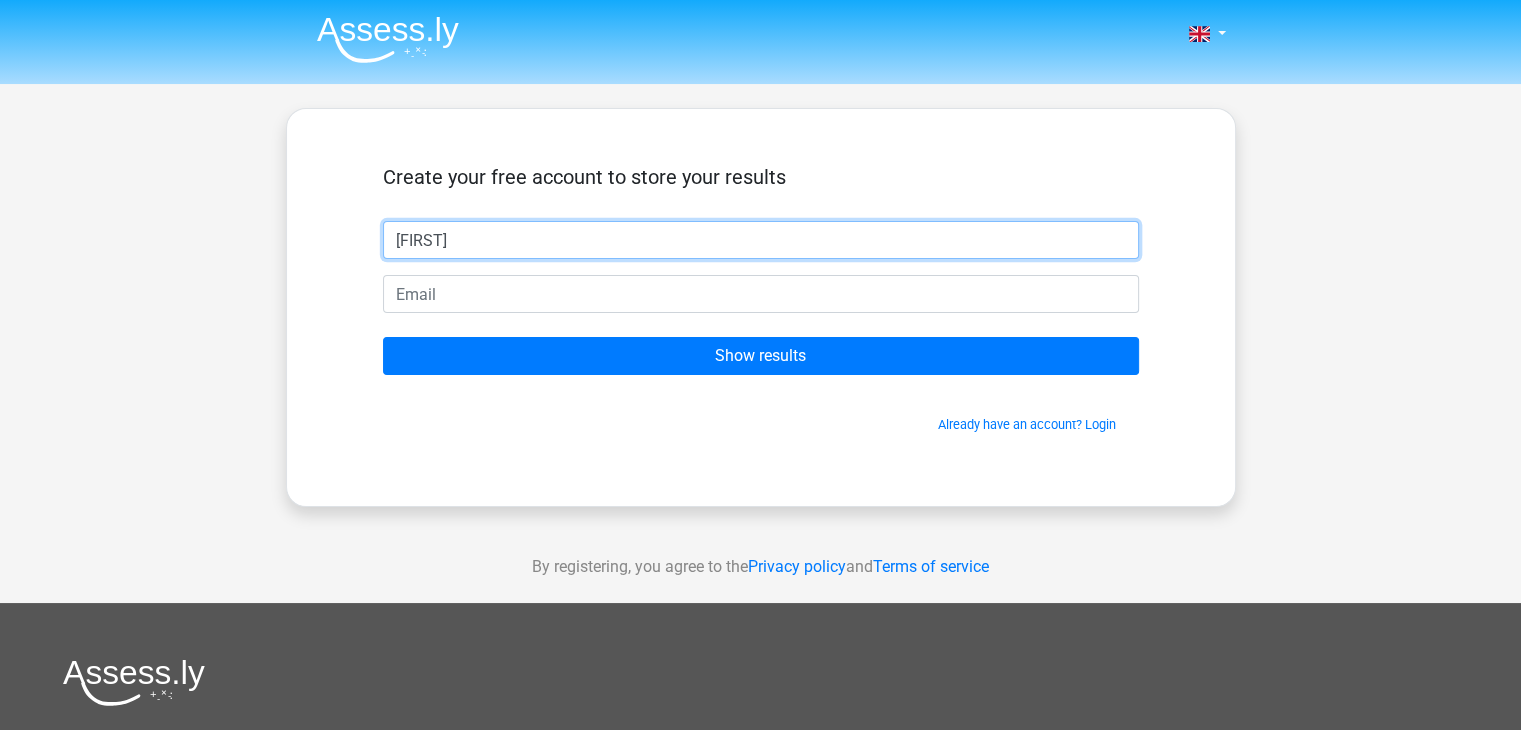 type on "[FIRST]" 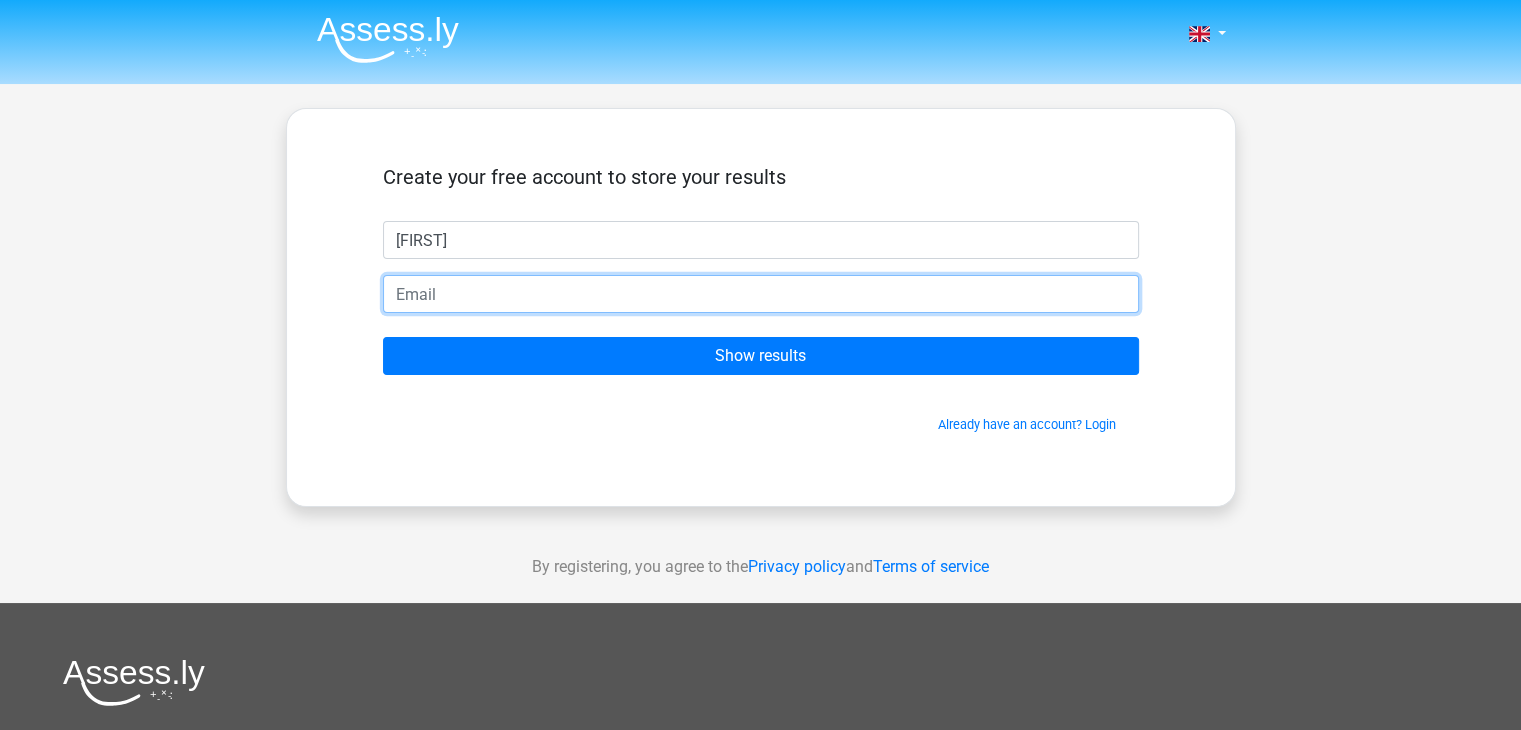 click at bounding box center [761, 294] 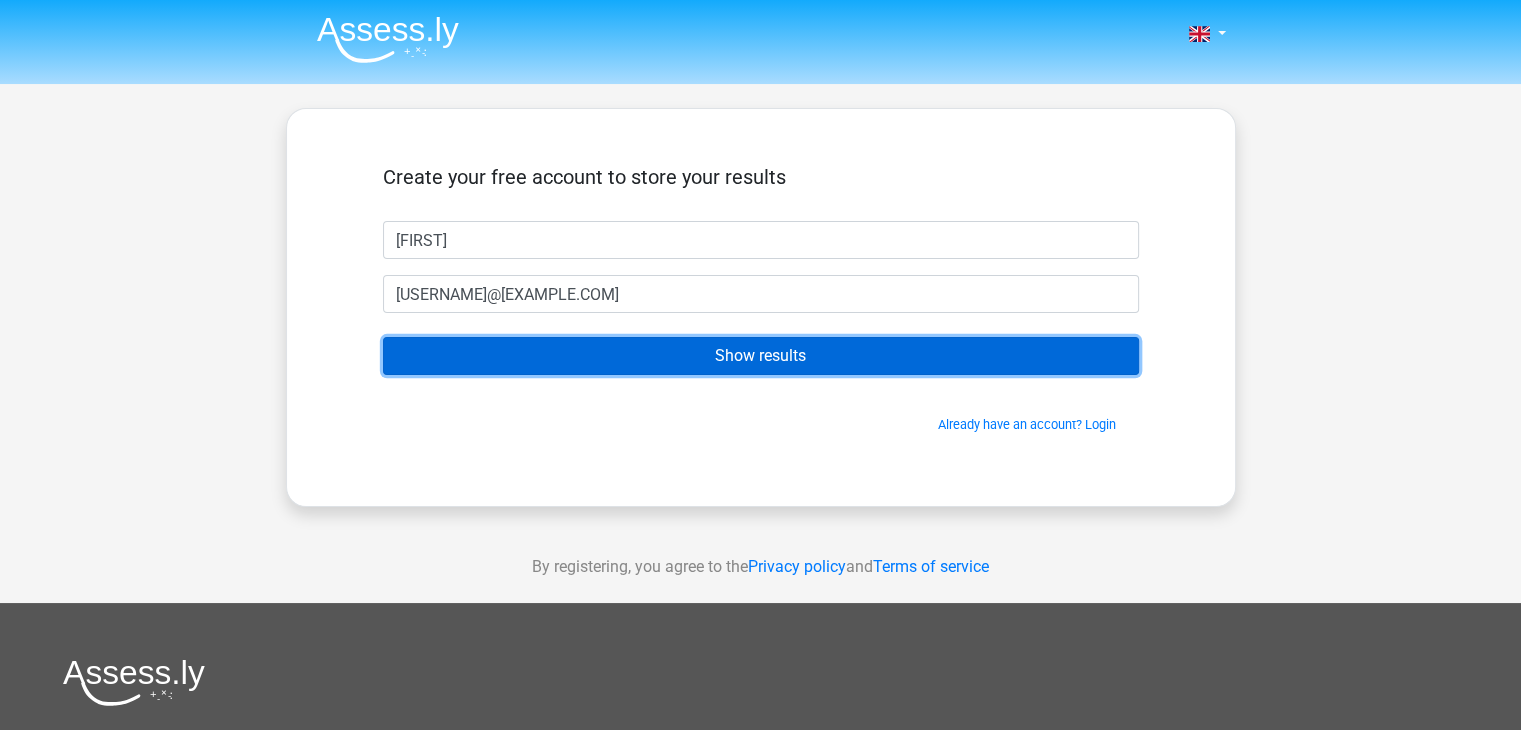 click on "Show results" at bounding box center (761, 356) 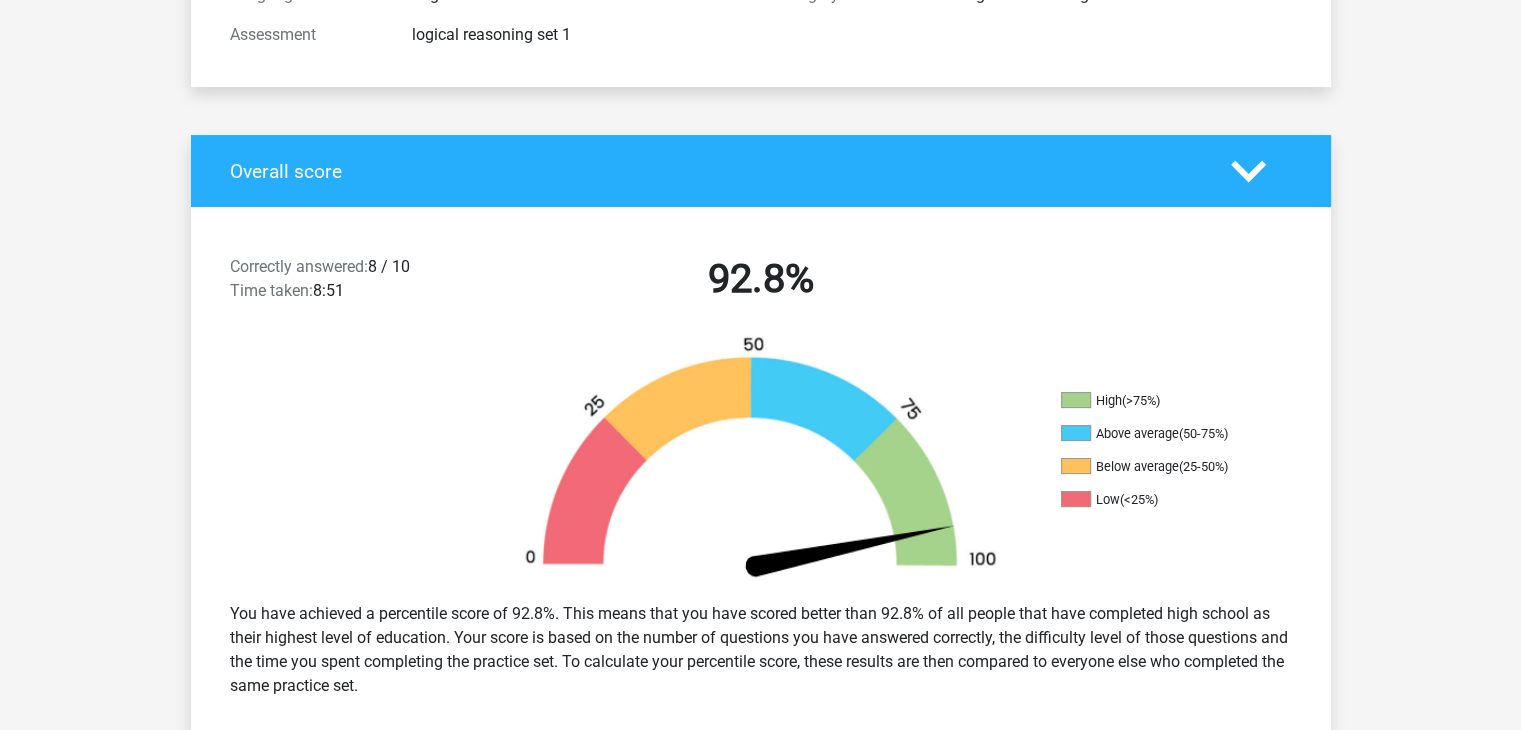 scroll, scrollTop: 400, scrollLeft: 0, axis: vertical 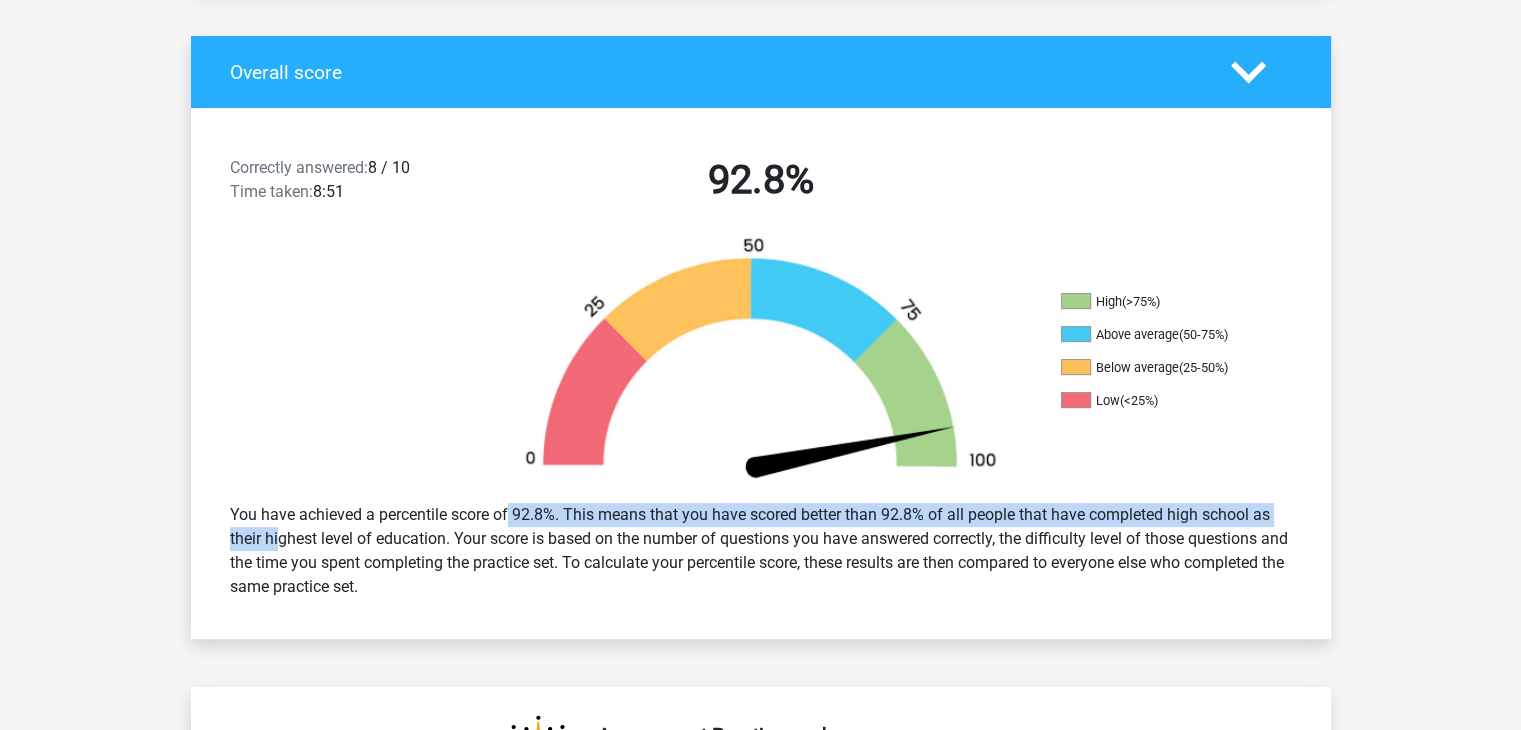 drag, startPoint x: 480, startPoint y: 507, endPoint x: 1296, endPoint y: 520, distance: 816.1036 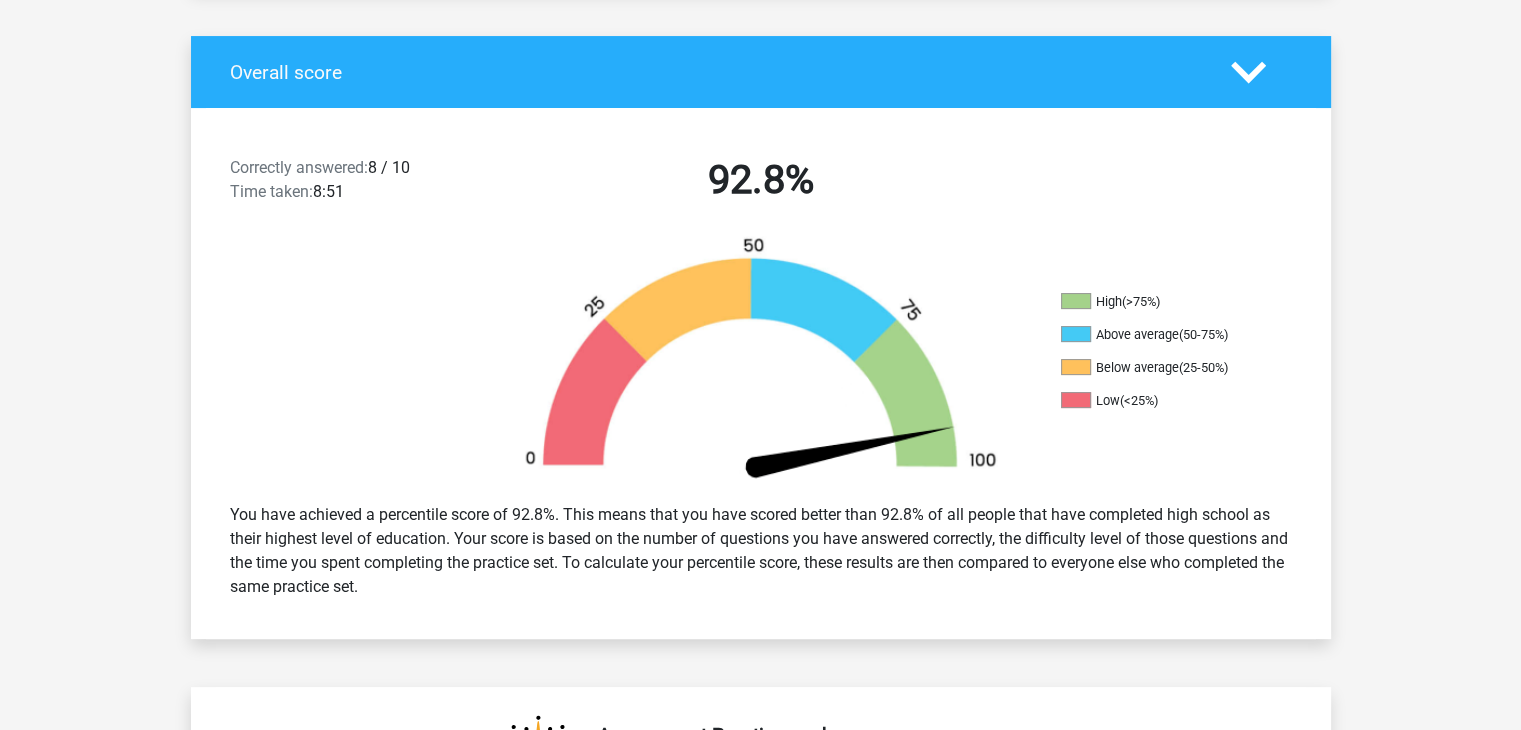 click on "You have achieved a percentile score of 92.8%.
This means that you have scored better than 92.8%
of all people that have completed high school  as their highest level of education.
Your score is based on the number of questions you have answered correctly, the difficulty level of those questions and the time you spent completing the practice set. To calculate your percentile score, these results are then compared to everyone else who completed the same practice set." at bounding box center (761, 551) 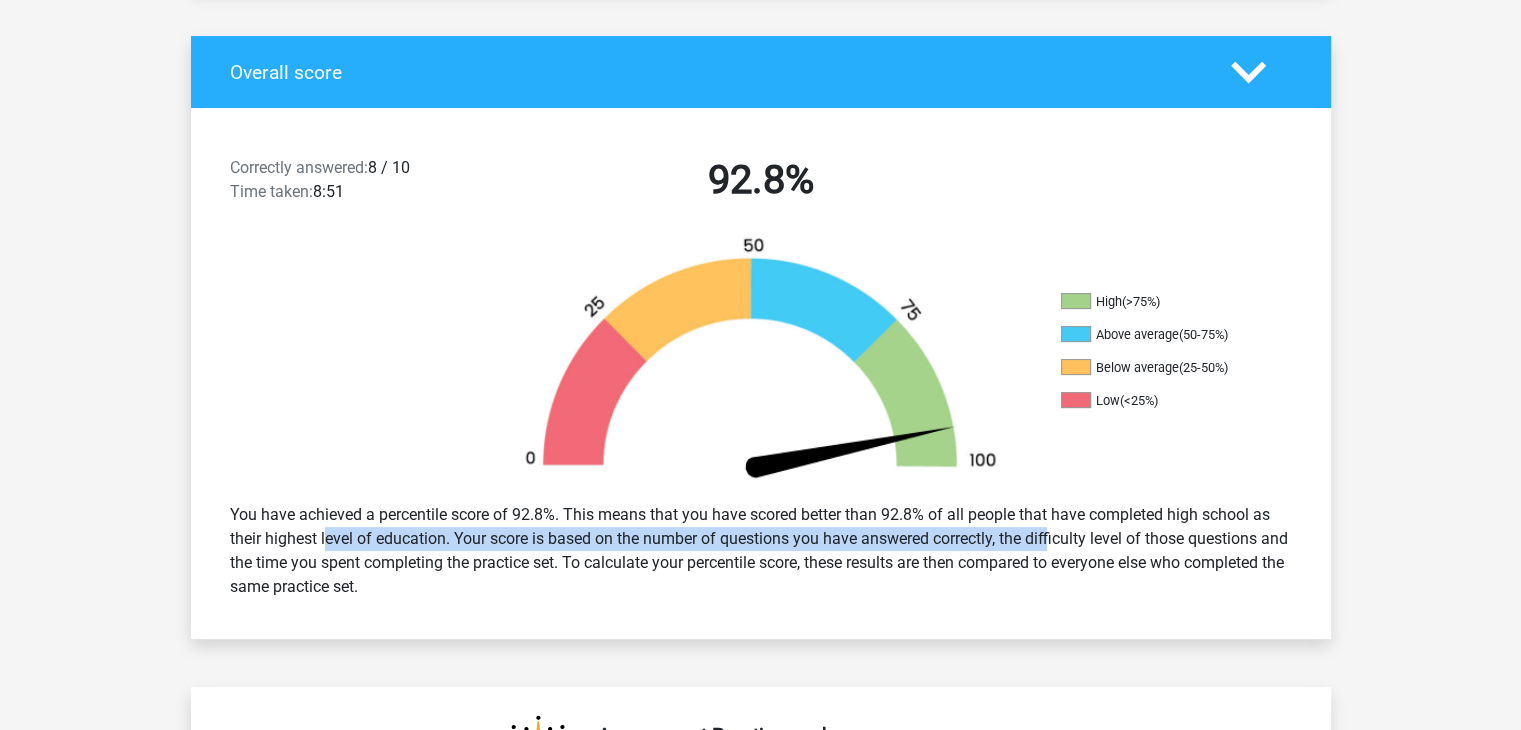 drag, startPoint x: 300, startPoint y: 545, endPoint x: 1001, endPoint y: 540, distance: 701.0178 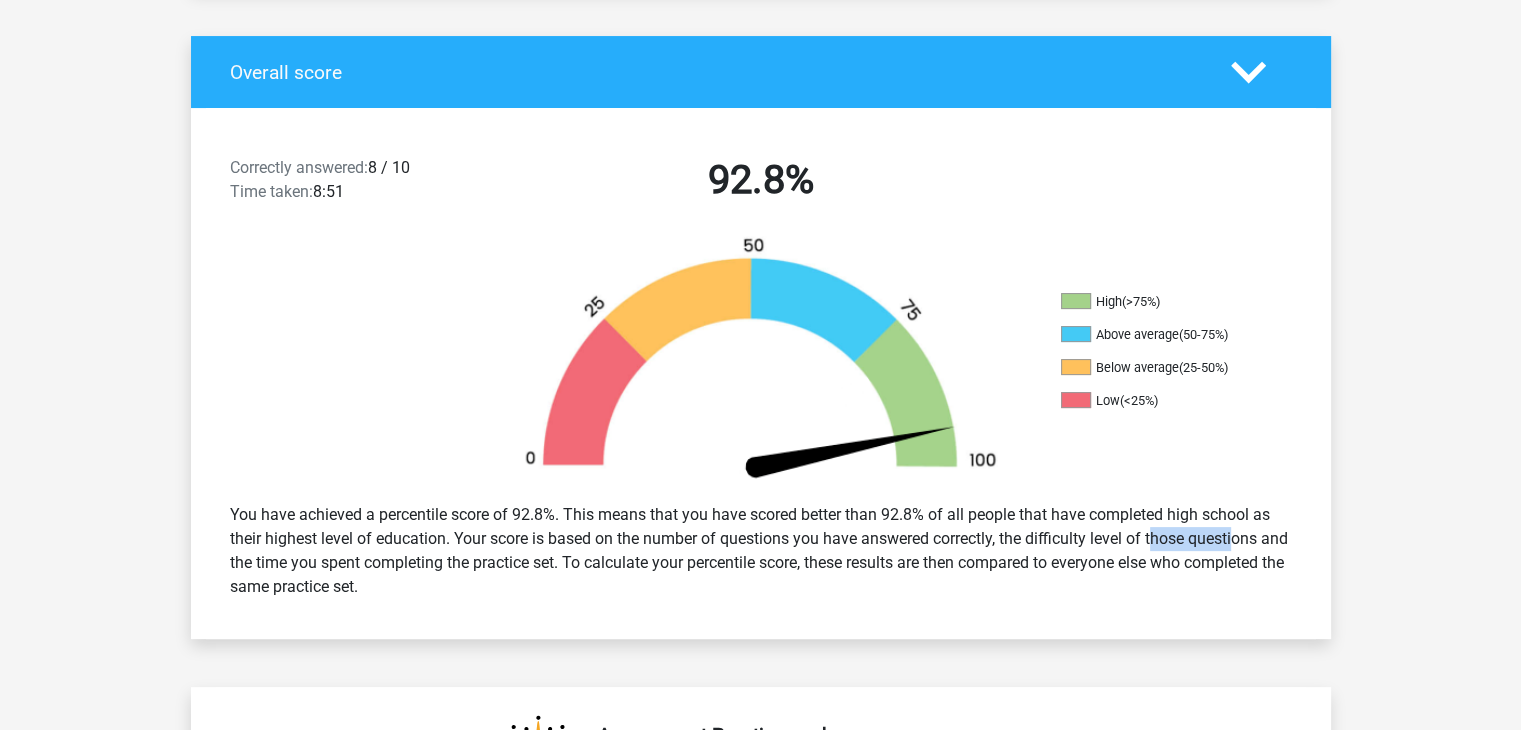 drag, startPoint x: 1101, startPoint y: 527, endPoint x: 1173, endPoint y: 533, distance: 72.249565 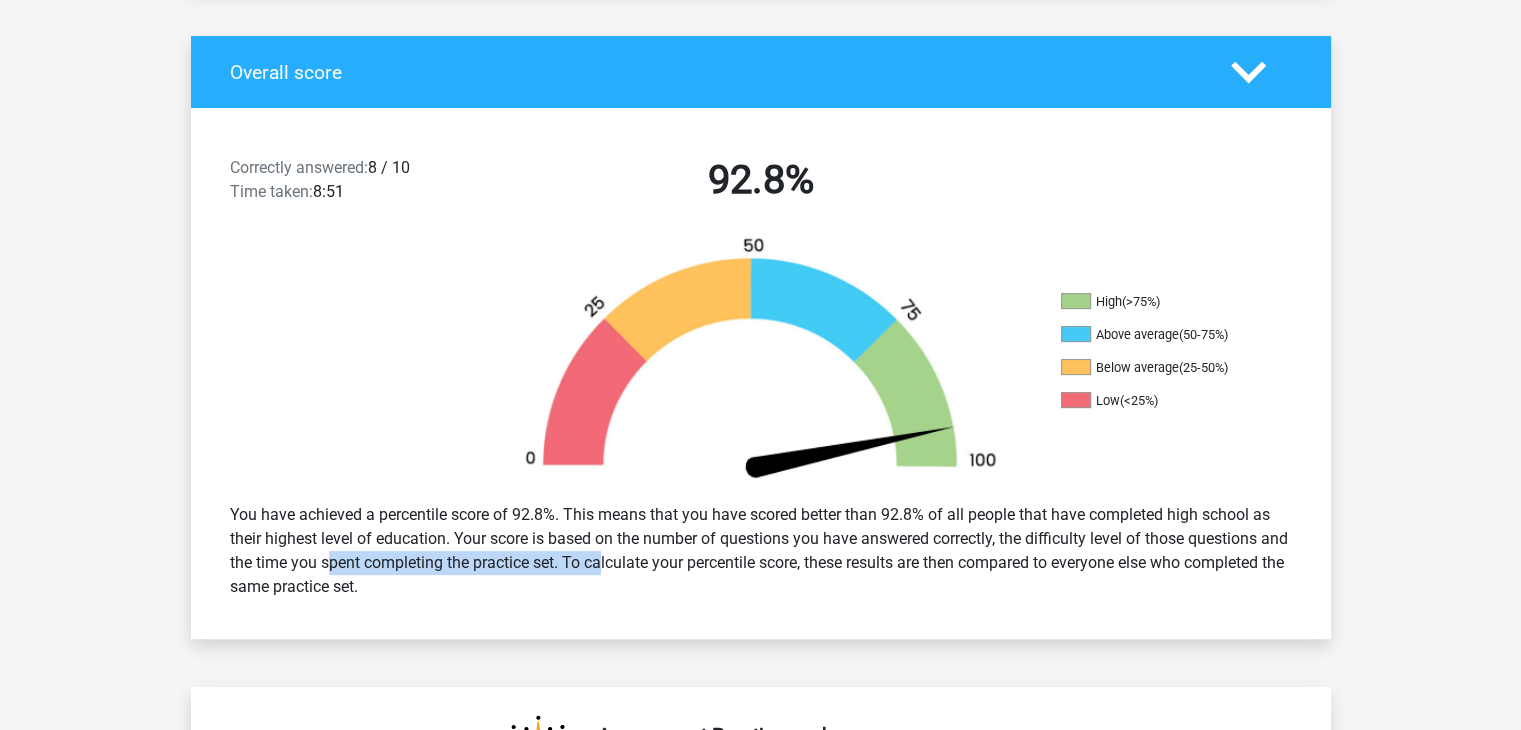 drag, startPoint x: 300, startPoint y: 566, endPoint x: 590, endPoint y: 545, distance: 290.75934 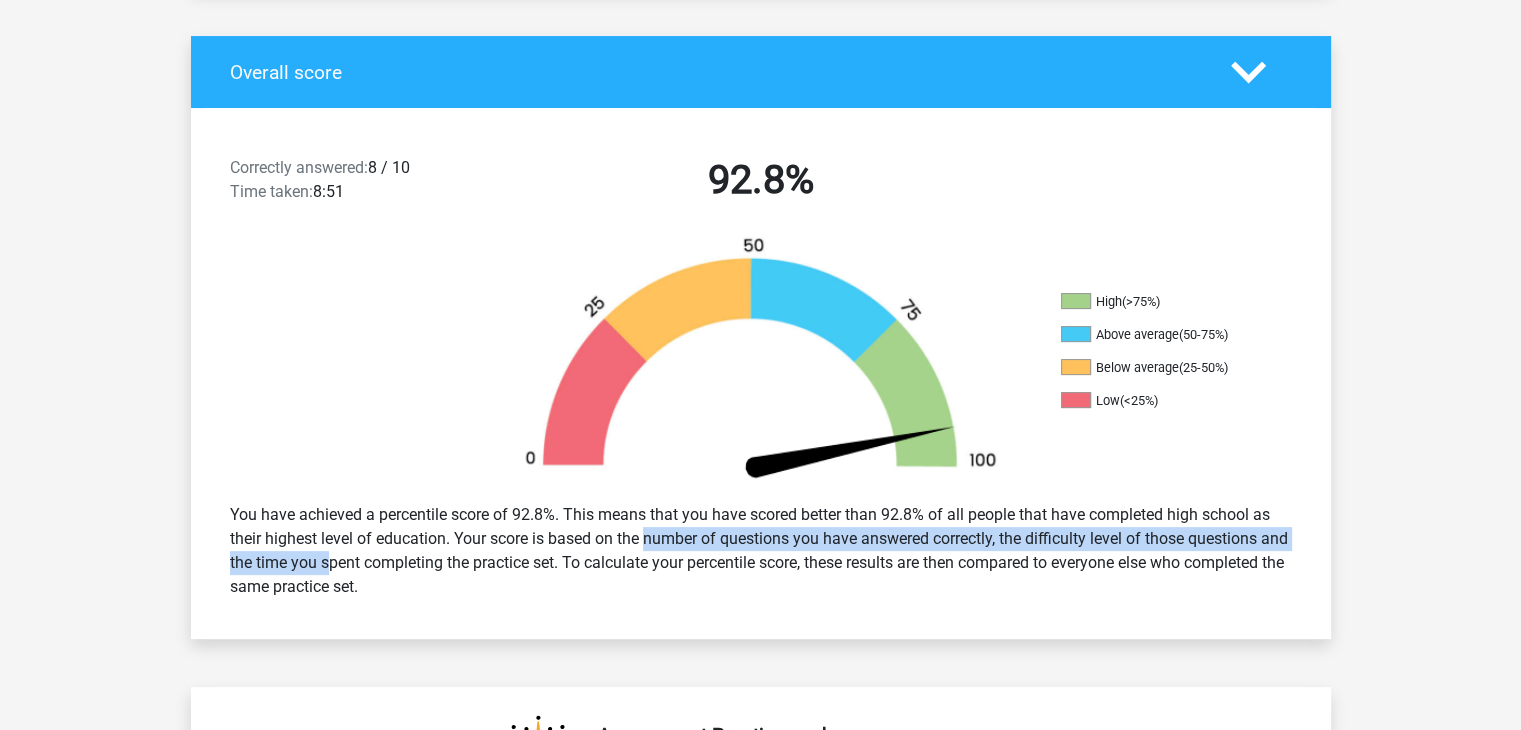 click on "You have achieved a percentile score of 92.8%.
This means that you have scored better than 92.8%
of all people that have completed high school  as their highest level of education.
Your score is based on the number of questions you have answered correctly, the difficulty level of those questions and the time you spent completing the practice set. To calculate your percentile score, these results are then compared to everyone else who completed the same practice set." at bounding box center [761, 551] 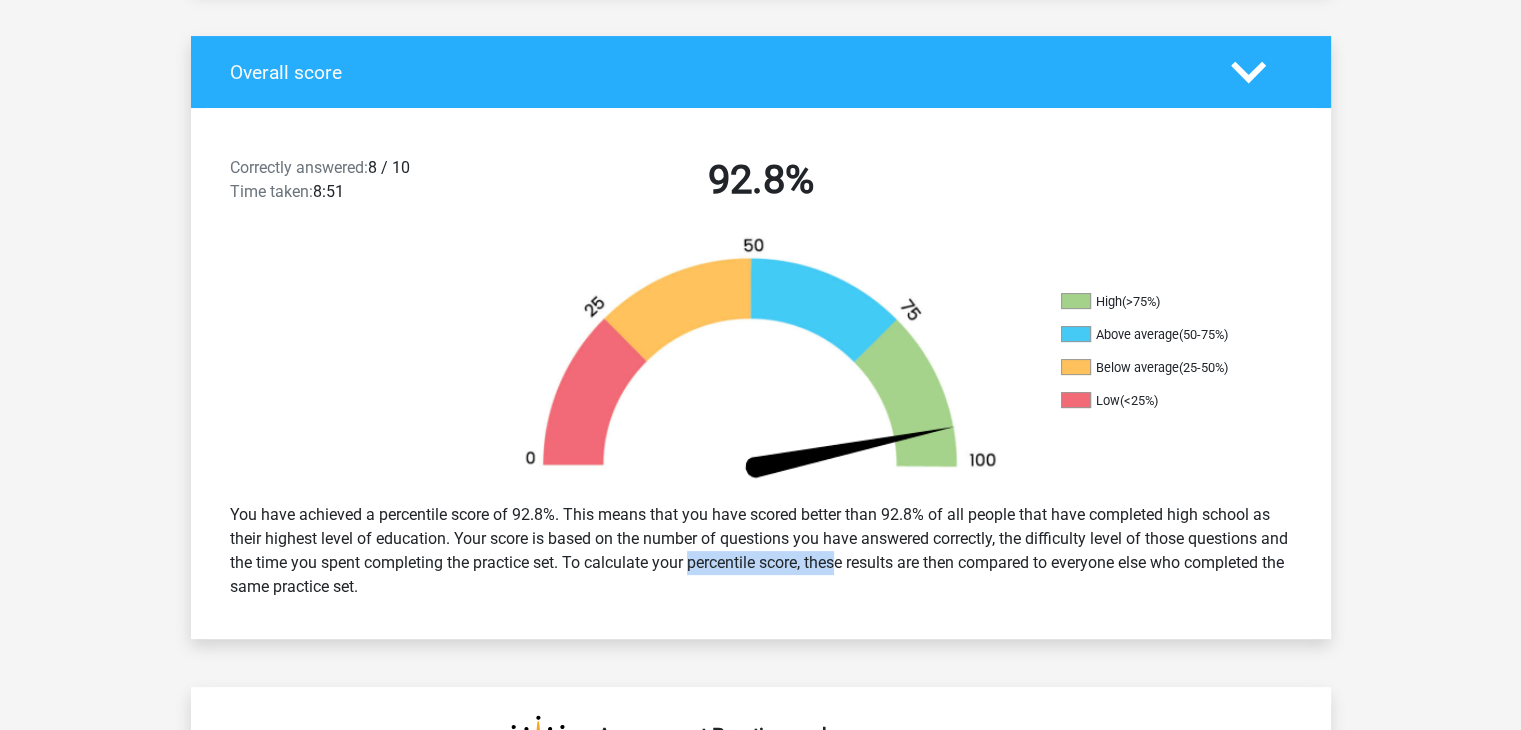drag, startPoint x: 659, startPoint y: 570, endPoint x: 810, endPoint y: 566, distance: 151.05296 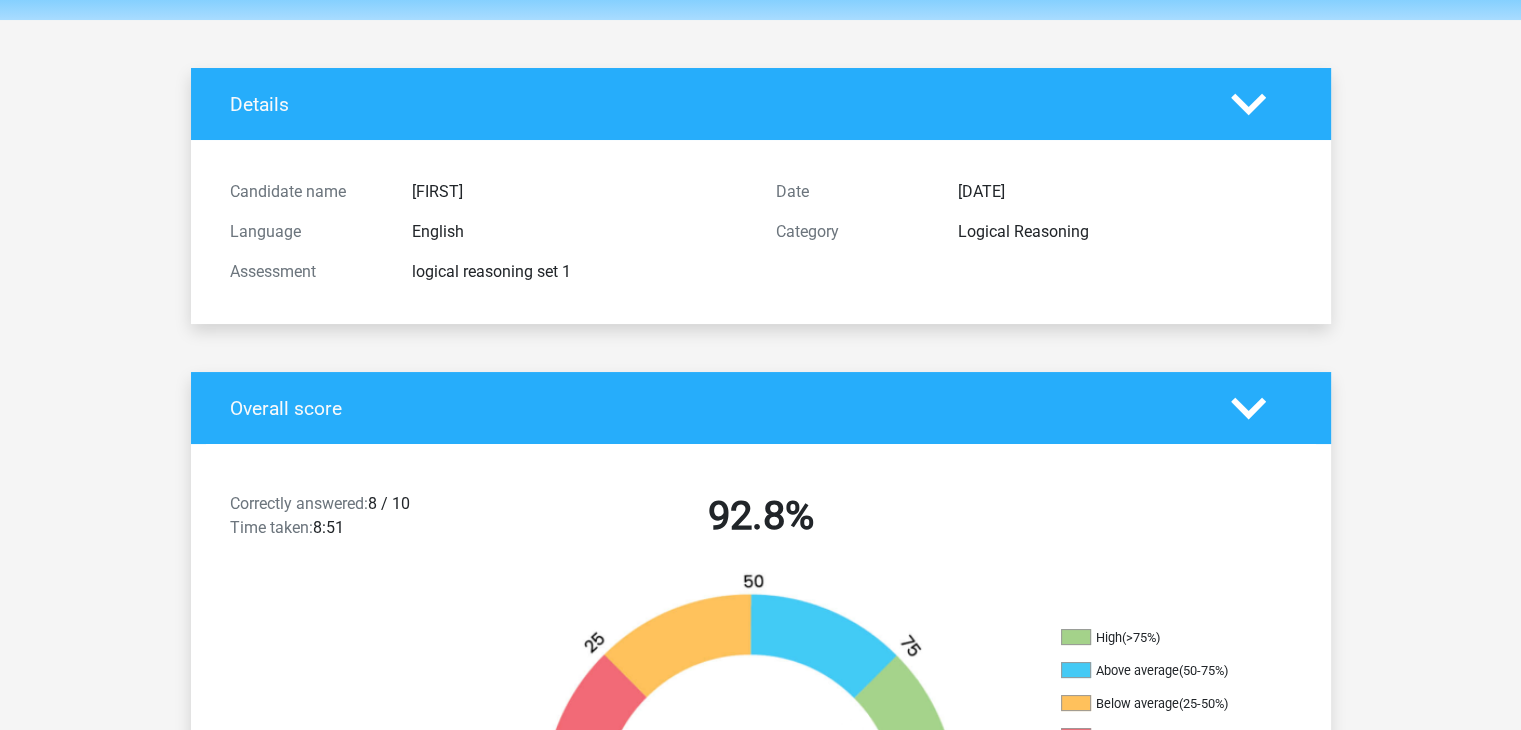scroll, scrollTop: 0, scrollLeft: 0, axis: both 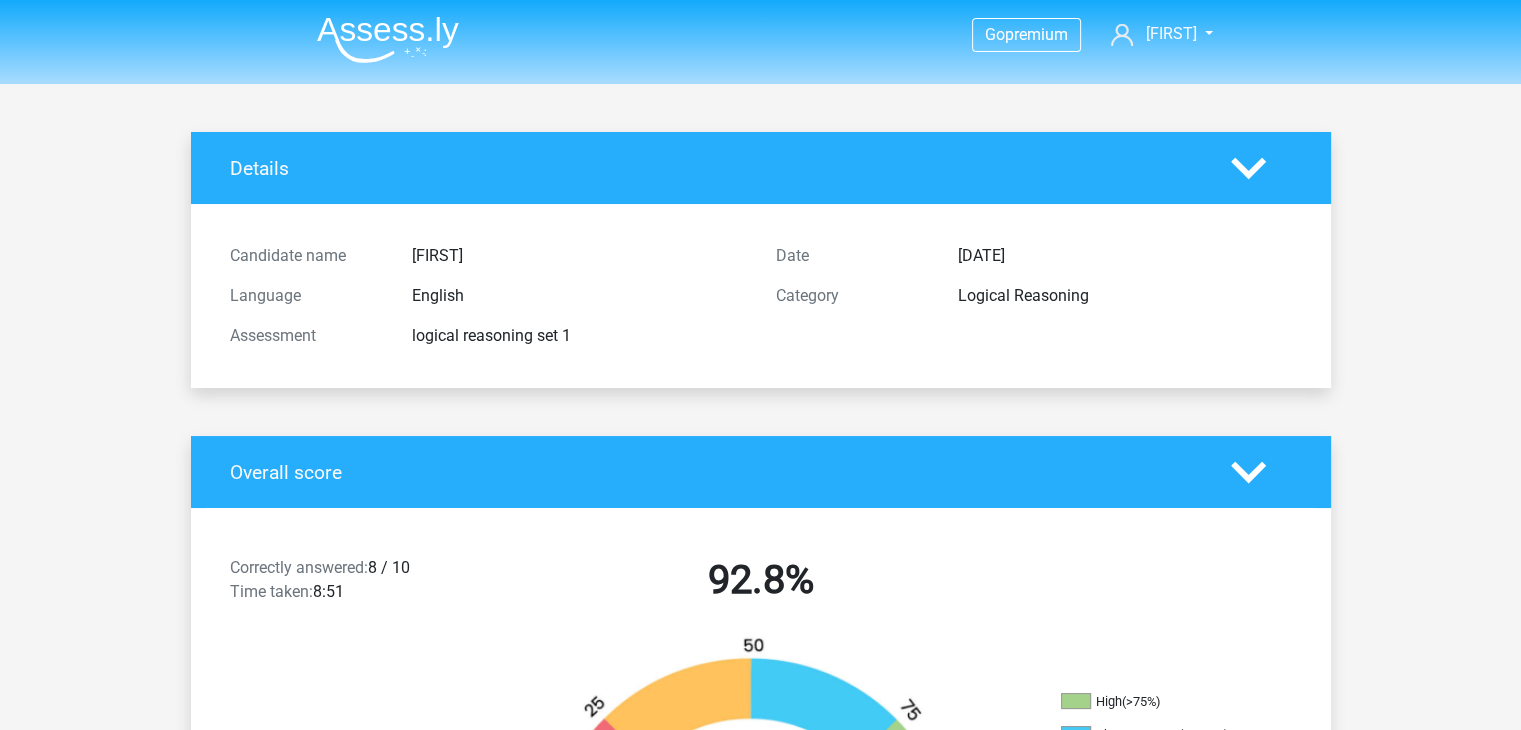 click on "92.8%" at bounding box center [761, 580] 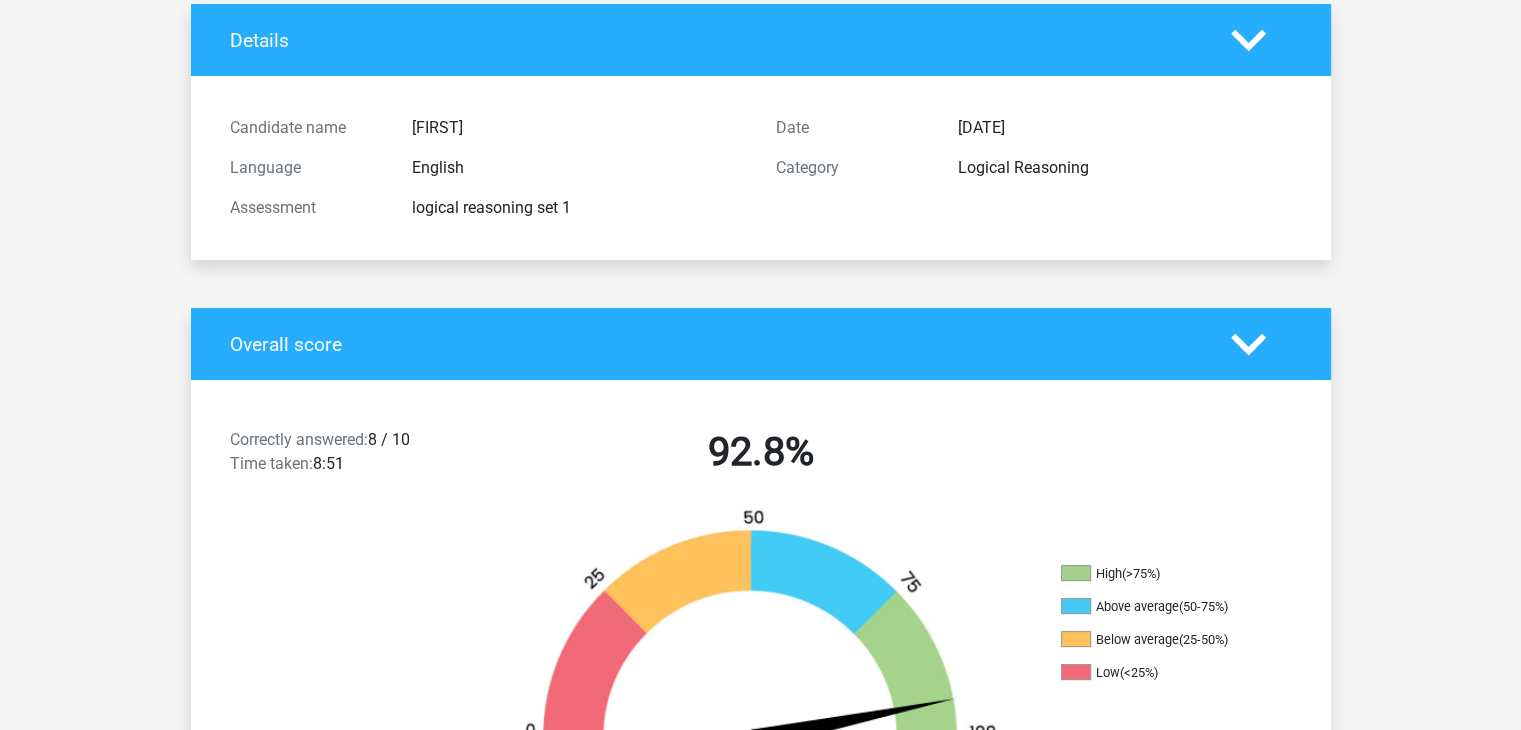 scroll, scrollTop: 400, scrollLeft: 0, axis: vertical 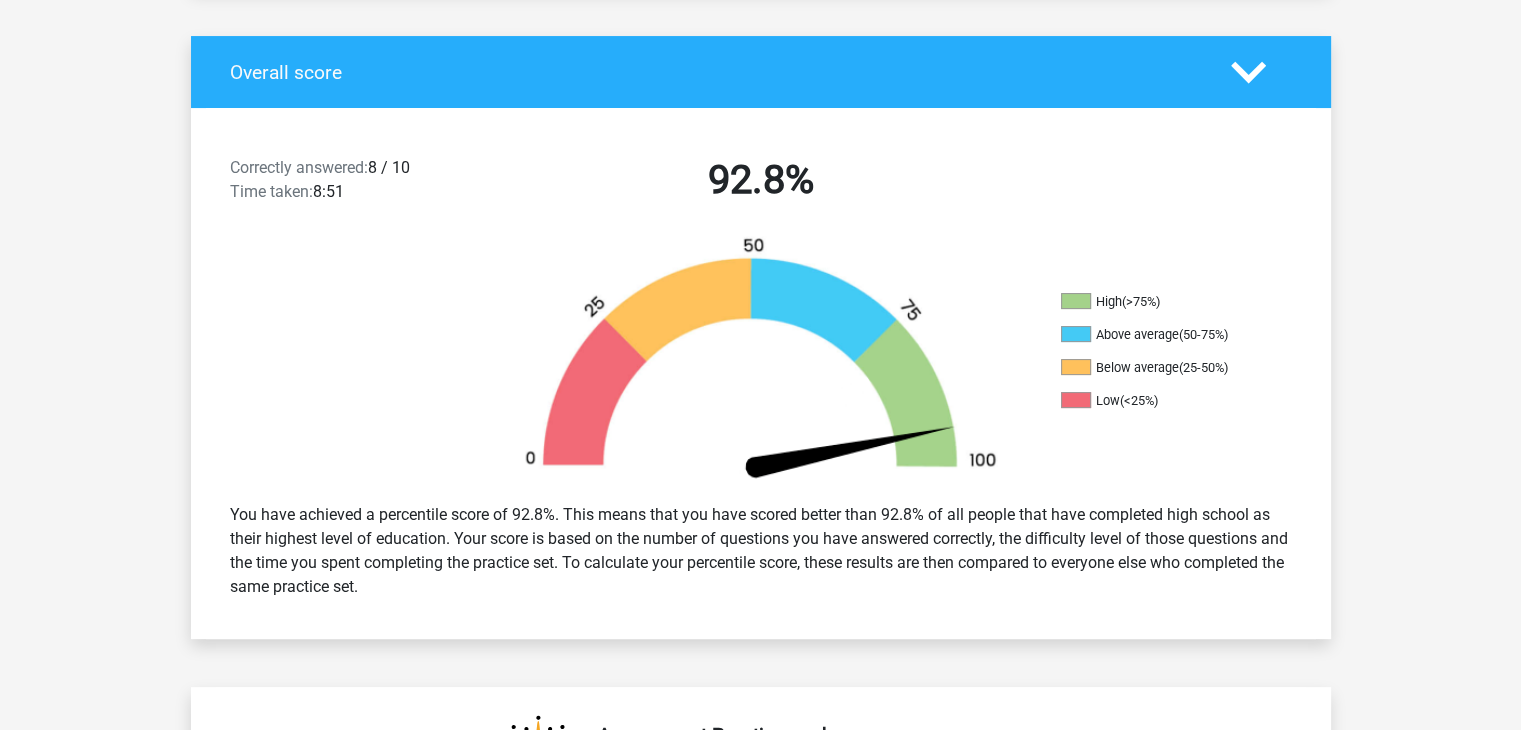 click at bounding box center (761, 361) 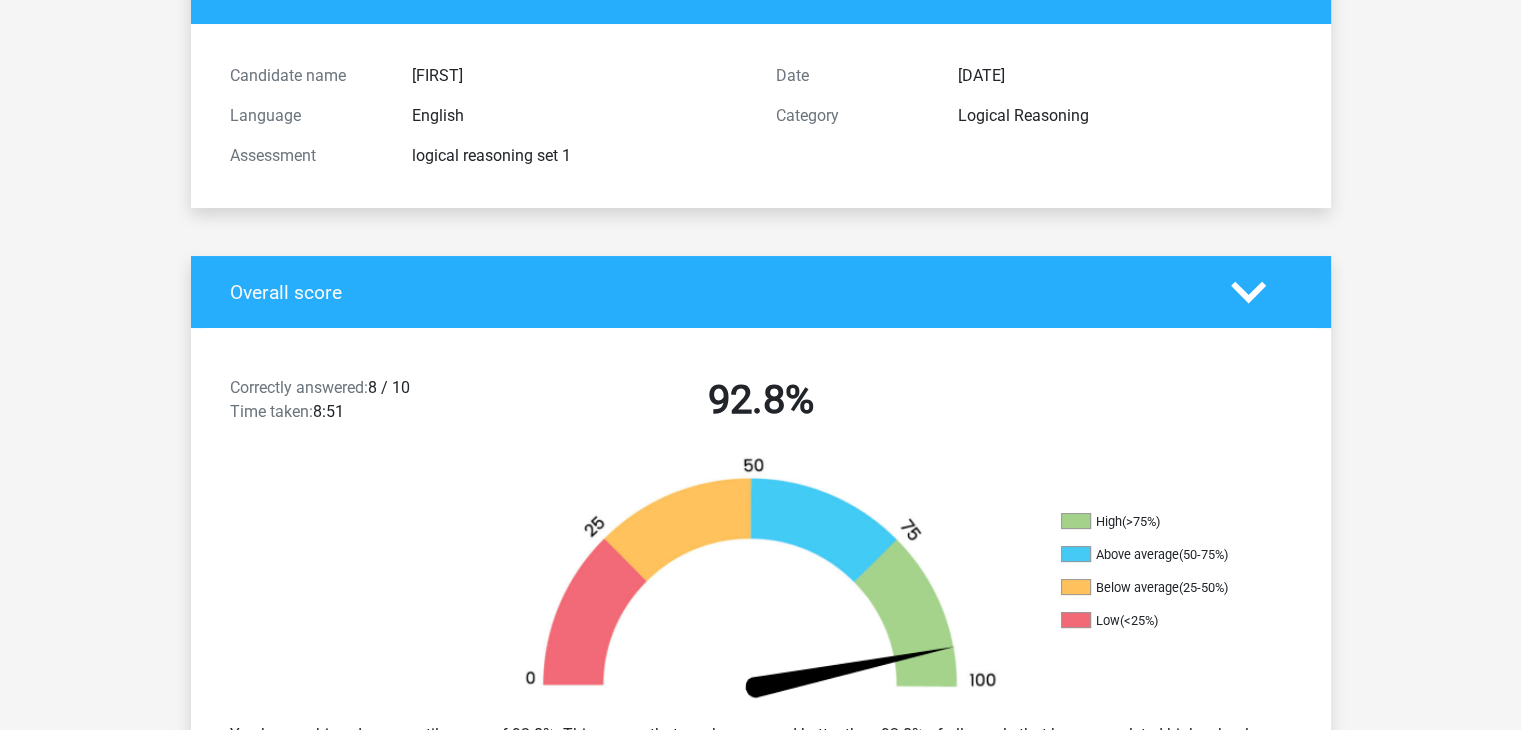 scroll, scrollTop: 100, scrollLeft: 0, axis: vertical 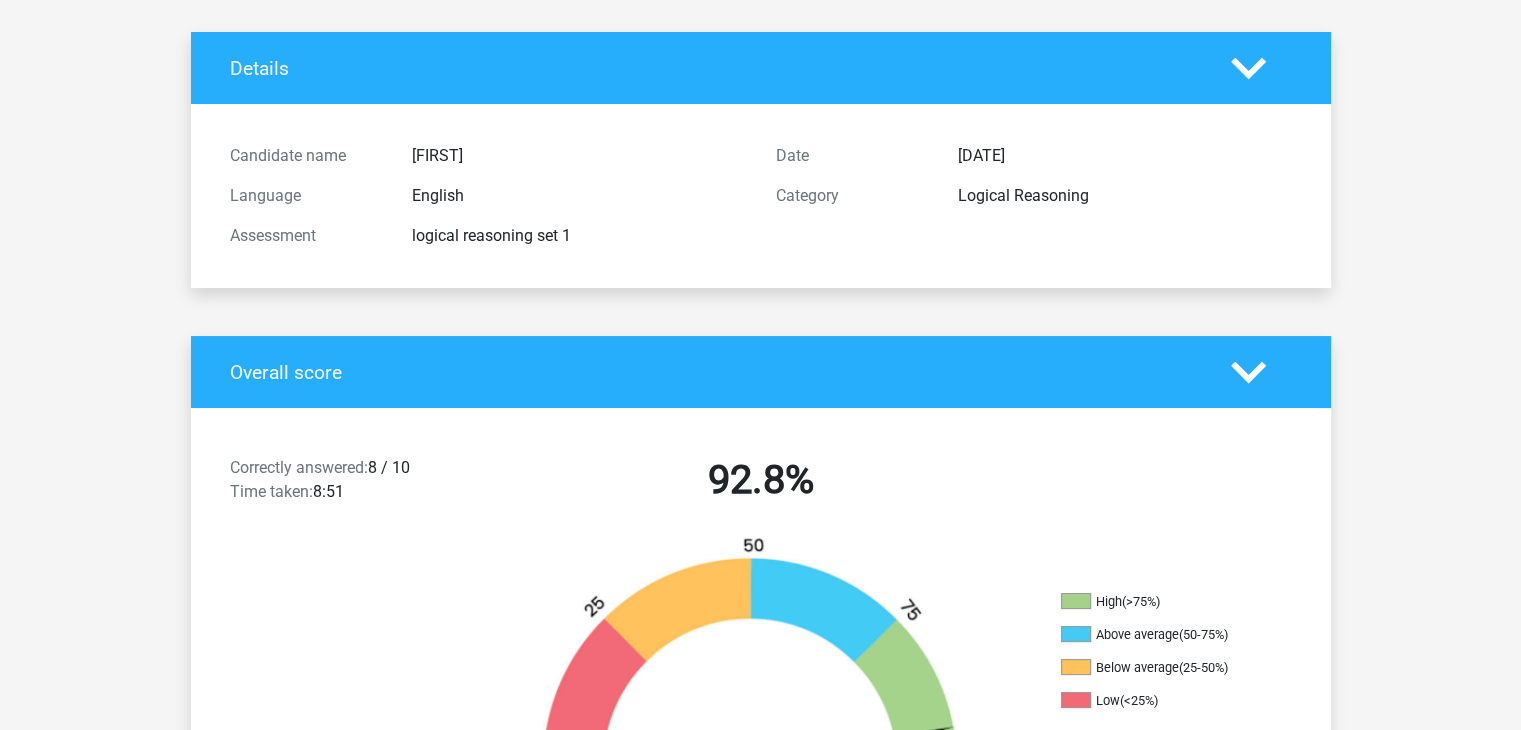 click on "Overall score" at bounding box center [761, 372] 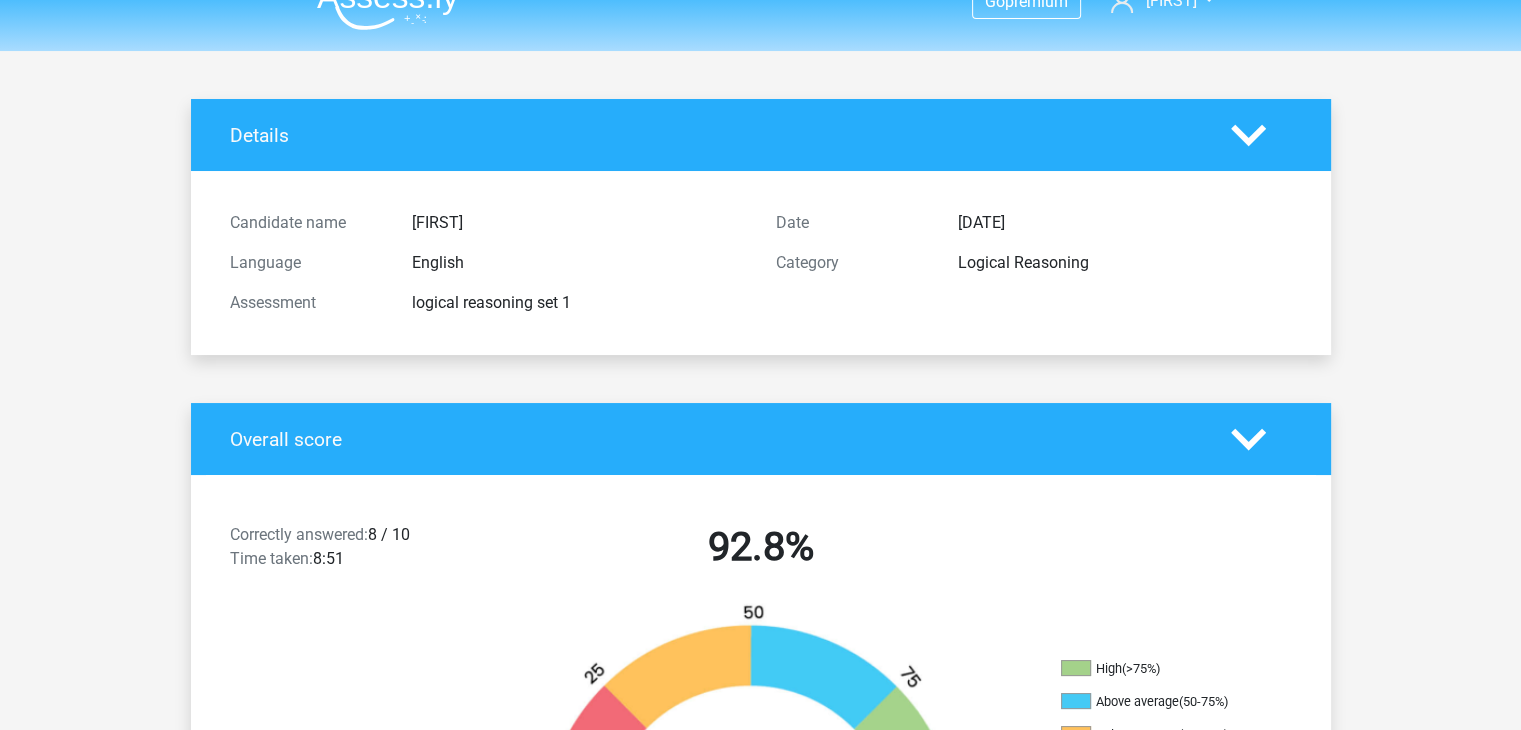 scroll, scrollTop: 0, scrollLeft: 0, axis: both 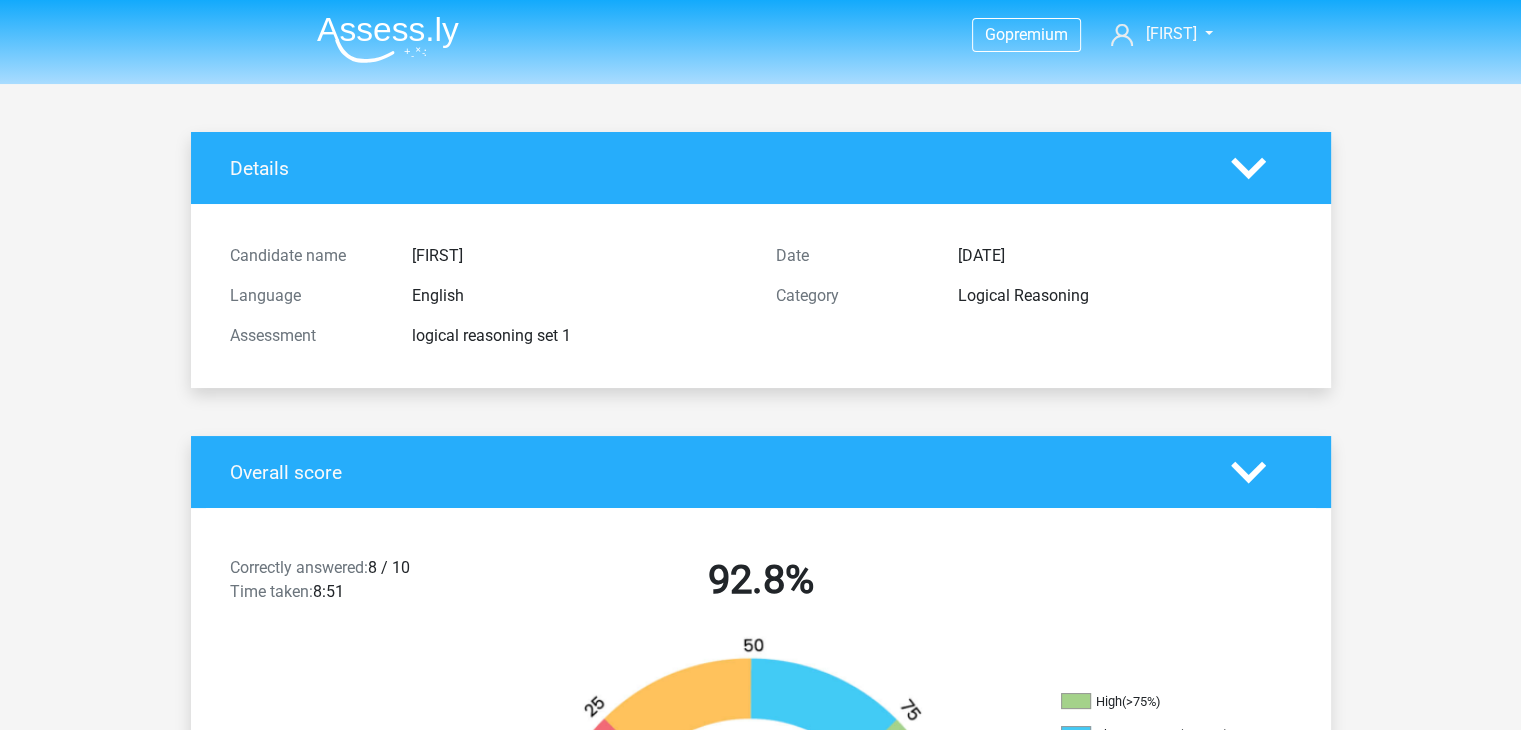 click on "Details" at bounding box center (761, 168) 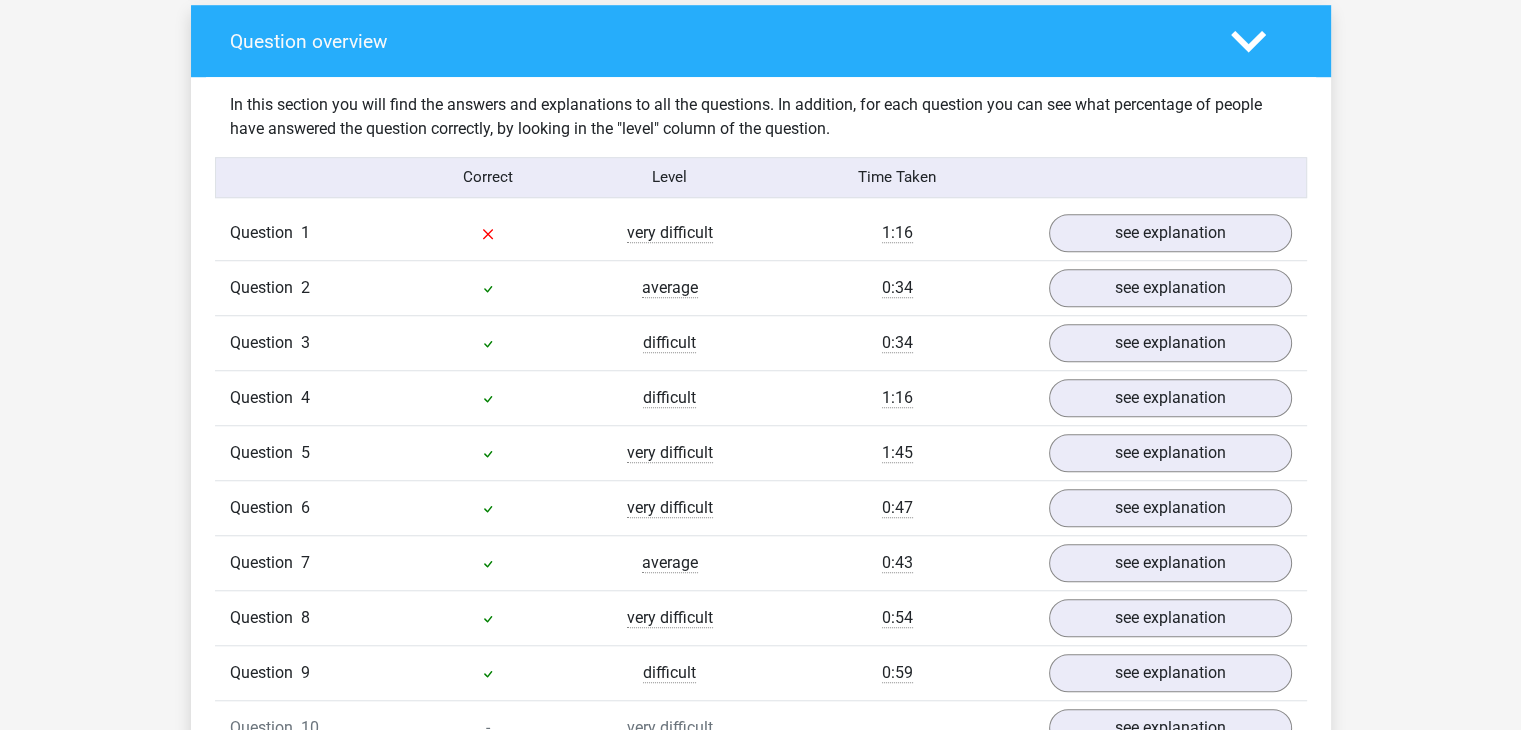 scroll, scrollTop: 1600, scrollLeft: 0, axis: vertical 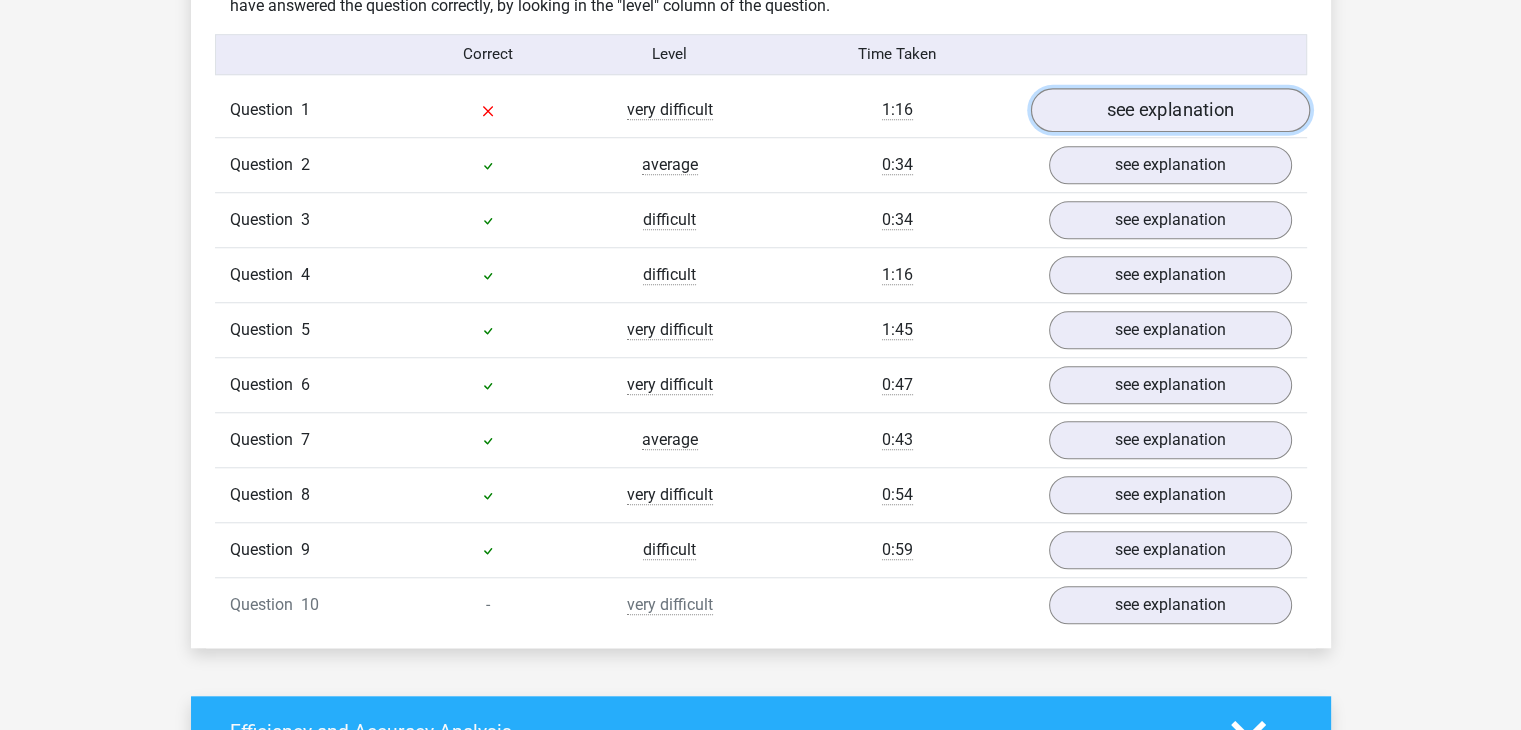 click on "see explanation" at bounding box center (1169, 110) 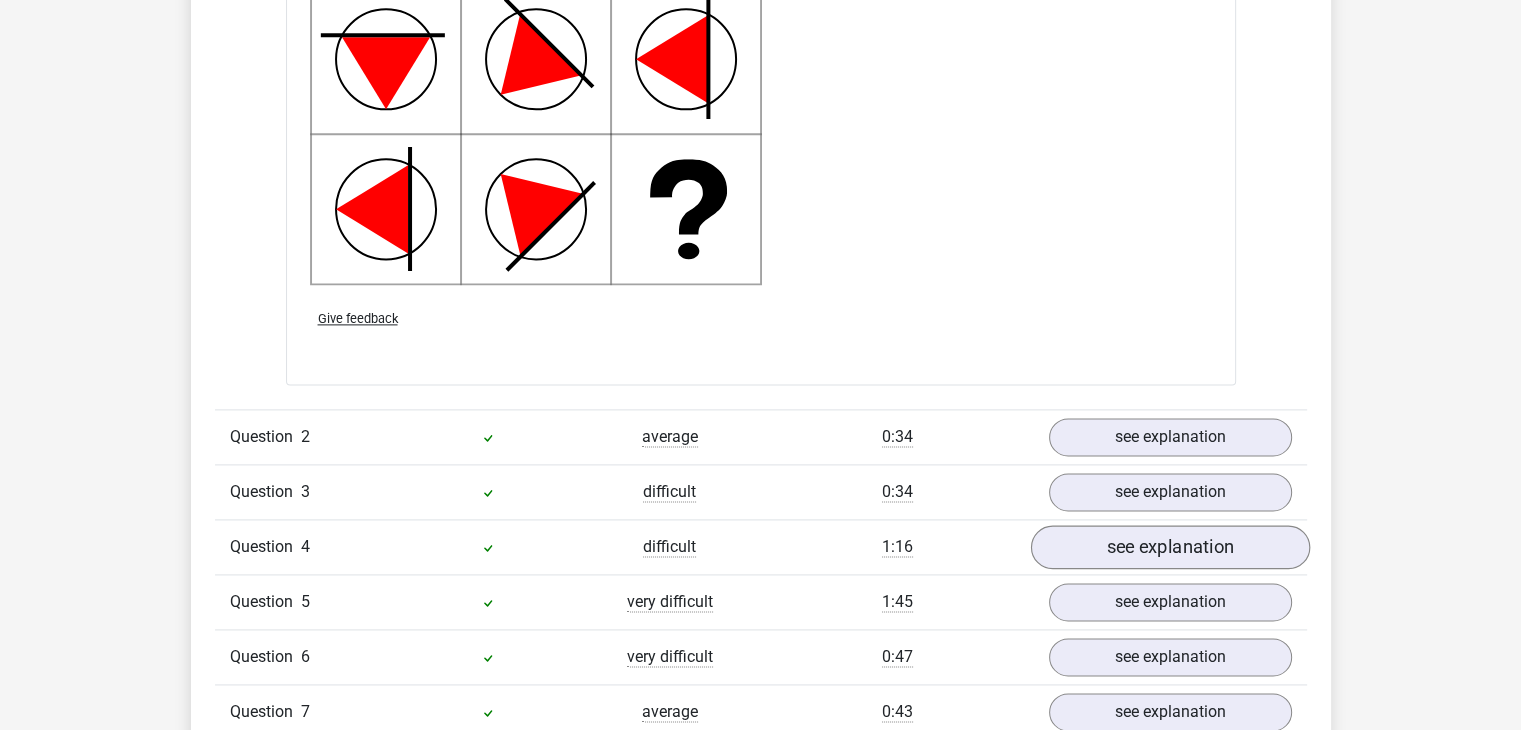 scroll, scrollTop: 2800, scrollLeft: 0, axis: vertical 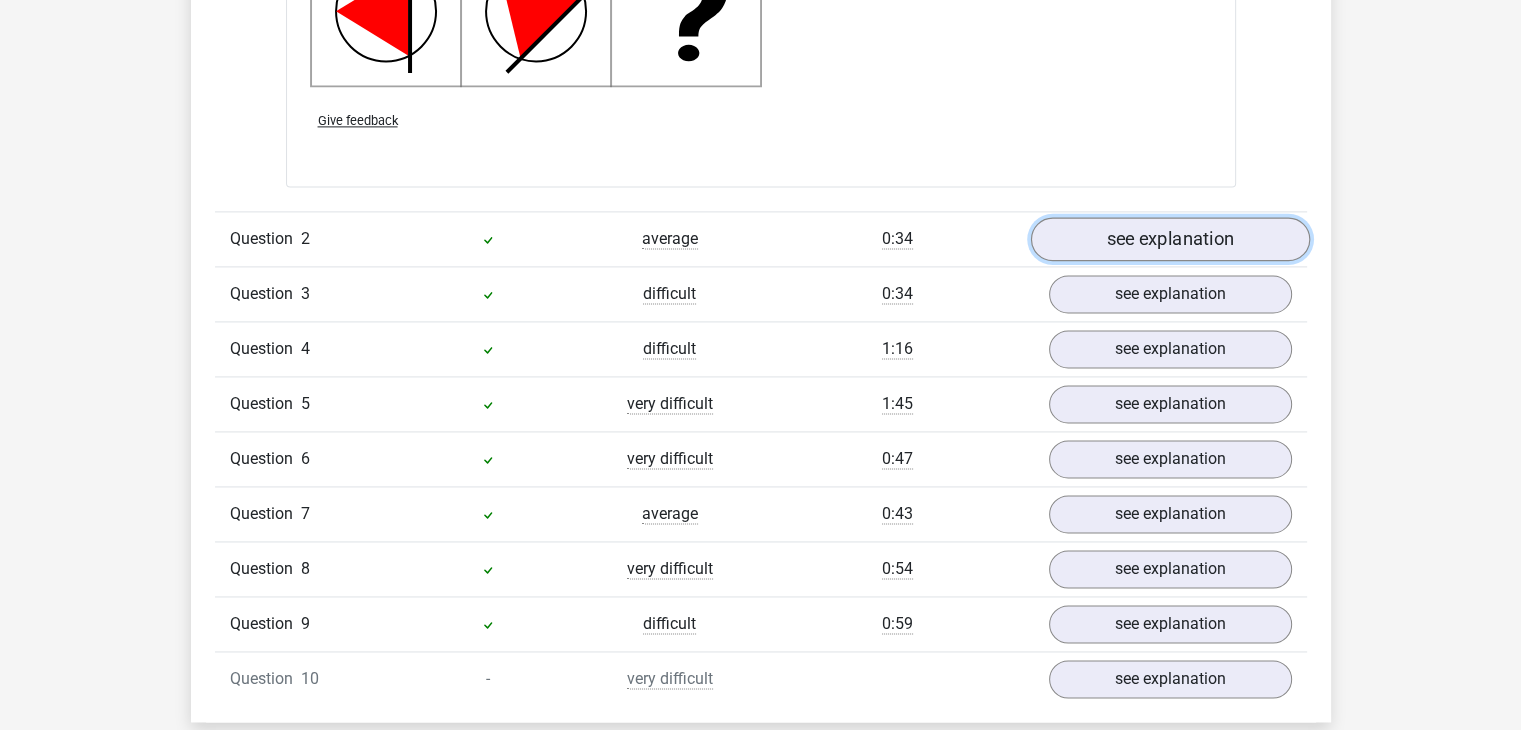 click on "see explanation" at bounding box center [1169, 239] 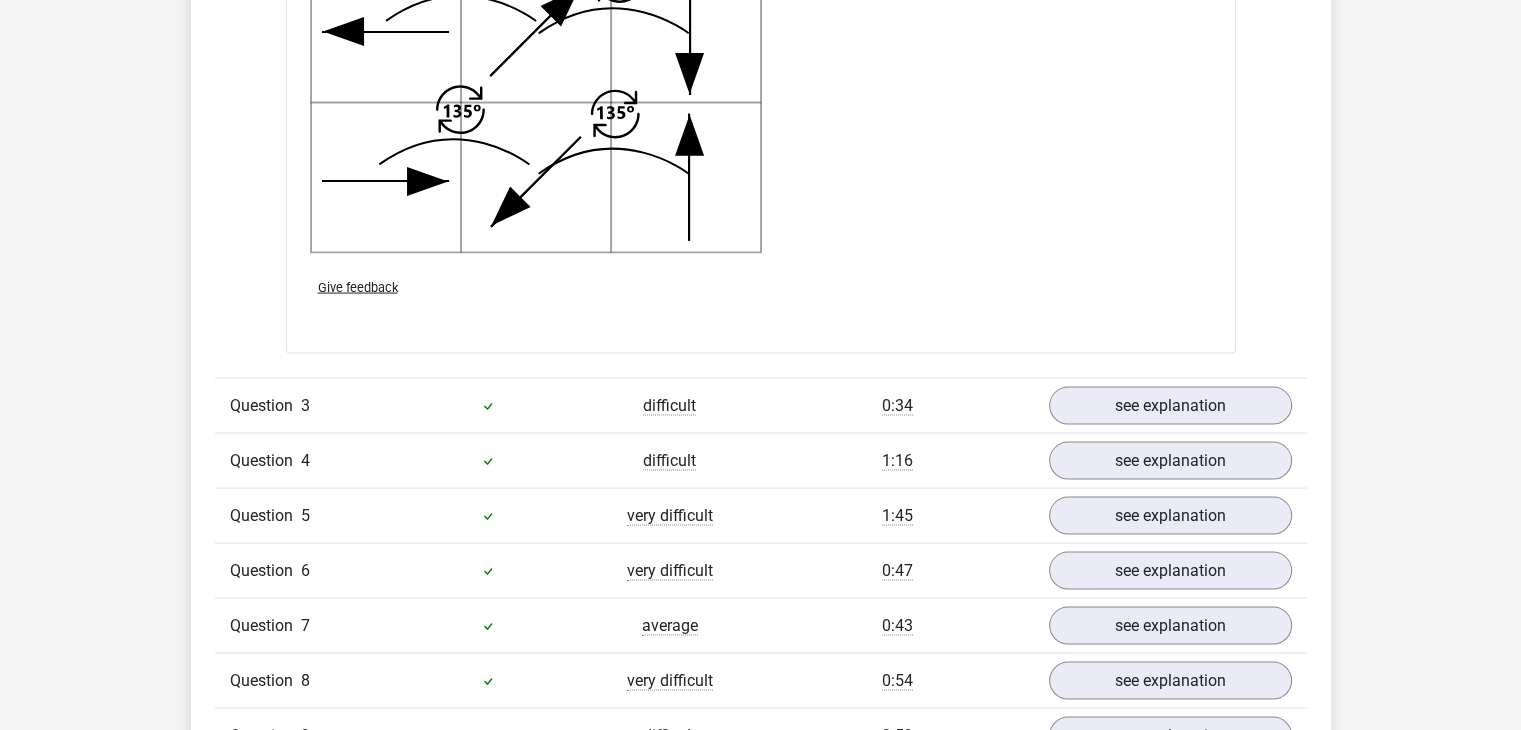 scroll, scrollTop: 4100, scrollLeft: 0, axis: vertical 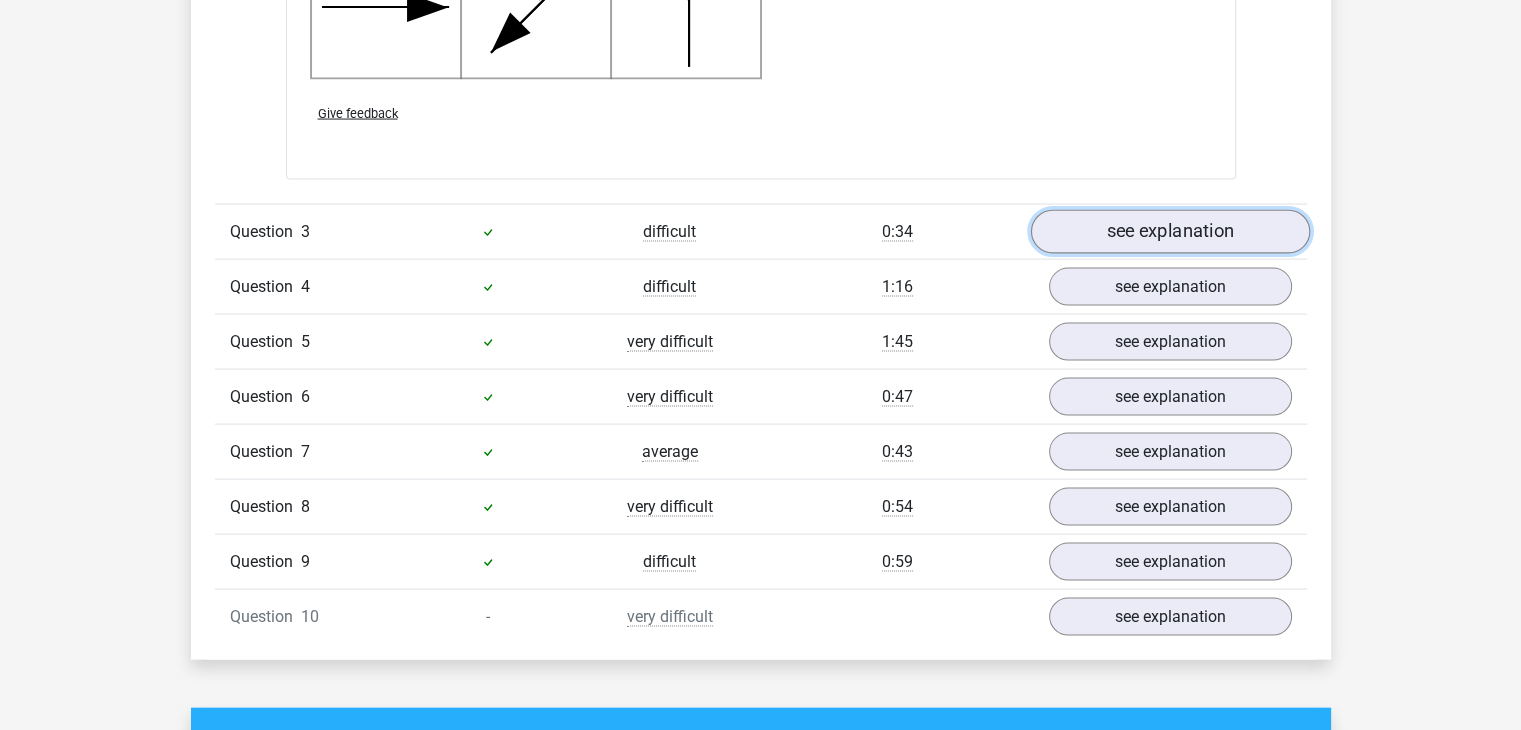 click on "see explanation" at bounding box center (1169, 233) 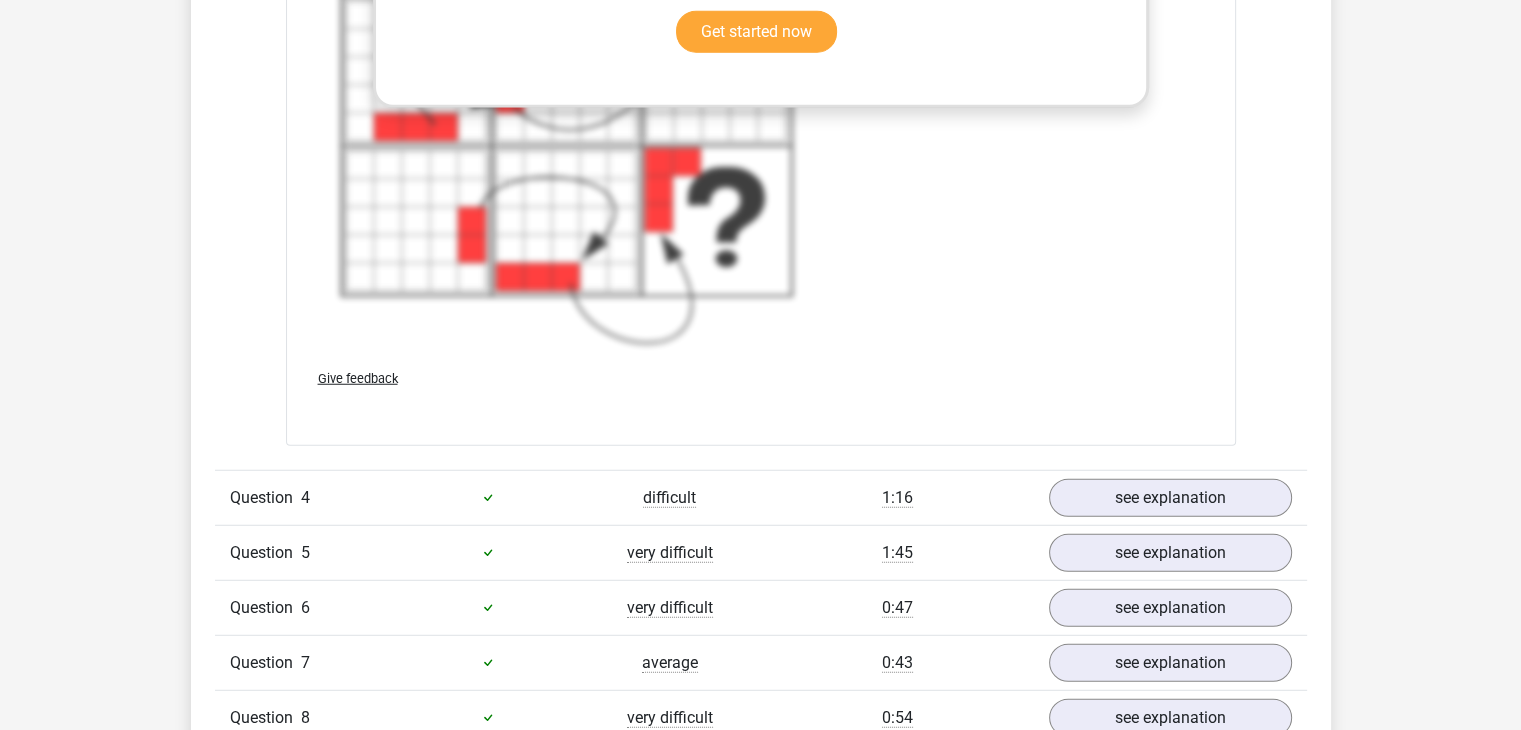 scroll, scrollTop: 5300, scrollLeft: 0, axis: vertical 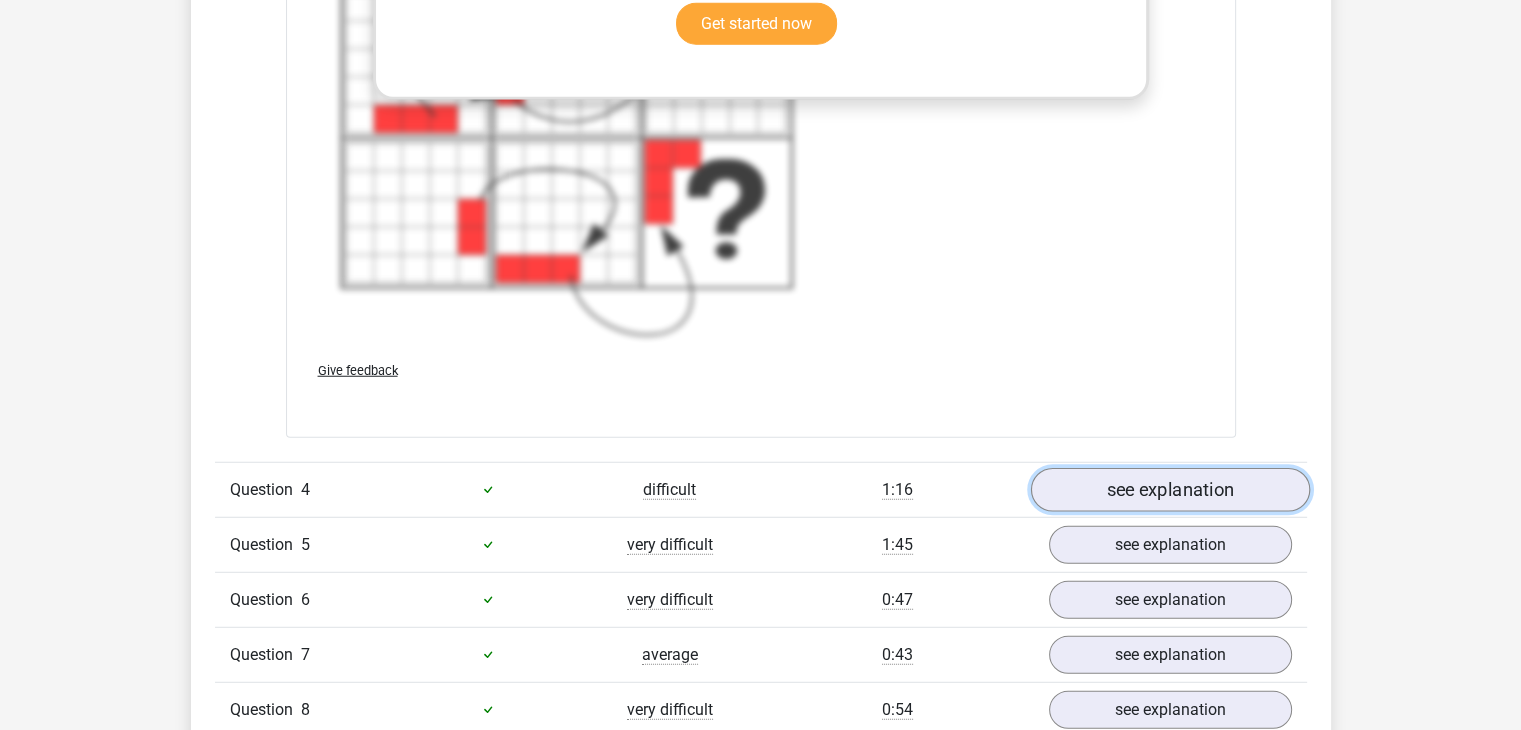 click on "see explanation" at bounding box center (1169, 490) 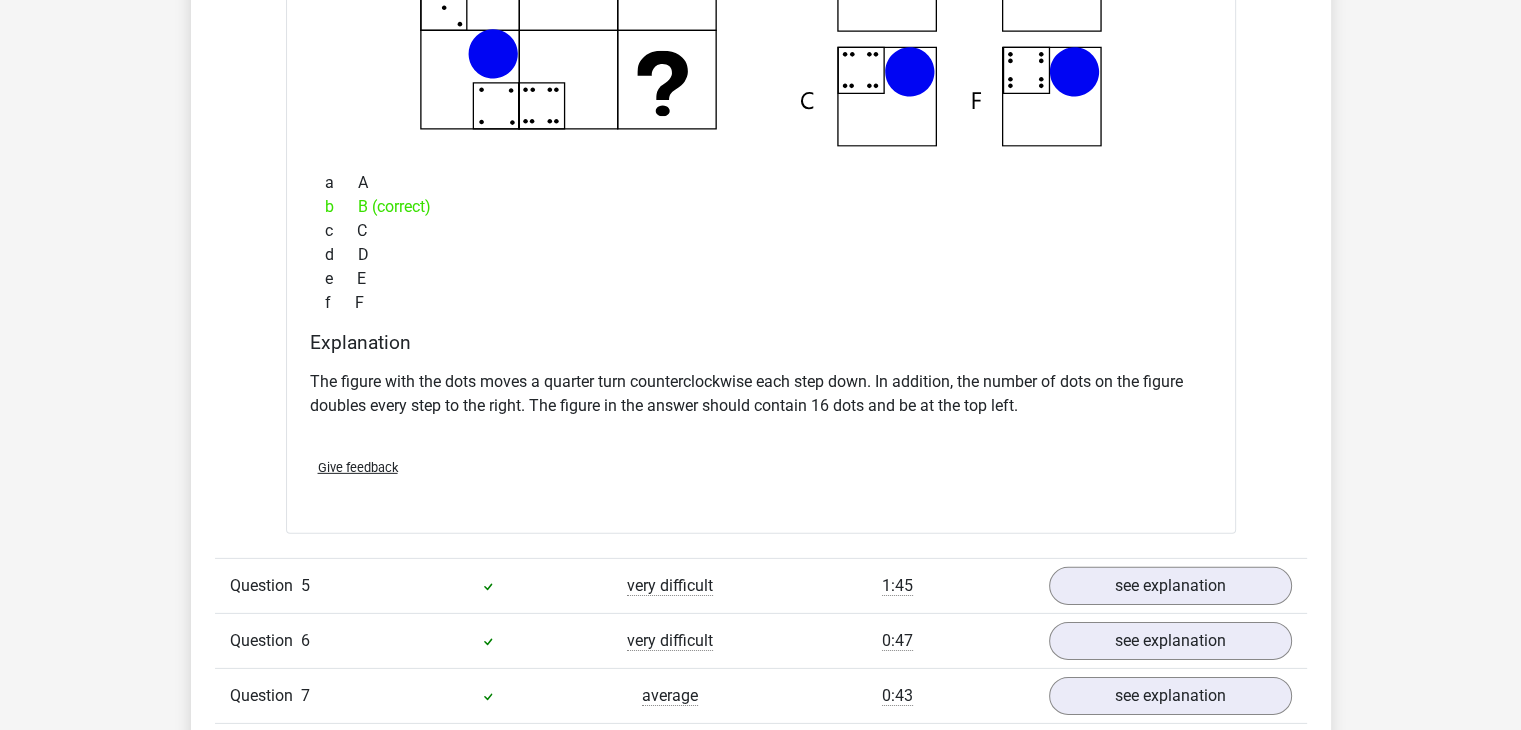 scroll, scrollTop: 6100, scrollLeft: 0, axis: vertical 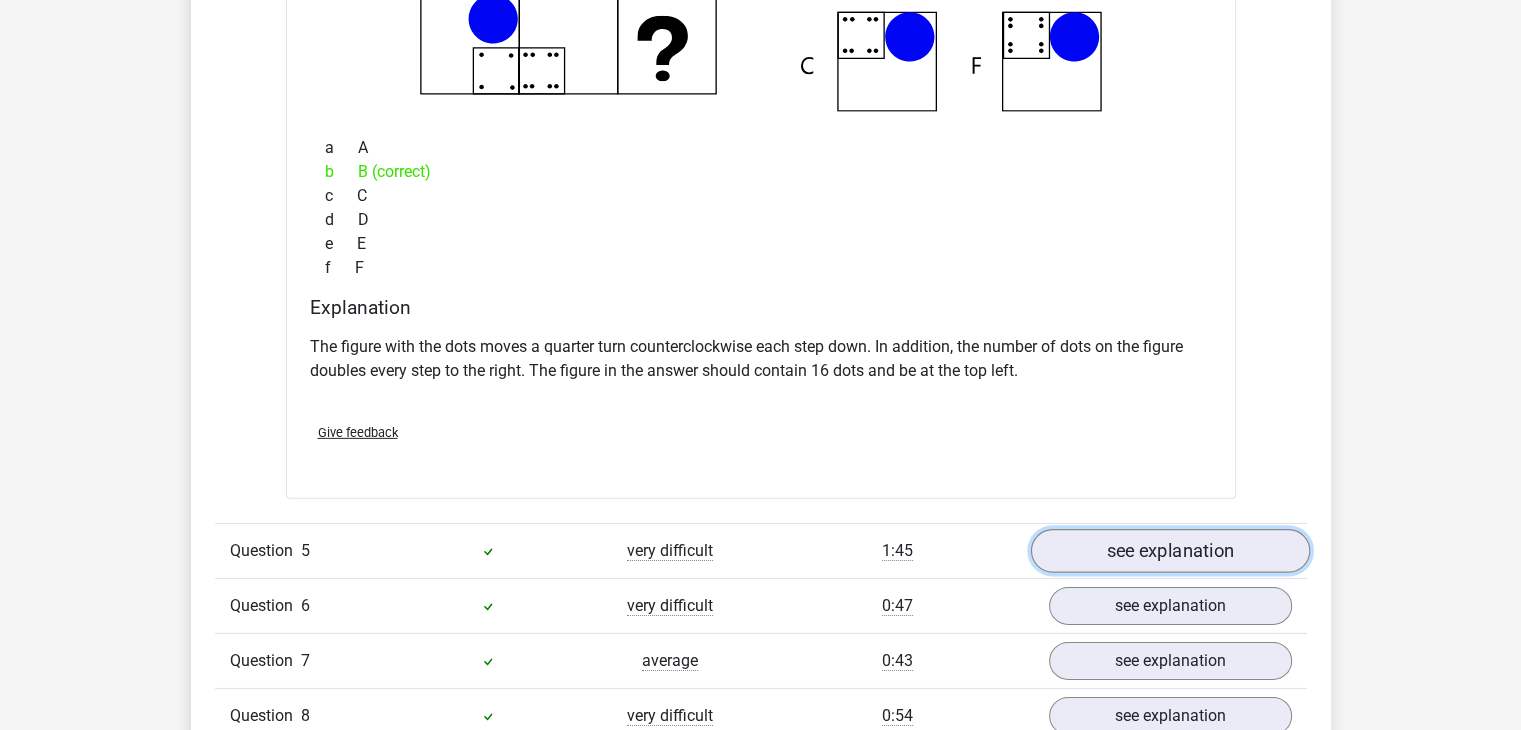 click on "see explanation" at bounding box center [1169, 551] 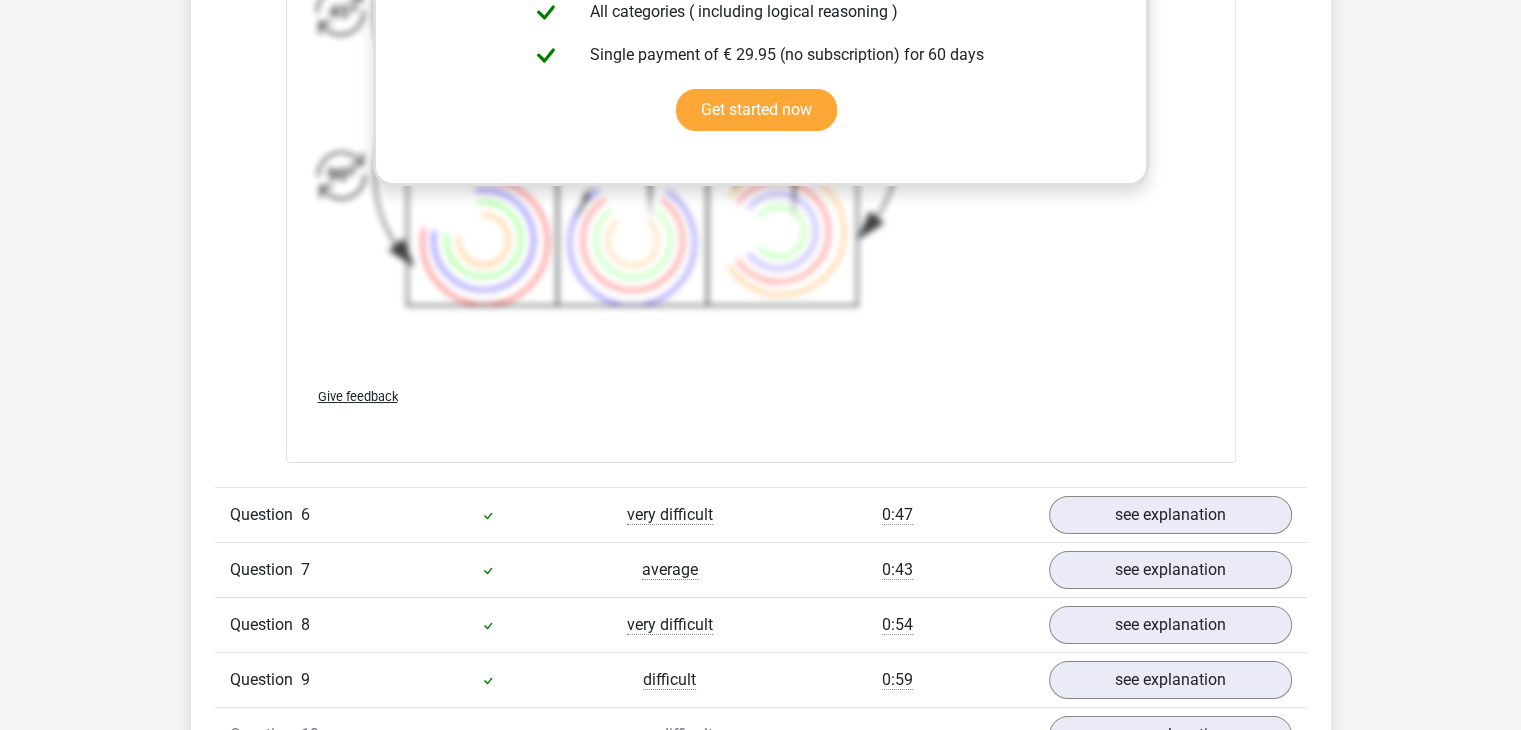 scroll, scrollTop: 7700, scrollLeft: 0, axis: vertical 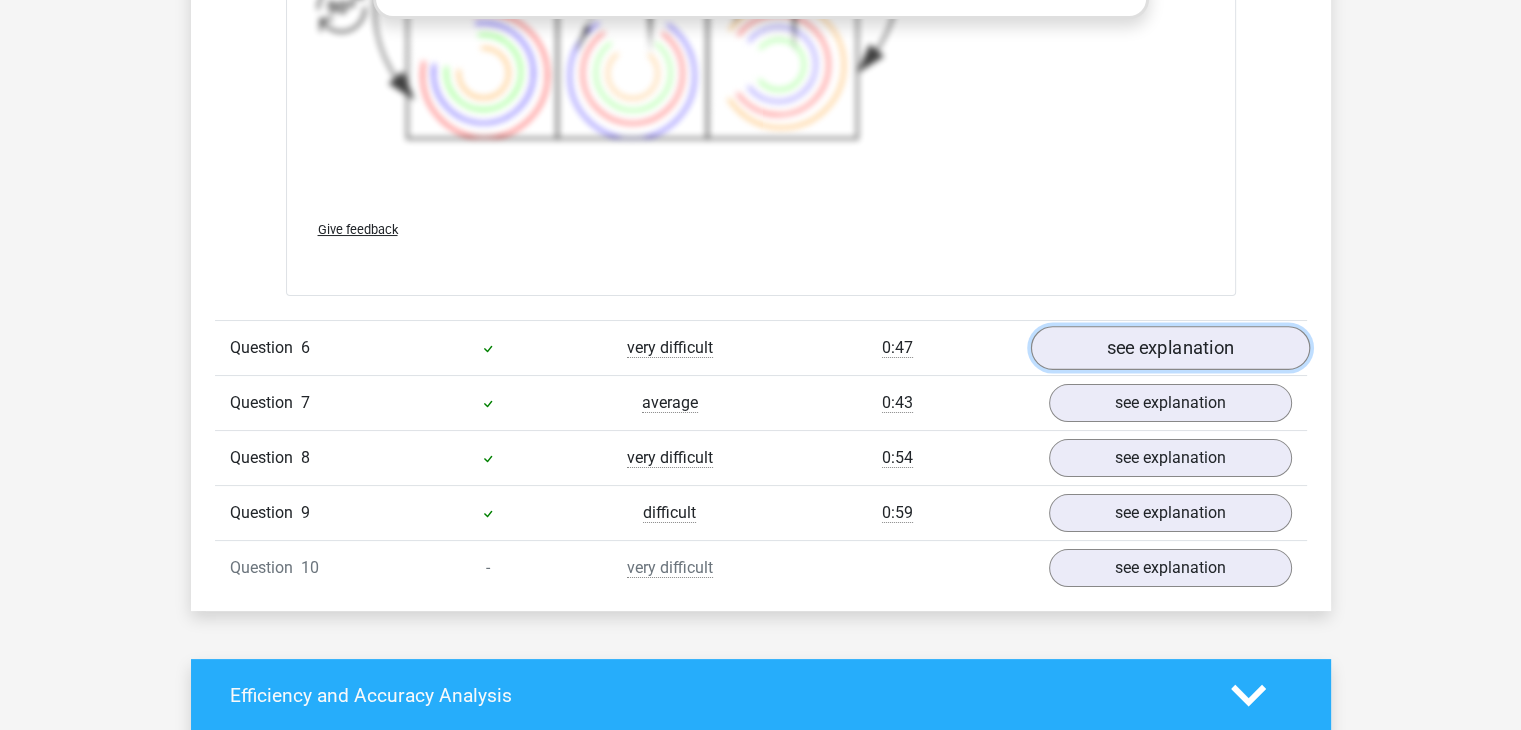 click on "see explanation" at bounding box center [1169, 348] 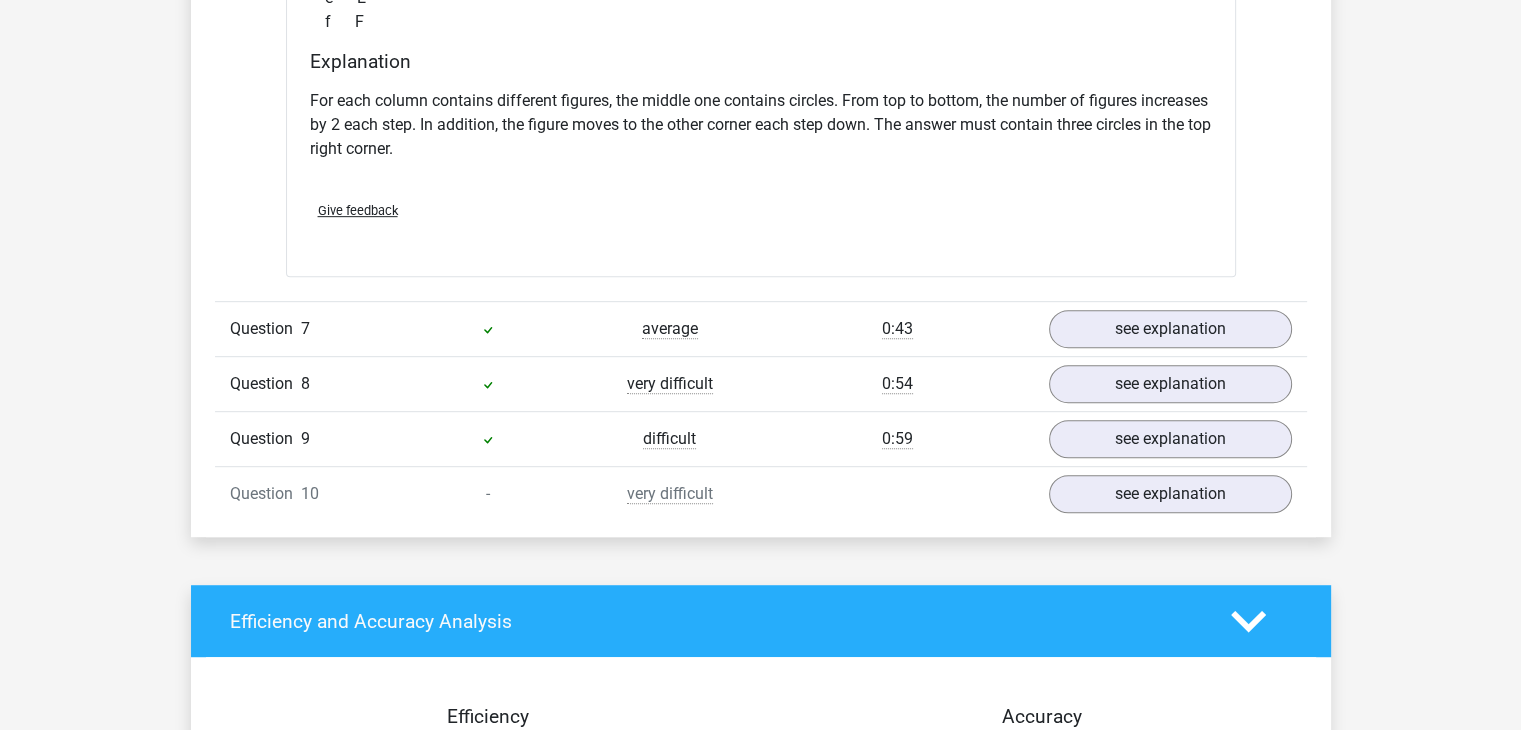scroll, scrollTop: 8600, scrollLeft: 0, axis: vertical 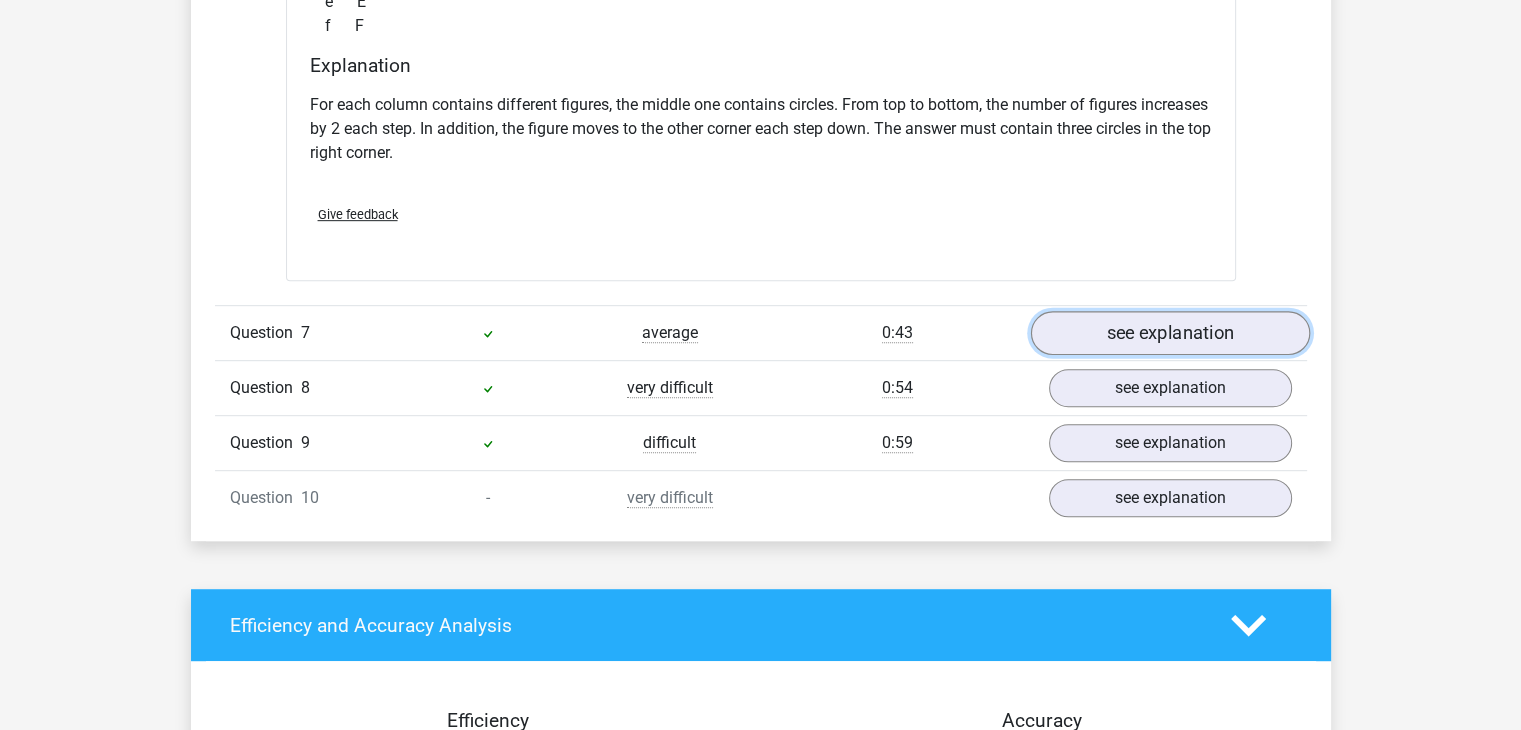 click on "see explanation" at bounding box center (1169, 333) 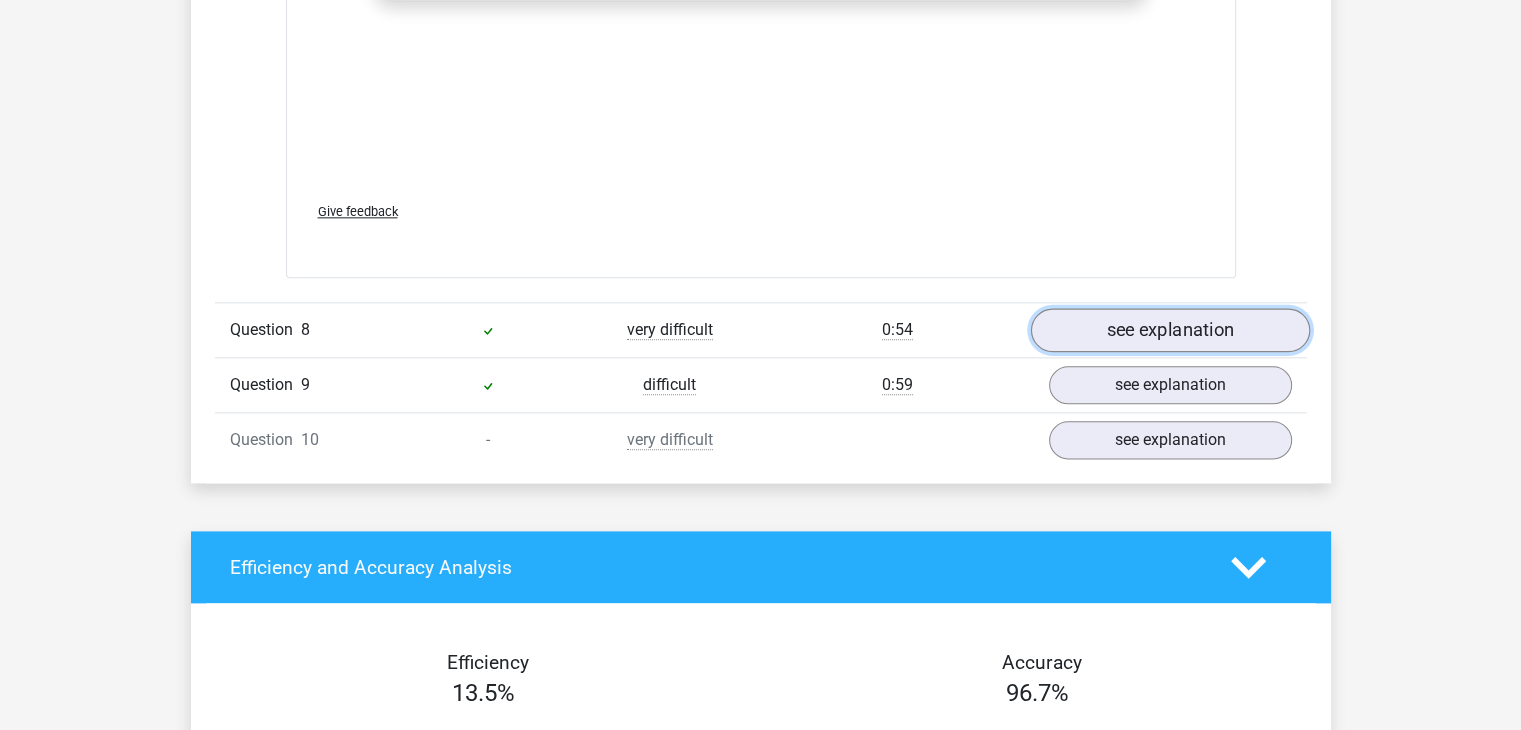 click on "see explanation" at bounding box center [1169, 331] 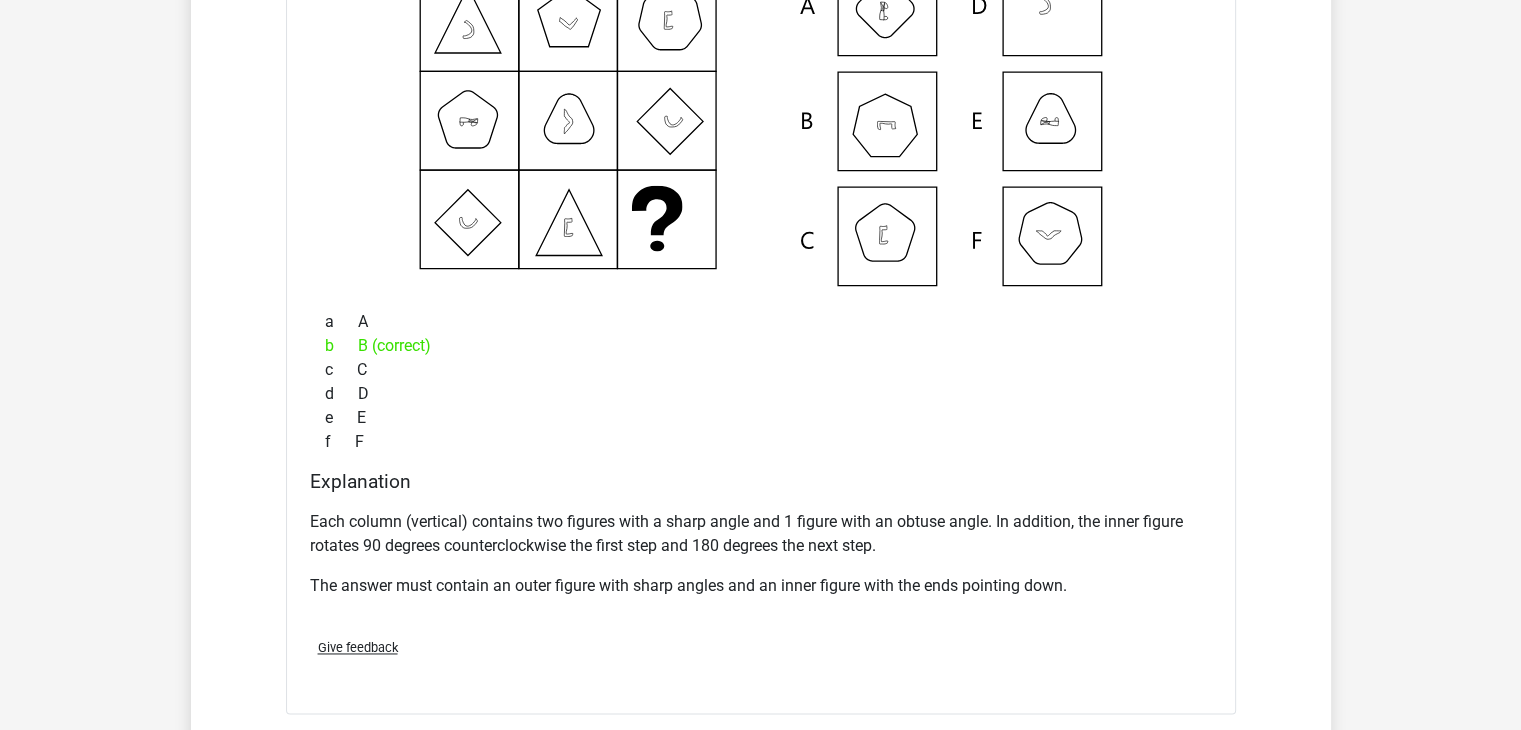 scroll, scrollTop: 10500, scrollLeft: 0, axis: vertical 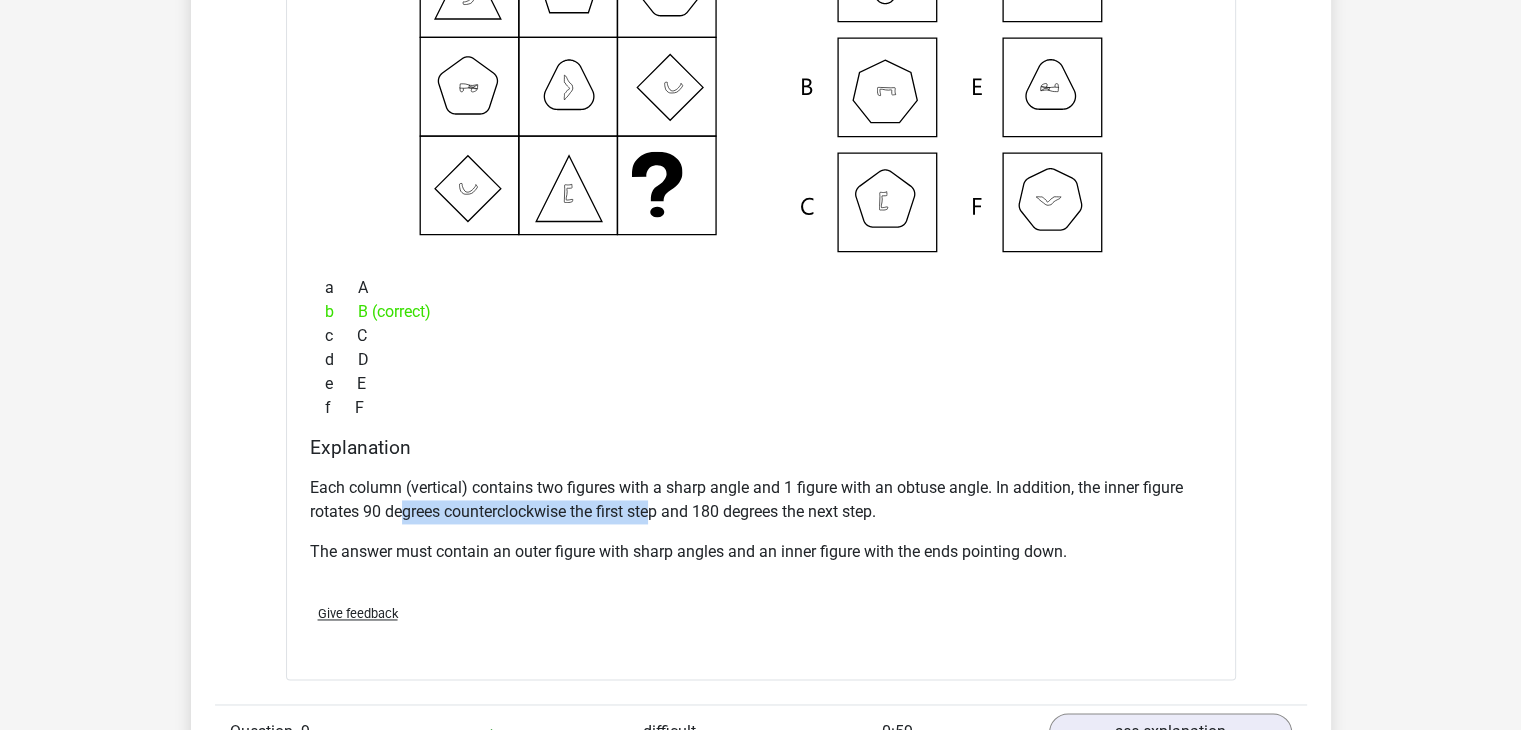 drag, startPoint x: 400, startPoint y: 500, endPoint x: 658, endPoint y: 511, distance: 258.23438 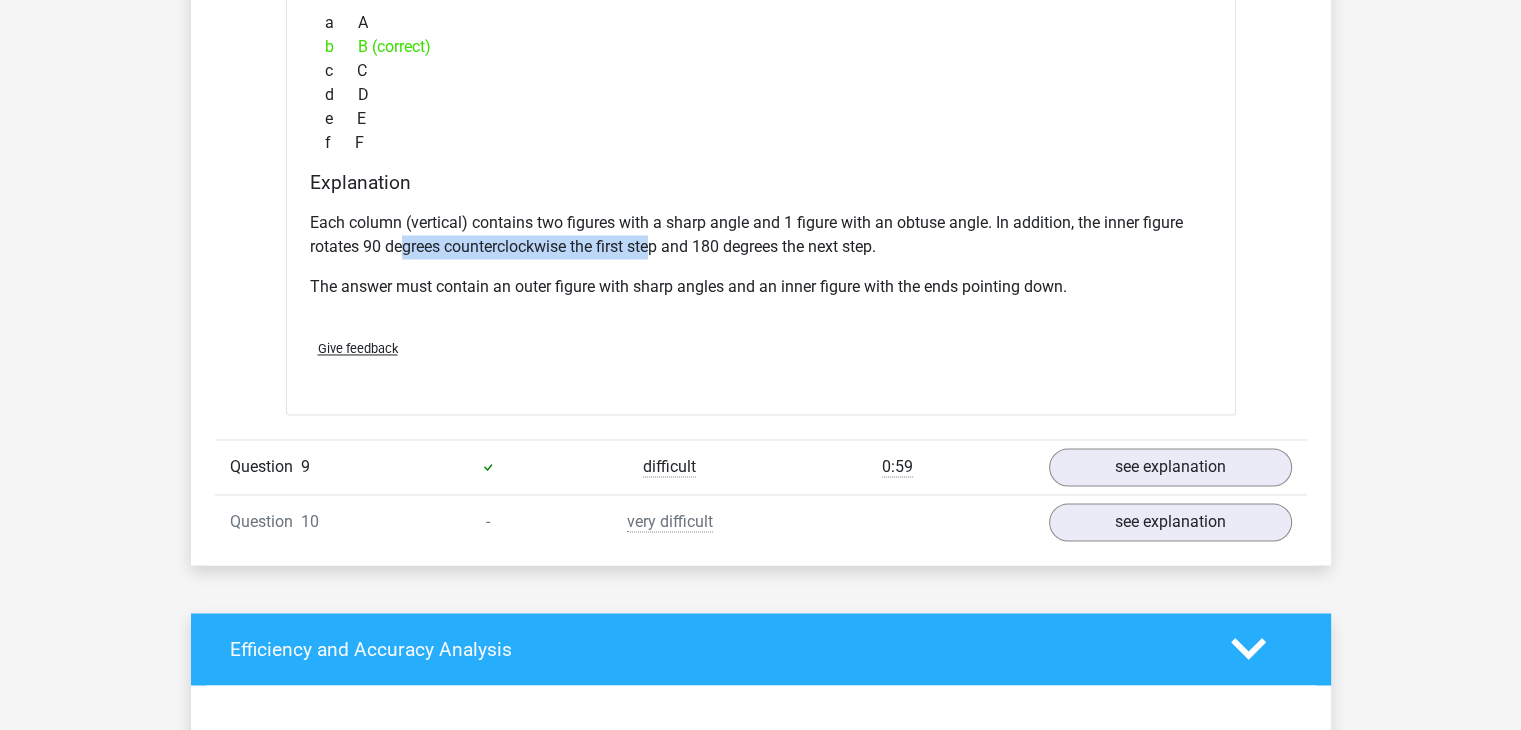 scroll, scrollTop: 10800, scrollLeft: 0, axis: vertical 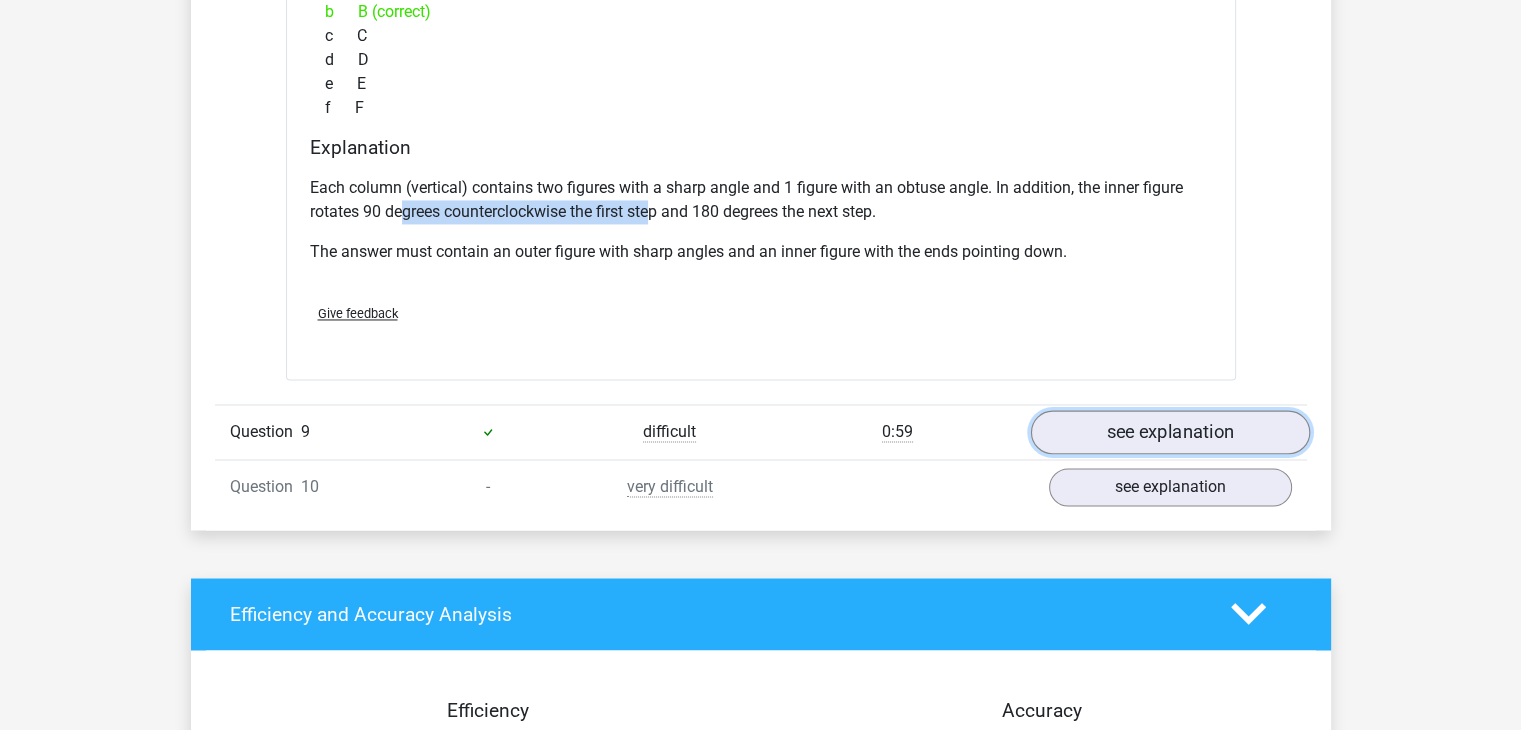 click on "see explanation" at bounding box center (1169, 432) 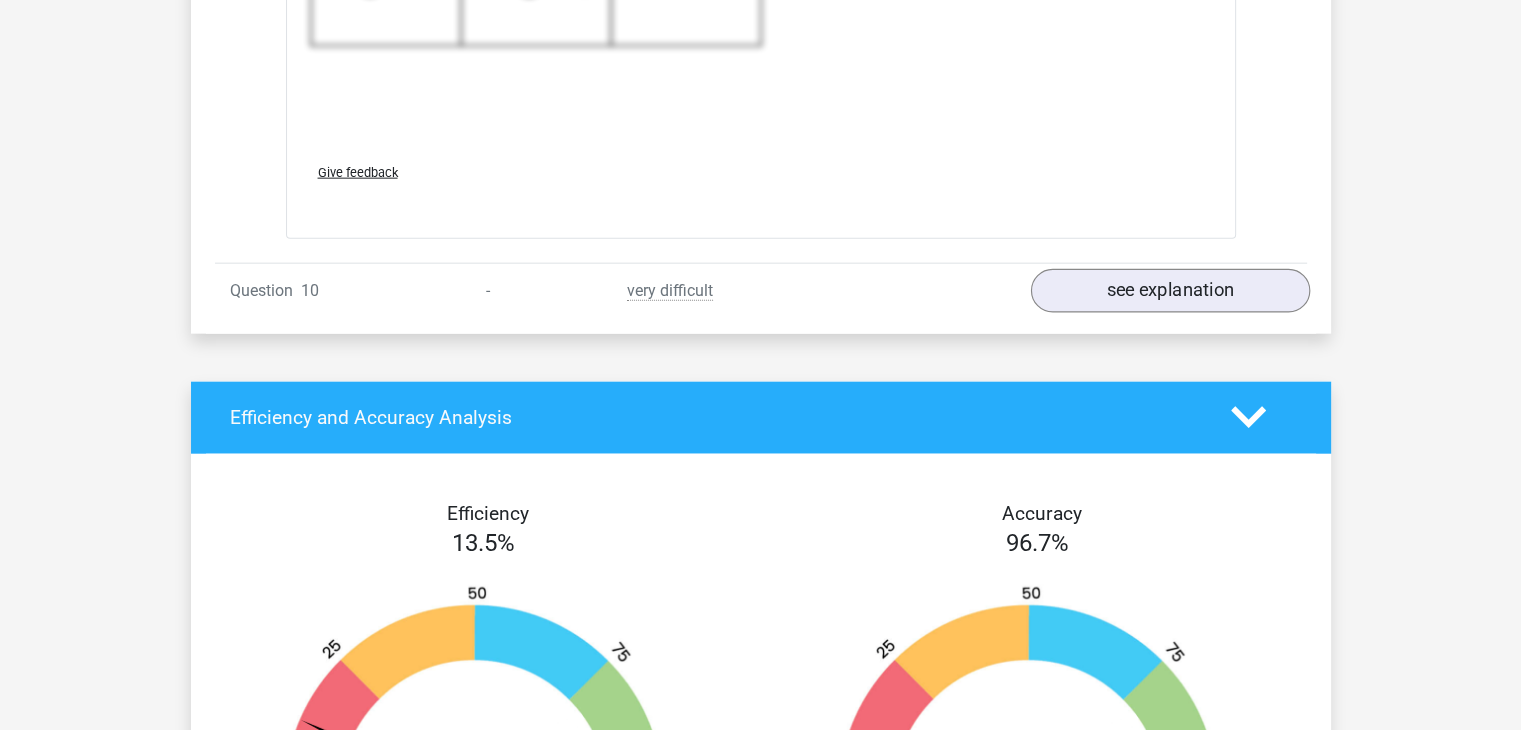 scroll, scrollTop: 12300, scrollLeft: 0, axis: vertical 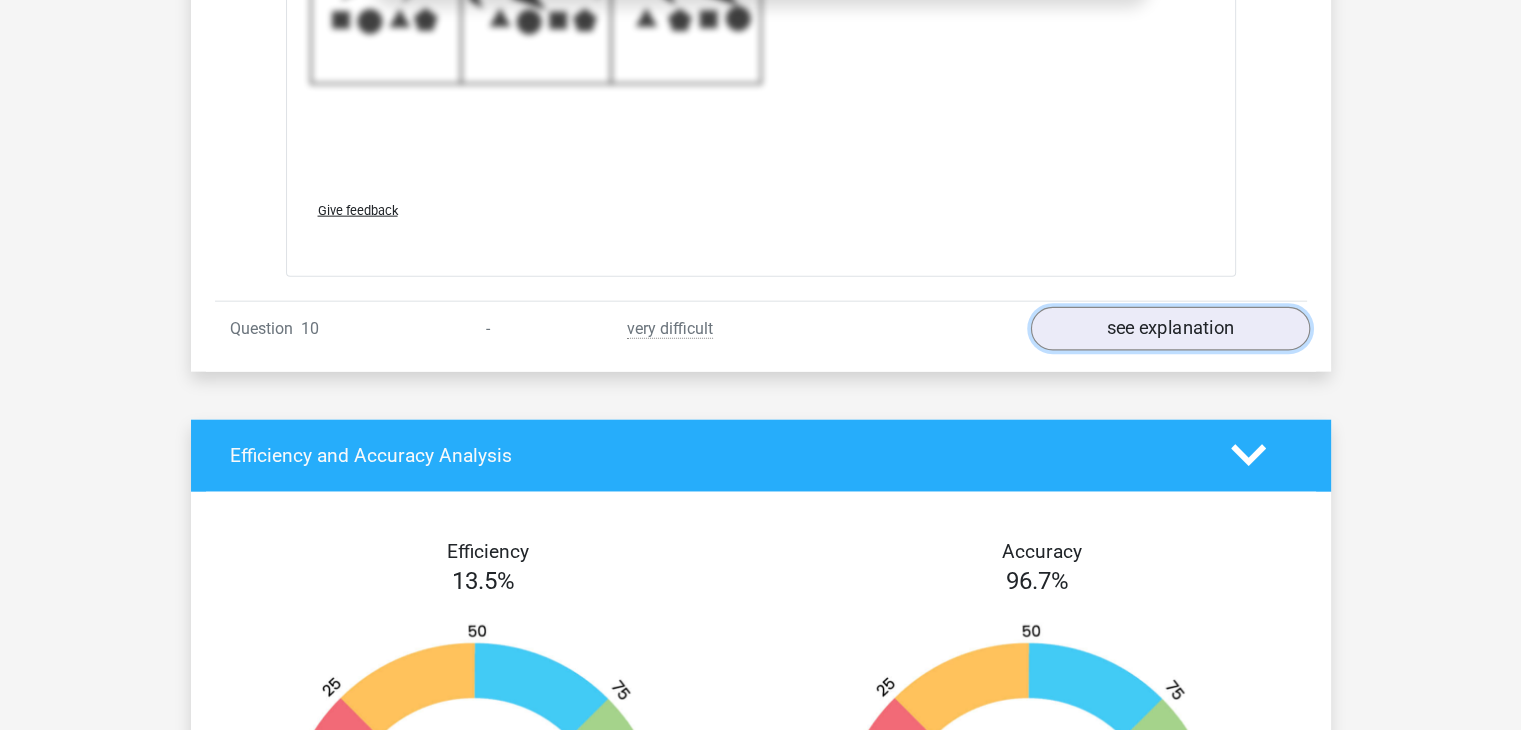 click on "see explanation" at bounding box center [1169, 329] 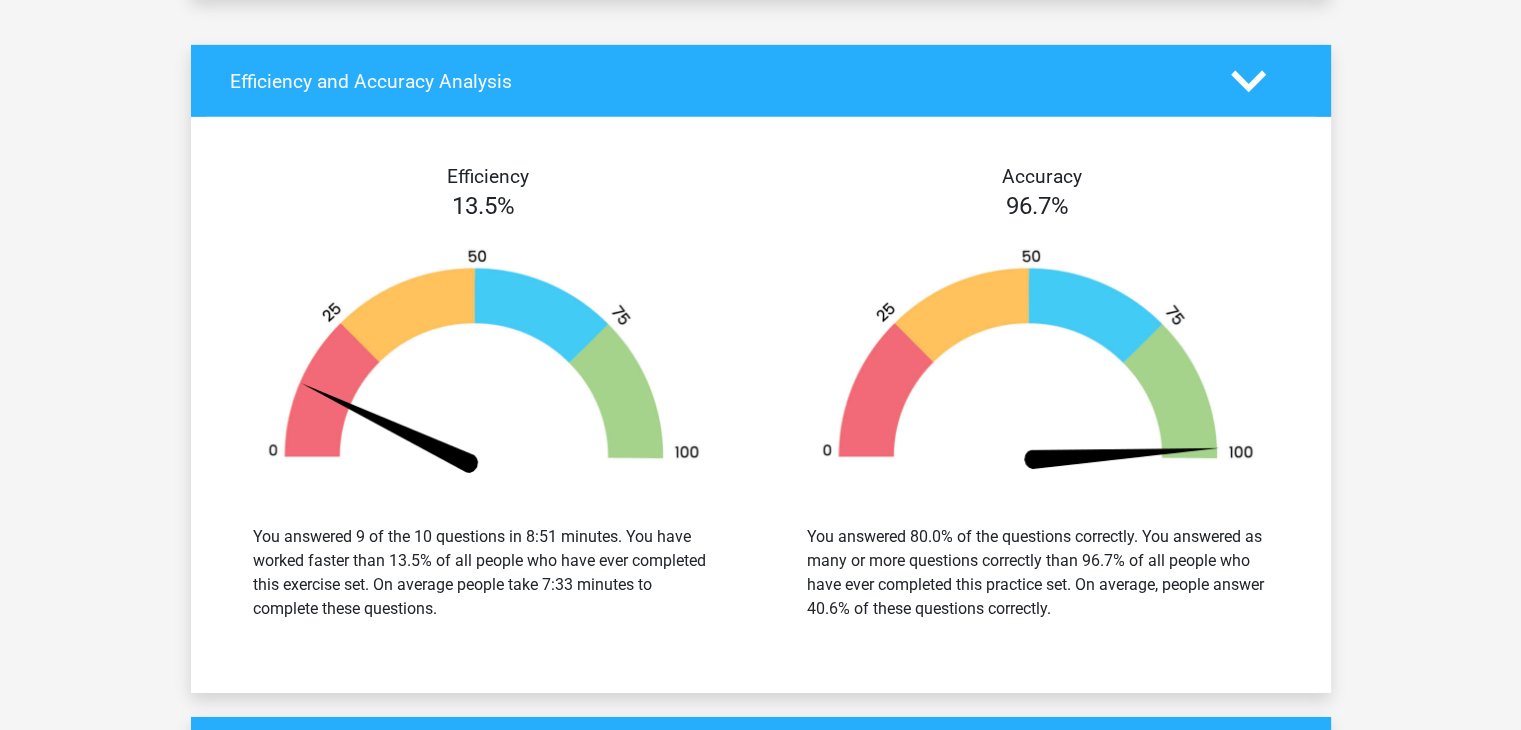 scroll, scrollTop: 13900, scrollLeft: 0, axis: vertical 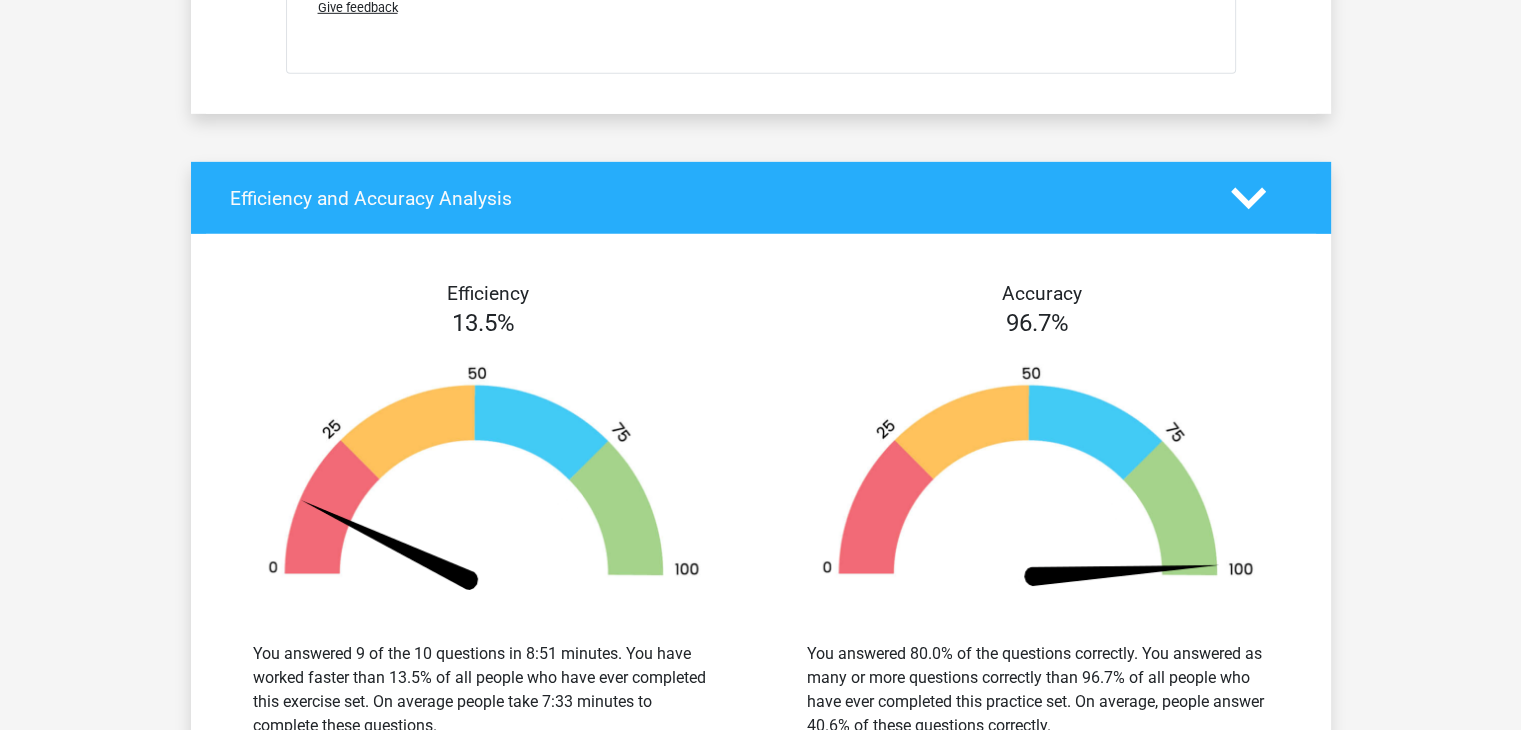 click on "Efficiency and Accuracy Analysis" at bounding box center (761, 198) 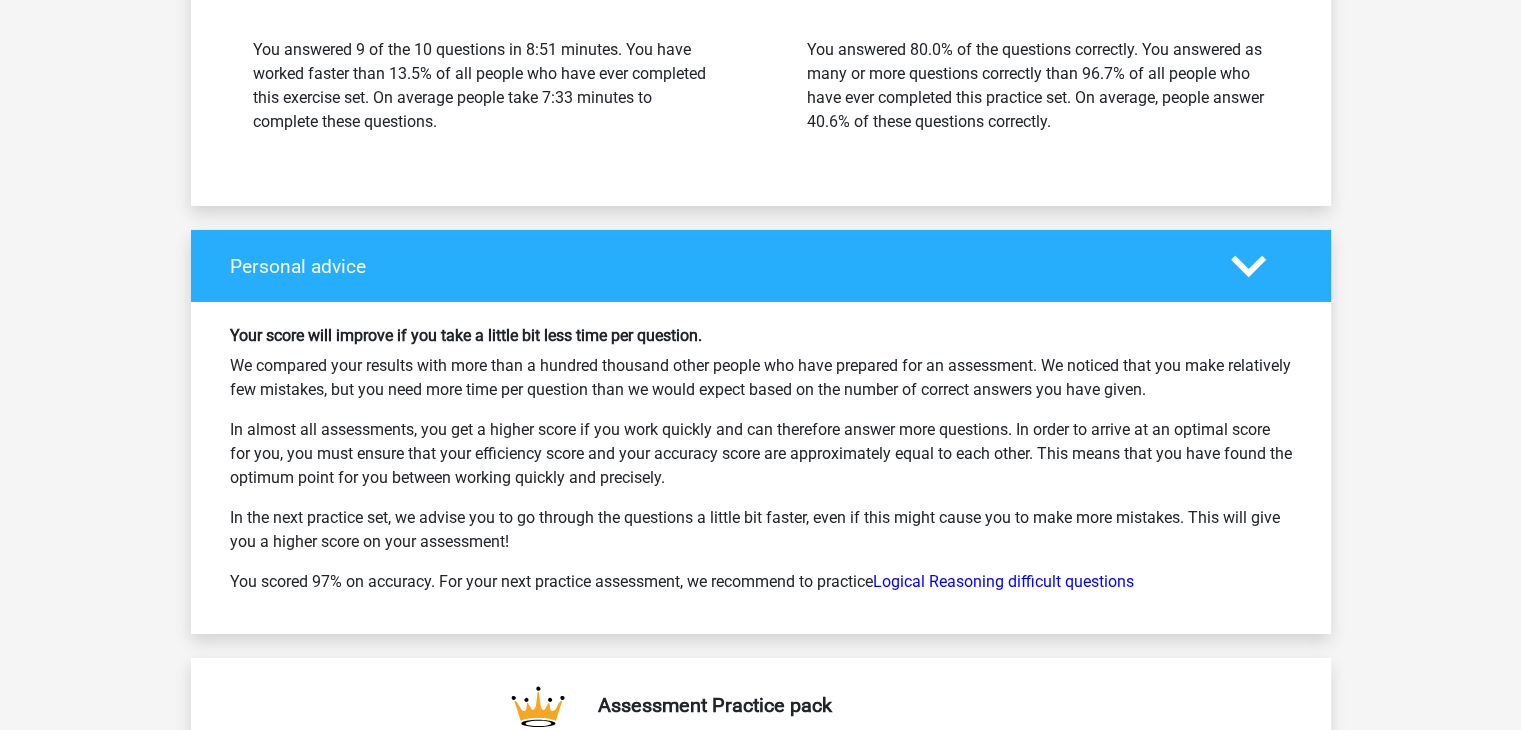scroll, scrollTop: 14600, scrollLeft: 0, axis: vertical 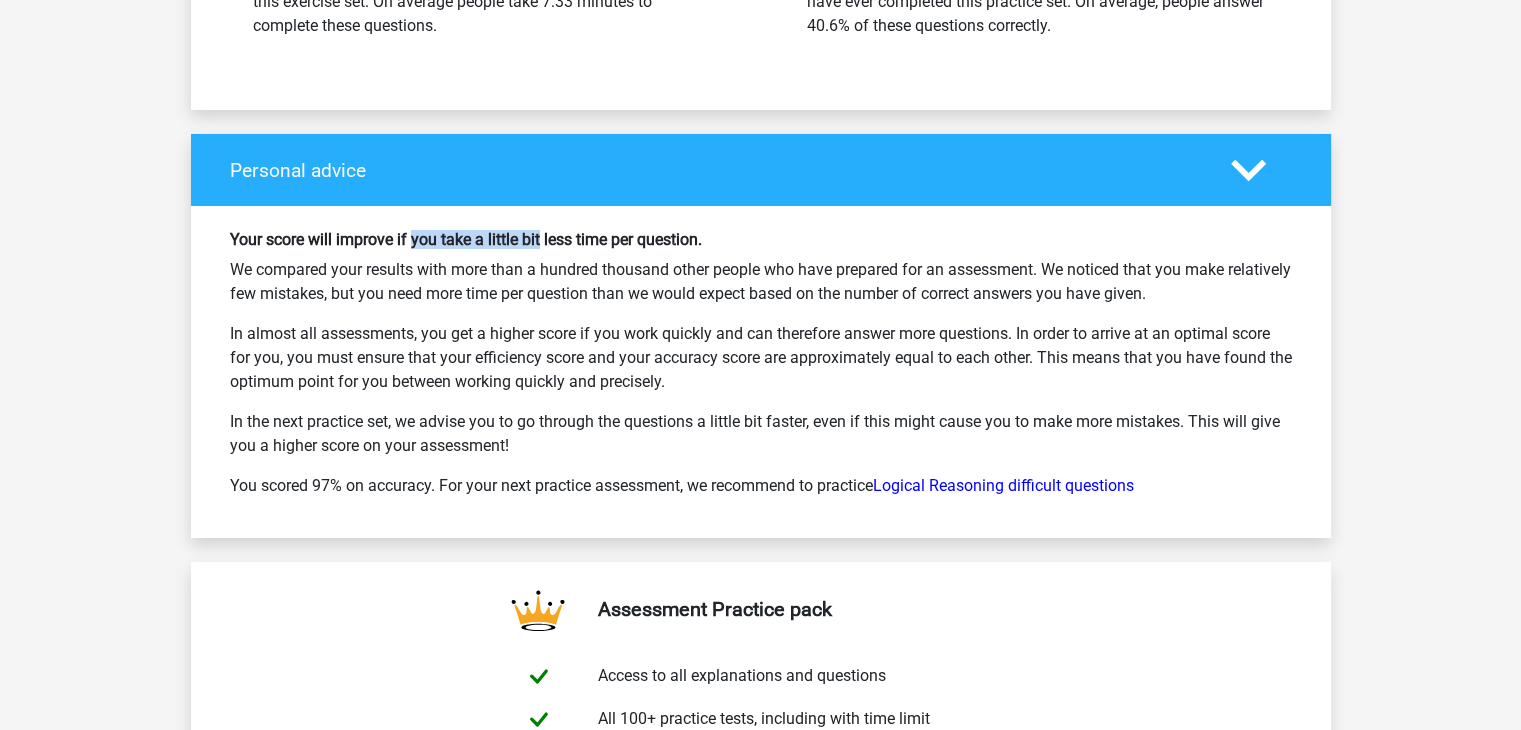 drag, startPoint x: 415, startPoint y: 227, endPoint x: 539, endPoint y: 224, distance: 124.036285 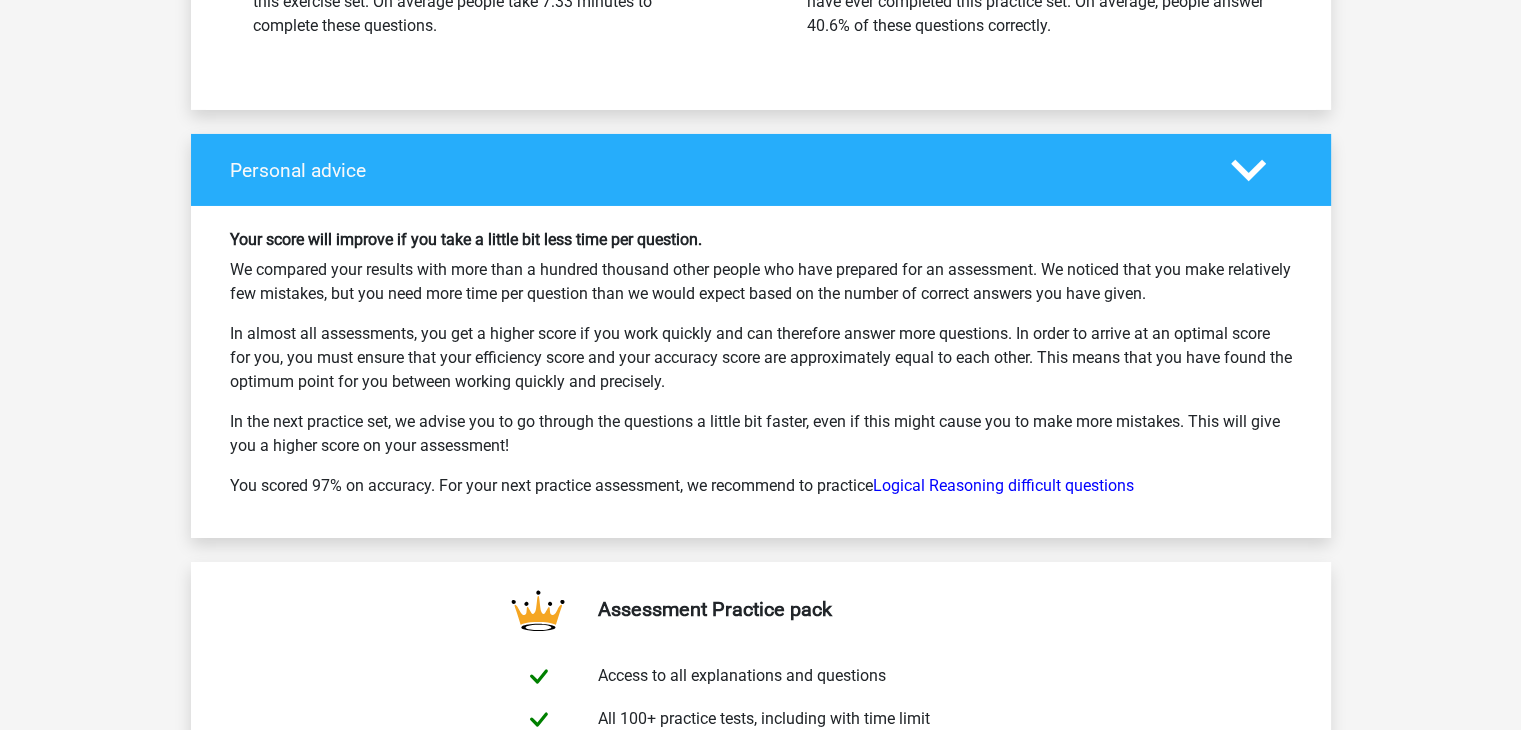 click on "Your score will improve if you take a little bit less time per question." at bounding box center [761, 239] 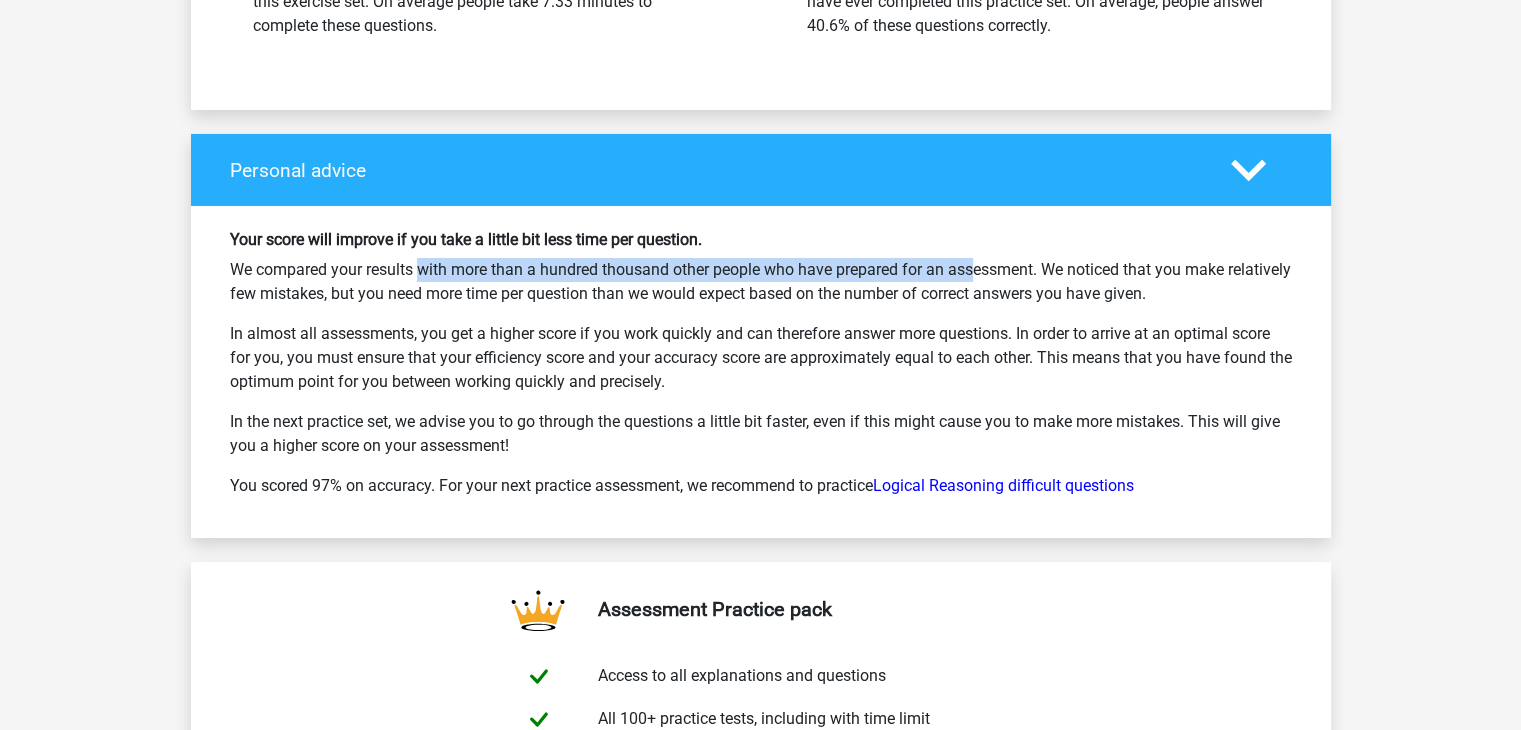 drag, startPoint x: 365, startPoint y: 258, endPoint x: 904, endPoint y: 263, distance: 539.0232 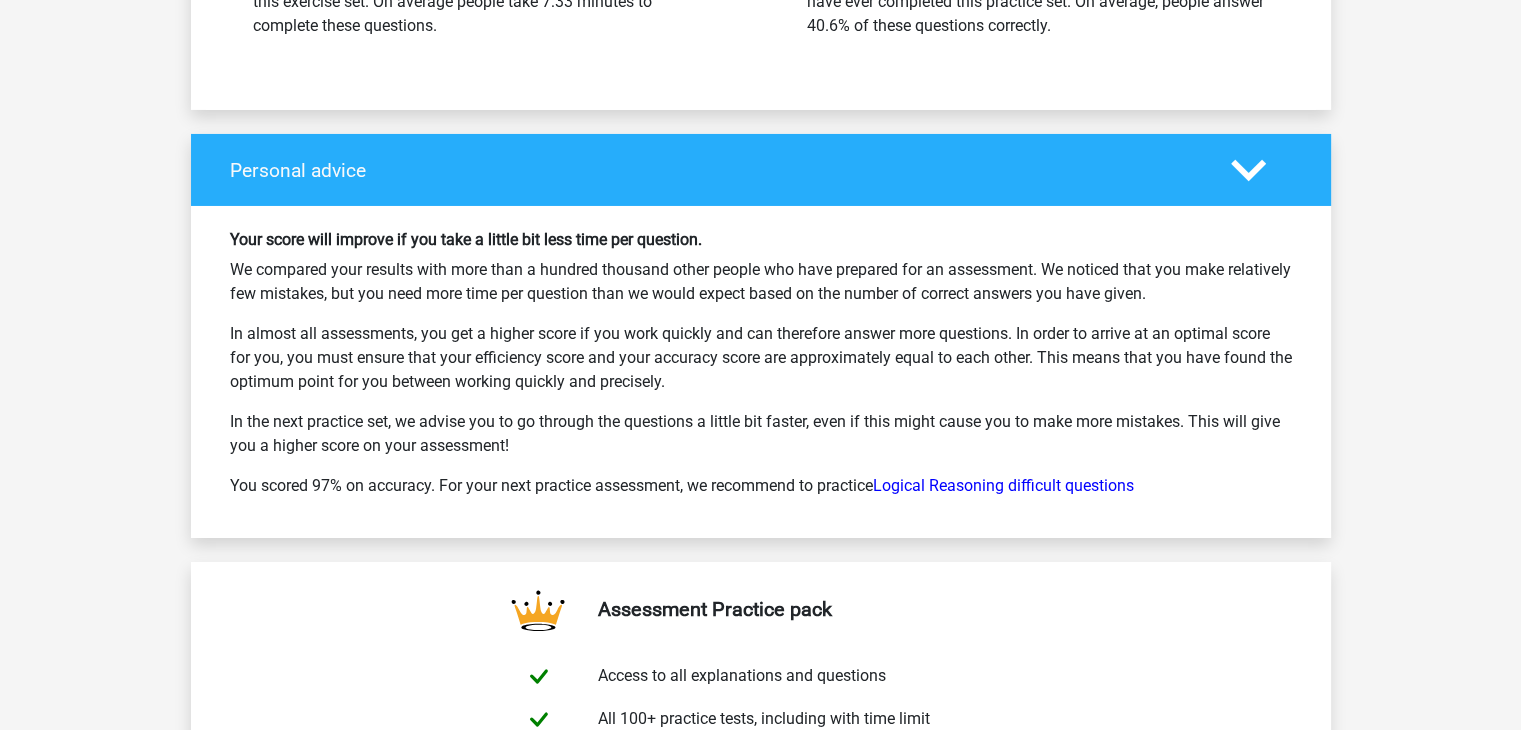 click on "We compared your results with more than a hundred thousand other people who have prepared for an assessment. We noticed that you make relatively few mistakes, but you need more time per question than we would expect based on the number of correct answers you have given." at bounding box center [761, 282] 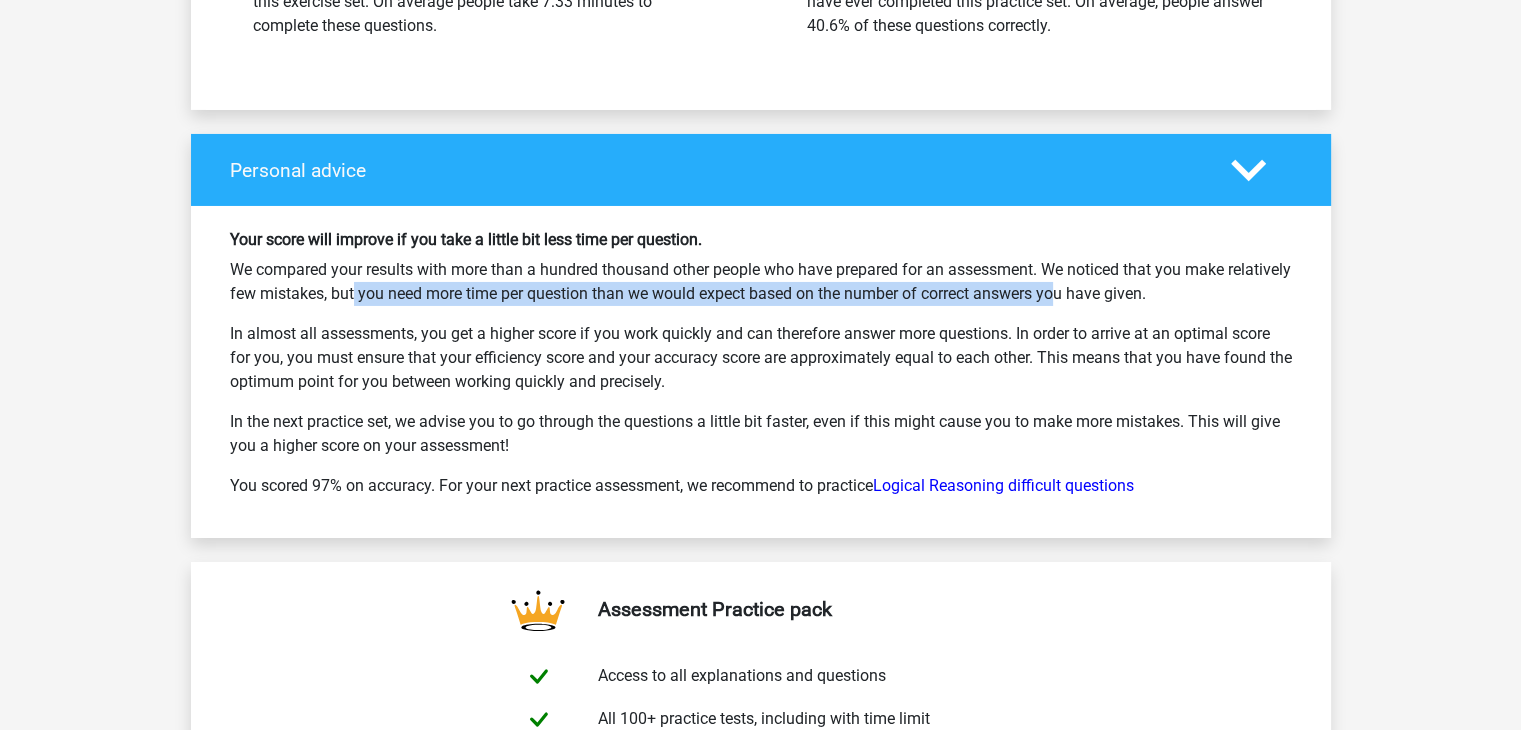 drag, startPoint x: 343, startPoint y: 289, endPoint x: 1043, endPoint y: 281, distance: 700.0457 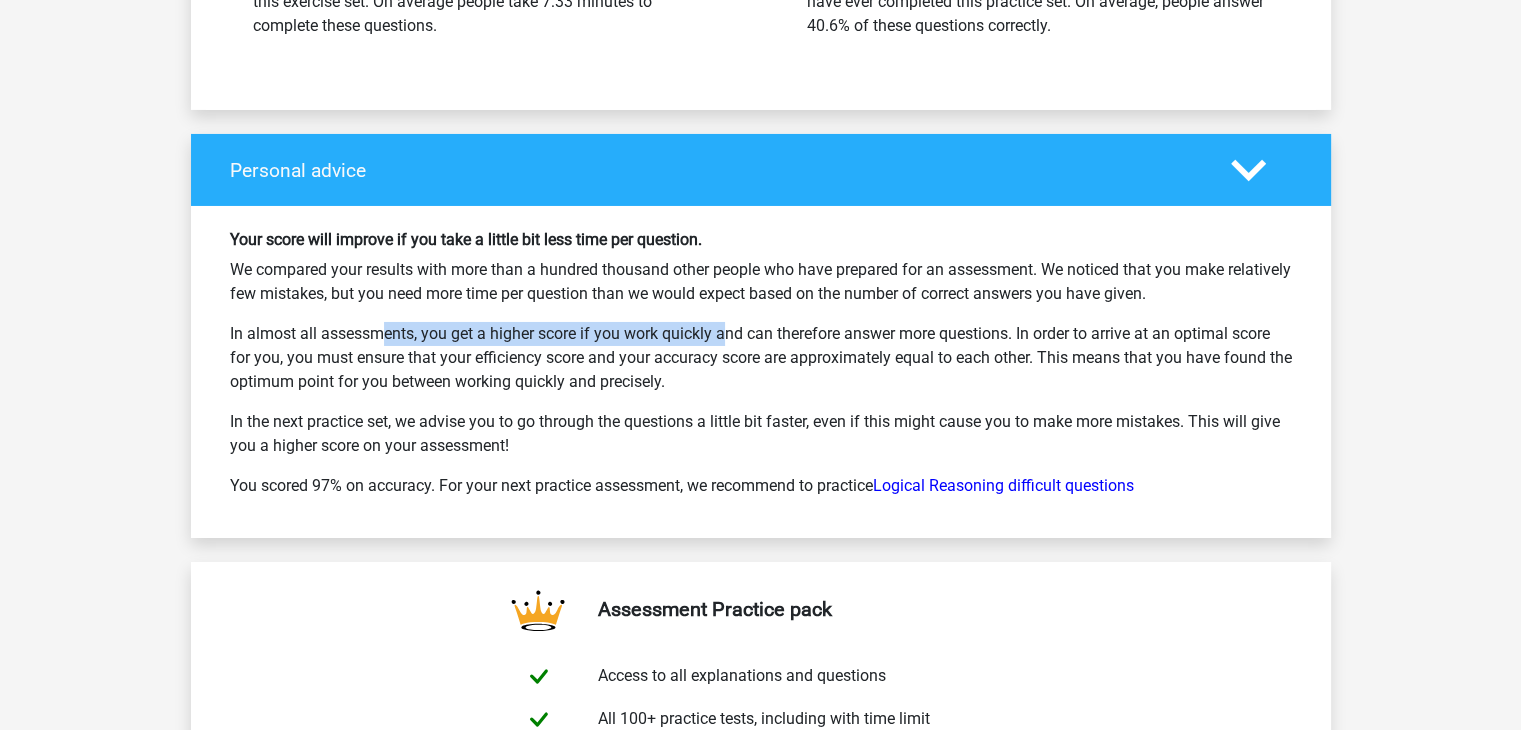 drag, startPoint x: 301, startPoint y: 308, endPoint x: 650, endPoint y: 324, distance: 349.36658 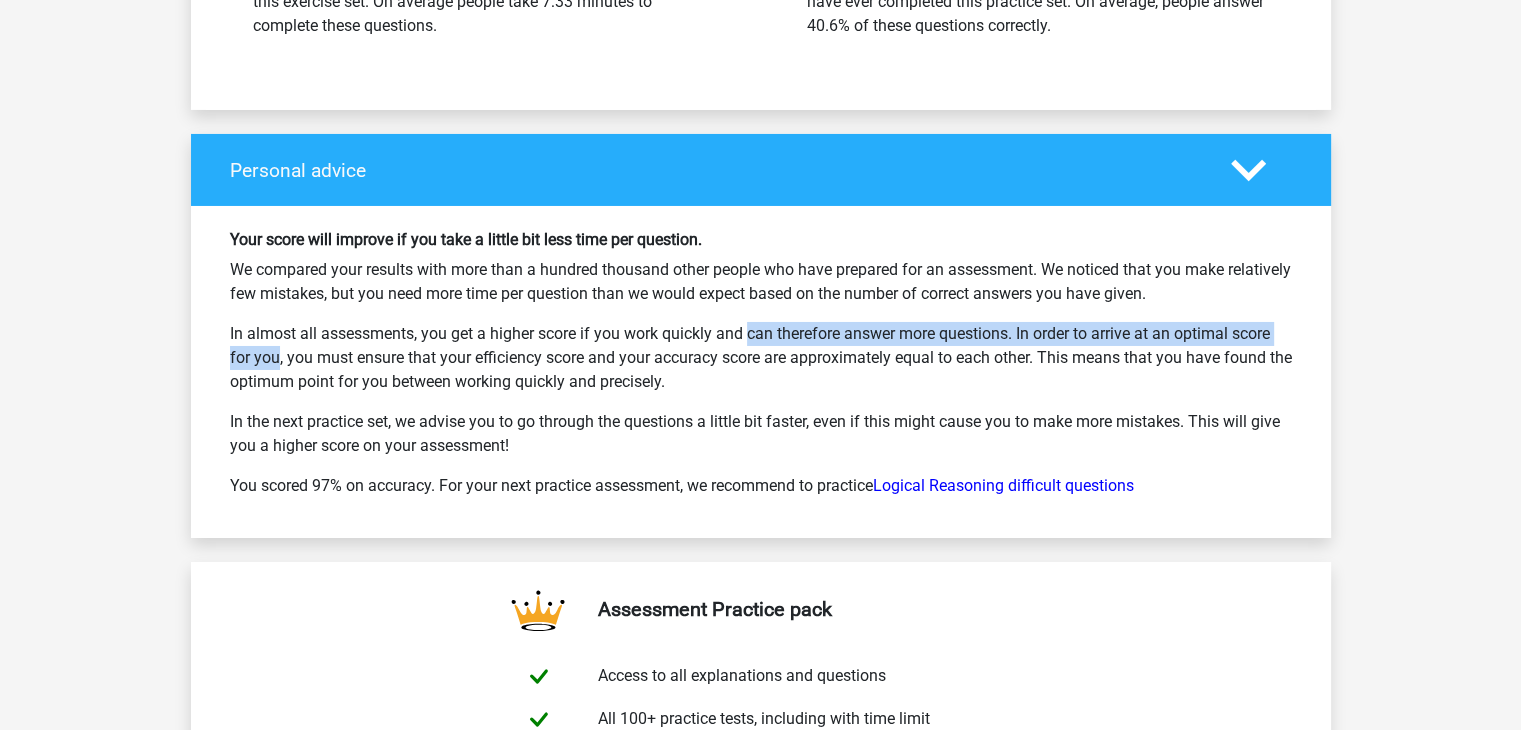 drag, startPoint x: 669, startPoint y: 309, endPoint x: 1252, endPoint y: 331, distance: 583.4149 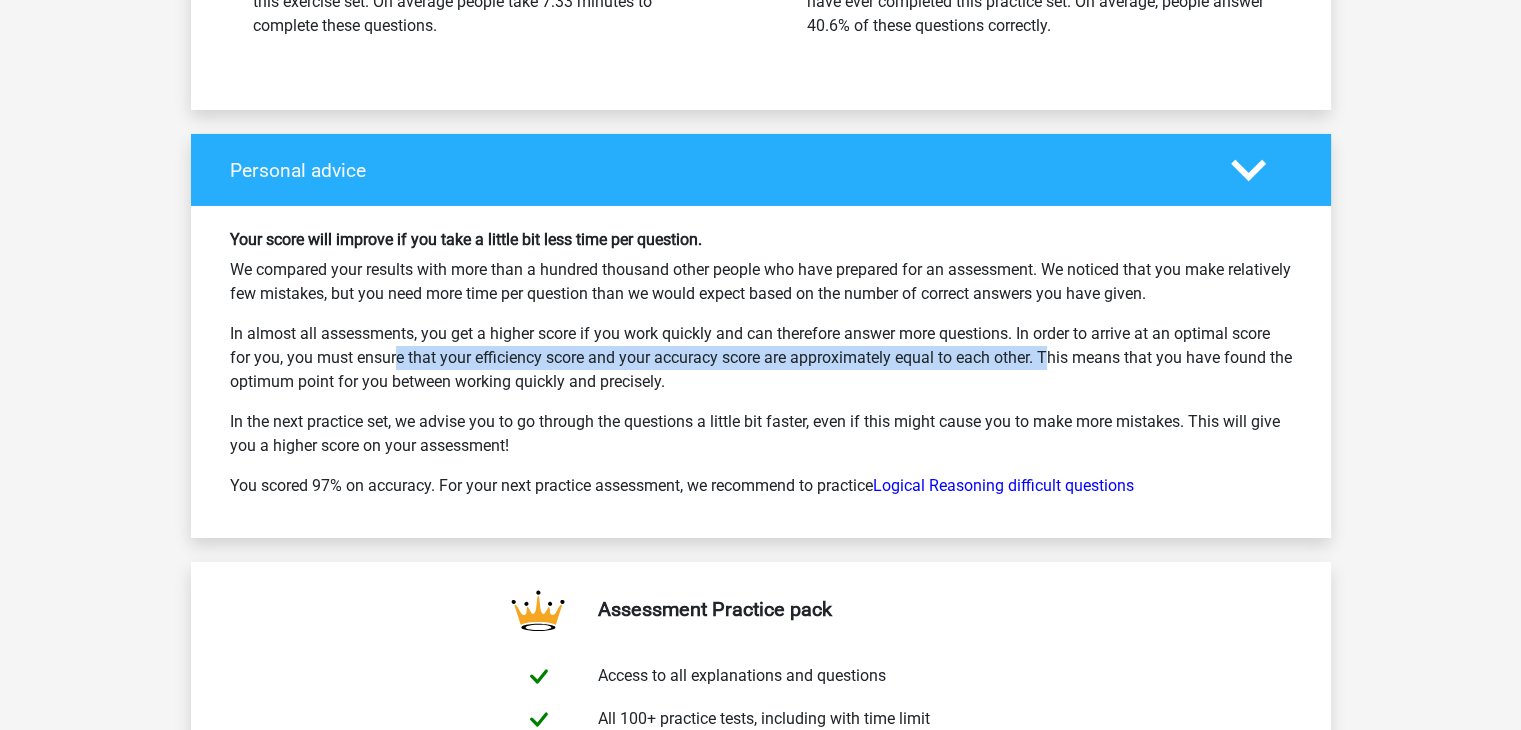 drag, startPoint x: 312, startPoint y: 341, endPoint x: 978, endPoint y: 341, distance: 666 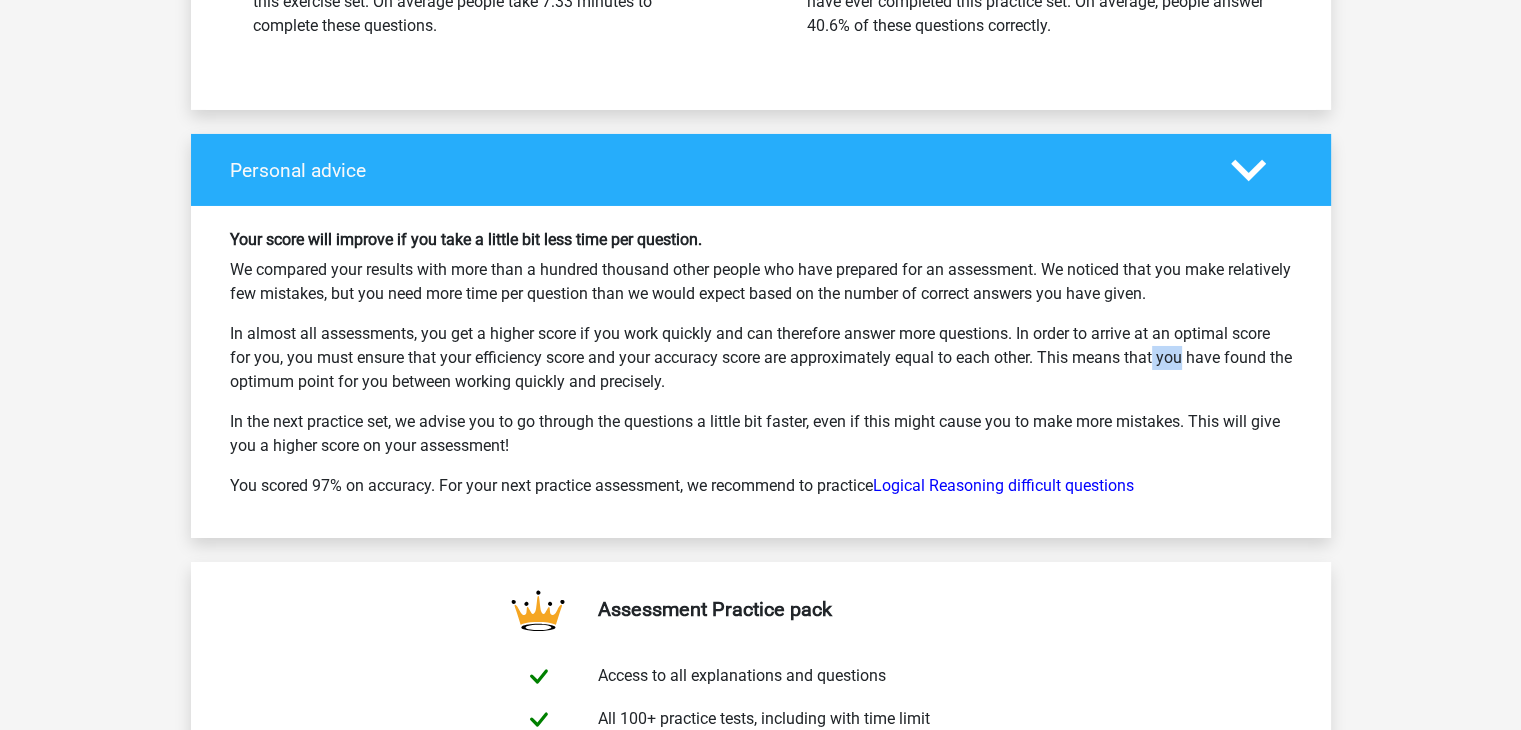 drag, startPoint x: 1079, startPoint y: 339, endPoint x: 1104, endPoint y: 346, distance: 25.96151 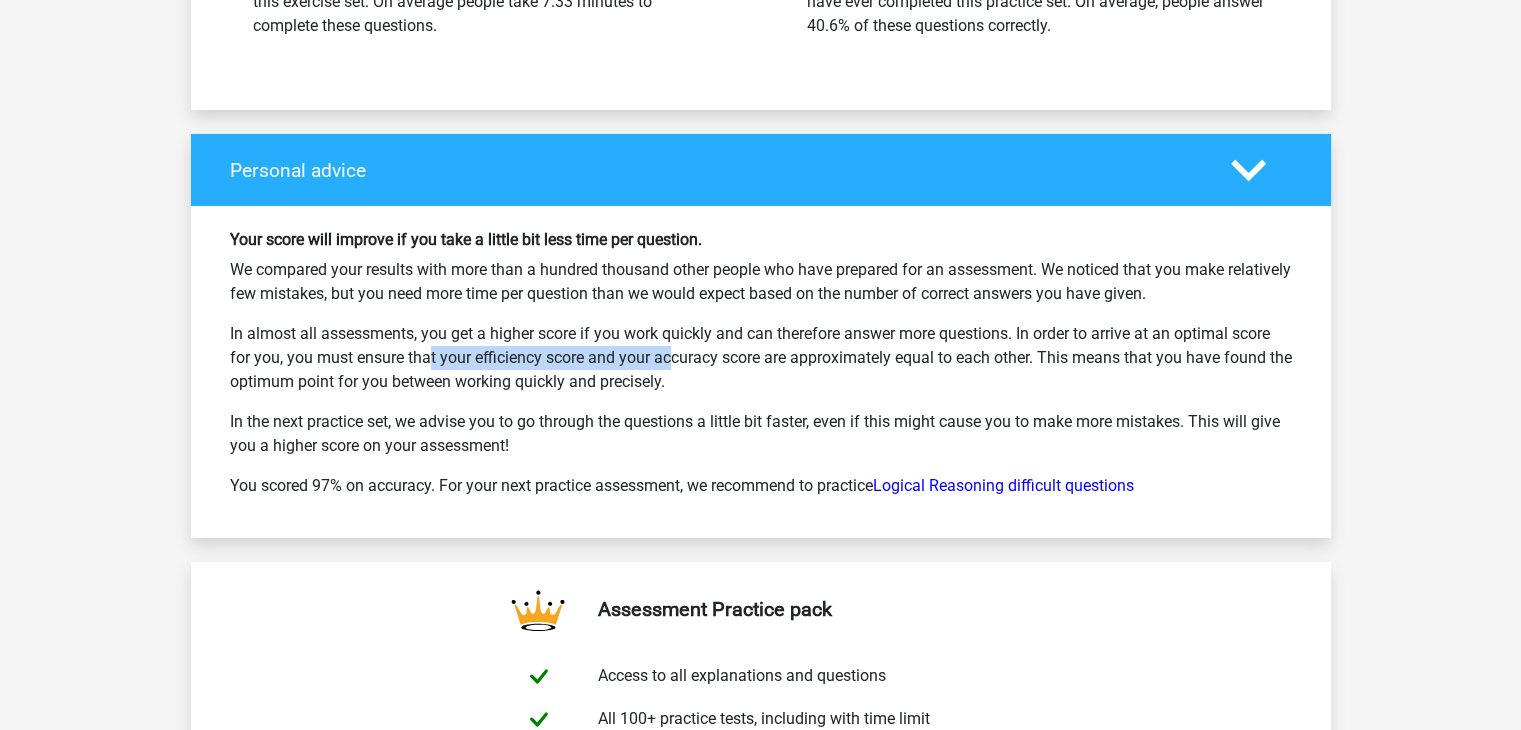 drag, startPoint x: 352, startPoint y: 345, endPoint x: 589, endPoint y: 359, distance: 237.41315 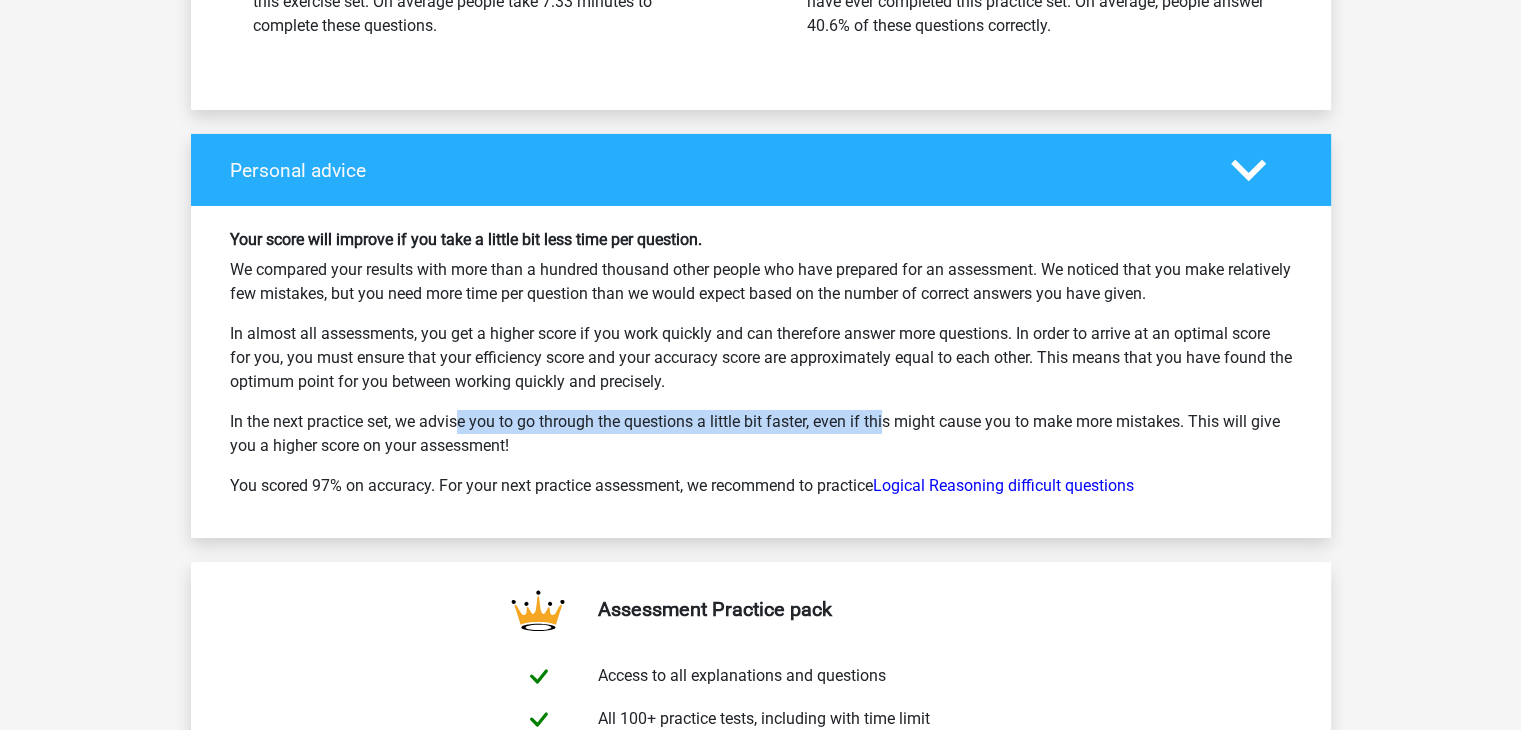 drag, startPoint x: 524, startPoint y: 397, endPoint x: 824, endPoint y: 407, distance: 300.16663 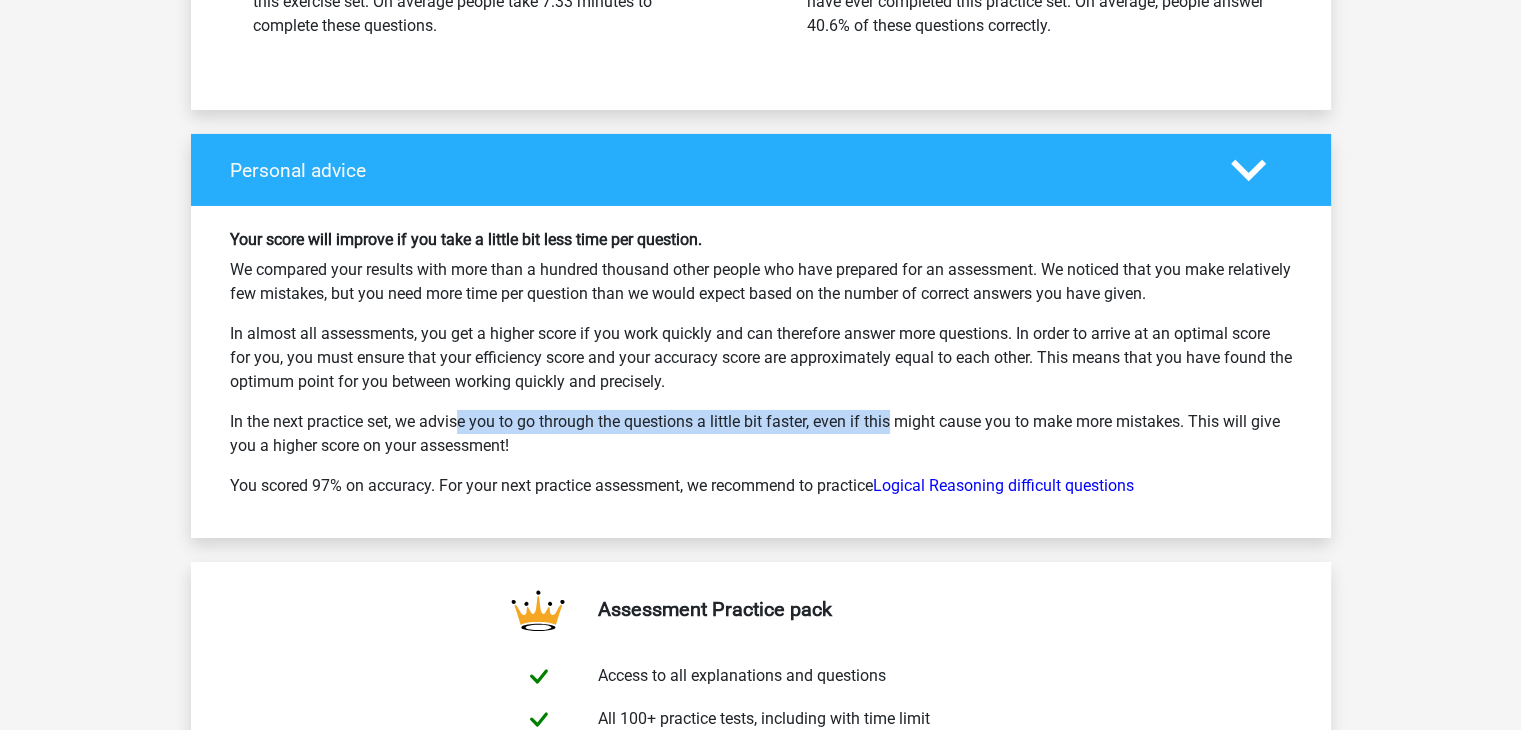 click on "In the next practice set, we advise you to go through the questions a little bit faster, even if this might cause you to make more mistakes. This will give you a higher score on your assessment!" at bounding box center [761, 434] 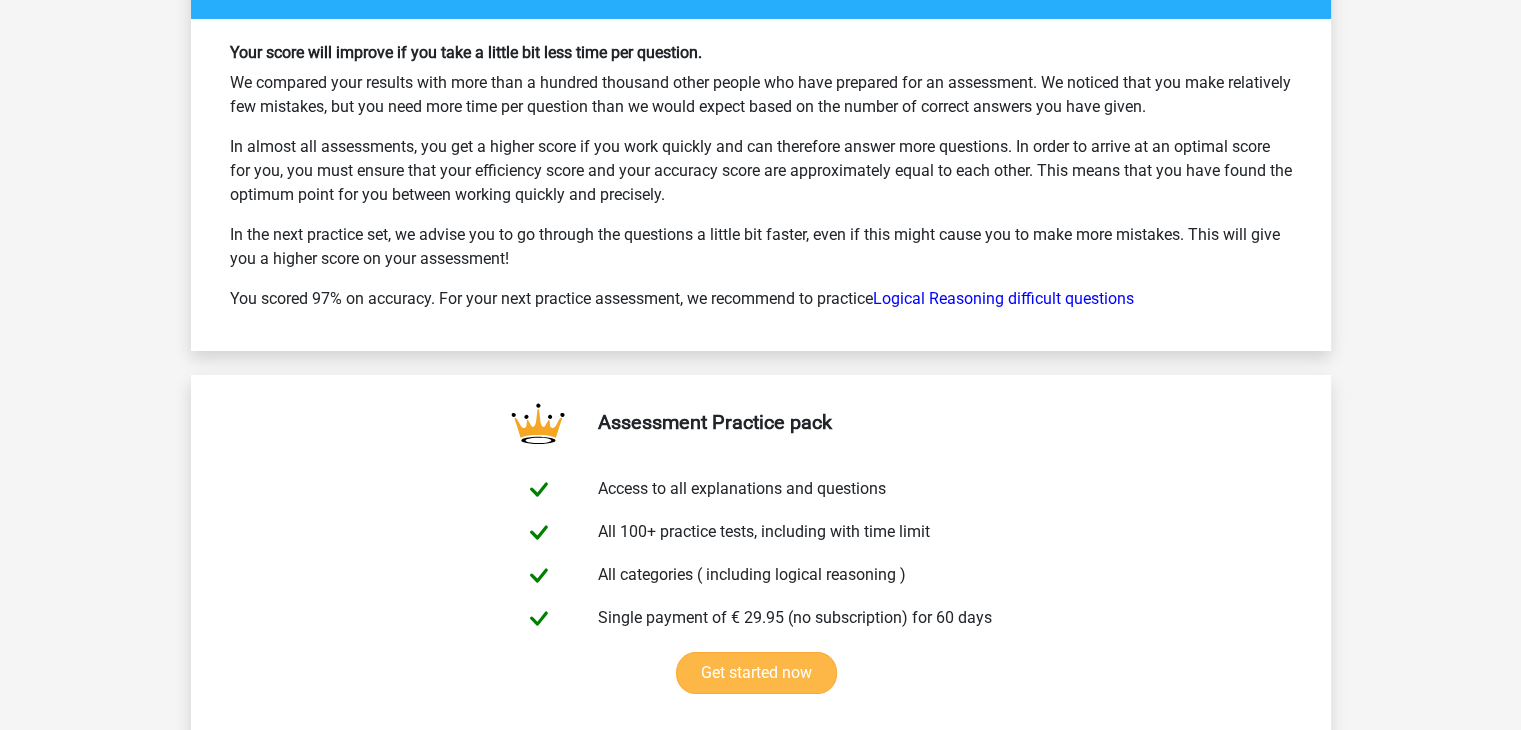 scroll, scrollTop: 14800, scrollLeft: 0, axis: vertical 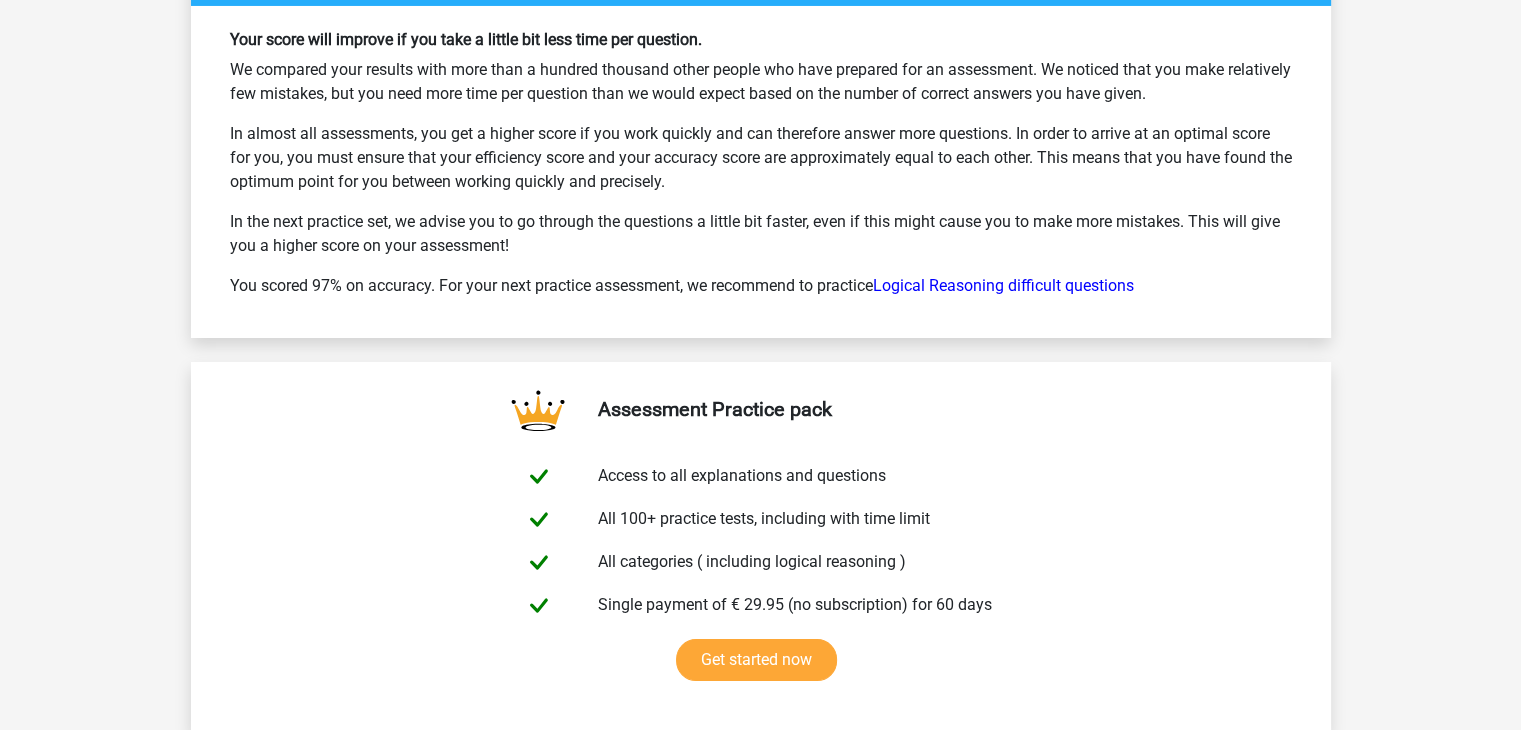 drag, startPoint x: 343, startPoint y: 276, endPoint x: 865, endPoint y: 275, distance: 522.001 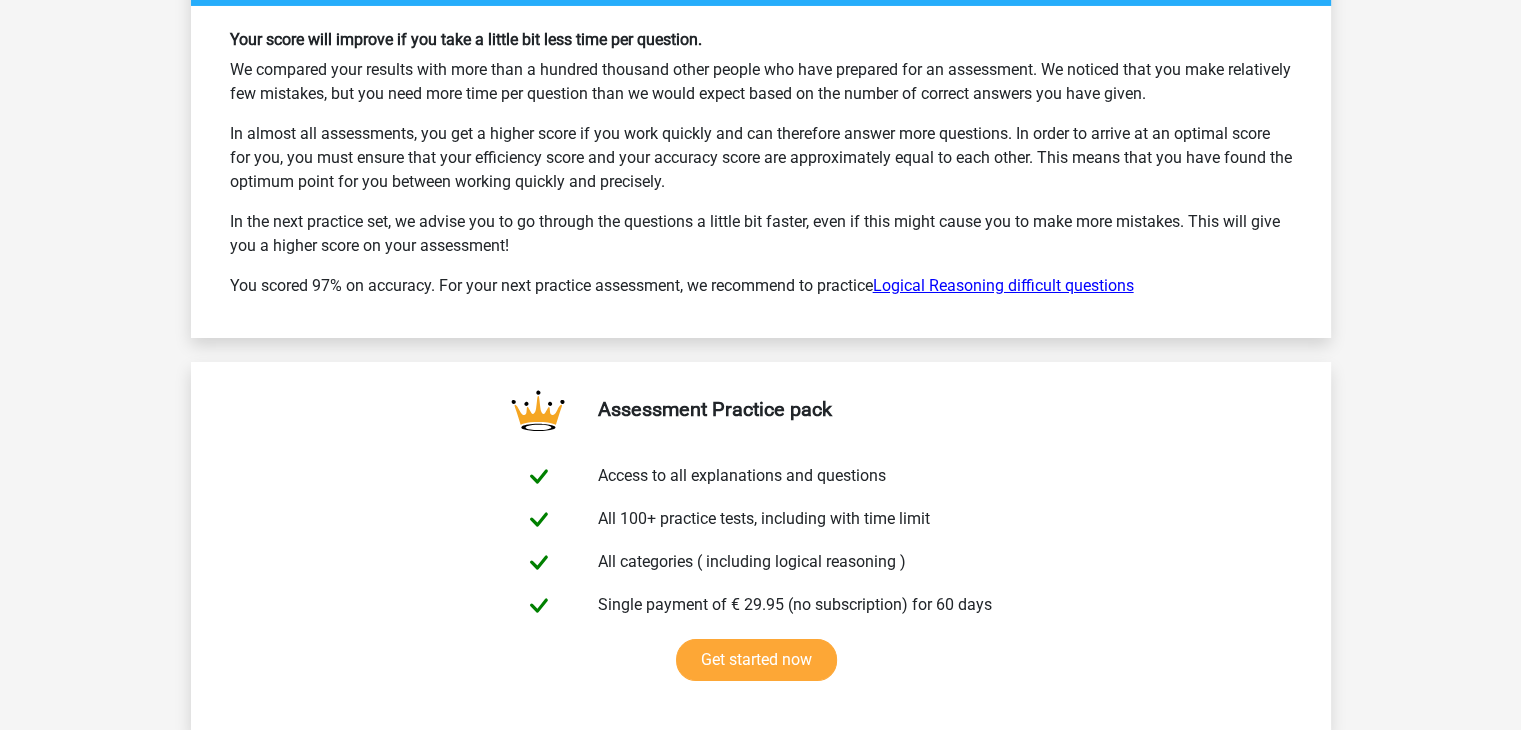 click on "Logical Reasoning difficult questions" at bounding box center (1003, 285) 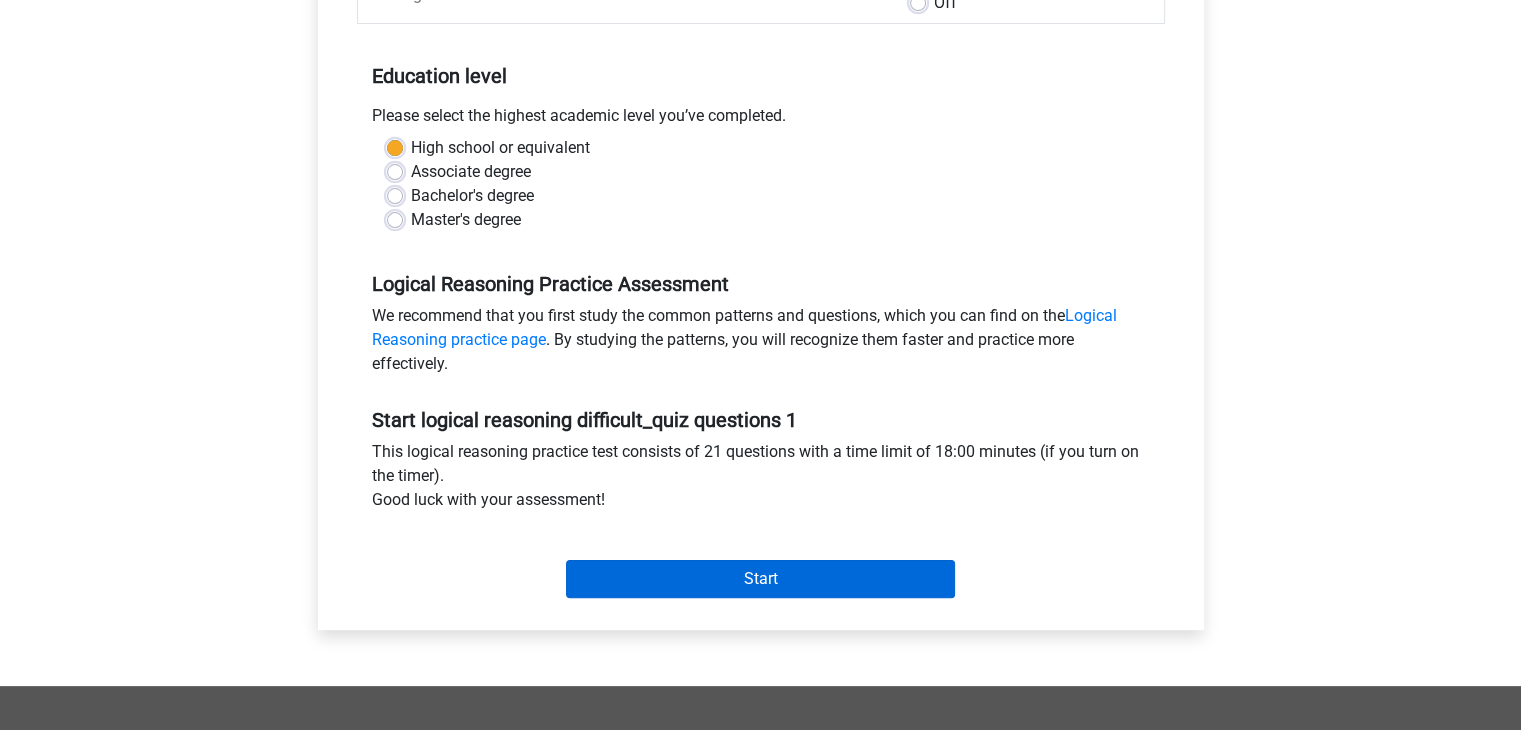 scroll, scrollTop: 400, scrollLeft: 0, axis: vertical 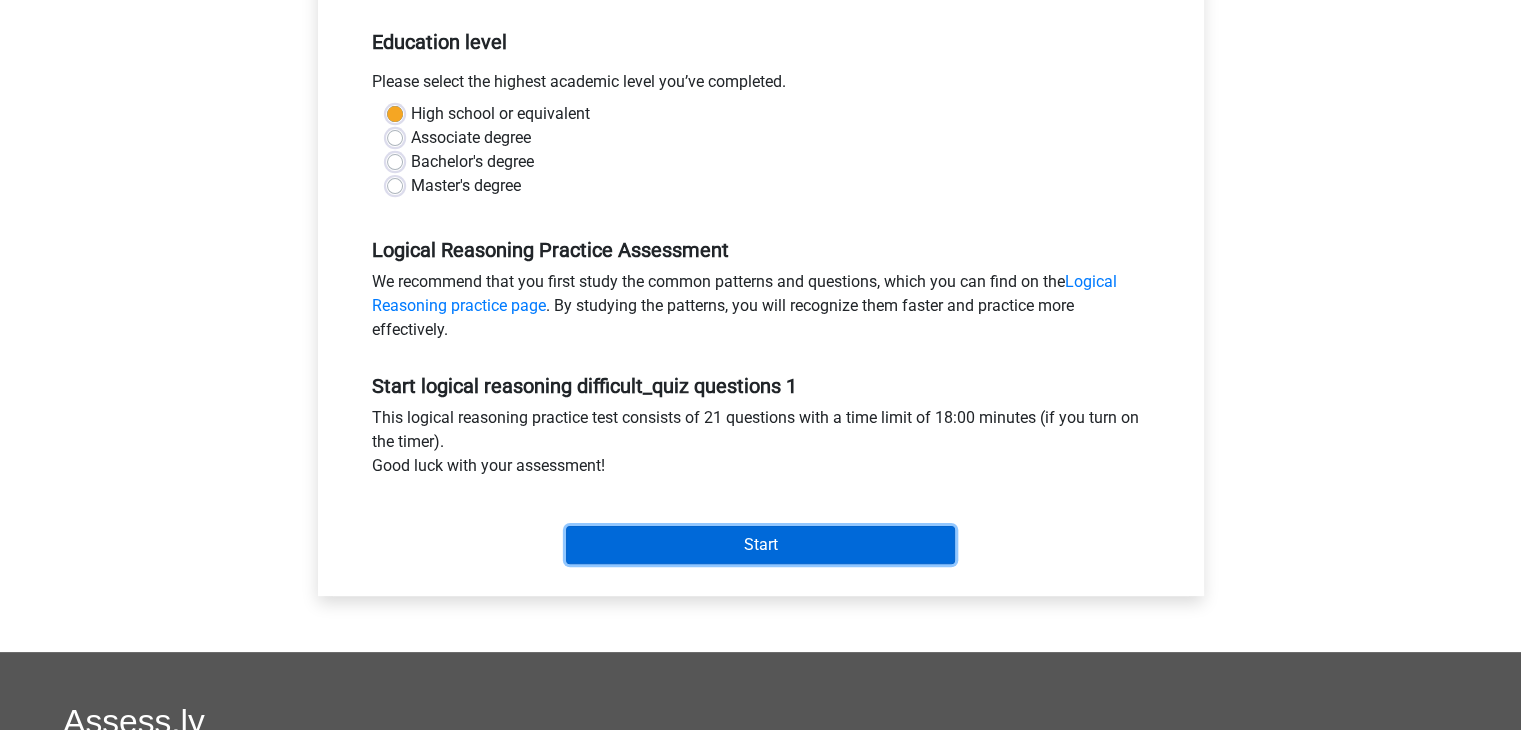 click on "Start" at bounding box center [760, 545] 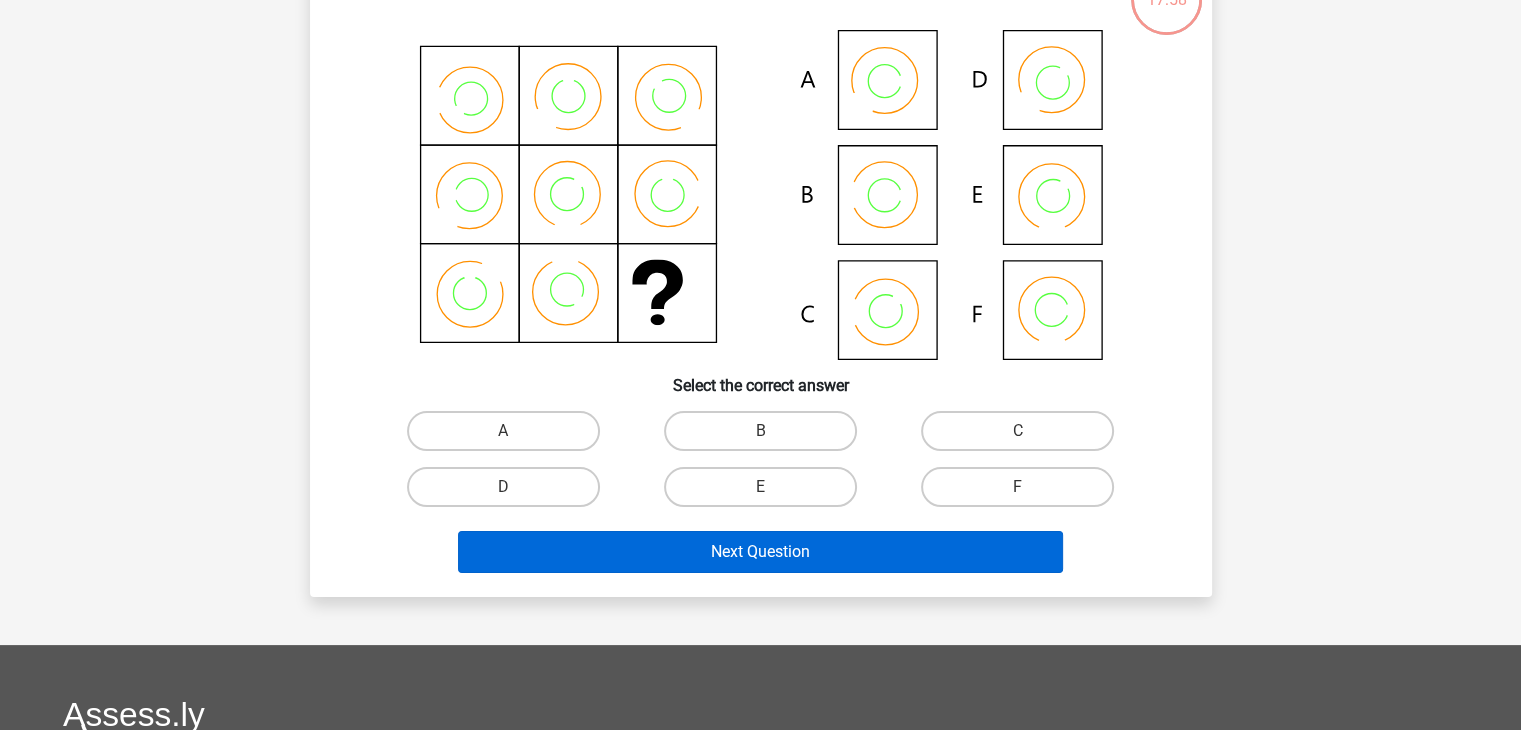 scroll, scrollTop: 100, scrollLeft: 0, axis: vertical 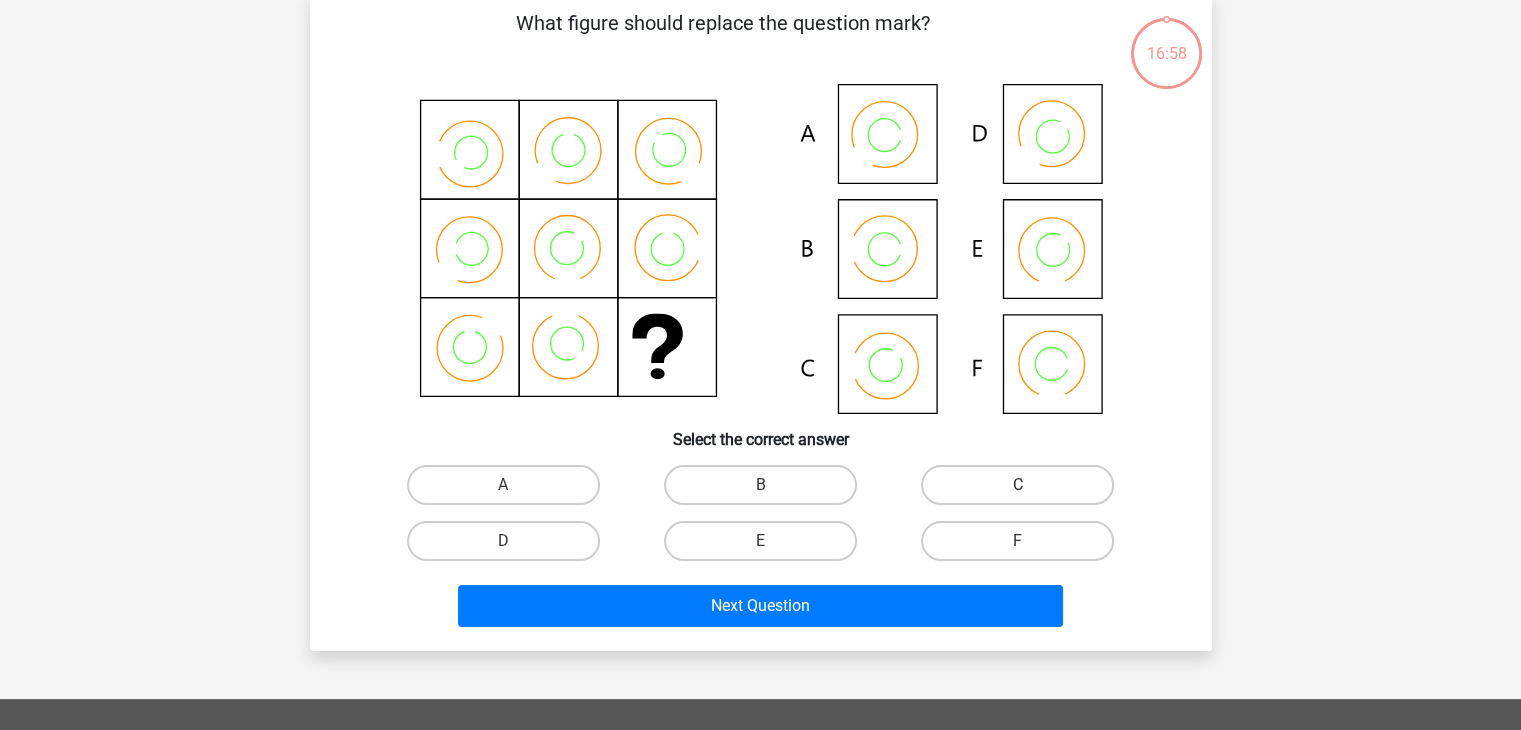 click on "C" at bounding box center [1017, 485] 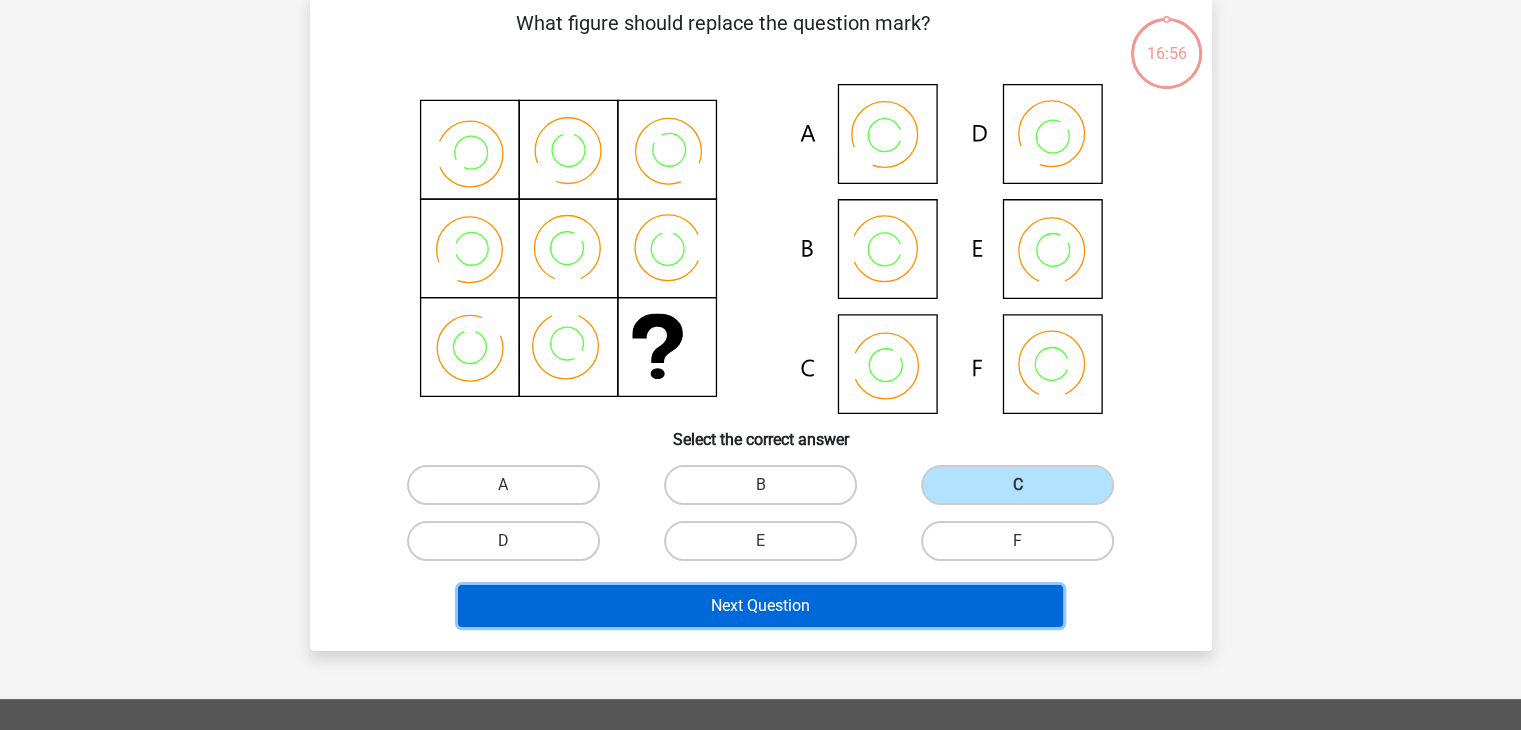 click on "Next Question" at bounding box center [760, 606] 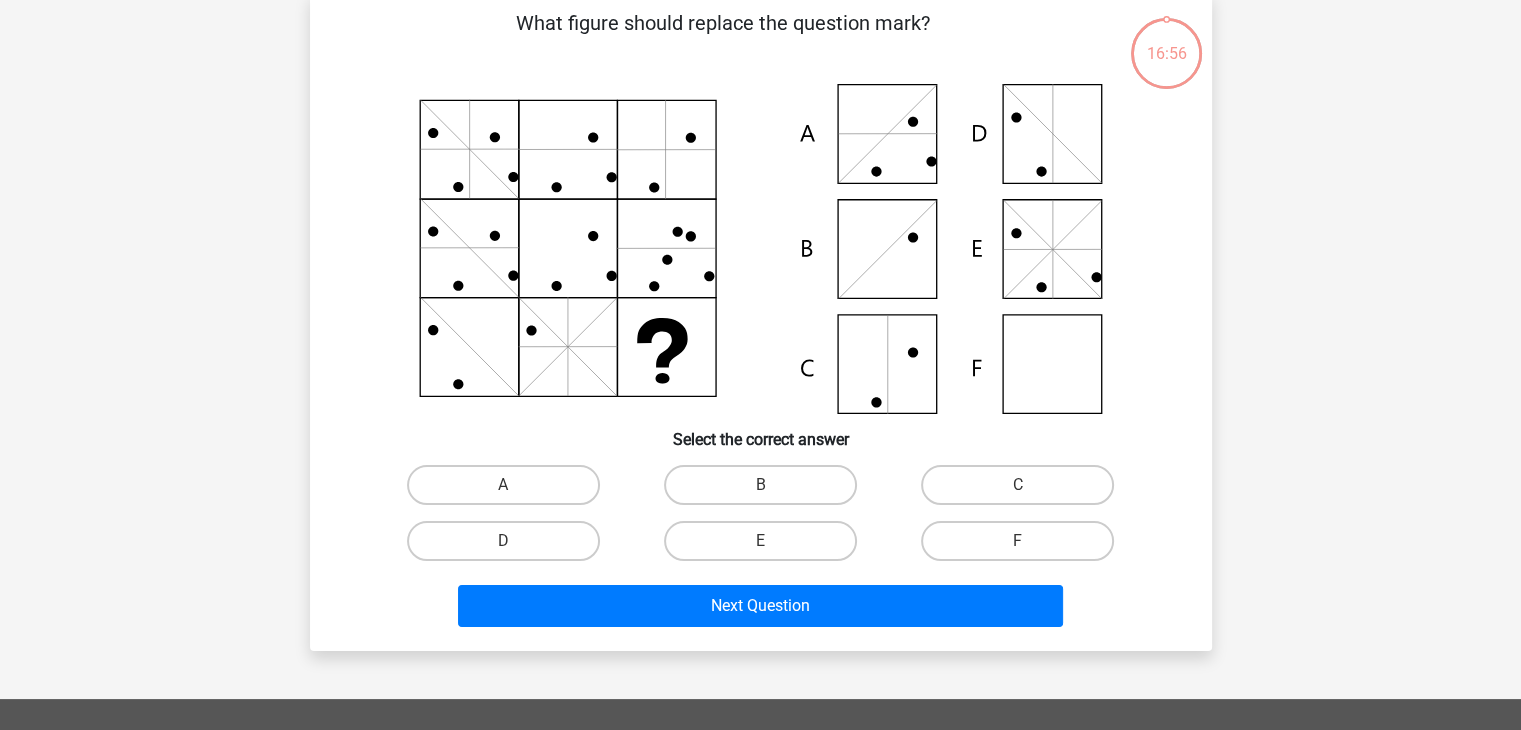 scroll, scrollTop: 92, scrollLeft: 0, axis: vertical 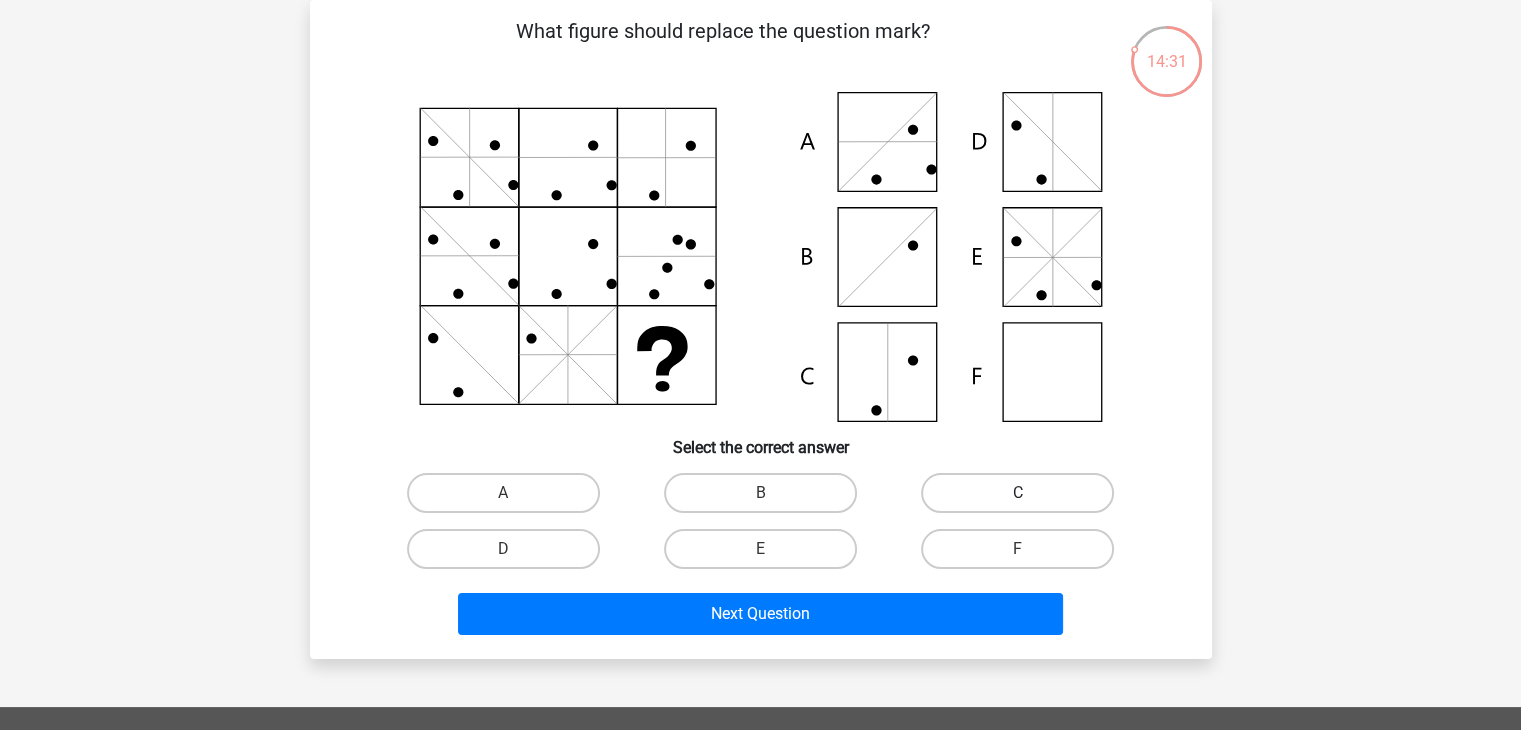 click on "C" at bounding box center [1017, 493] 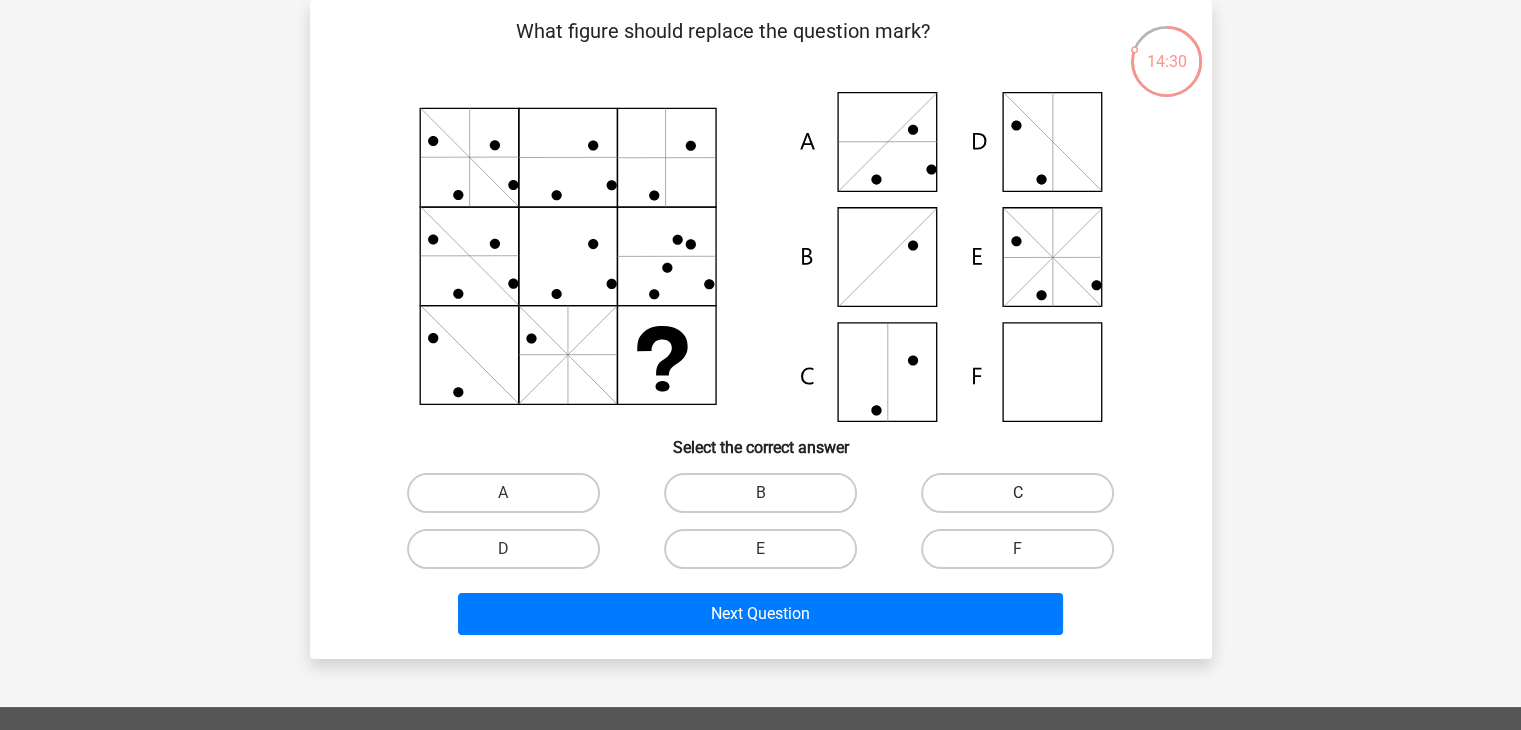 click on "C" at bounding box center [1017, 493] 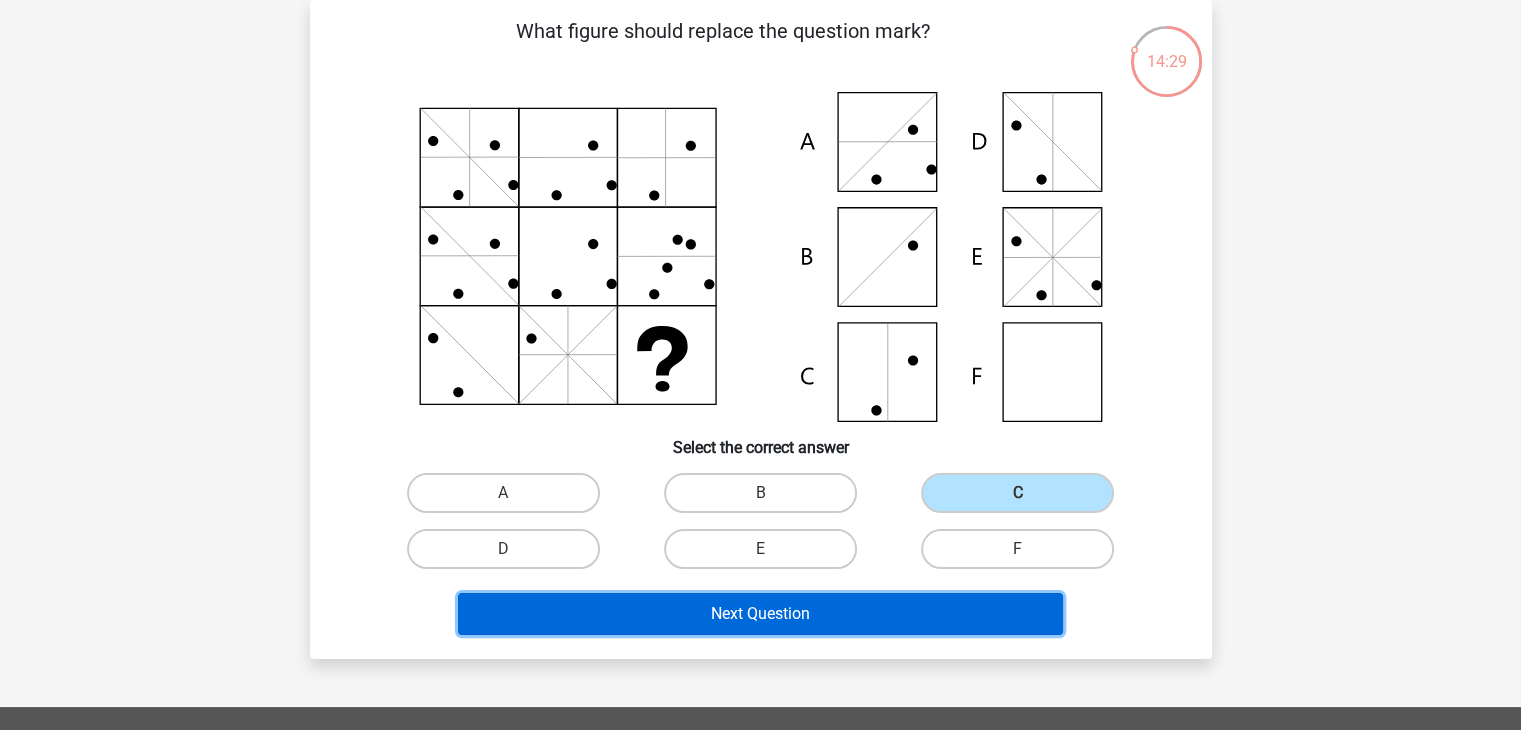 click on "Next Question" at bounding box center [760, 614] 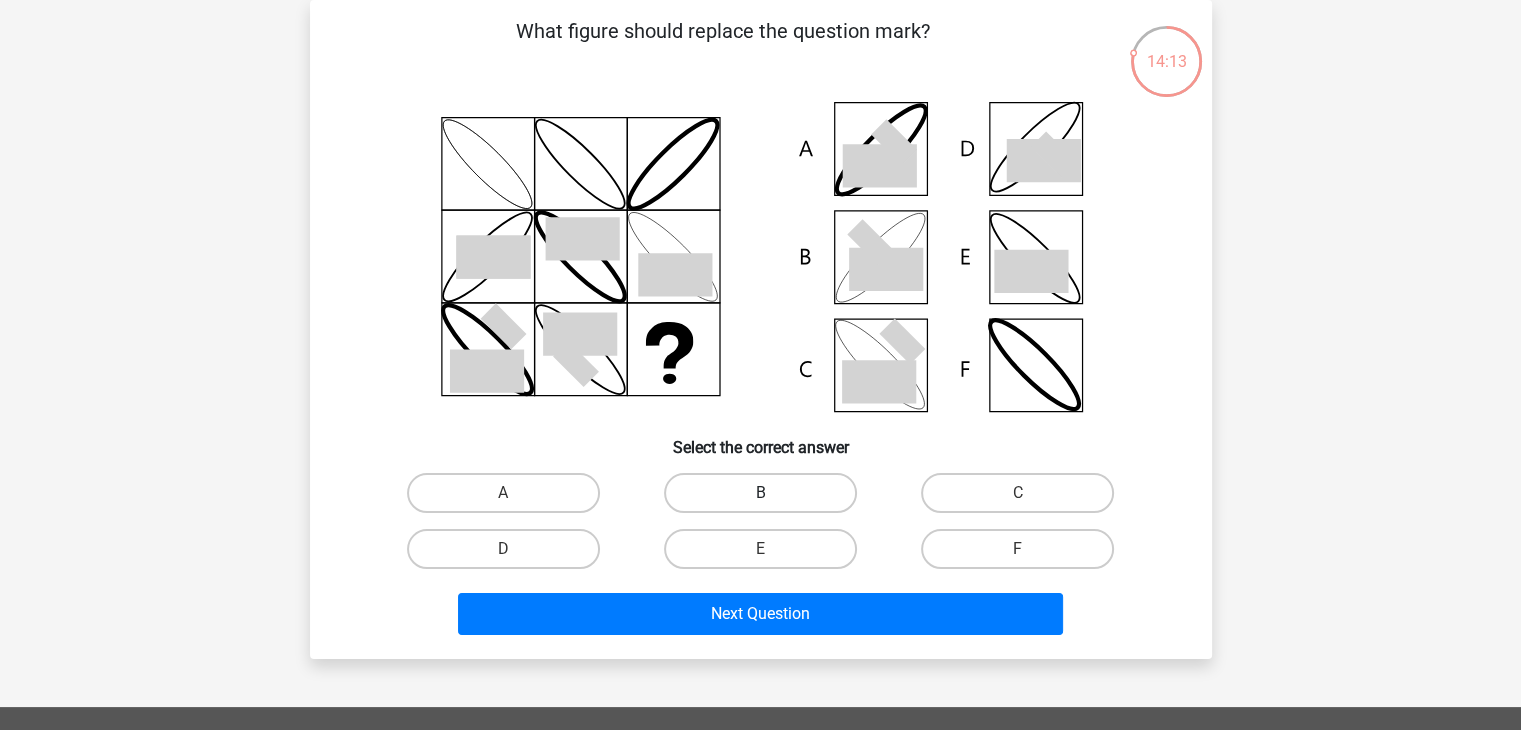 click on "B" at bounding box center (760, 493) 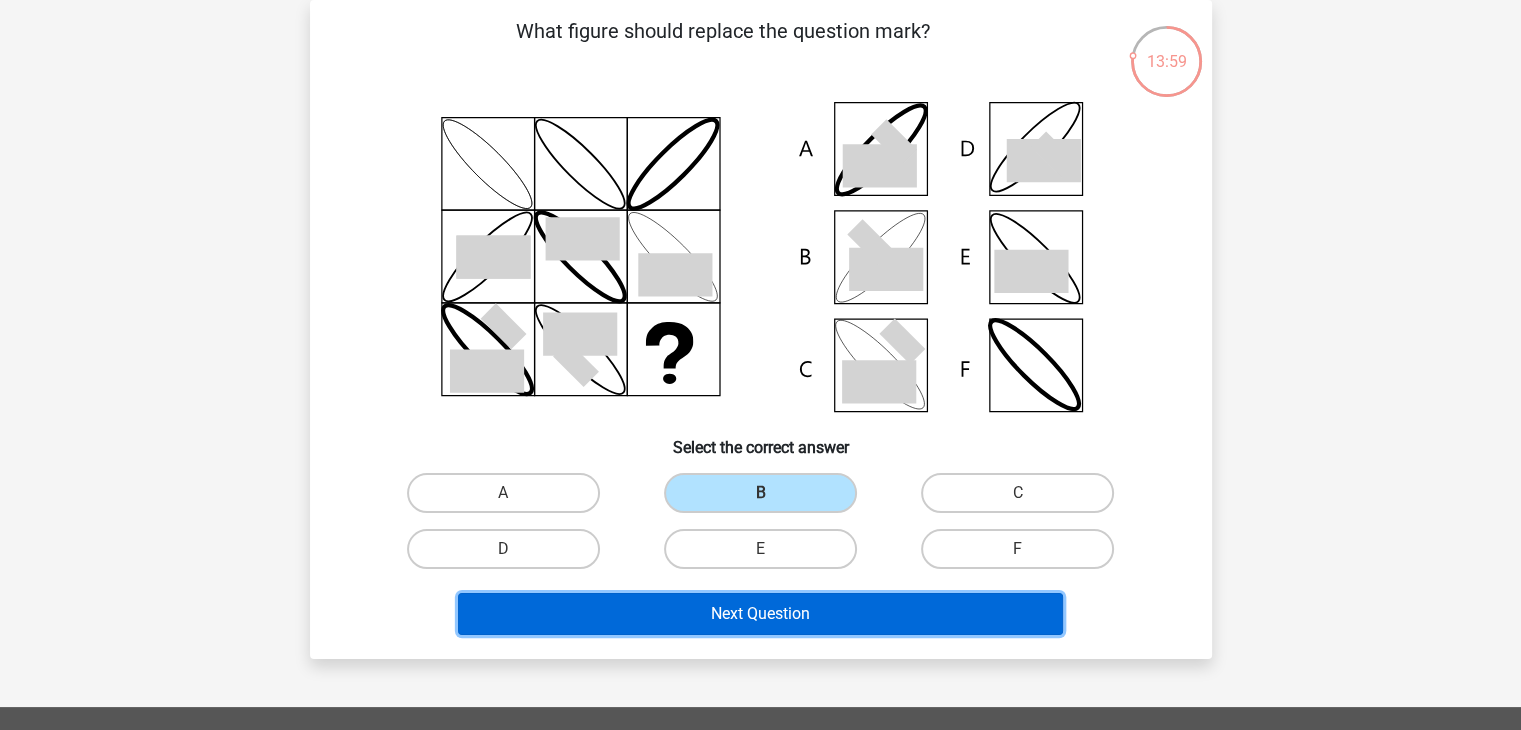 click on "Next Question" at bounding box center [760, 614] 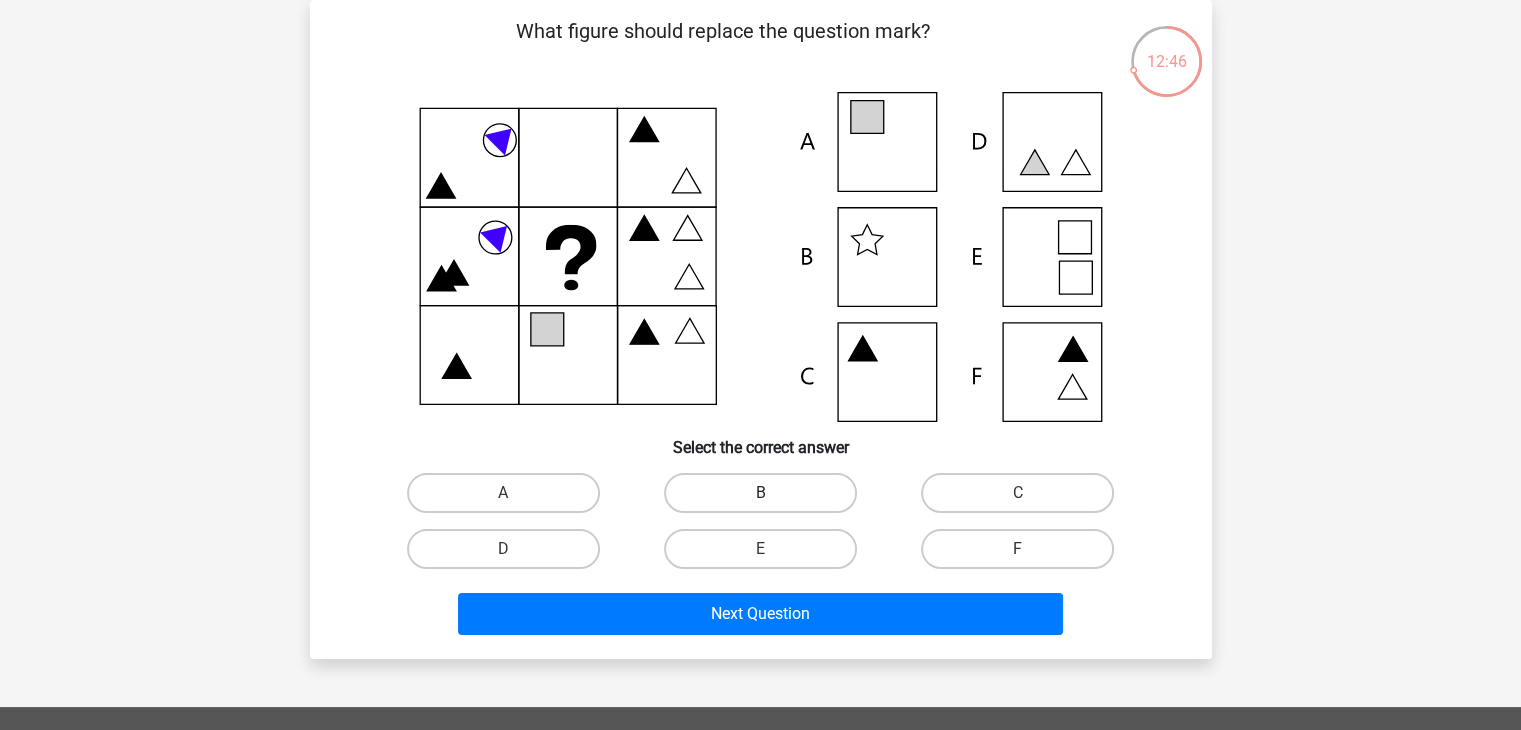 click on "B" at bounding box center (760, 493) 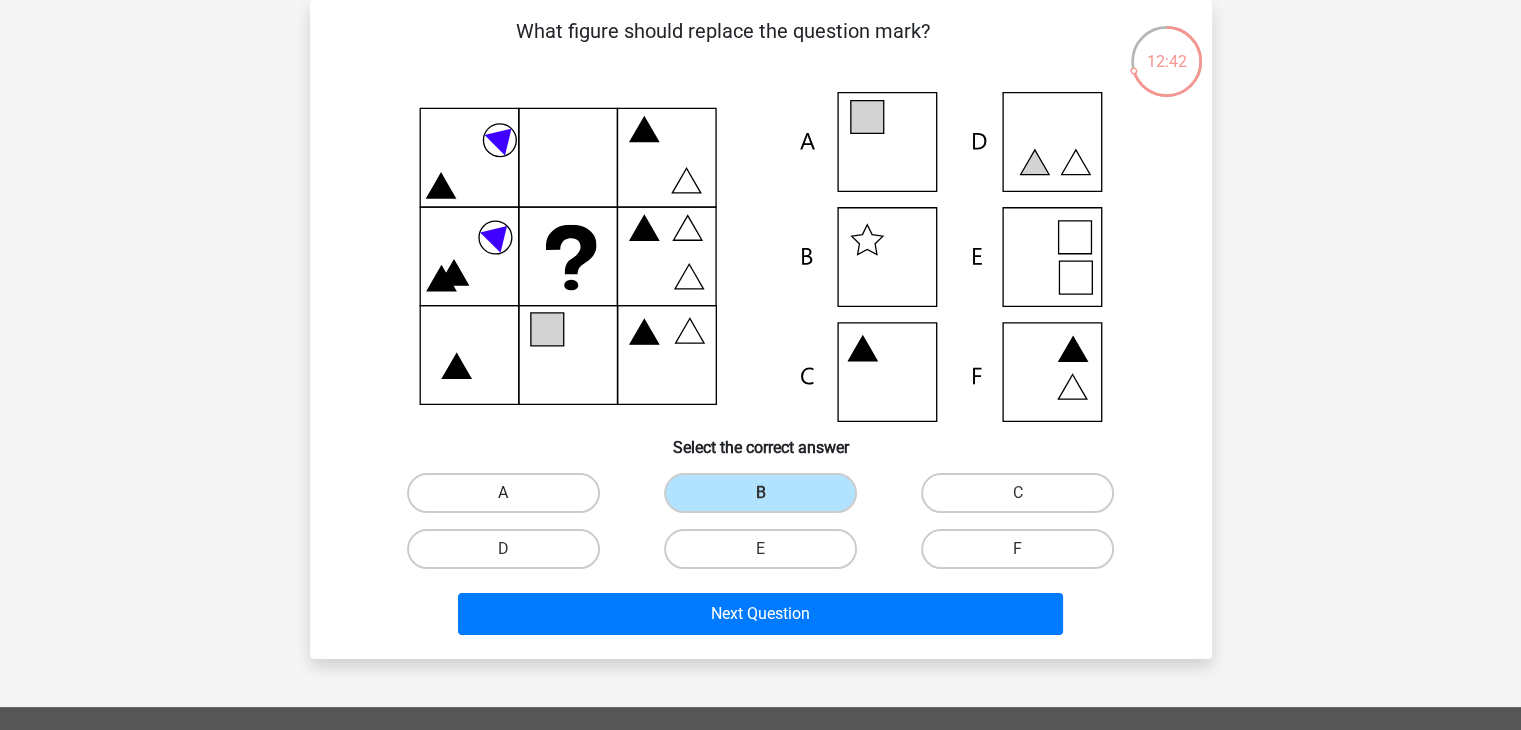 click on "A" at bounding box center (503, 493) 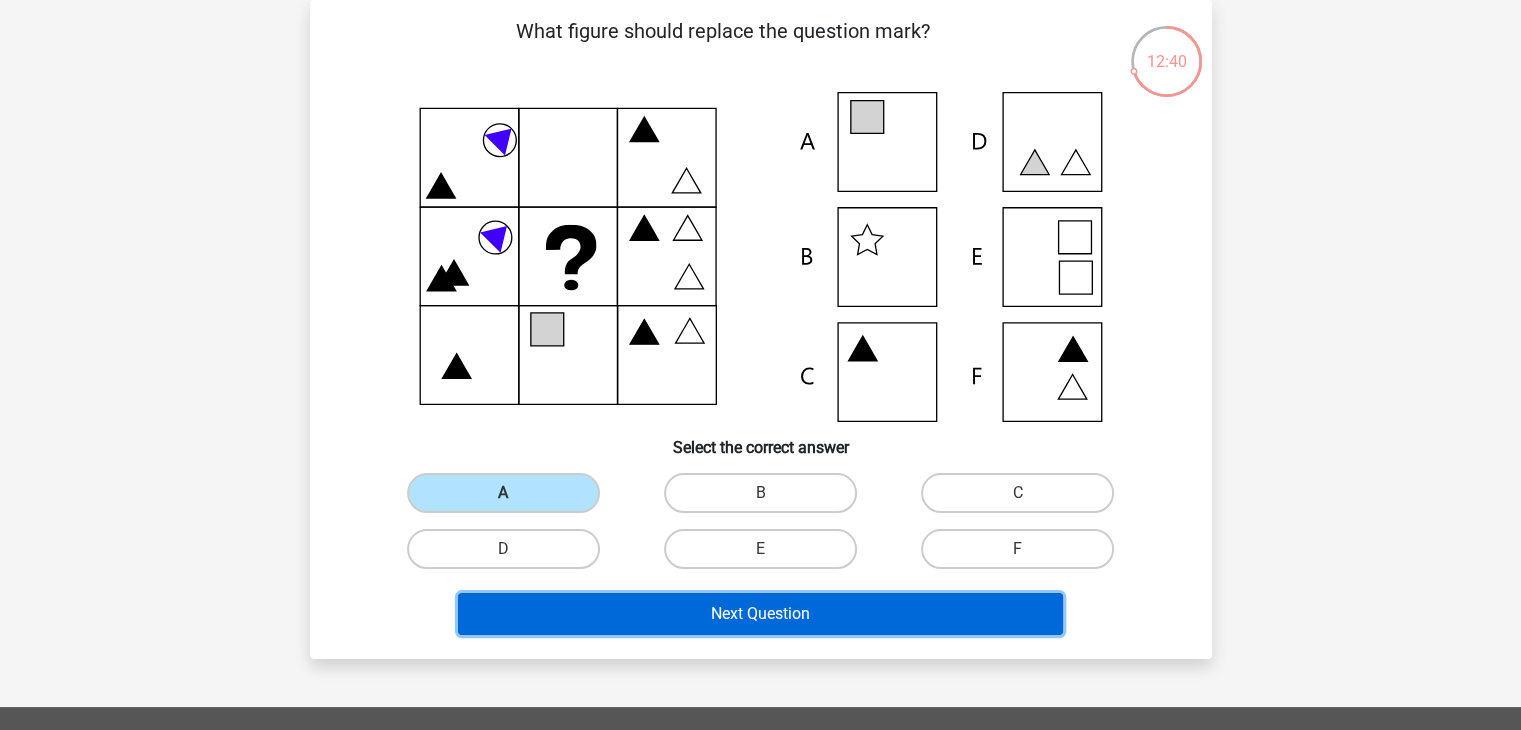 click on "Next Question" at bounding box center (760, 614) 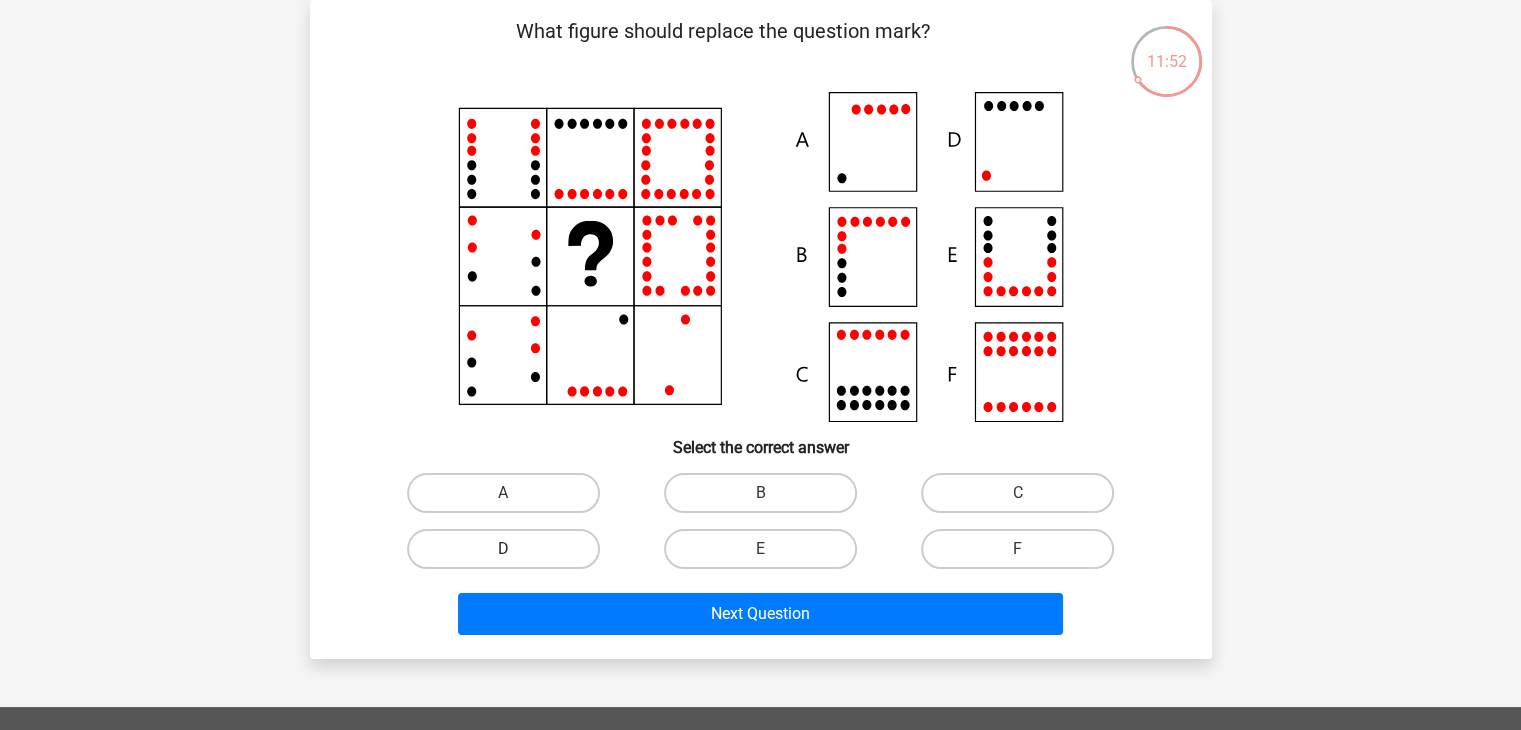 click on "D" at bounding box center [503, 549] 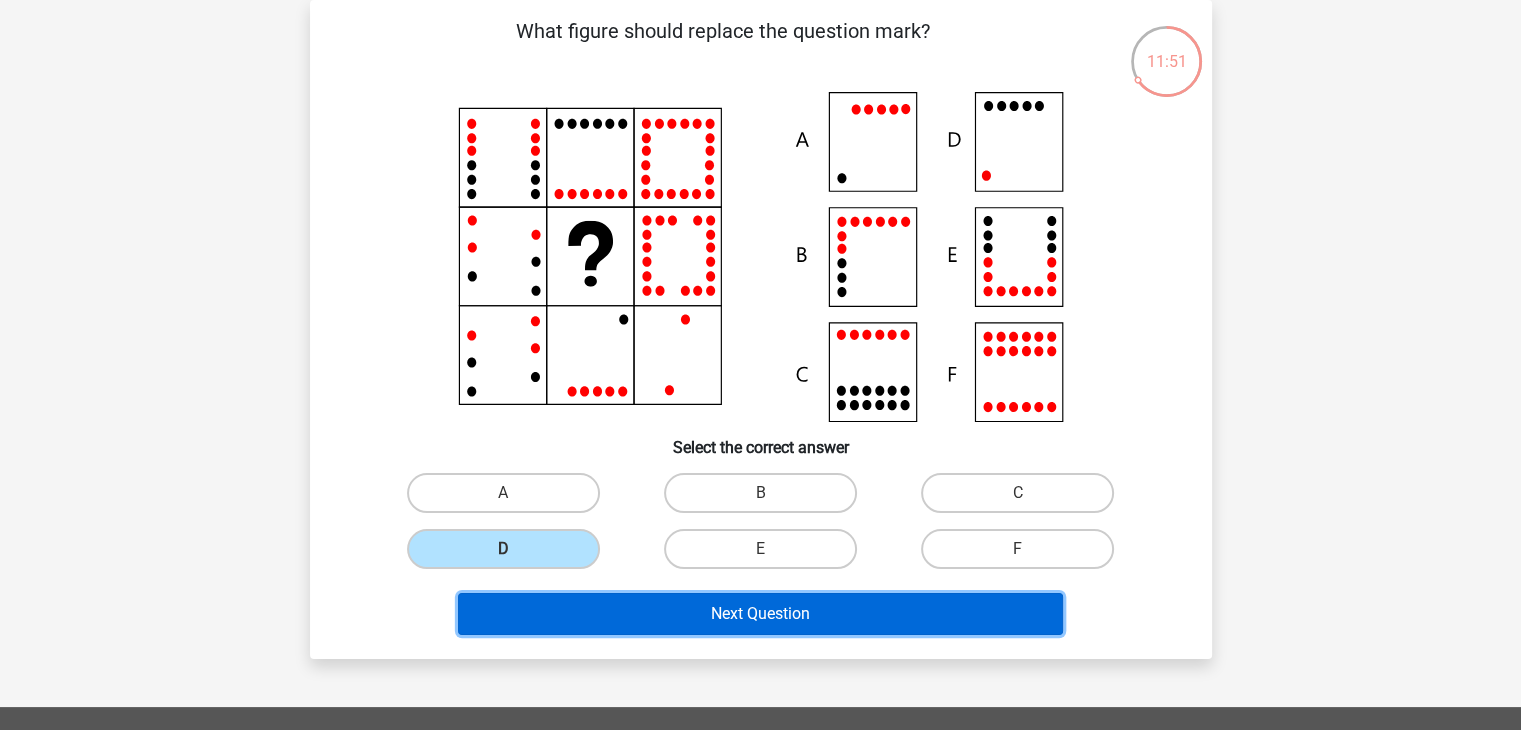 click on "Next Question" at bounding box center (760, 614) 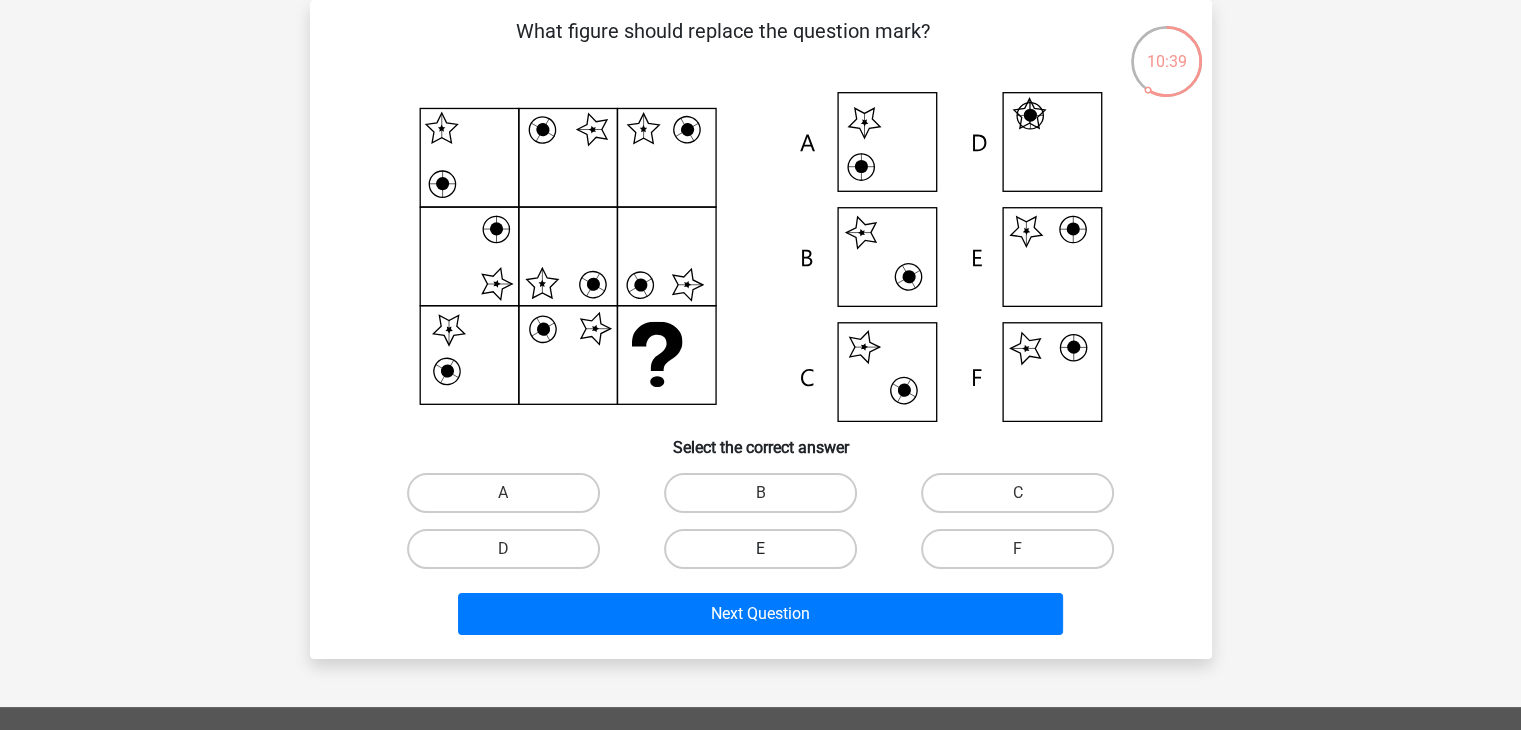 click on "E" at bounding box center (760, 549) 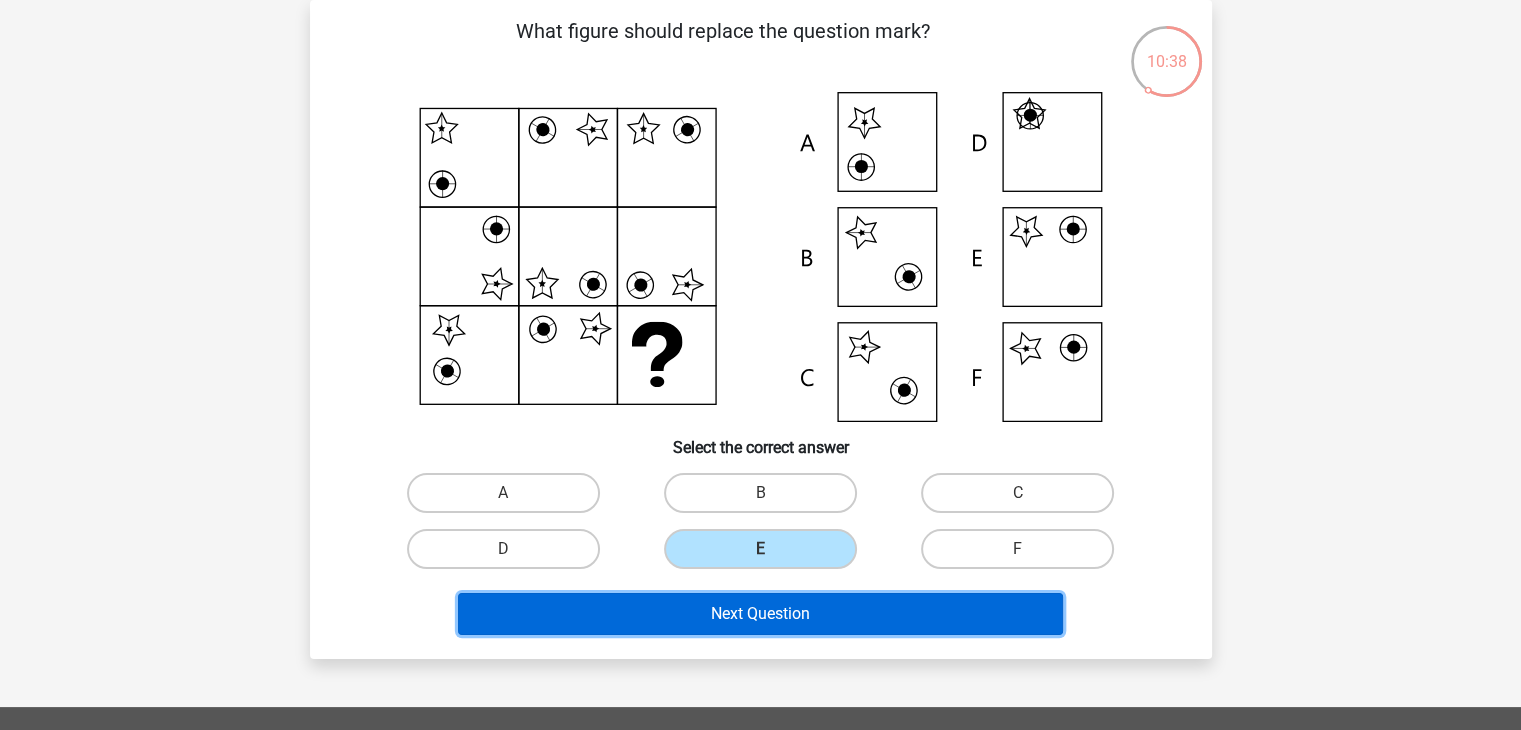 click on "Next Question" at bounding box center (760, 614) 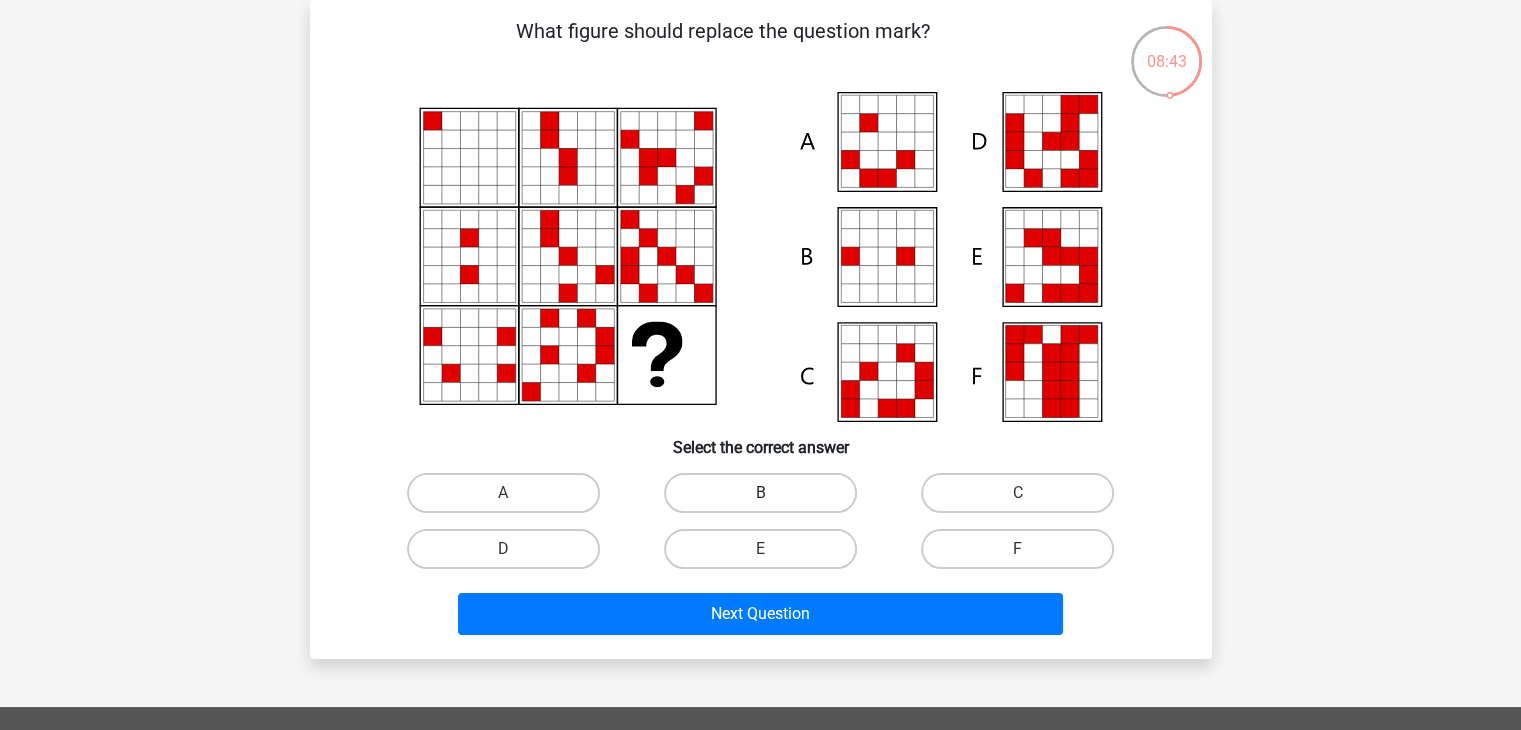 click on "B" at bounding box center (760, 493) 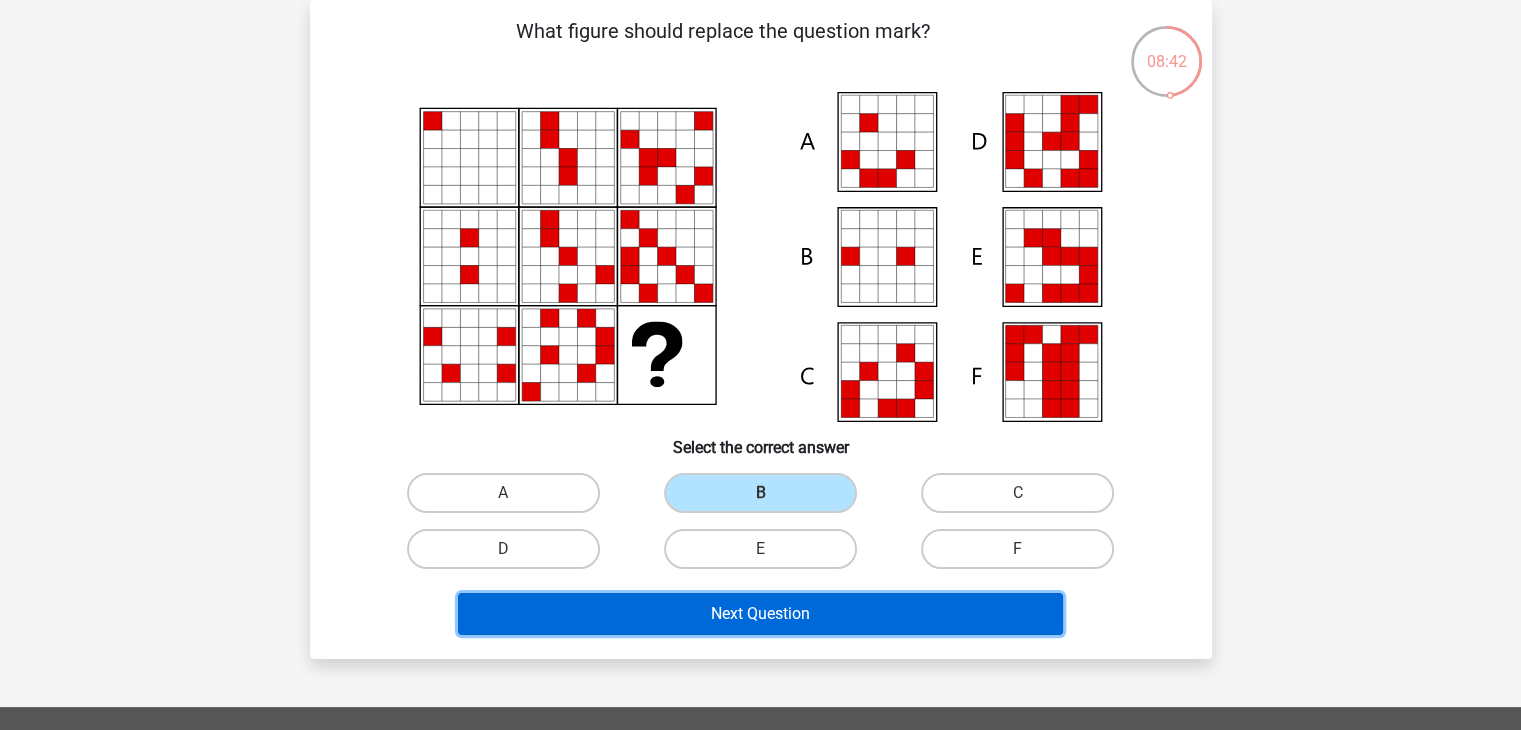 click on "Next Question" at bounding box center (760, 614) 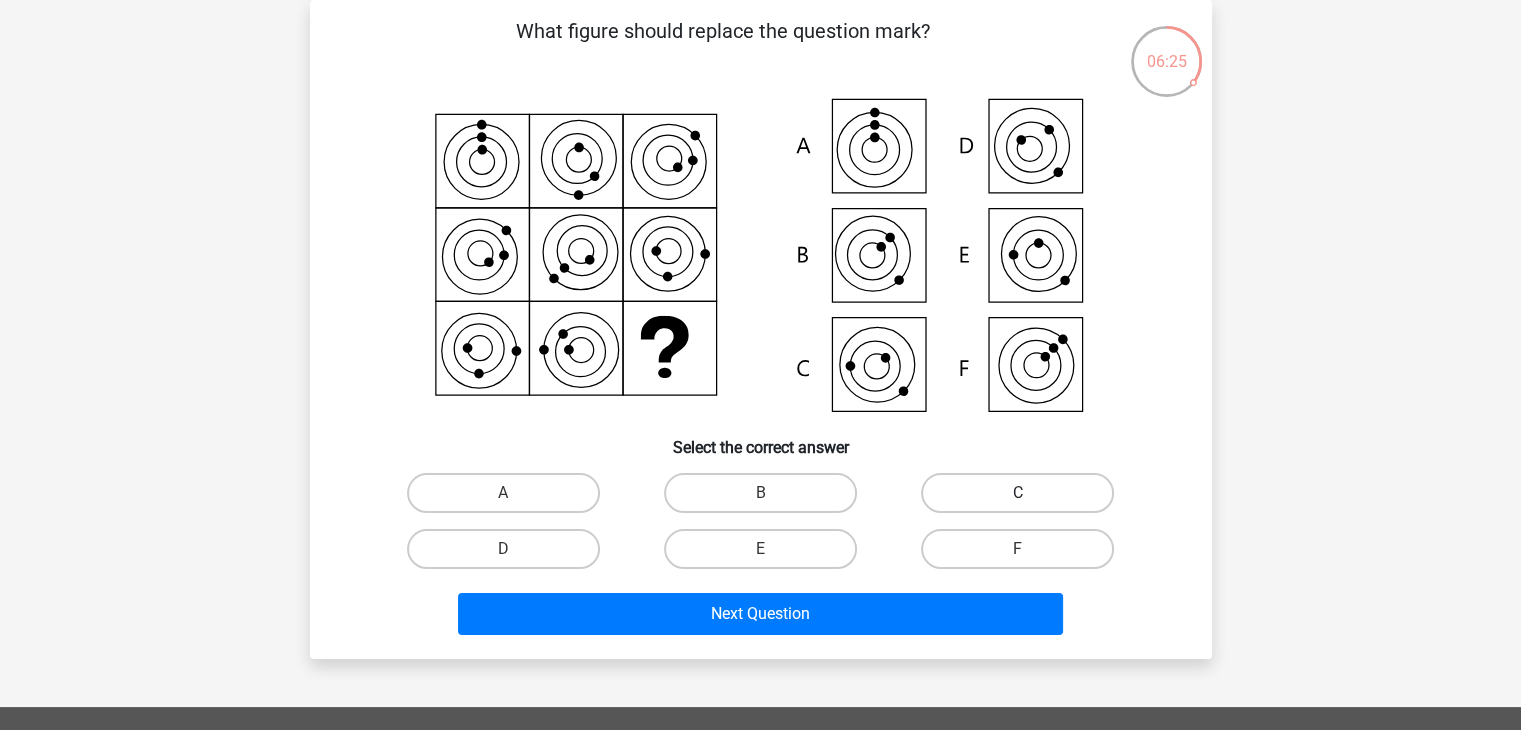 click on "C" at bounding box center (1017, 493) 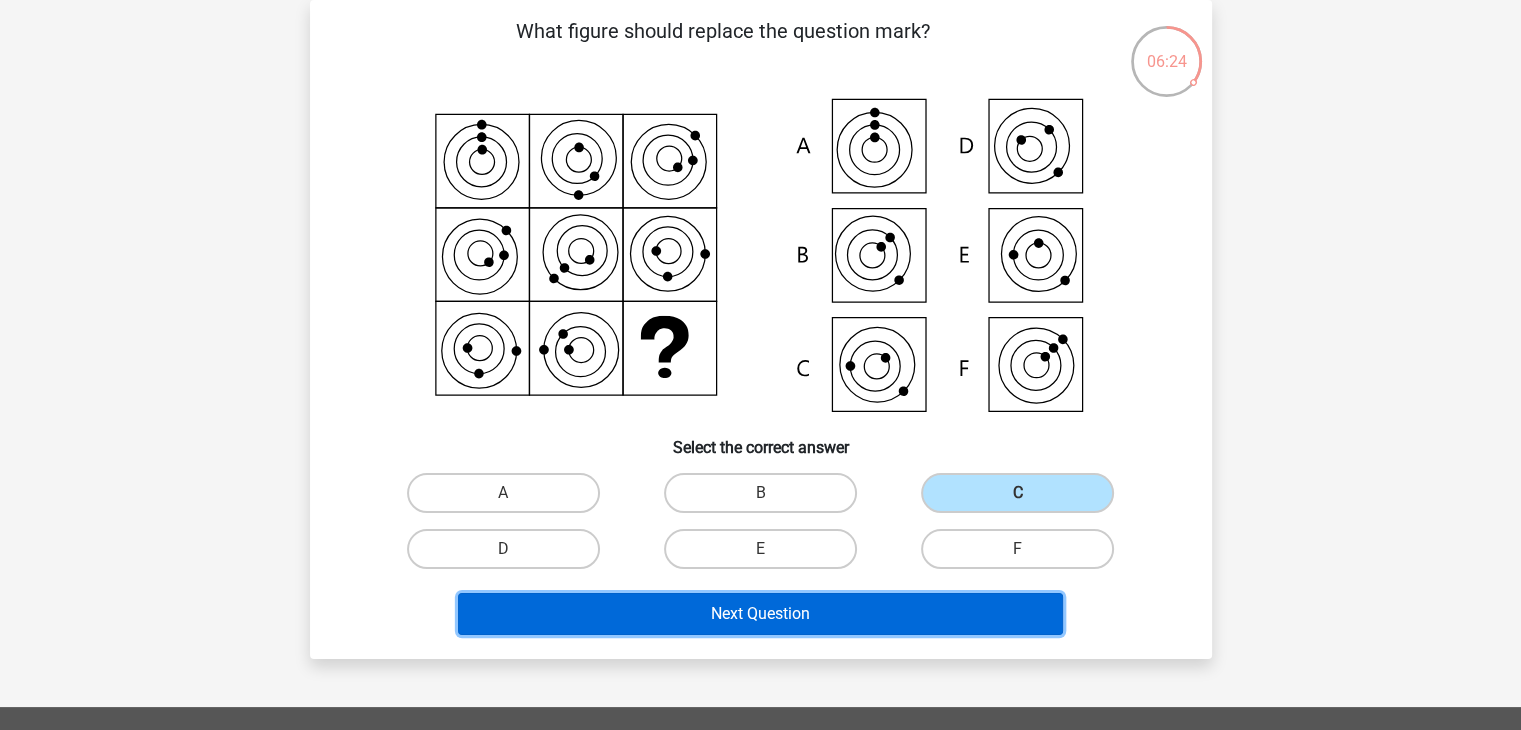 click on "Next Question" at bounding box center (760, 614) 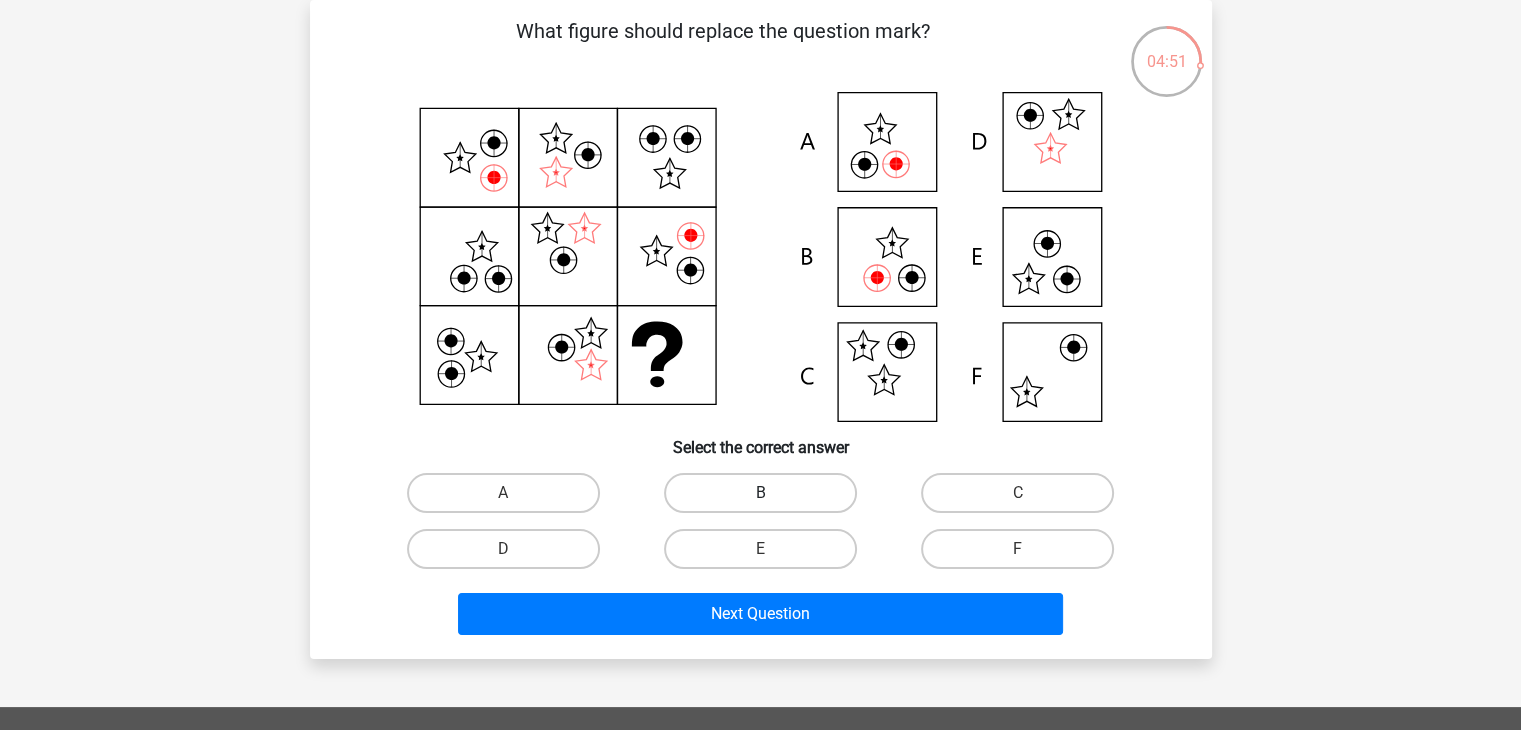 click on "B" at bounding box center [760, 493] 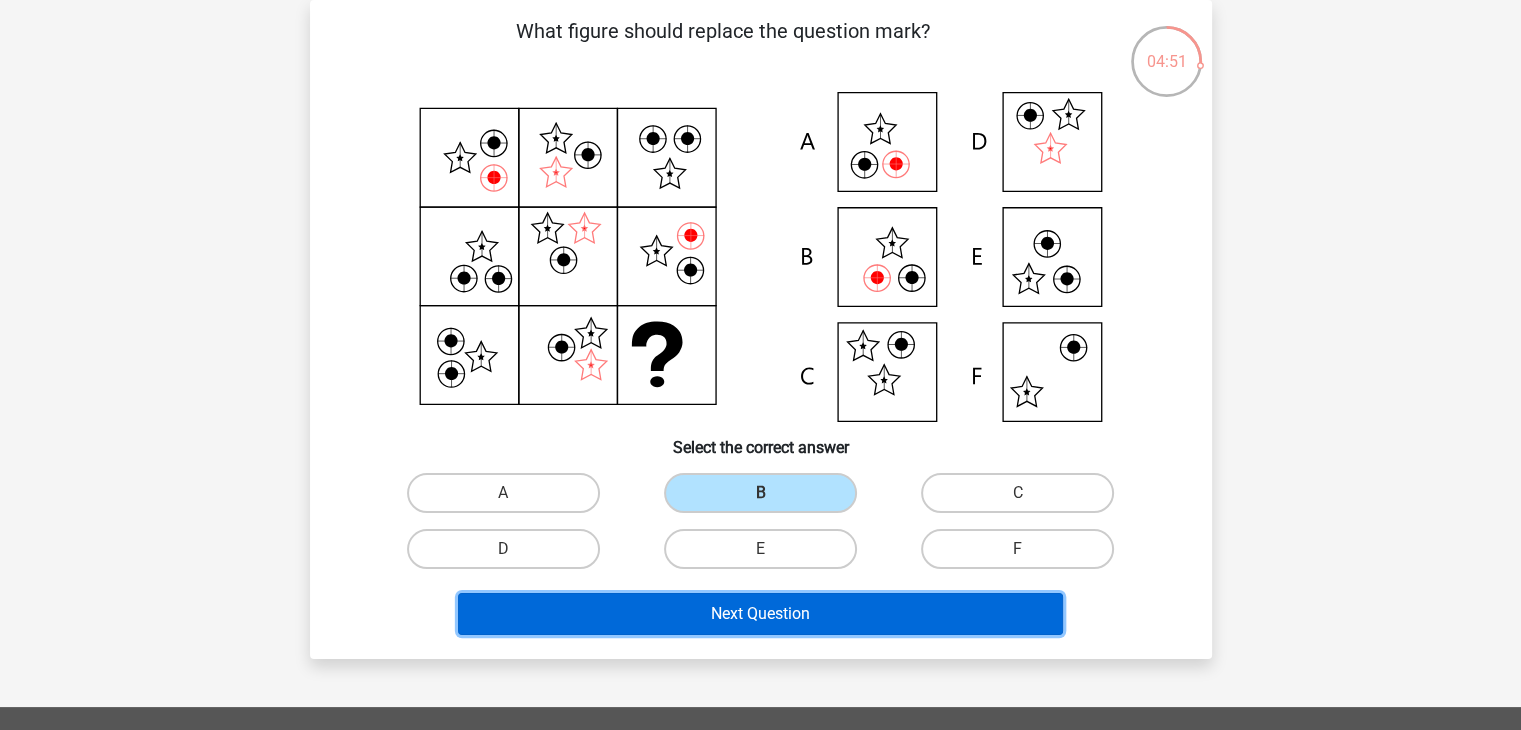 click on "Next Question" at bounding box center (760, 614) 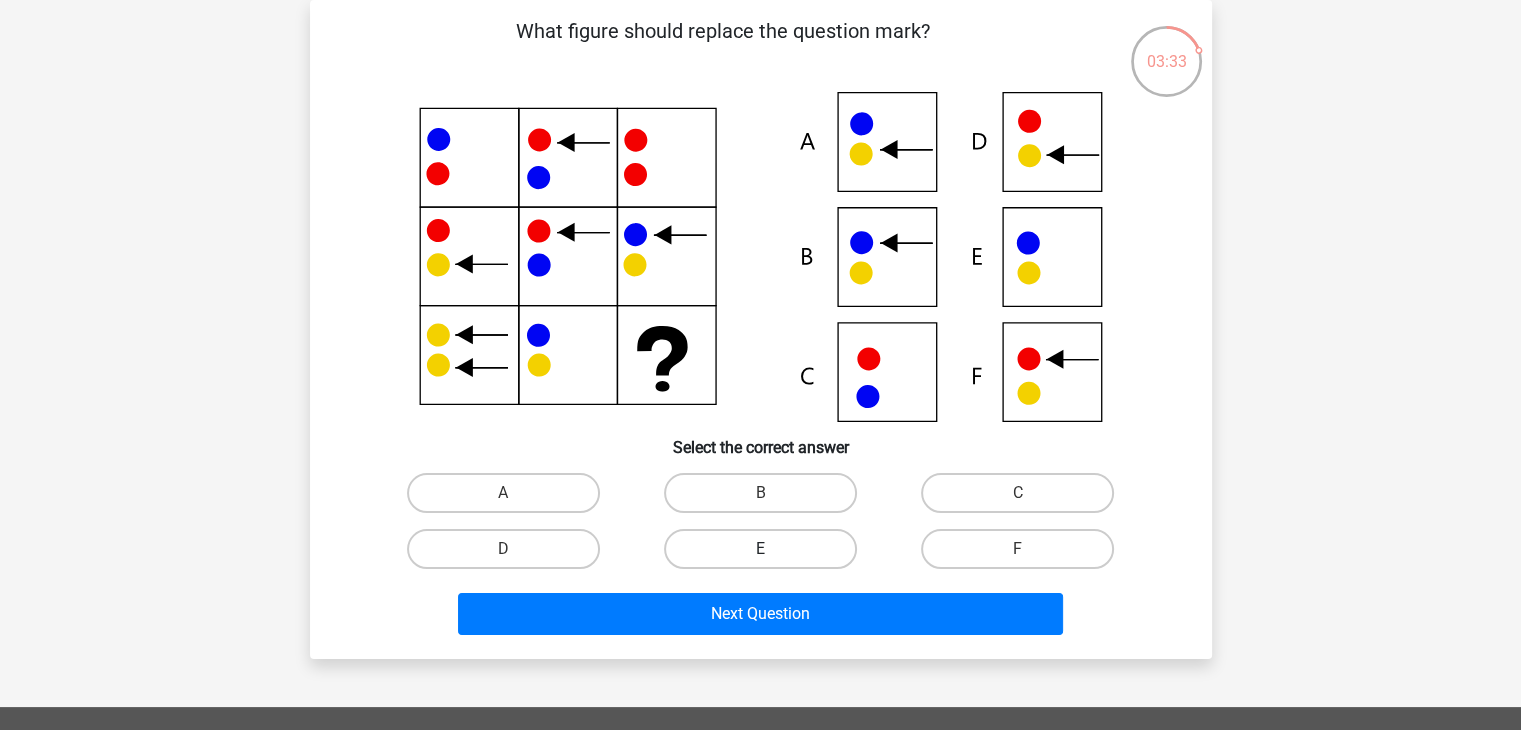 click on "E" at bounding box center (760, 549) 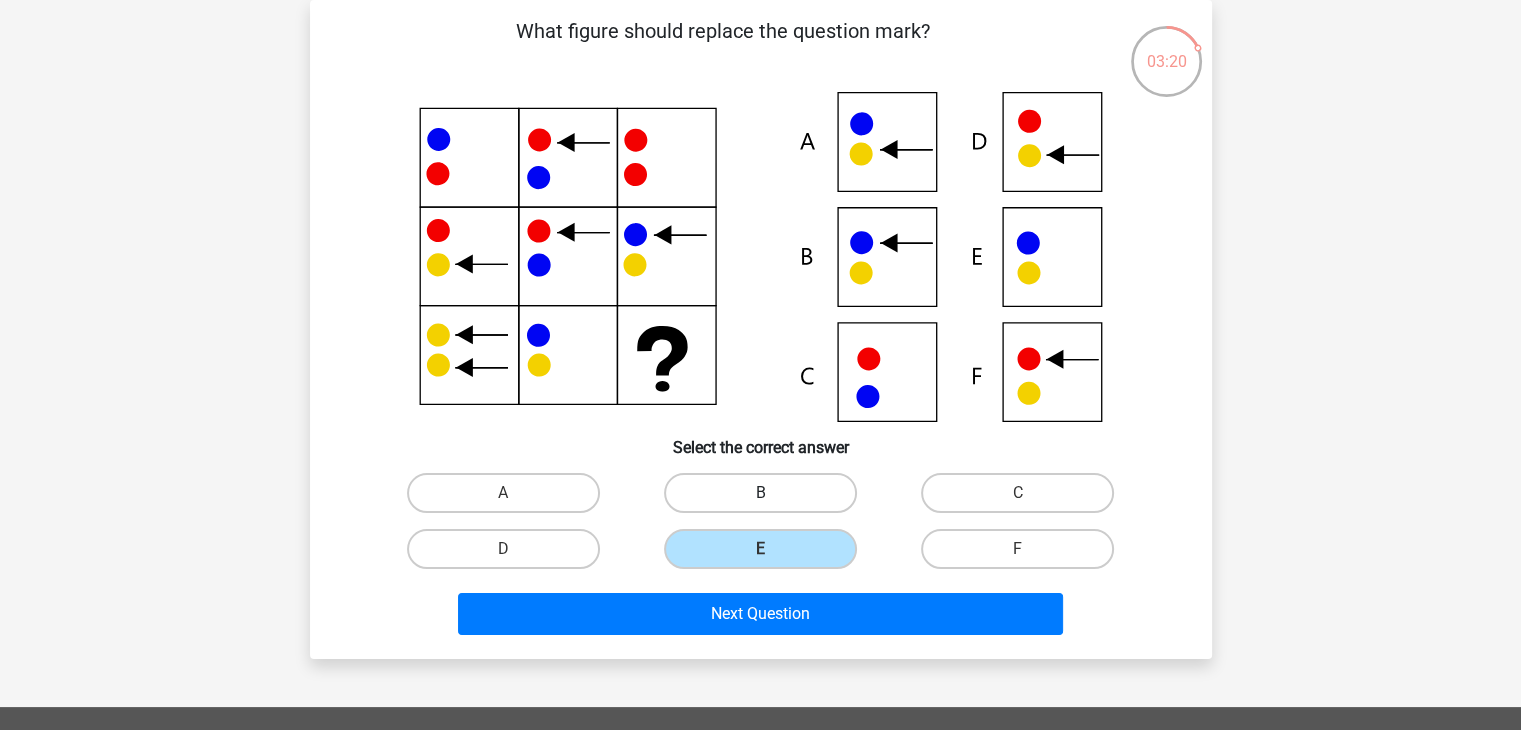 click on "B" at bounding box center [760, 493] 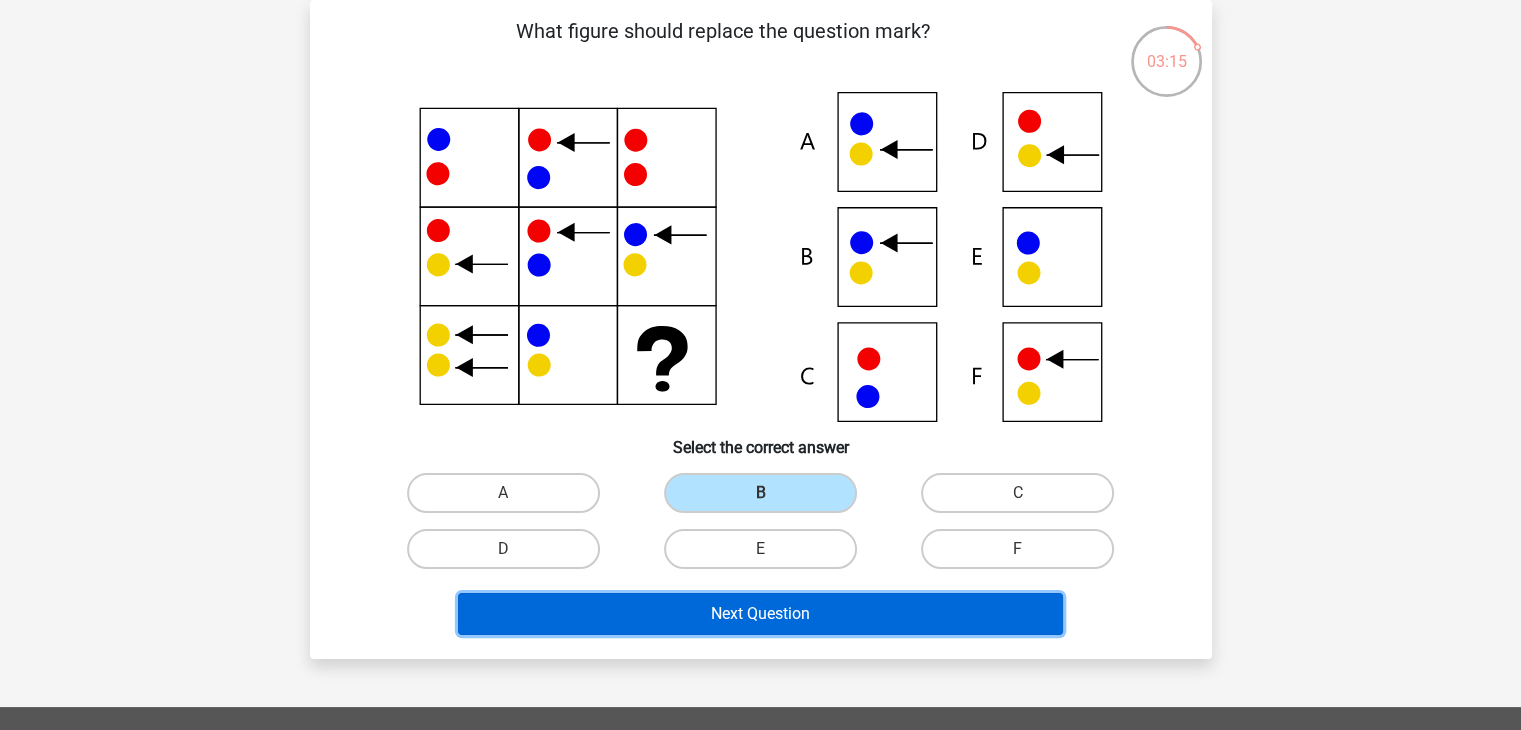 click on "Next Question" at bounding box center [760, 614] 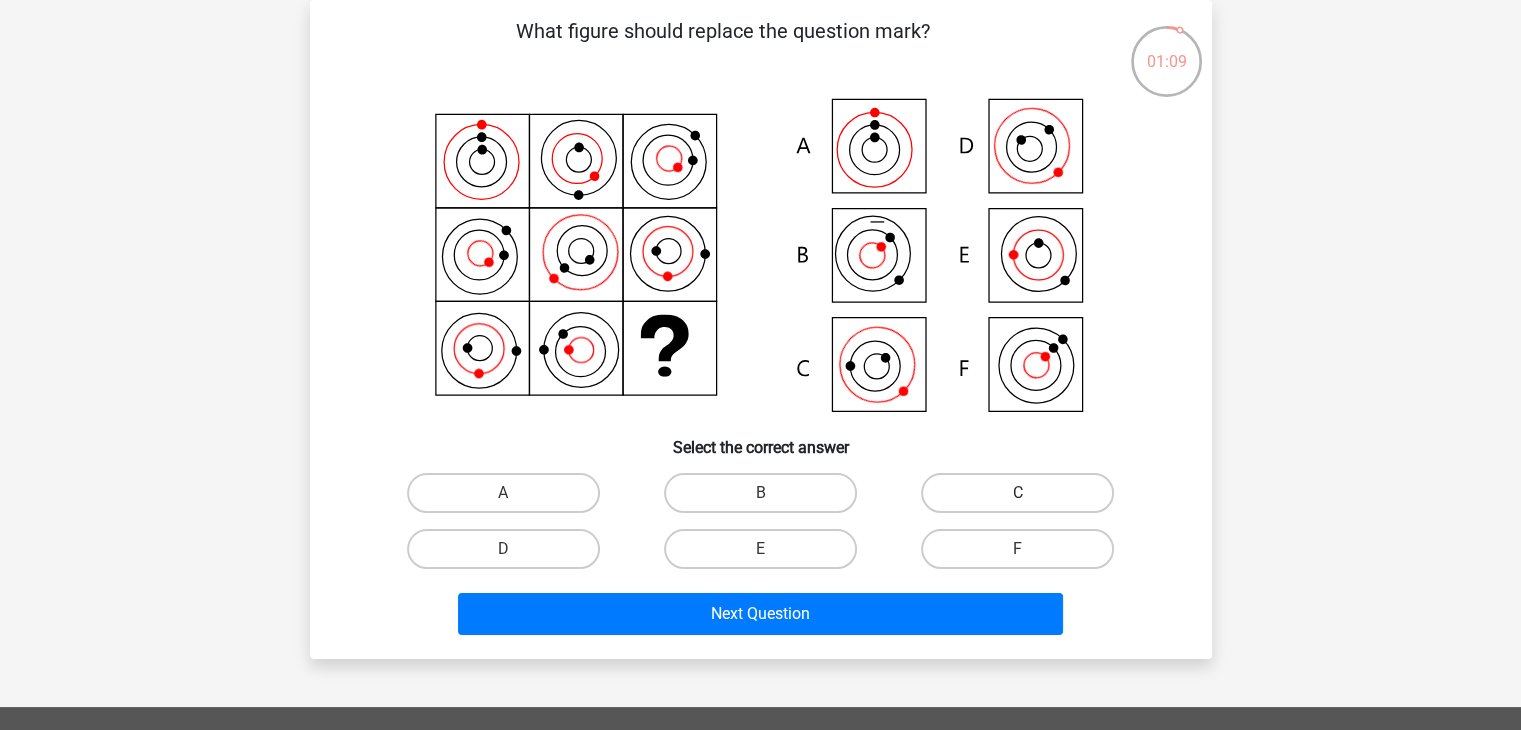 click on "C" at bounding box center (1017, 493) 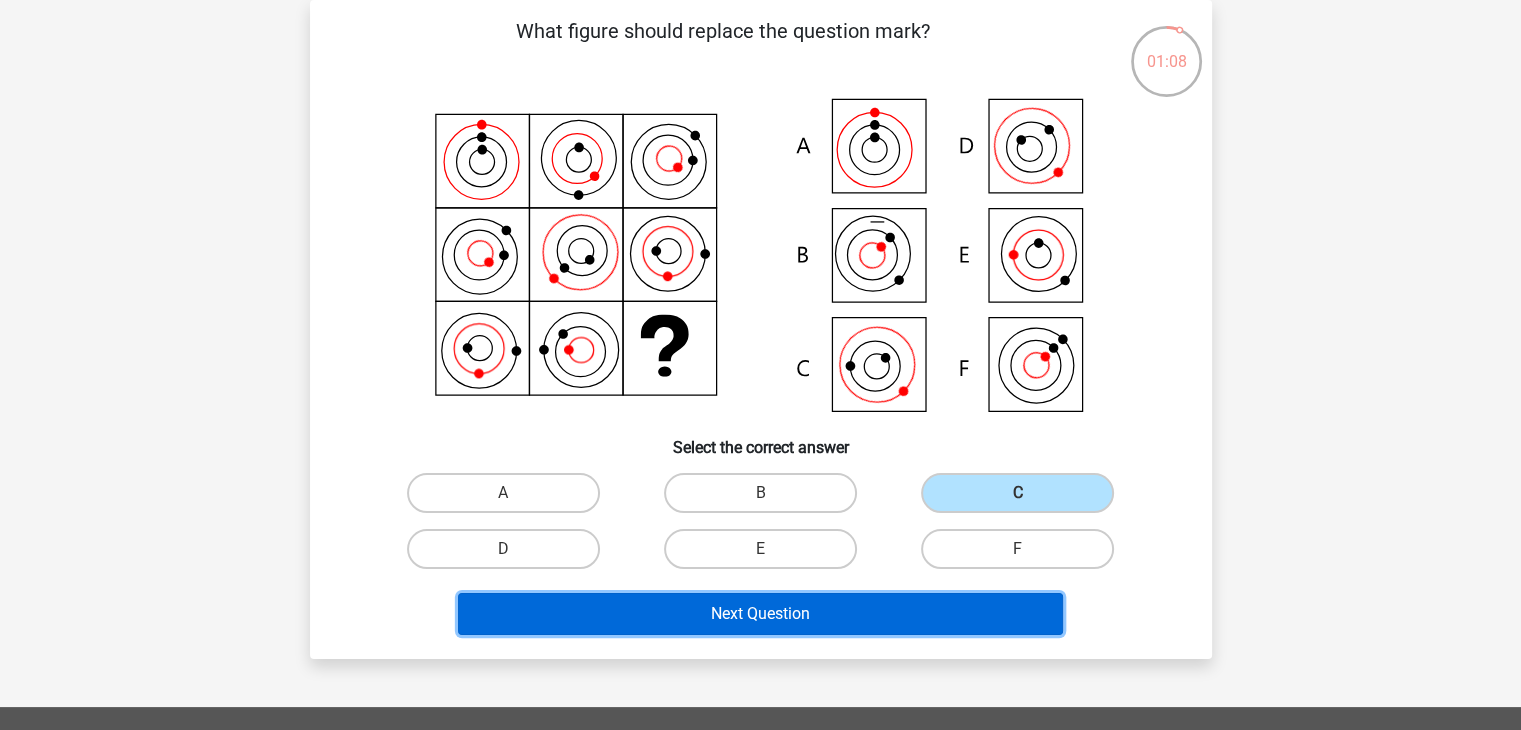 click on "Next Question" at bounding box center [760, 614] 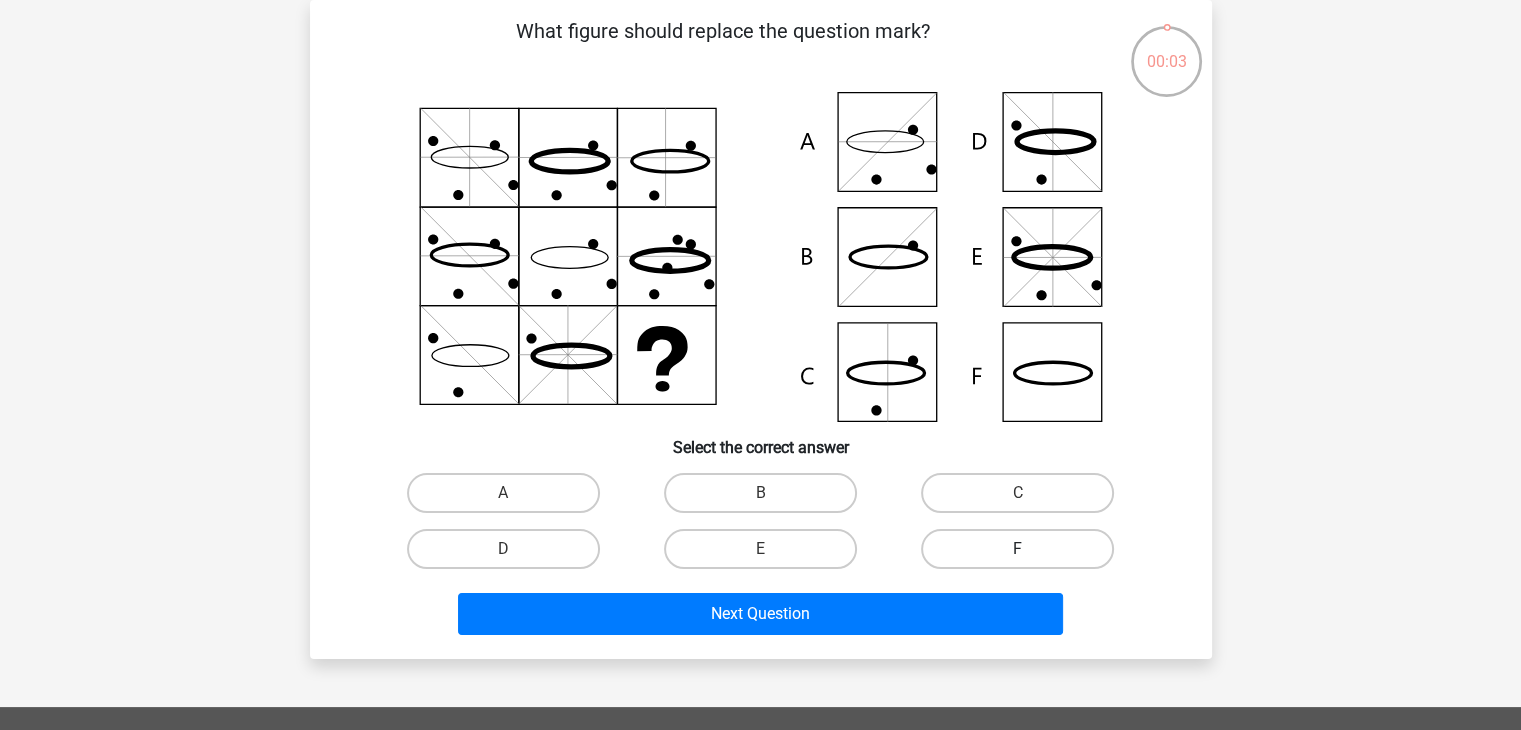 click on "F" at bounding box center (1017, 549) 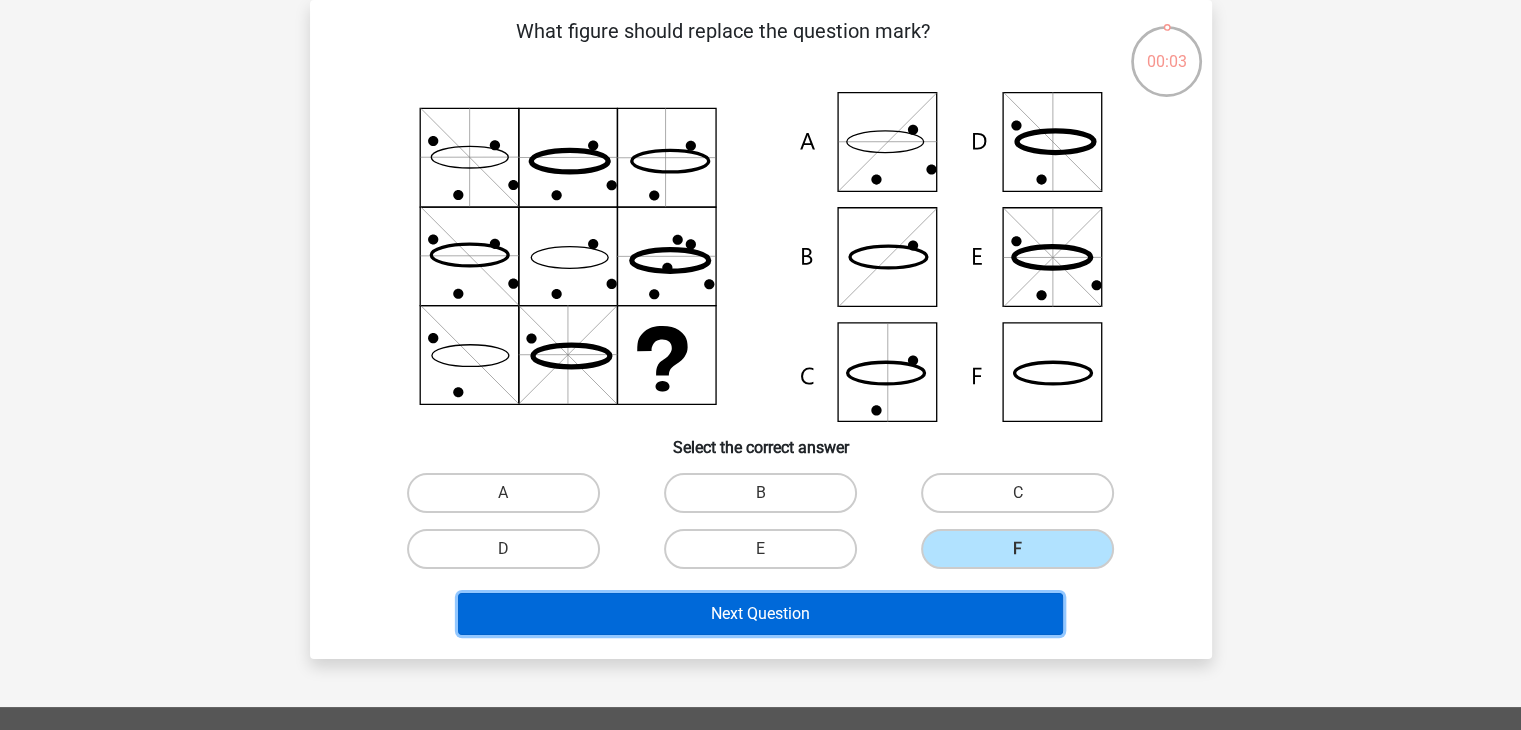 click on "Next Question" at bounding box center [760, 614] 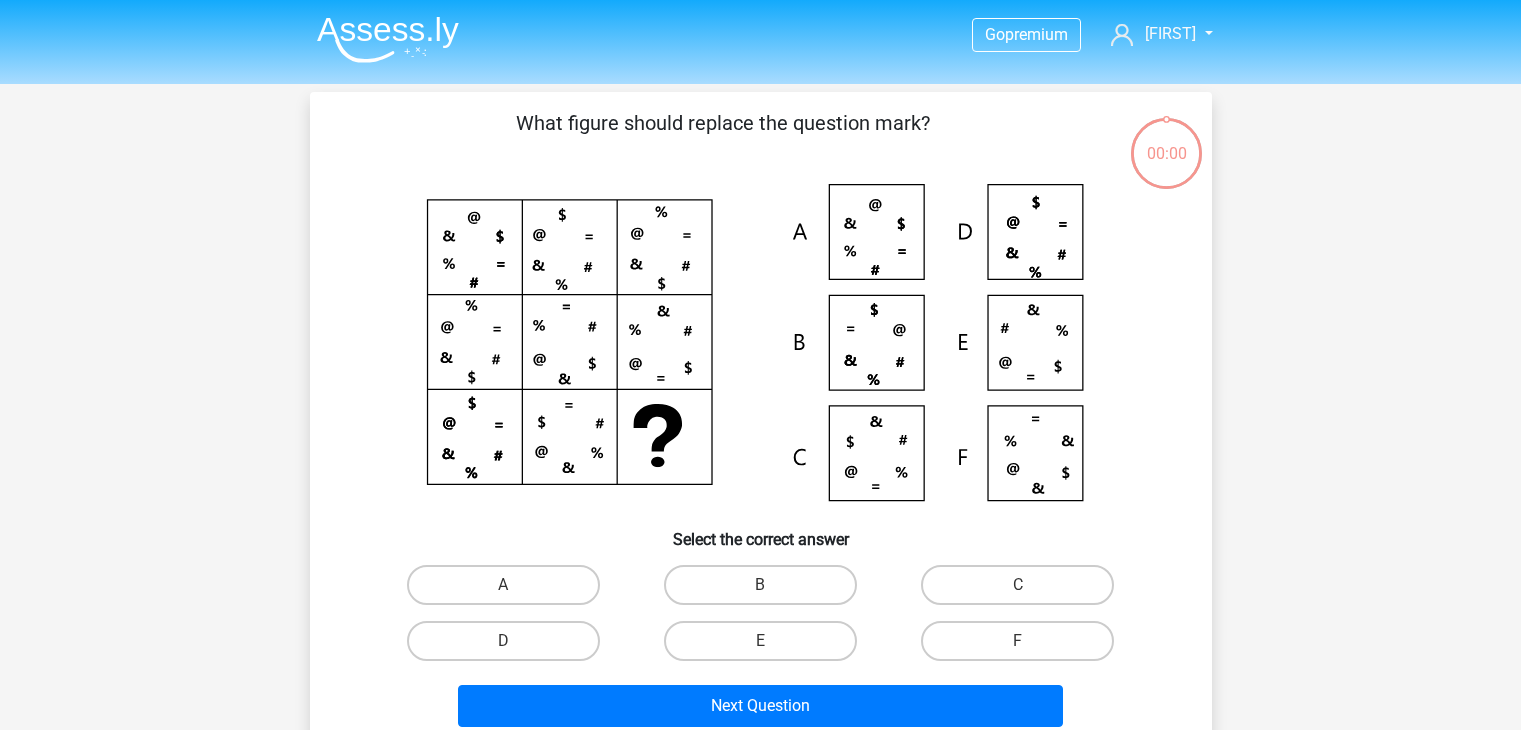 scroll, scrollTop: 92, scrollLeft: 0, axis: vertical 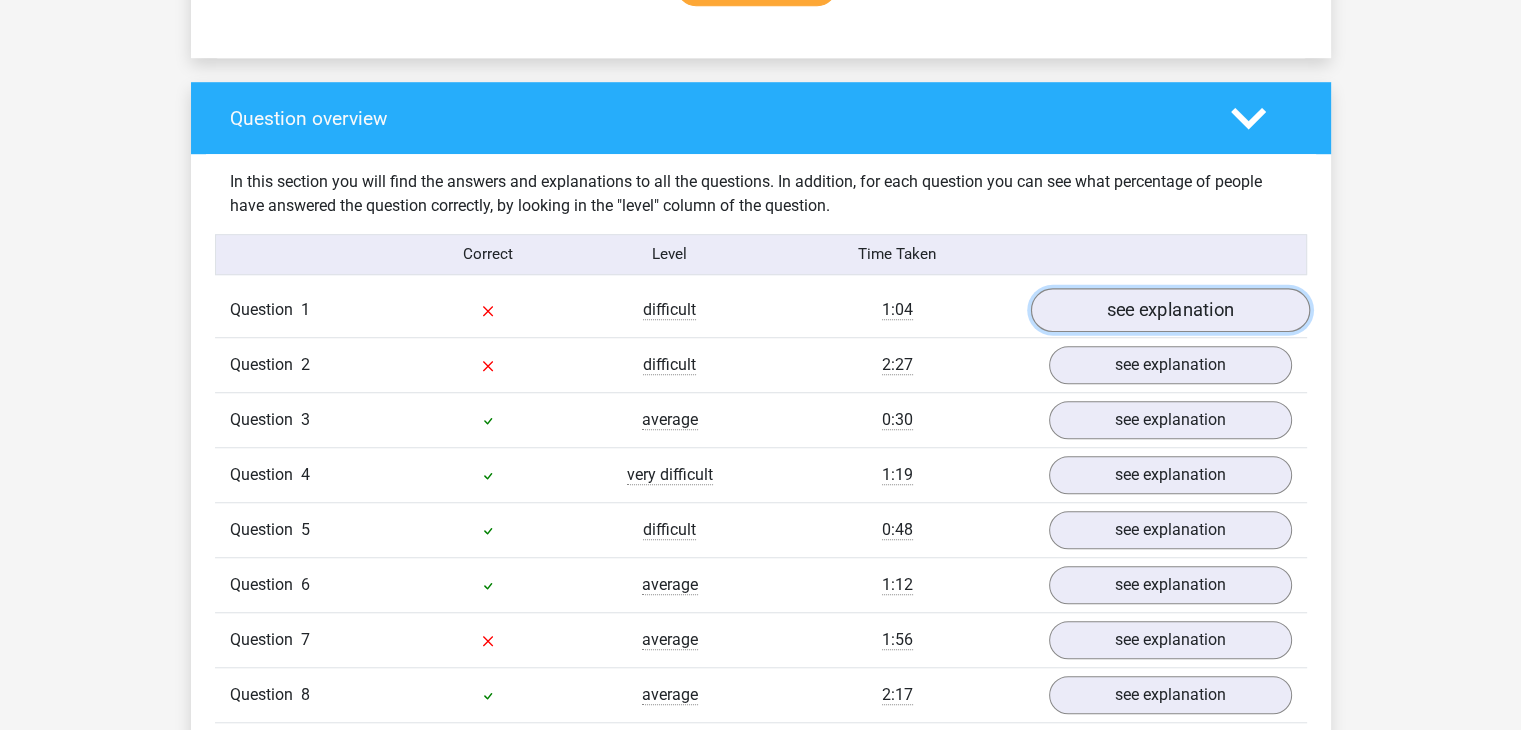 click on "see explanation" at bounding box center [1169, 310] 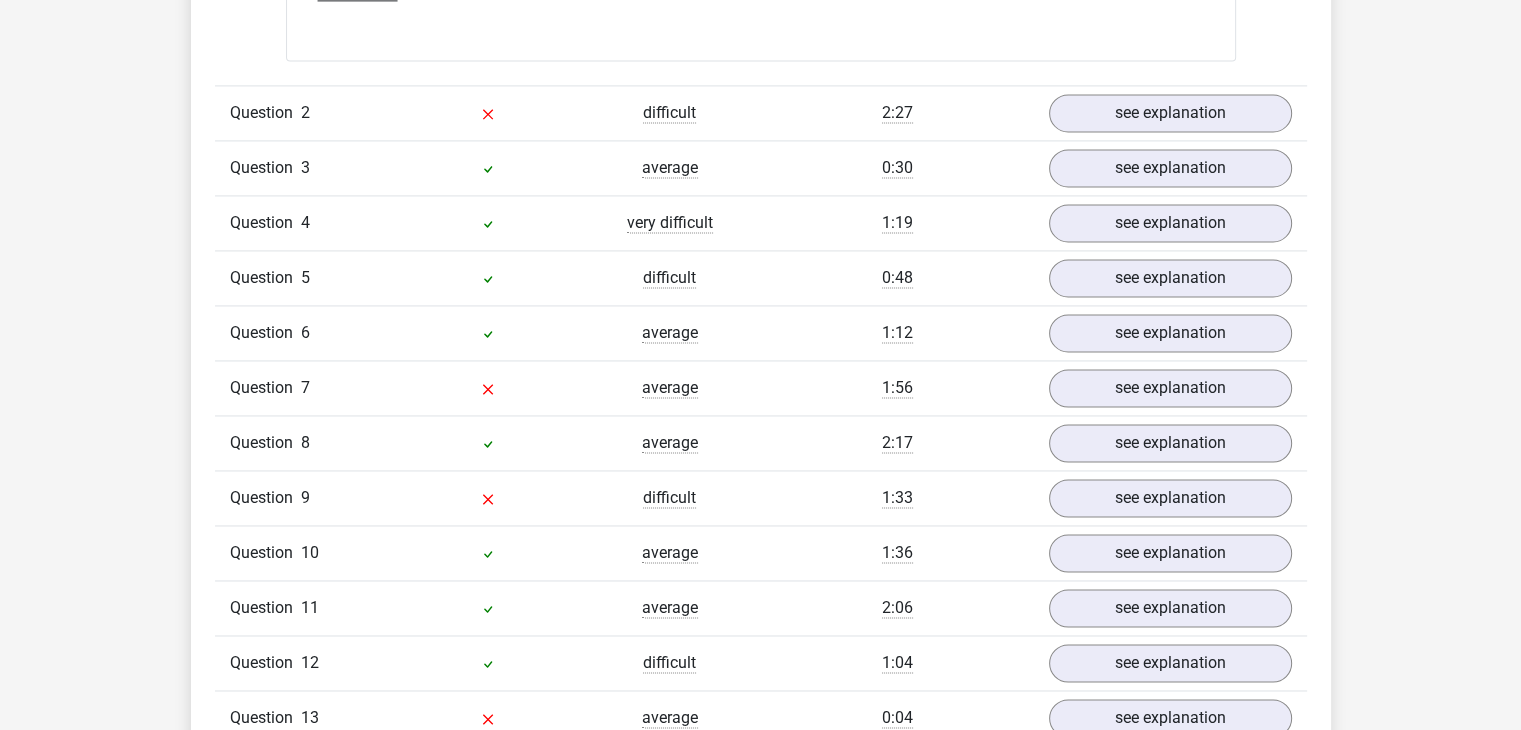 scroll, scrollTop: 2700, scrollLeft: 0, axis: vertical 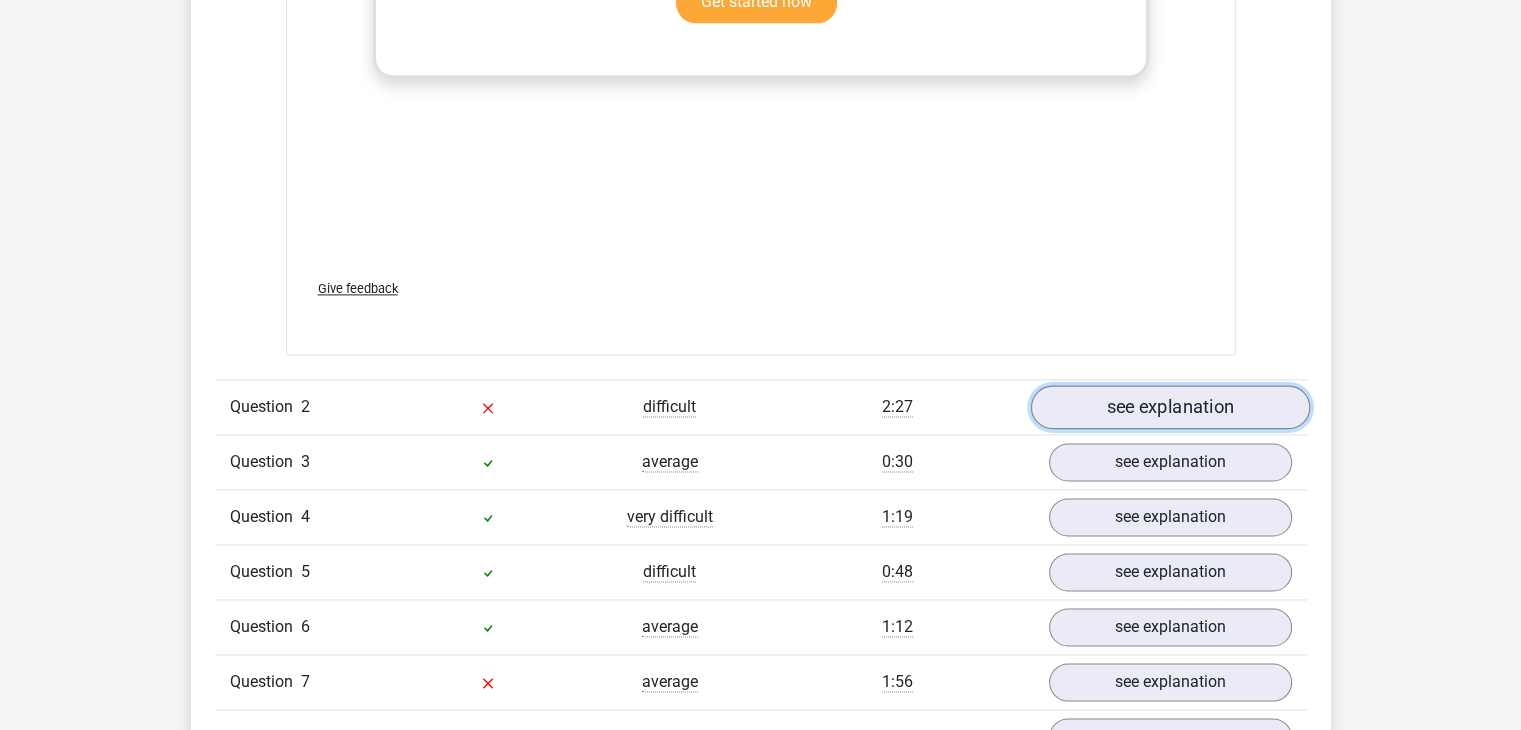 click on "see explanation" at bounding box center [1169, 407] 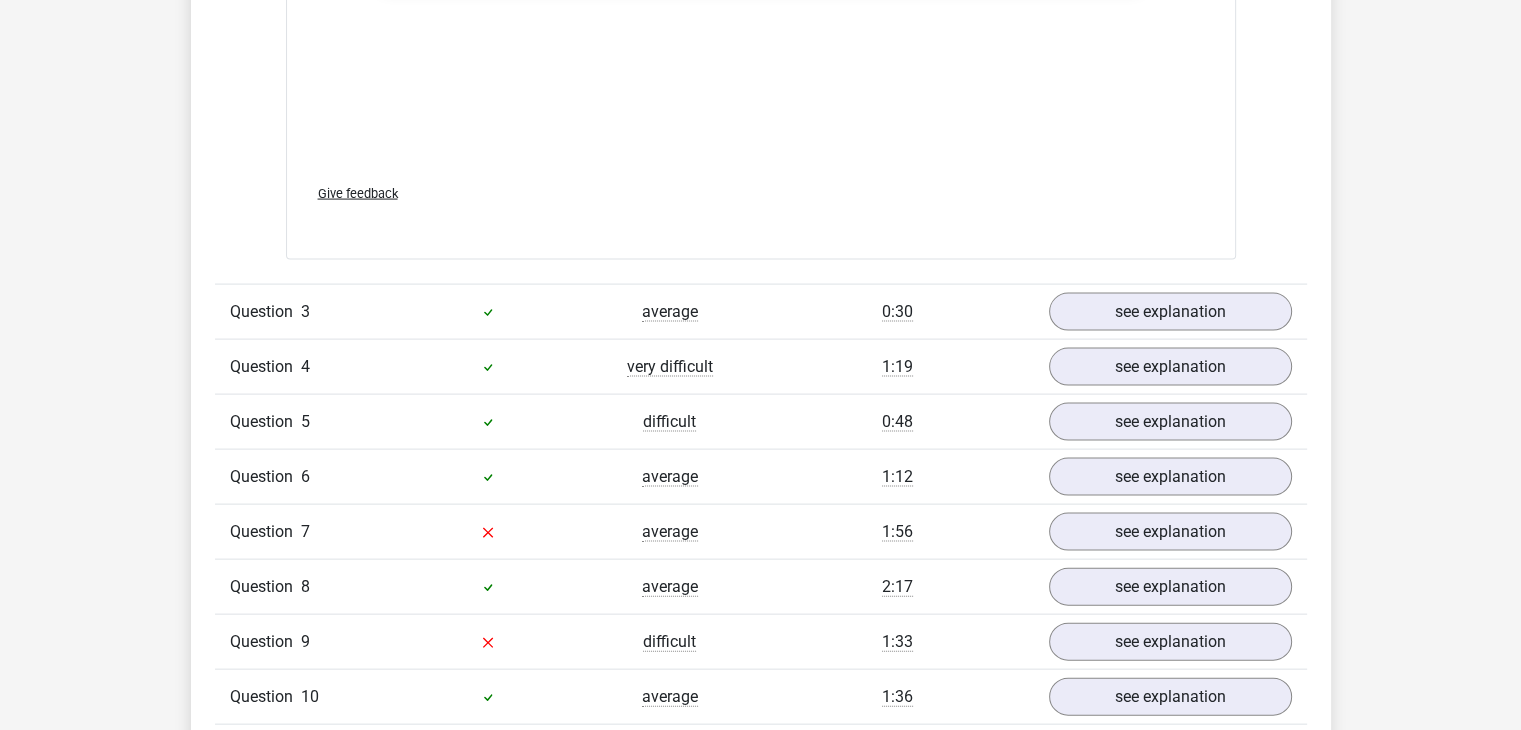 scroll, scrollTop: 4200, scrollLeft: 0, axis: vertical 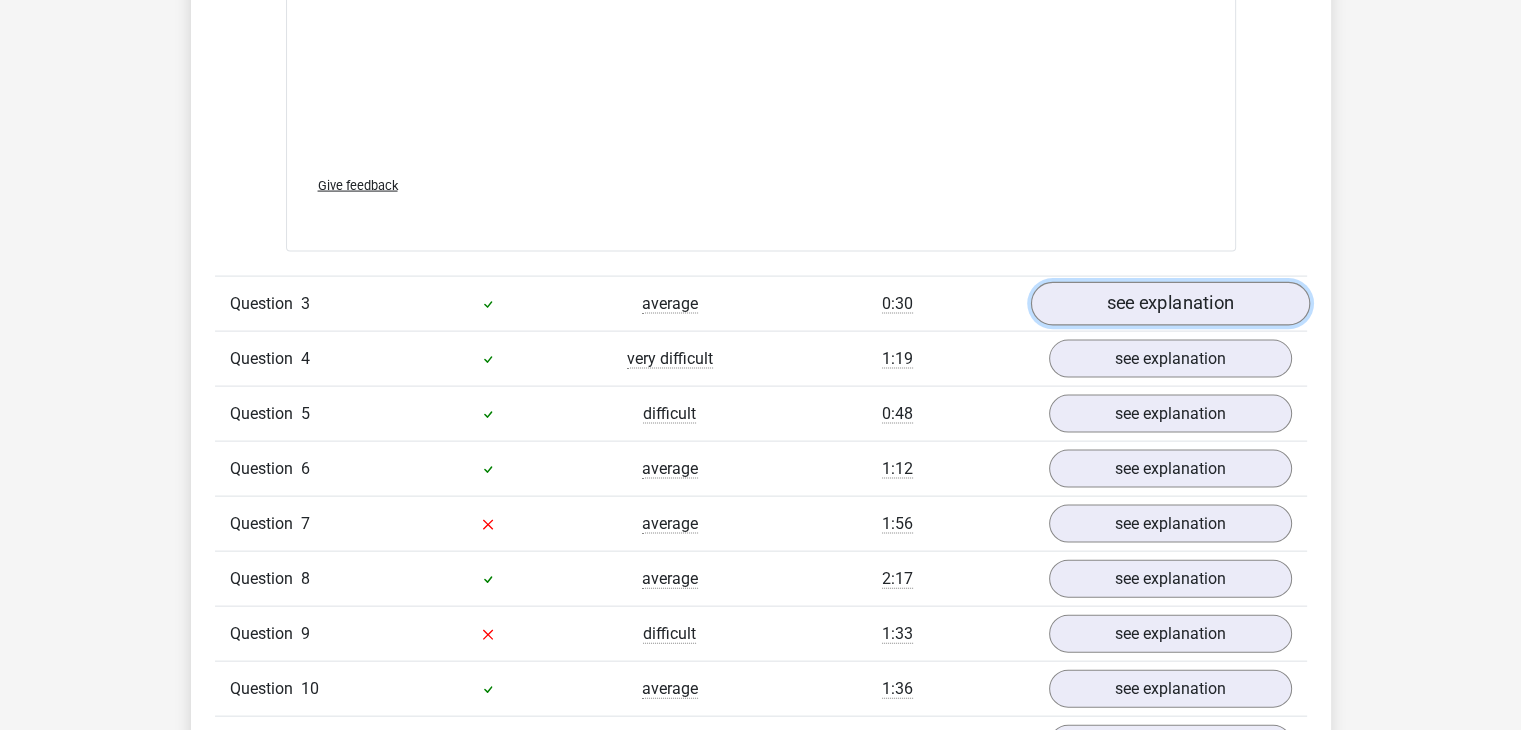 click on "see explanation" at bounding box center (1169, 305) 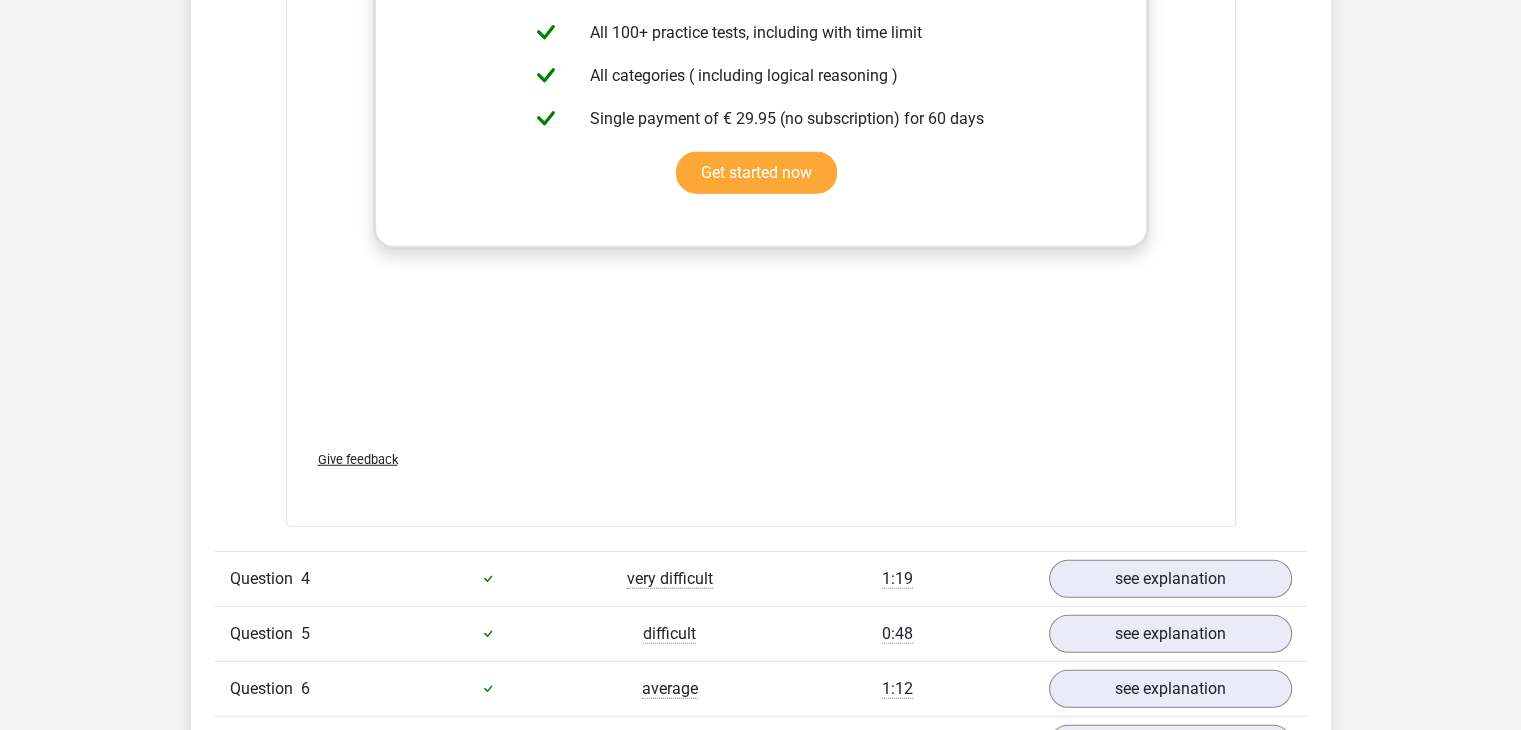 scroll, scrollTop: 5600, scrollLeft: 0, axis: vertical 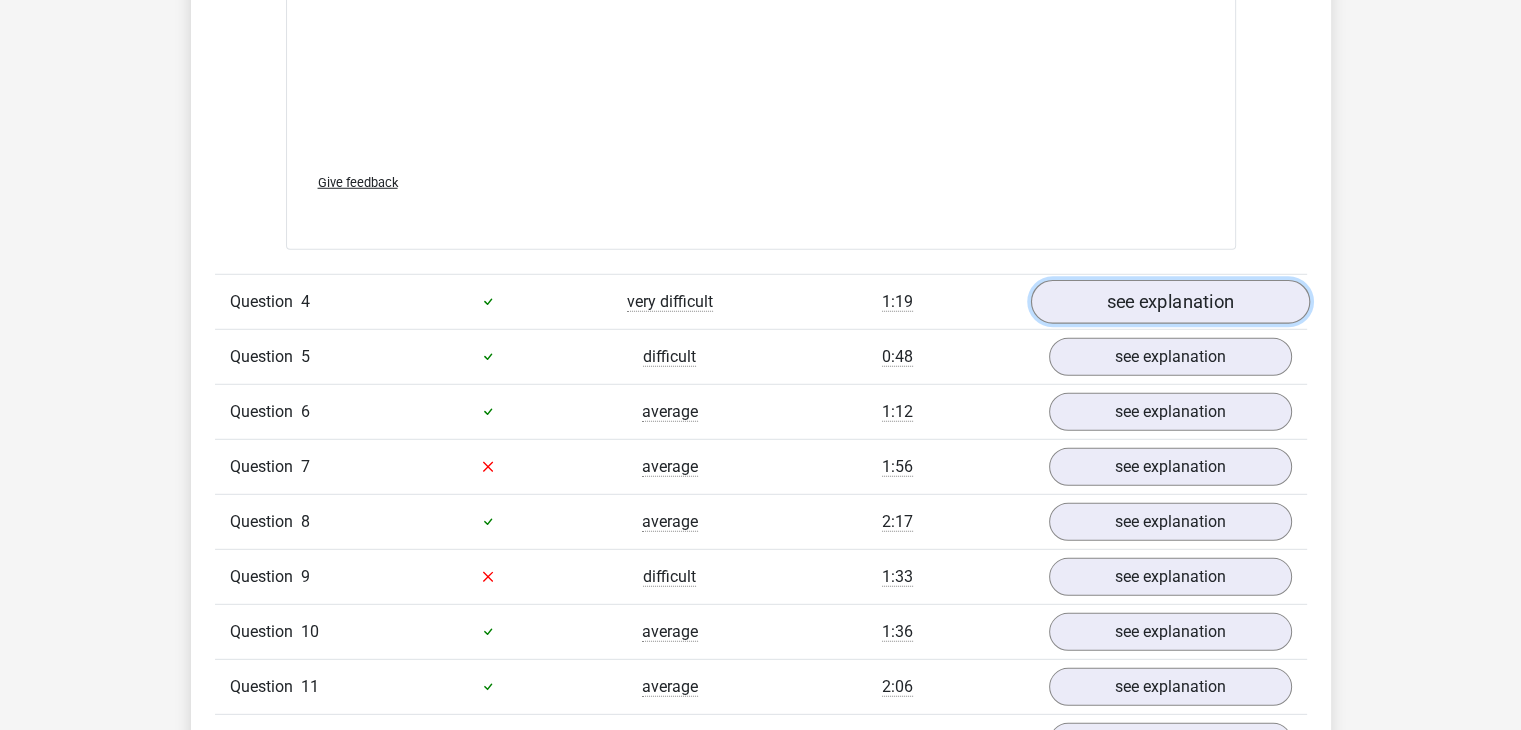 click on "see explanation" at bounding box center [1169, 302] 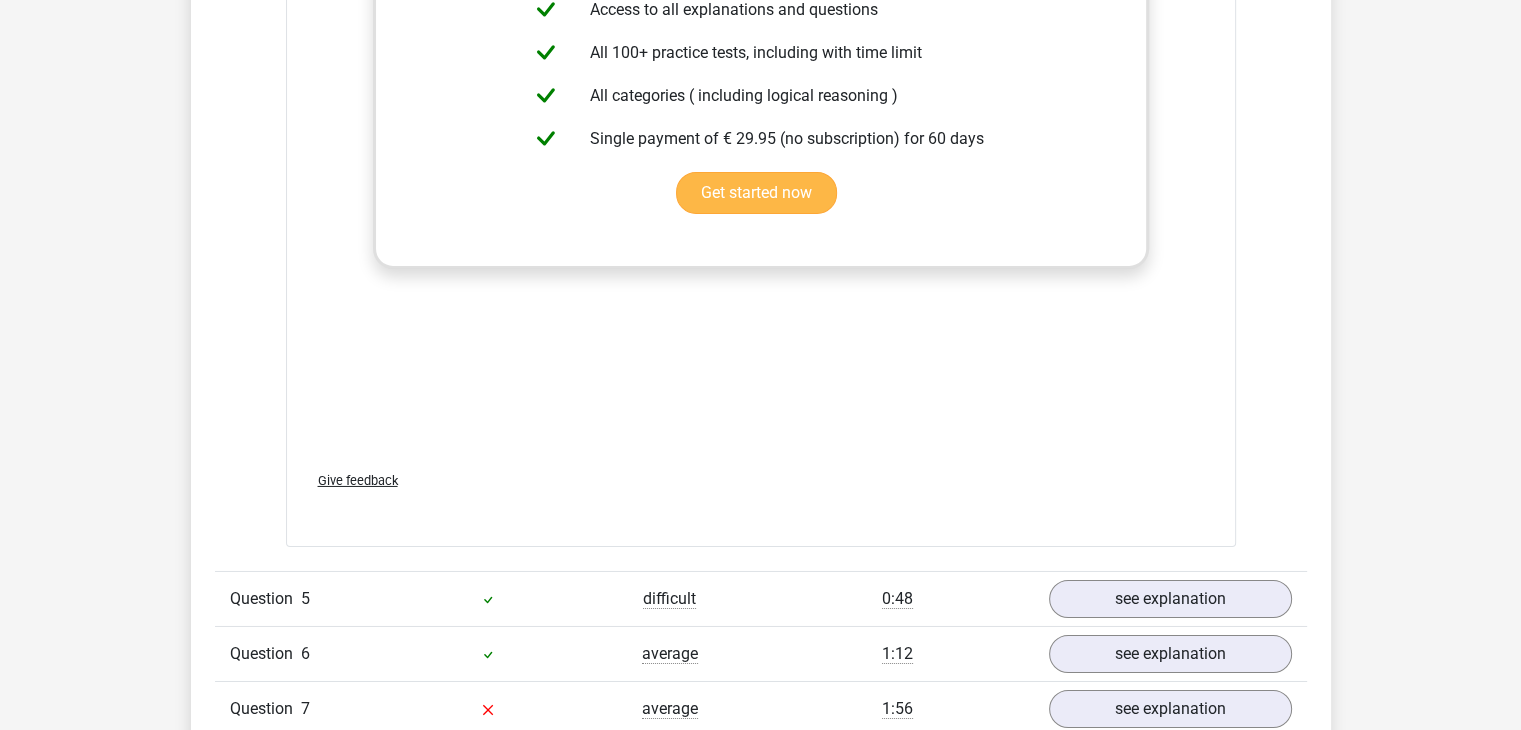 scroll, scrollTop: 7000, scrollLeft: 0, axis: vertical 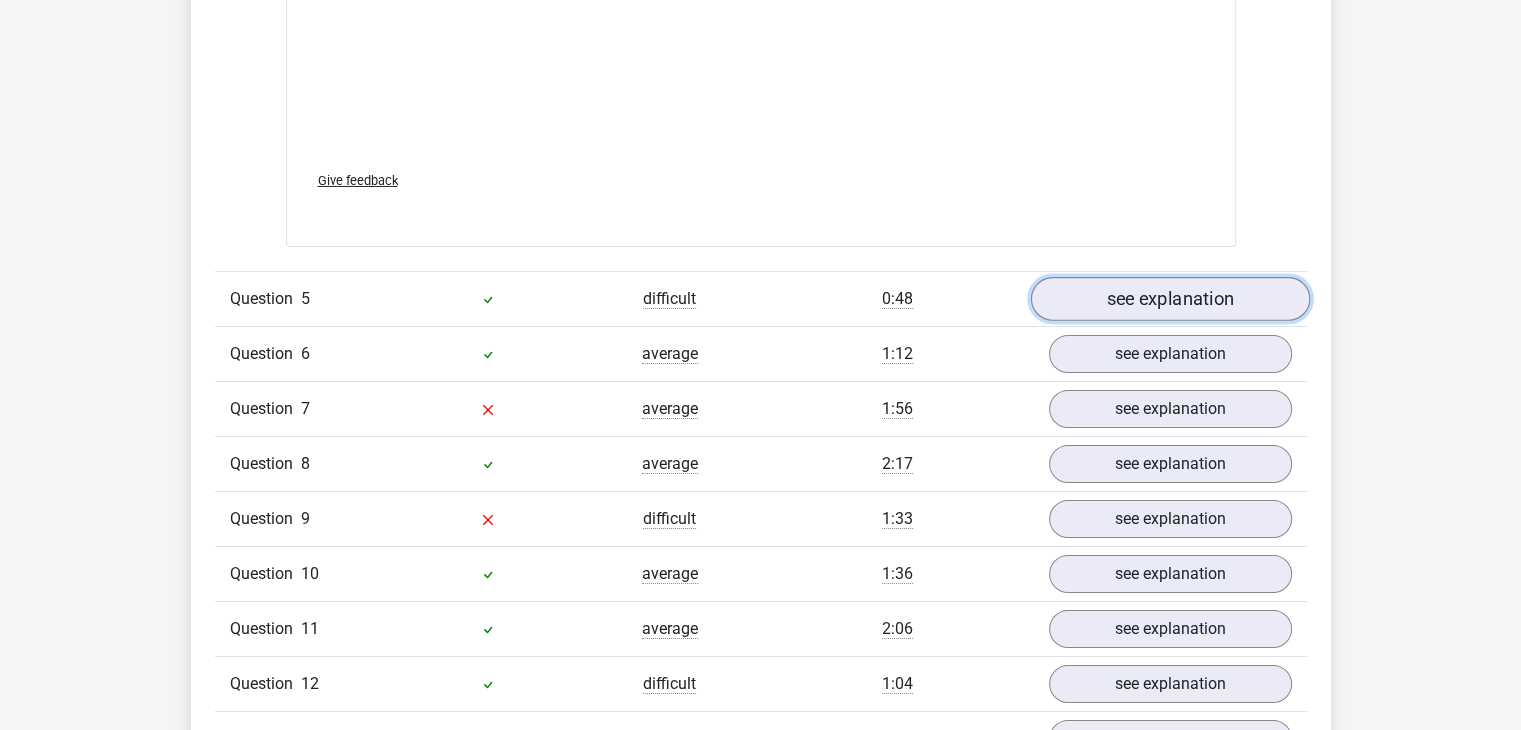 click on "see explanation" at bounding box center (1169, 299) 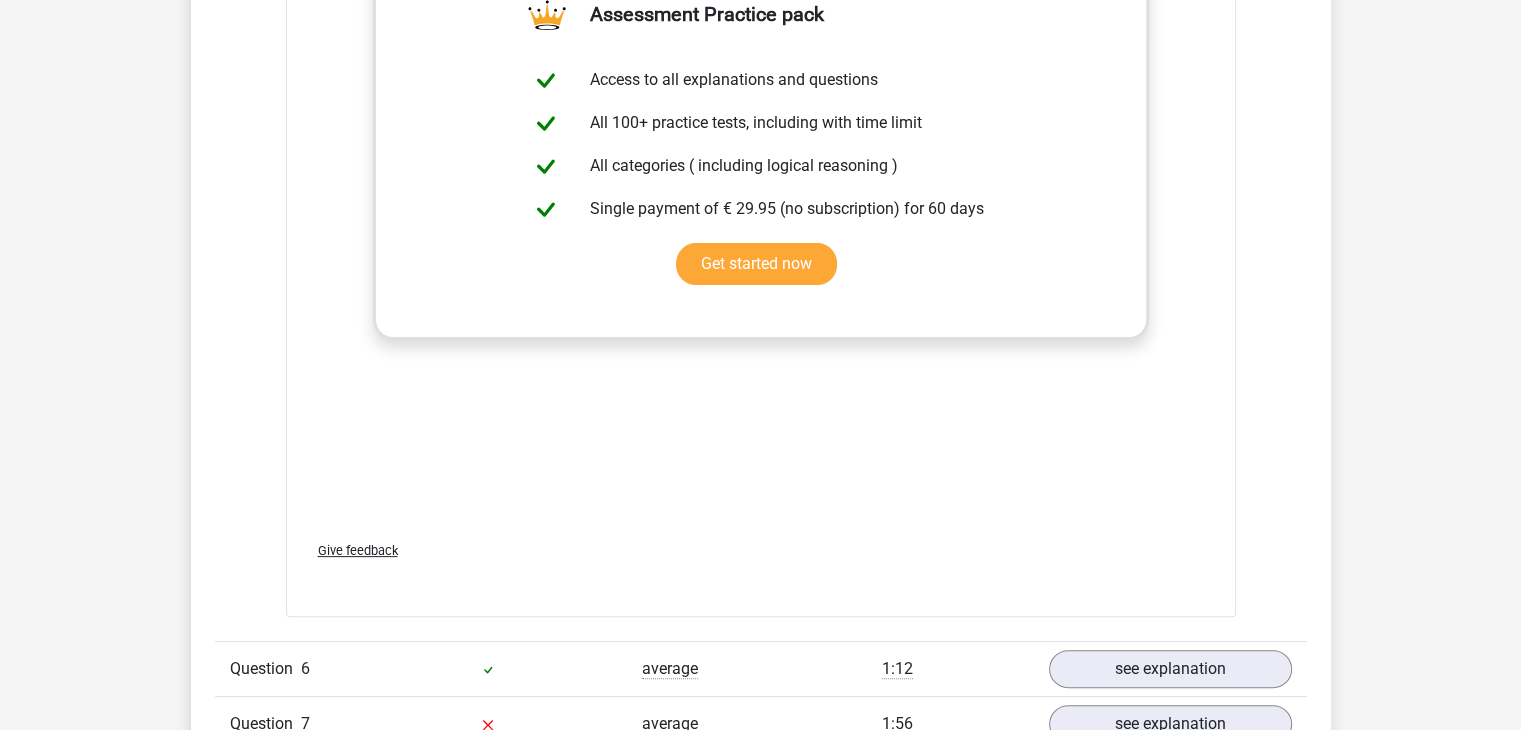 scroll, scrollTop: 8200, scrollLeft: 0, axis: vertical 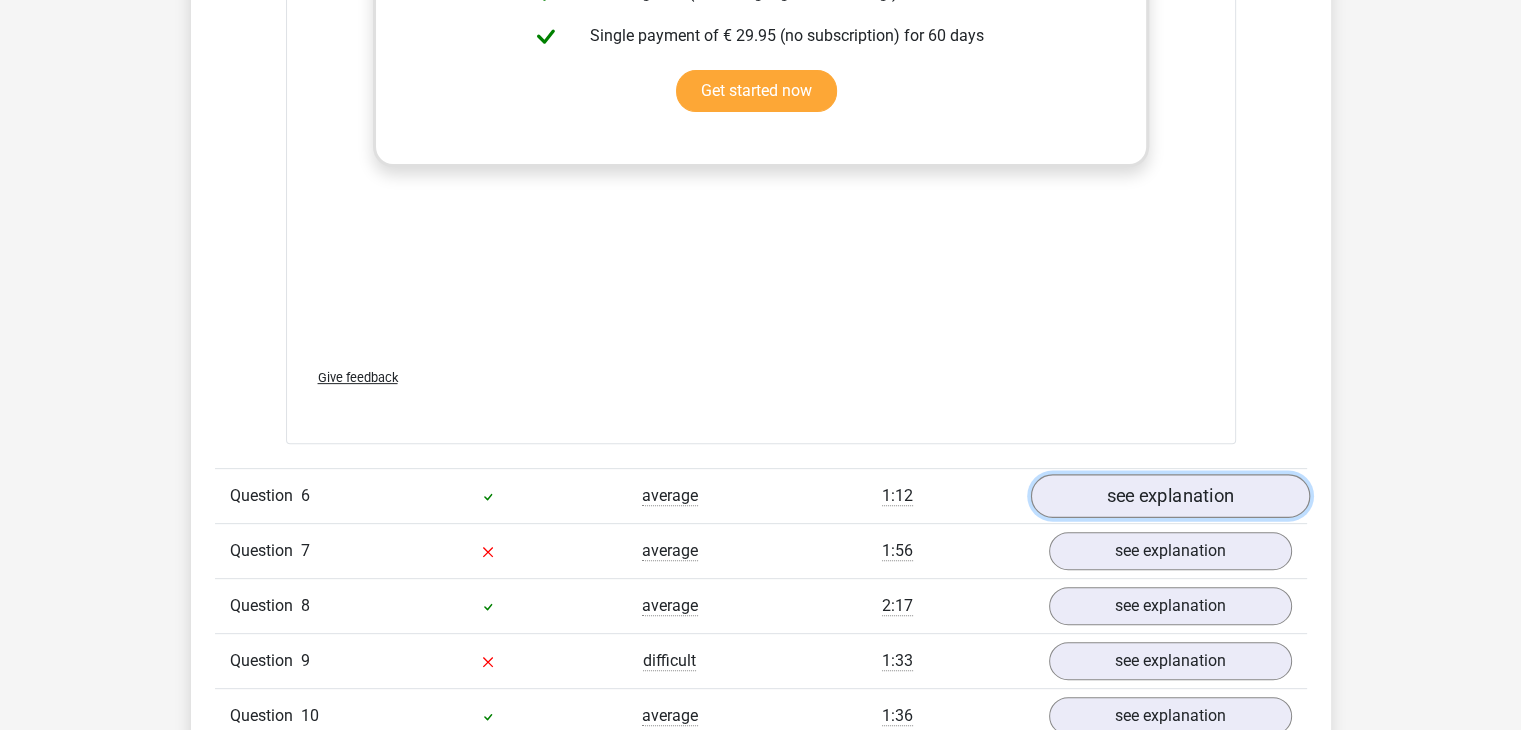 click on "see explanation" at bounding box center (1169, 496) 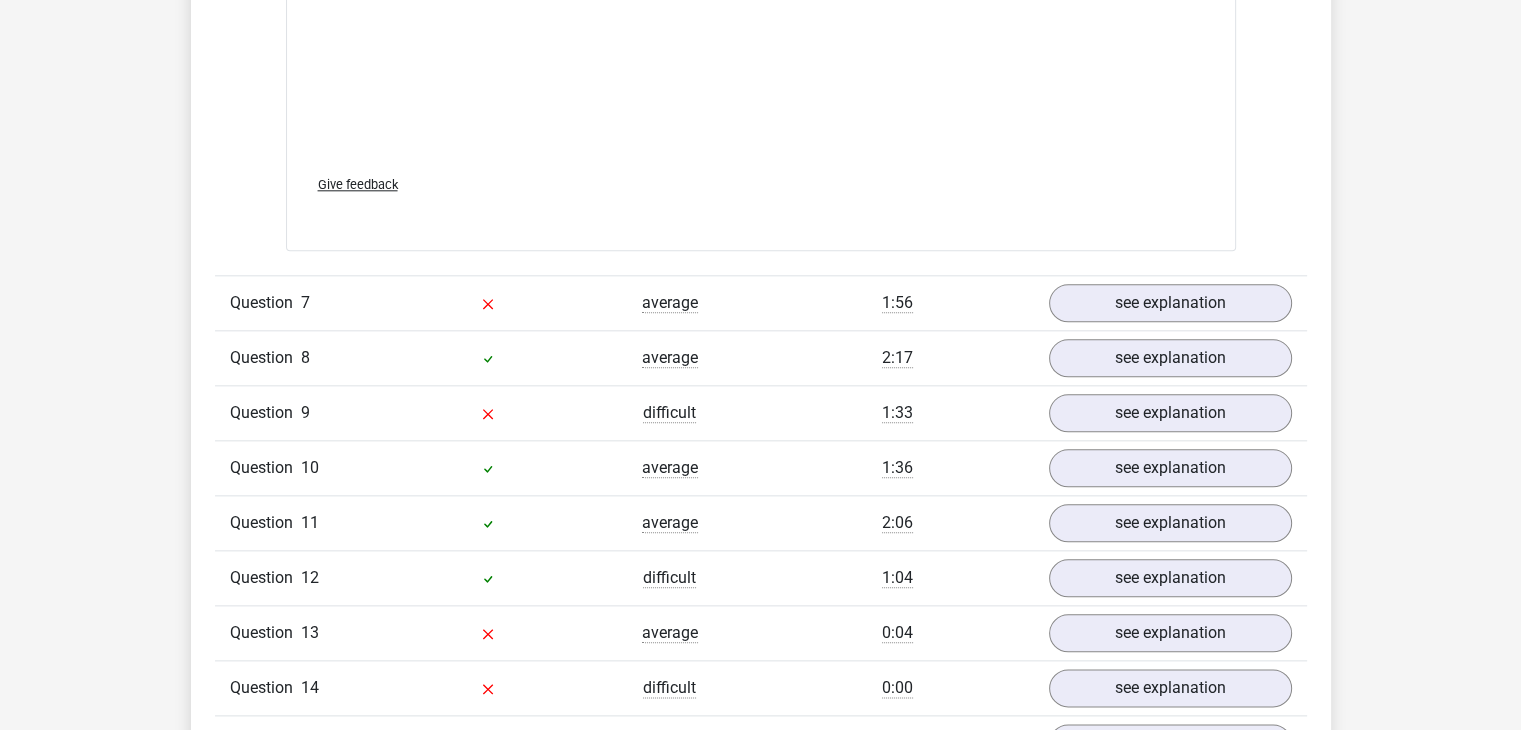 scroll, scrollTop: 9800, scrollLeft: 0, axis: vertical 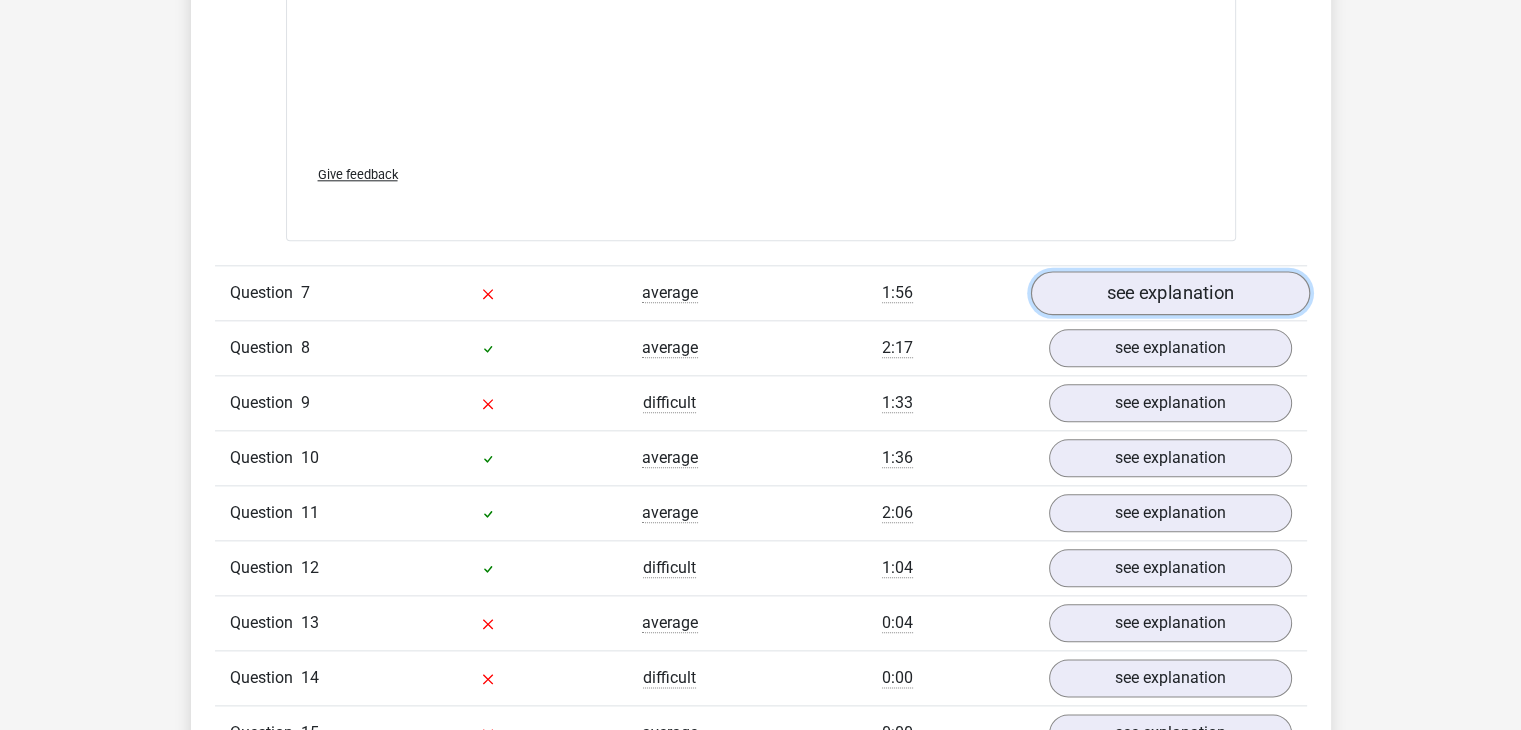 click on "see explanation" at bounding box center (1169, 293) 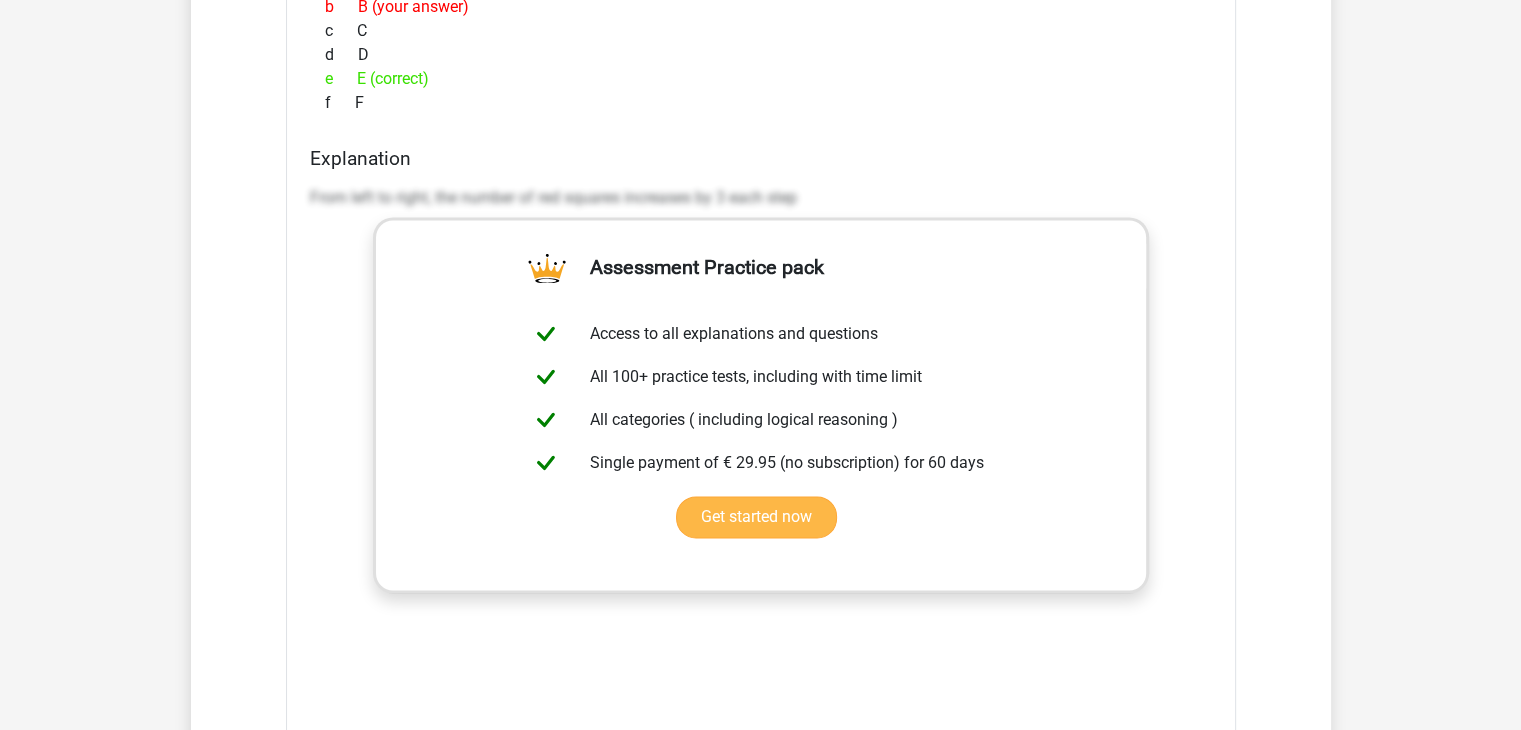 scroll, scrollTop: 10900, scrollLeft: 0, axis: vertical 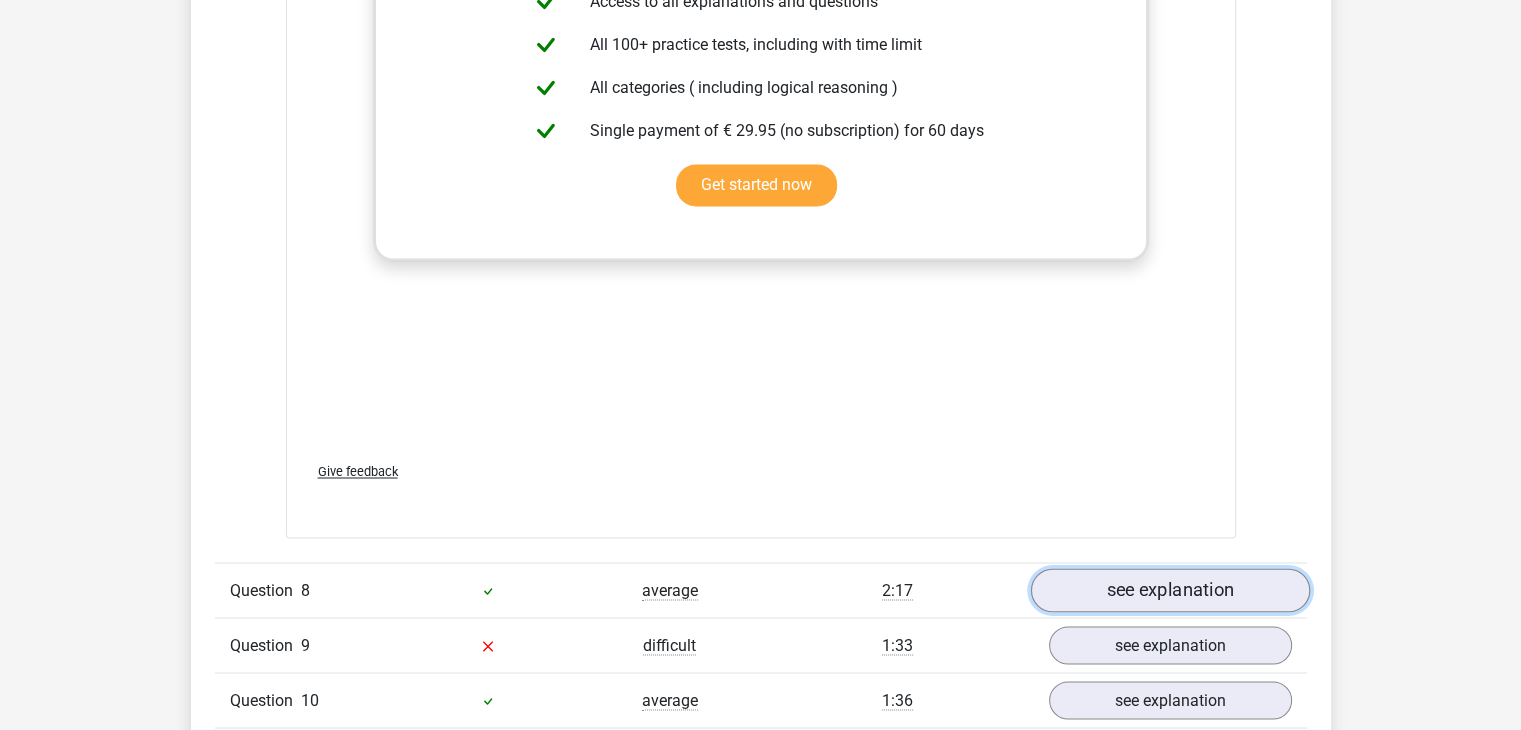 click on "see explanation" at bounding box center [1169, 591] 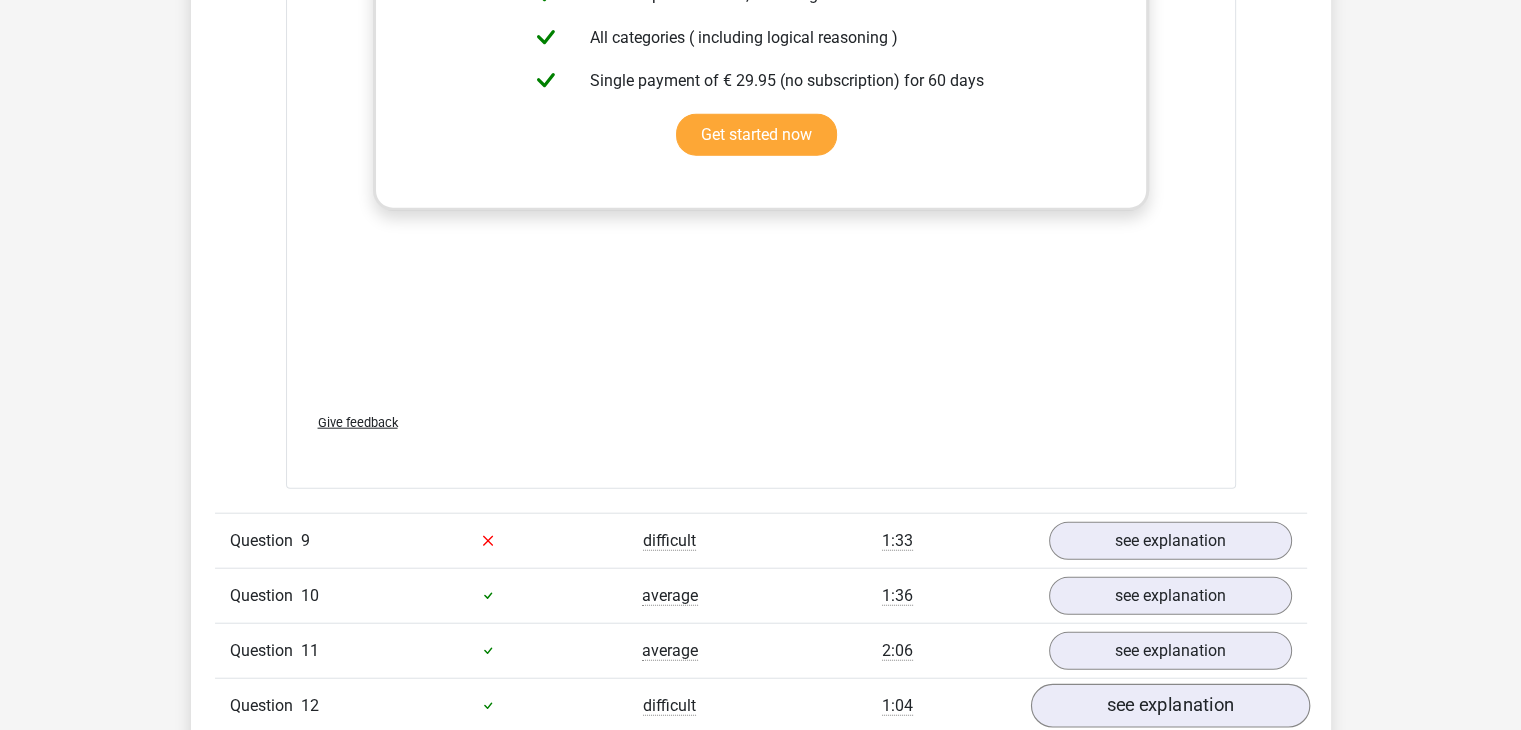 scroll, scrollTop: 12500, scrollLeft: 0, axis: vertical 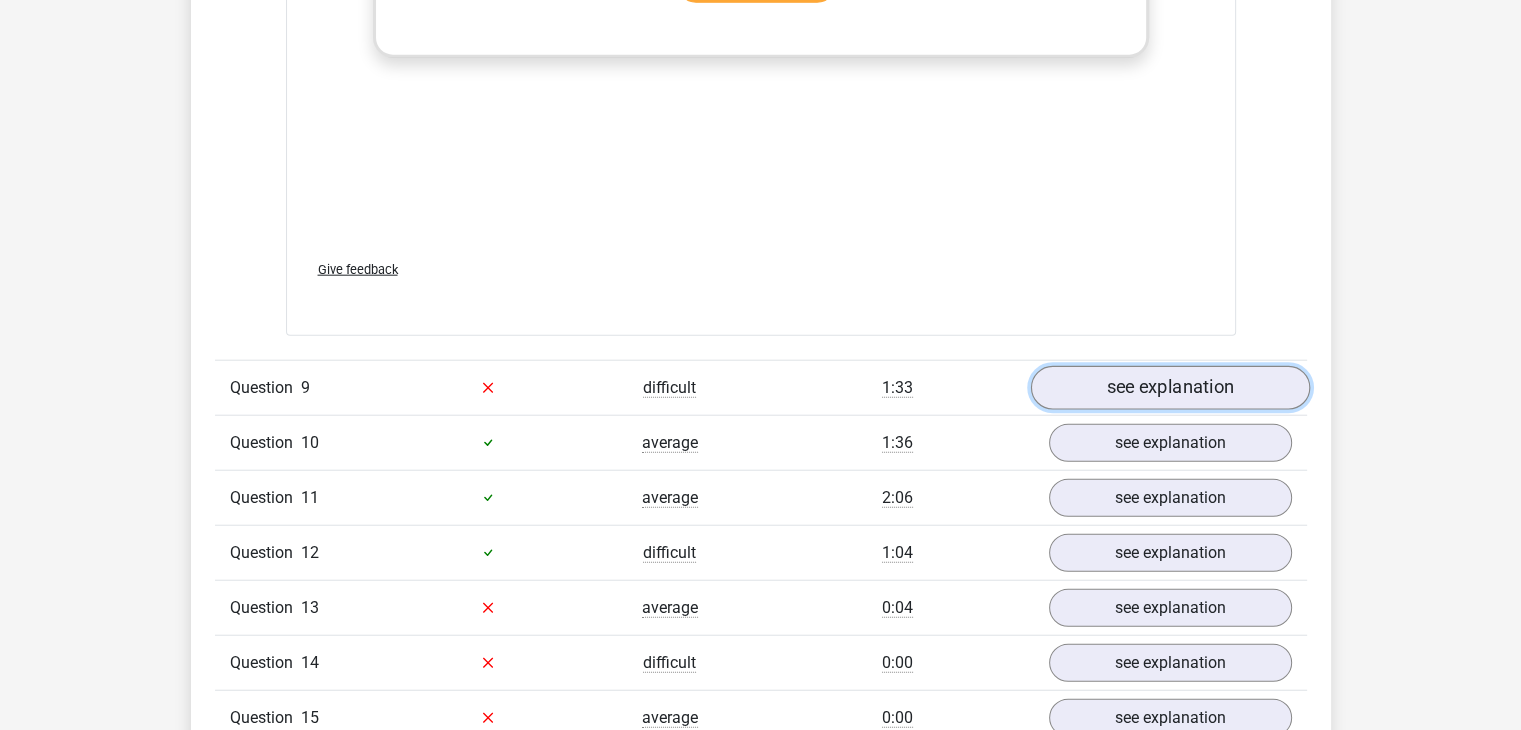 click on "see explanation" at bounding box center [1169, 388] 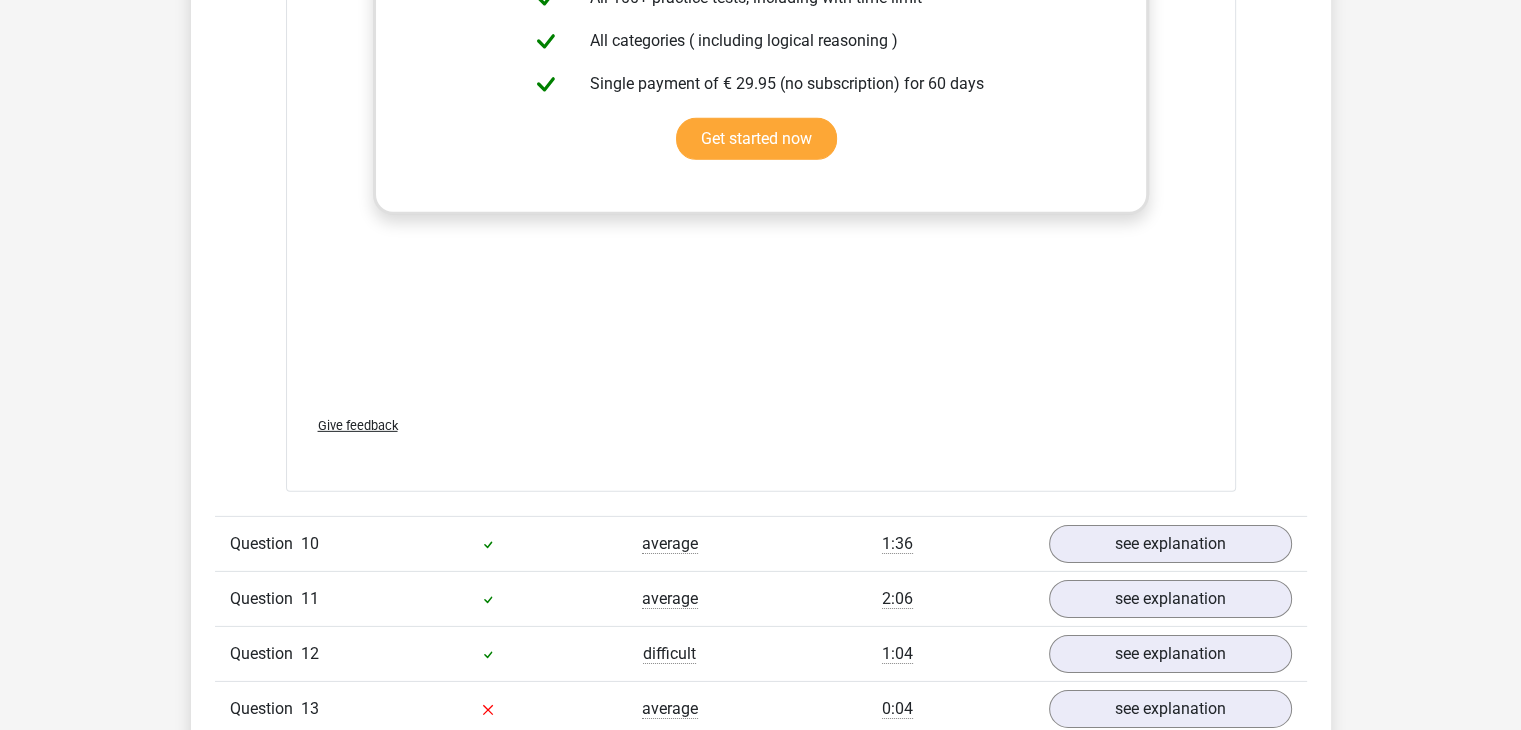 scroll, scrollTop: 13900, scrollLeft: 0, axis: vertical 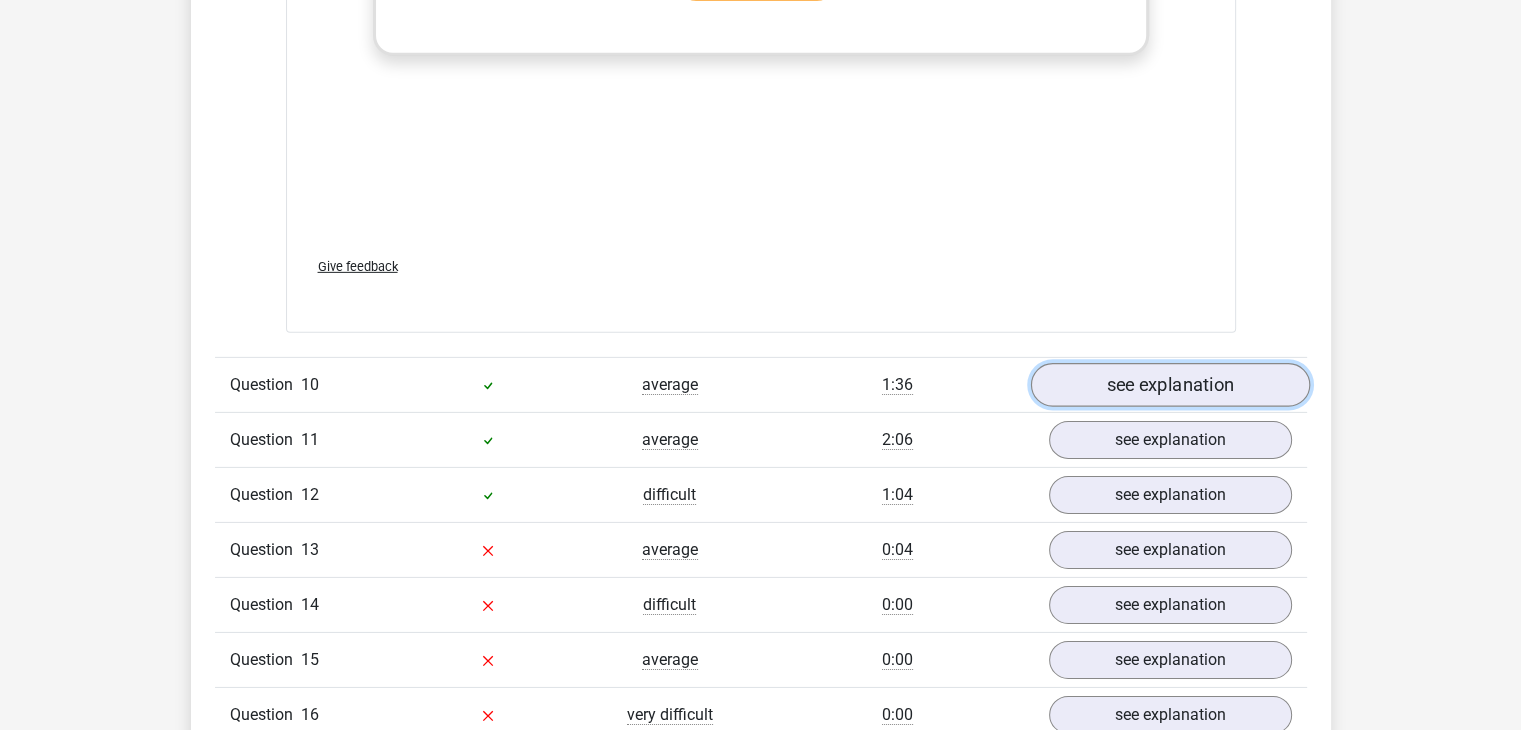 click on "see explanation" at bounding box center (1169, 385) 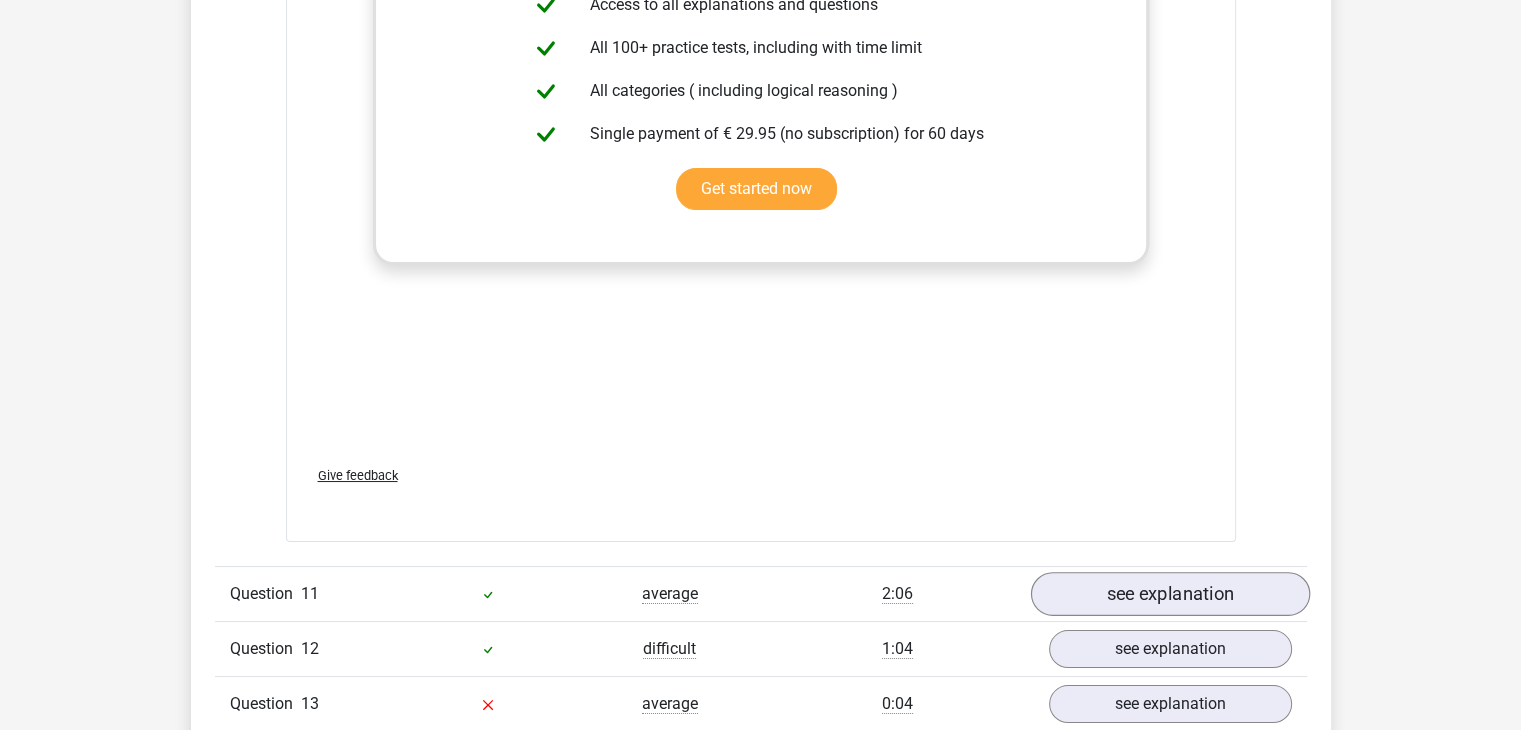 scroll, scrollTop: 15300, scrollLeft: 0, axis: vertical 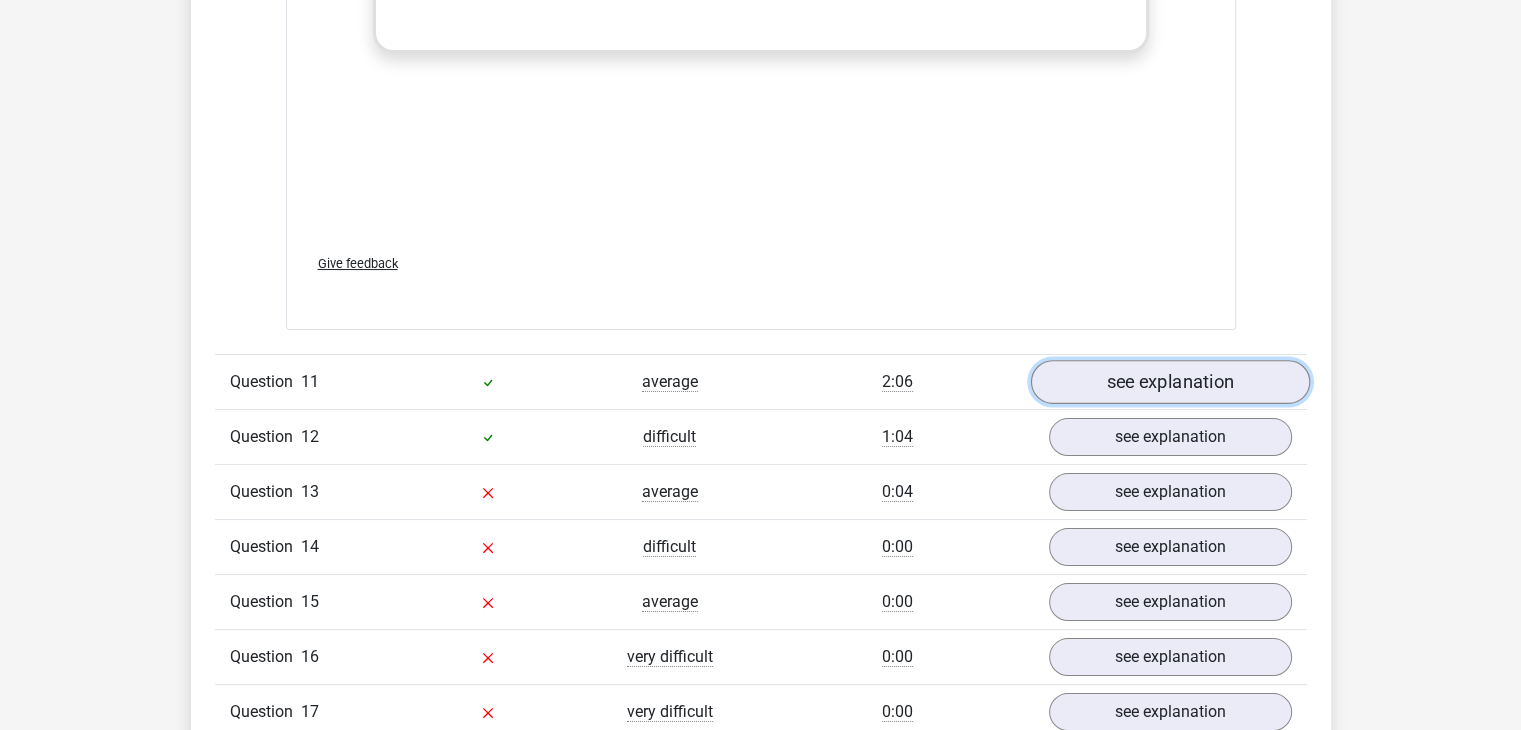 click on "see explanation" at bounding box center [1169, 382] 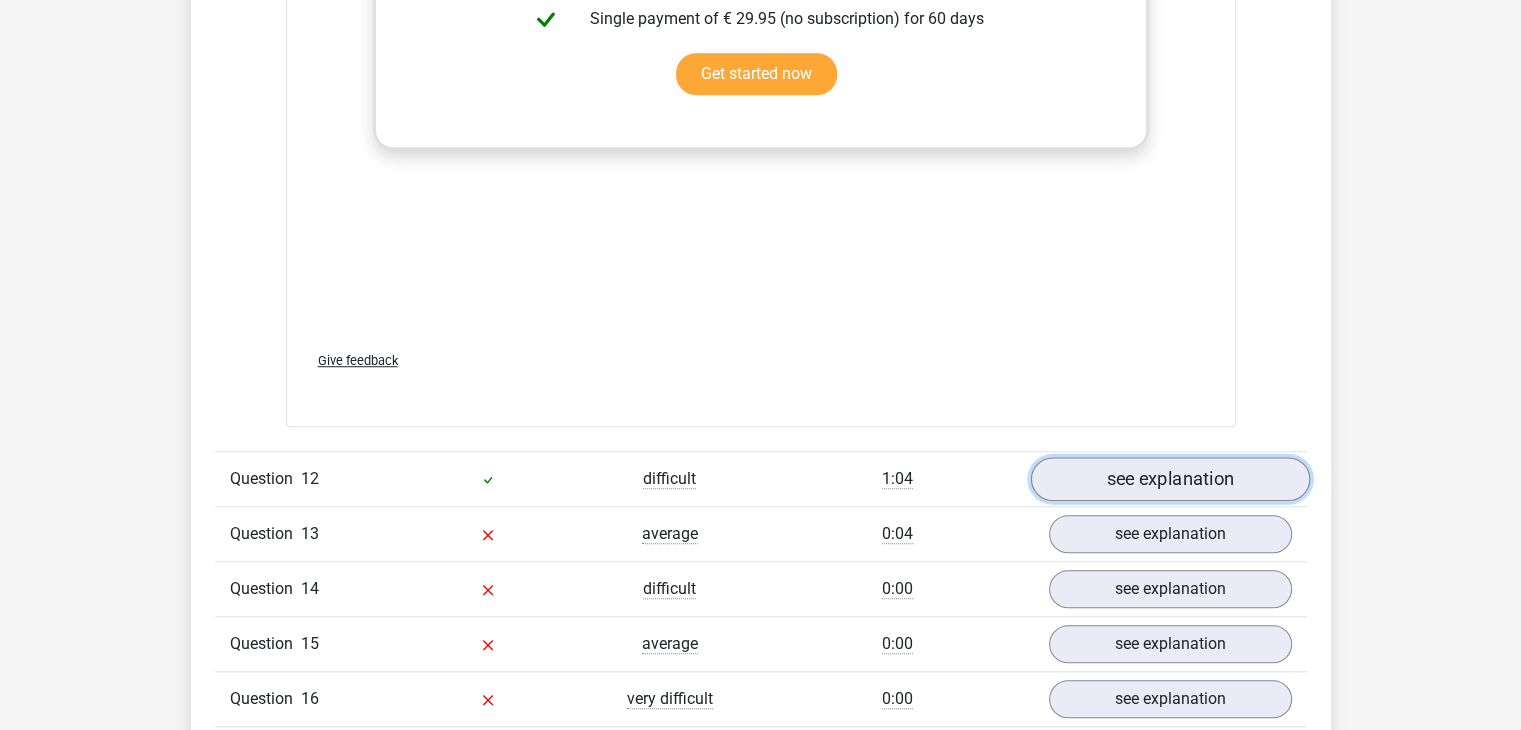 click on "see explanation" at bounding box center (1169, 480) 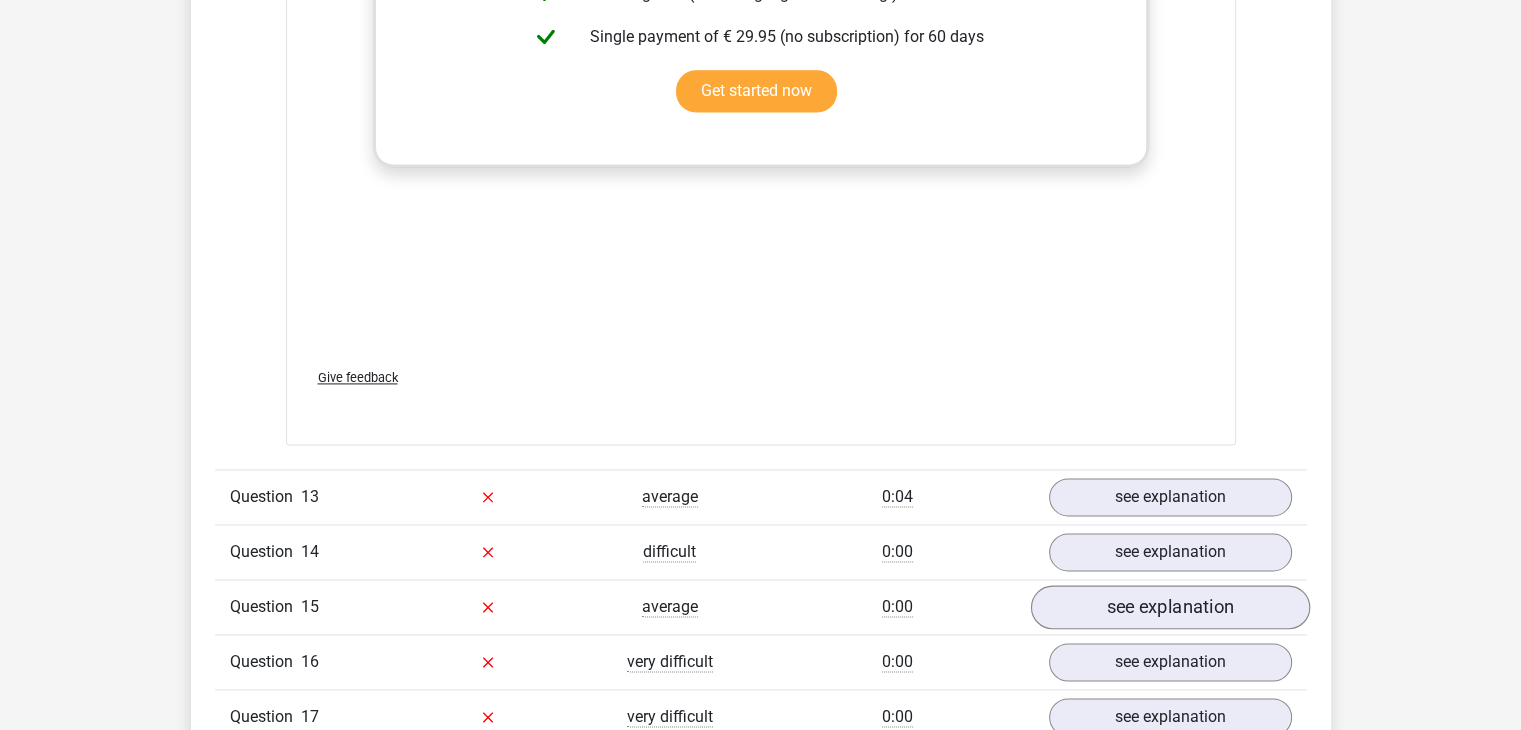 scroll, scrollTop: 18100, scrollLeft: 0, axis: vertical 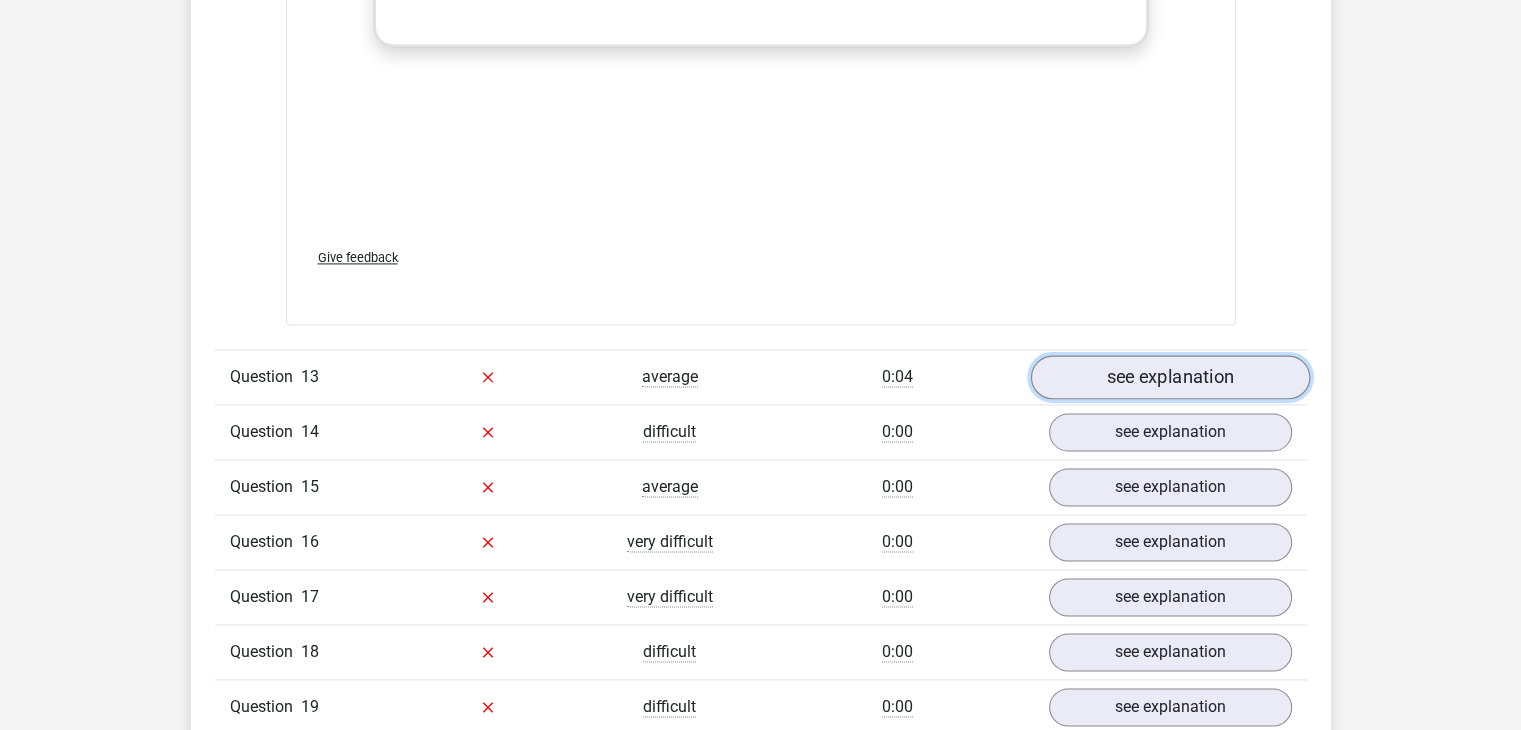 click on "see explanation" at bounding box center (1169, 377) 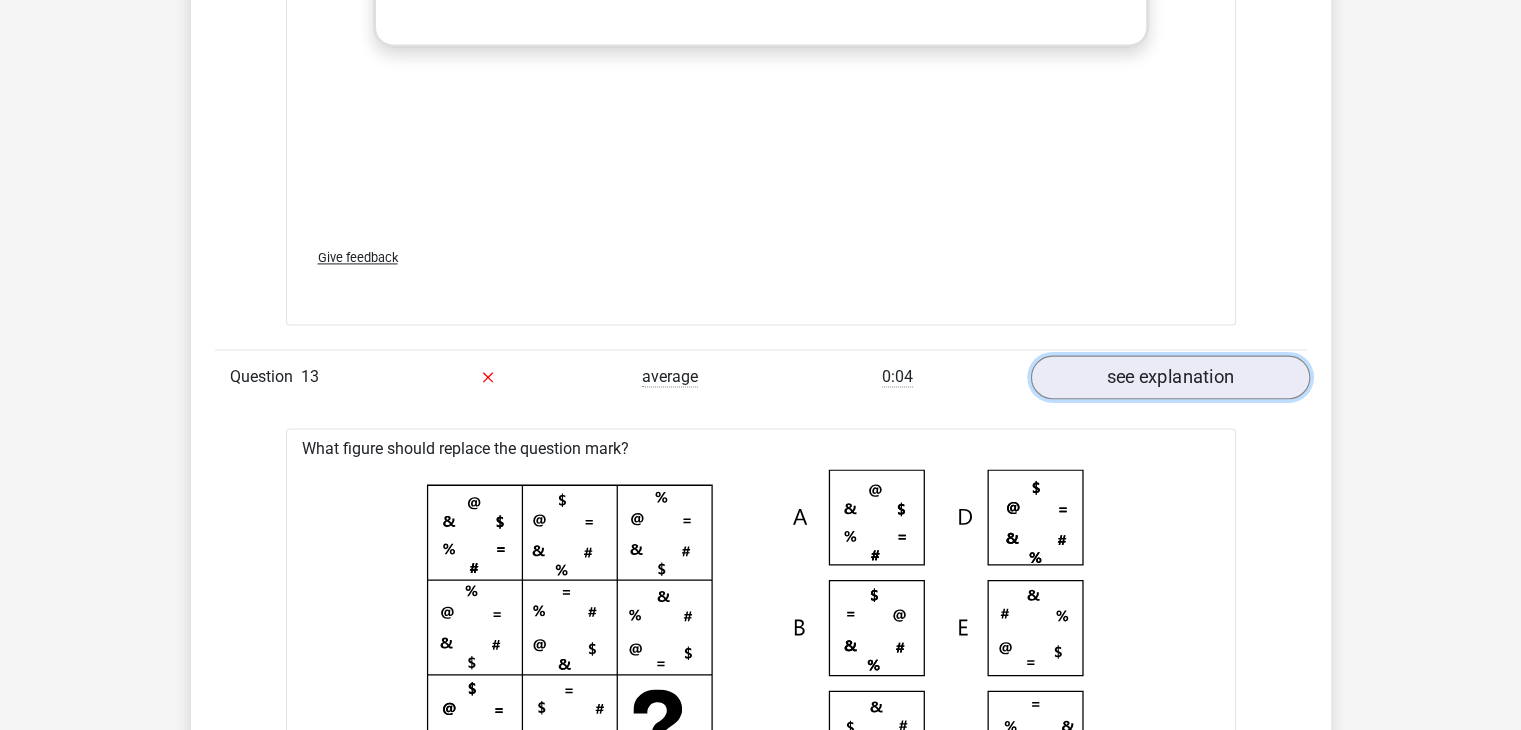 click on "see explanation" at bounding box center (1169, 377) 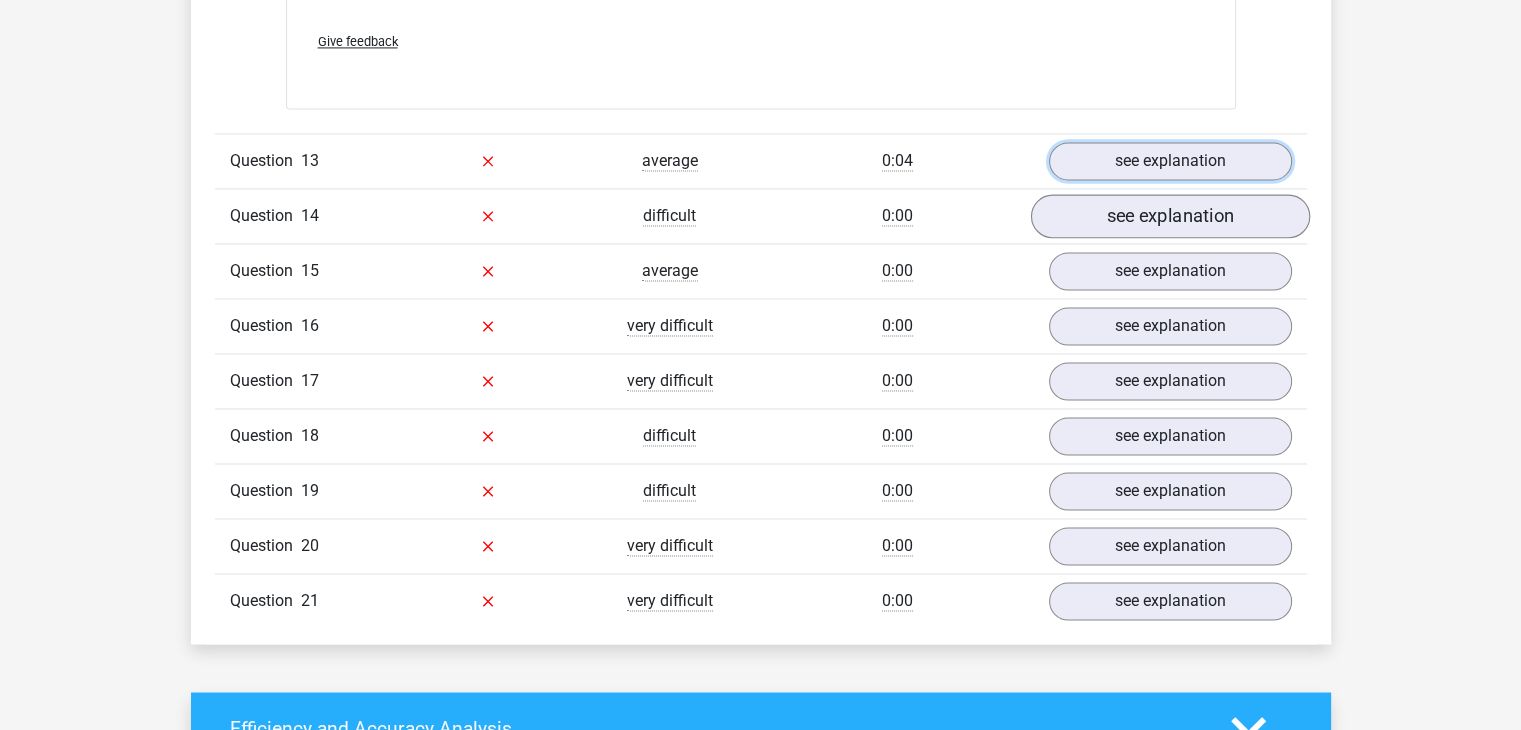 scroll, scrollTop: 18200, scrollLeft: 0, axis: vertical 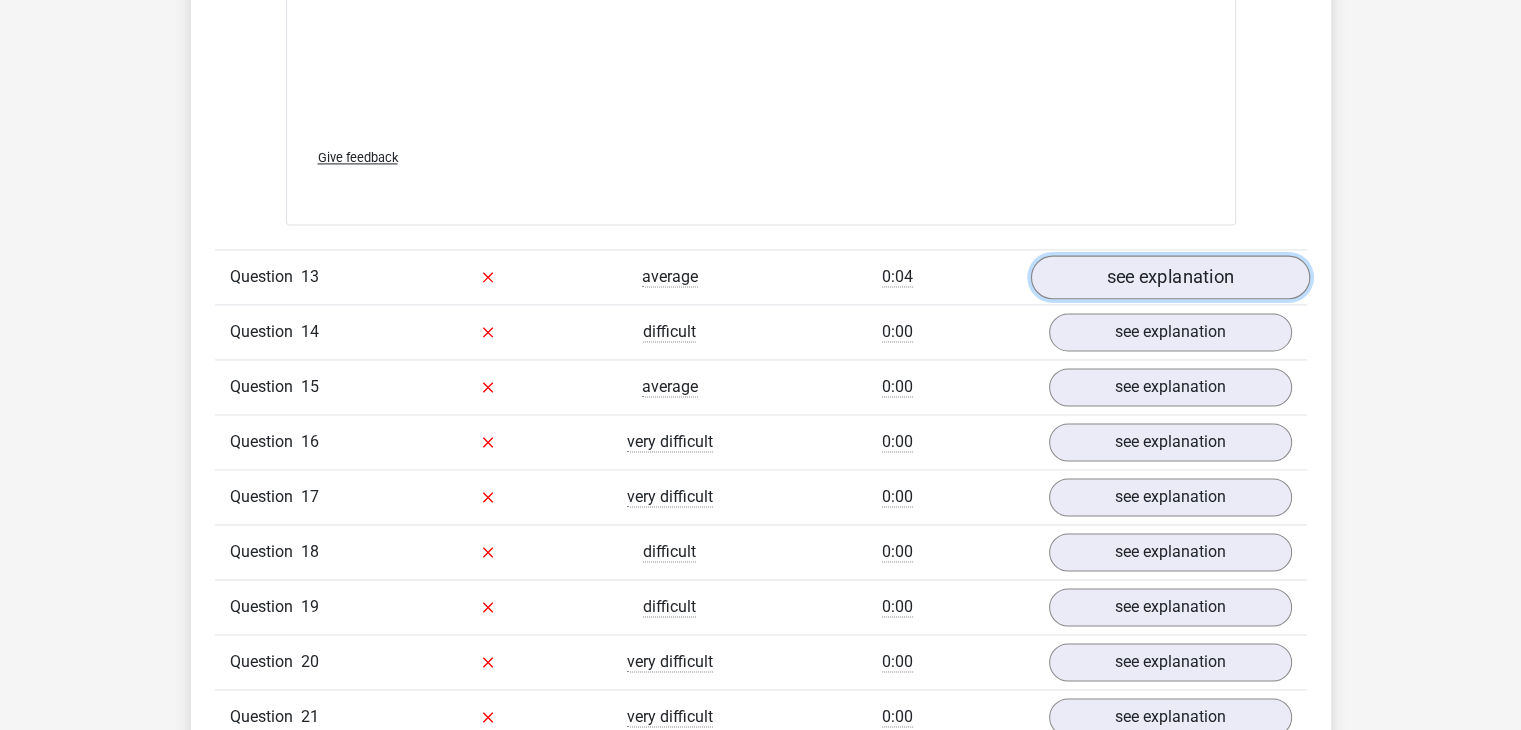 click on "see explanation" at bounding box center [1169, 277] 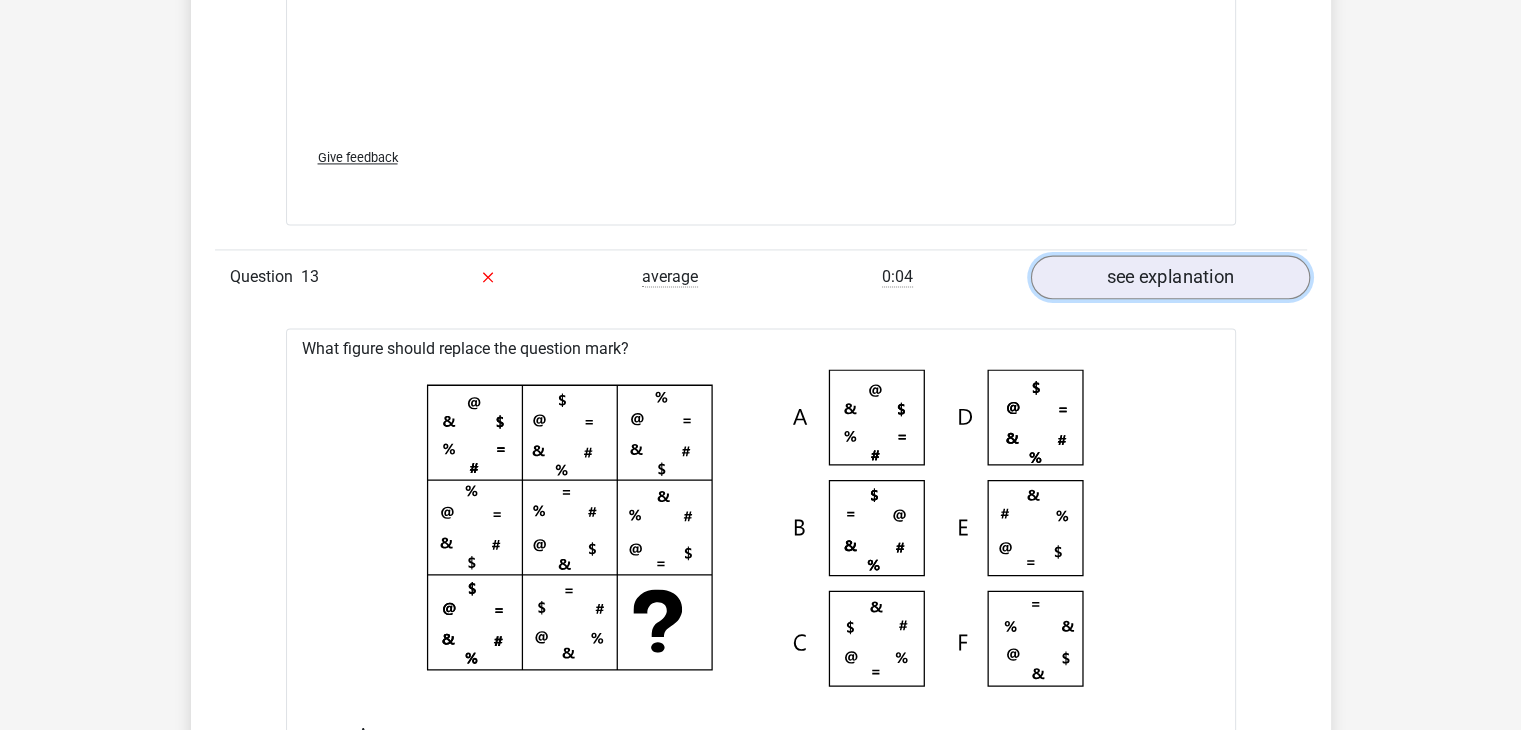 click on "see explanation" at bounding box center (1169, 277) 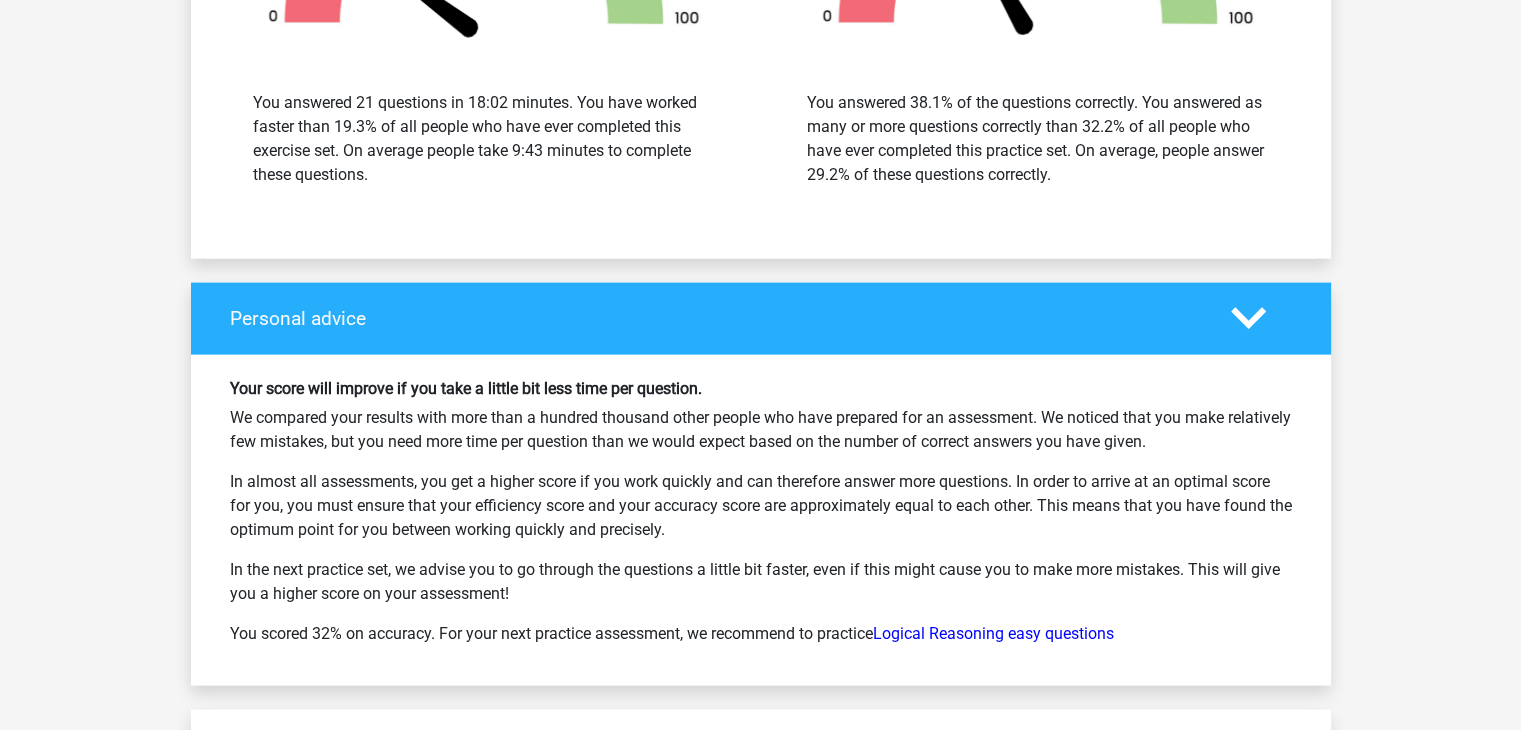scroll, scrollTop: 19400, scrollLeft: 0, axis: vertical 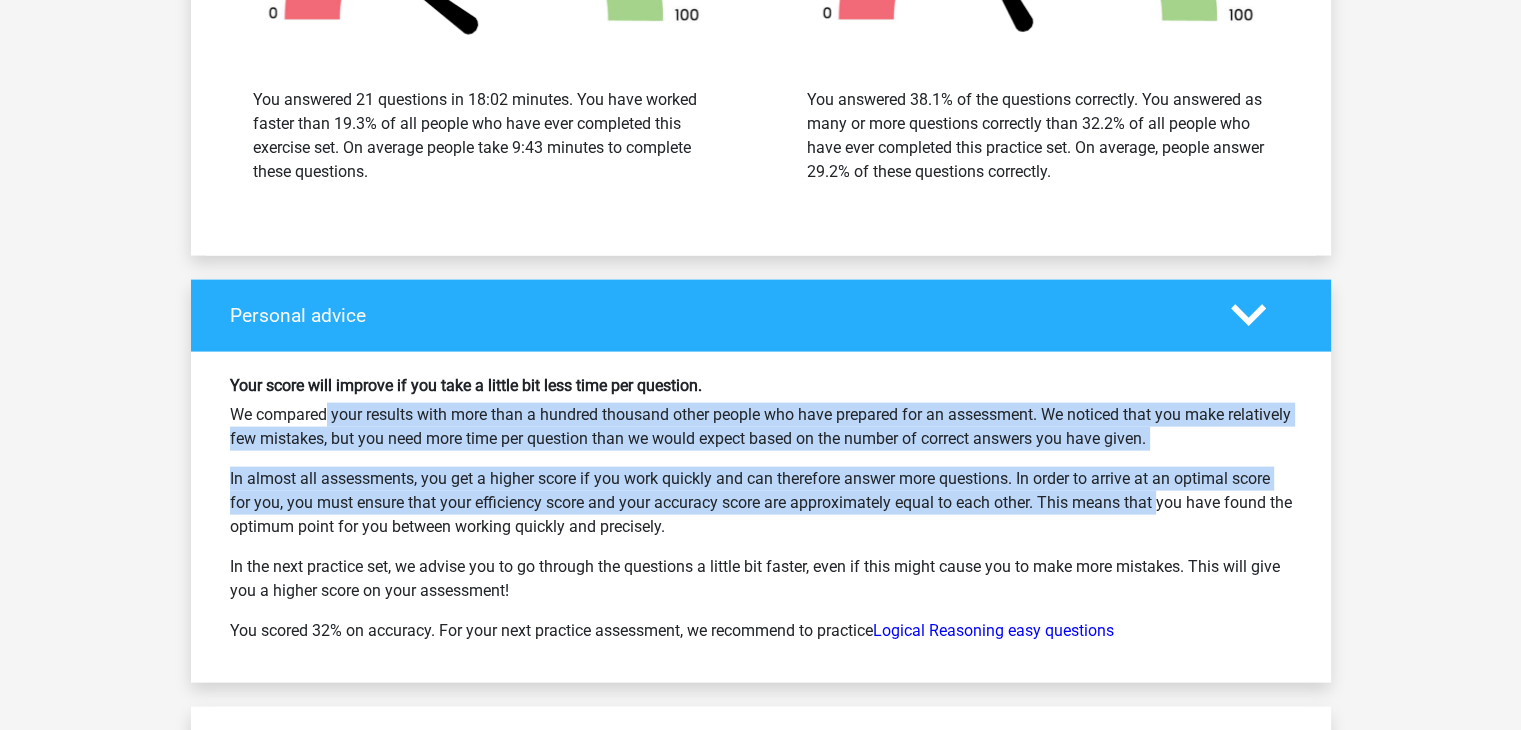 drag, startPoint x: 186, startPoint y: 408, endPoint x: 1076, endPoint y: 489, distance: 893.67834 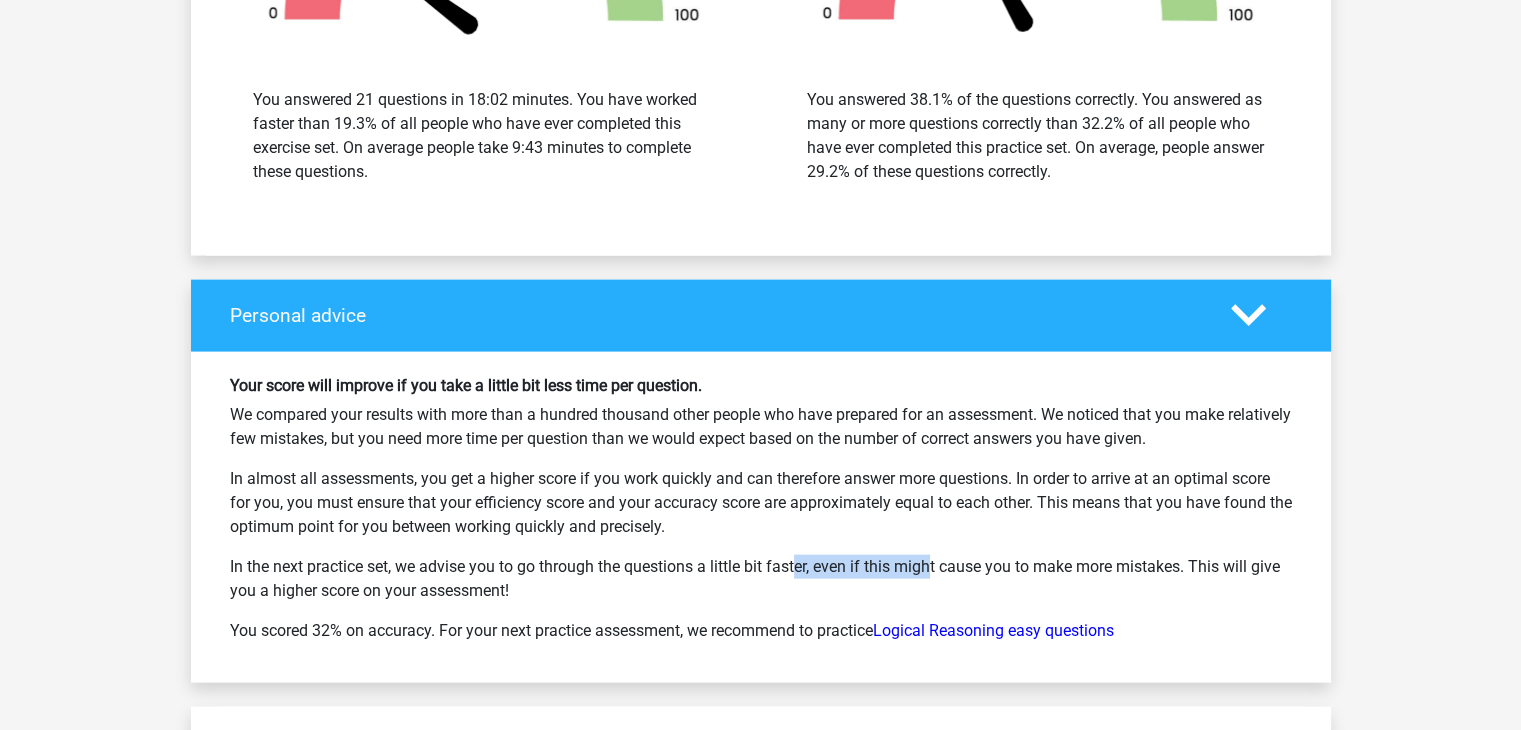 drag, startPoint x: 731, startPoint y: 544, endPoint x: 862, endPoint y: 538, distance: 131.13733 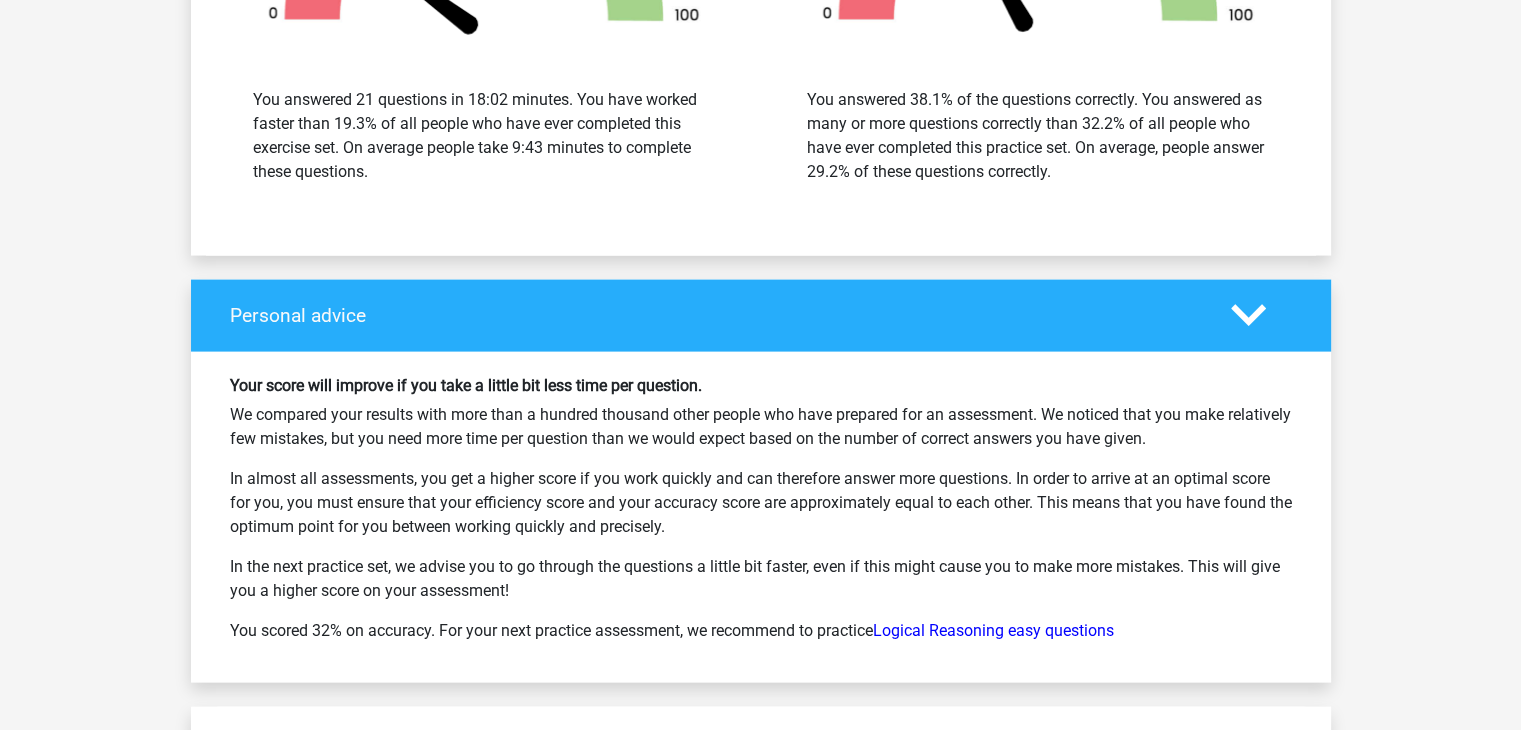 click on "You scored 32%
on accuracy. For your next practice assessment, we recommend to practice
Logical Reasoning easy questions" at bounding box center [761, 631] 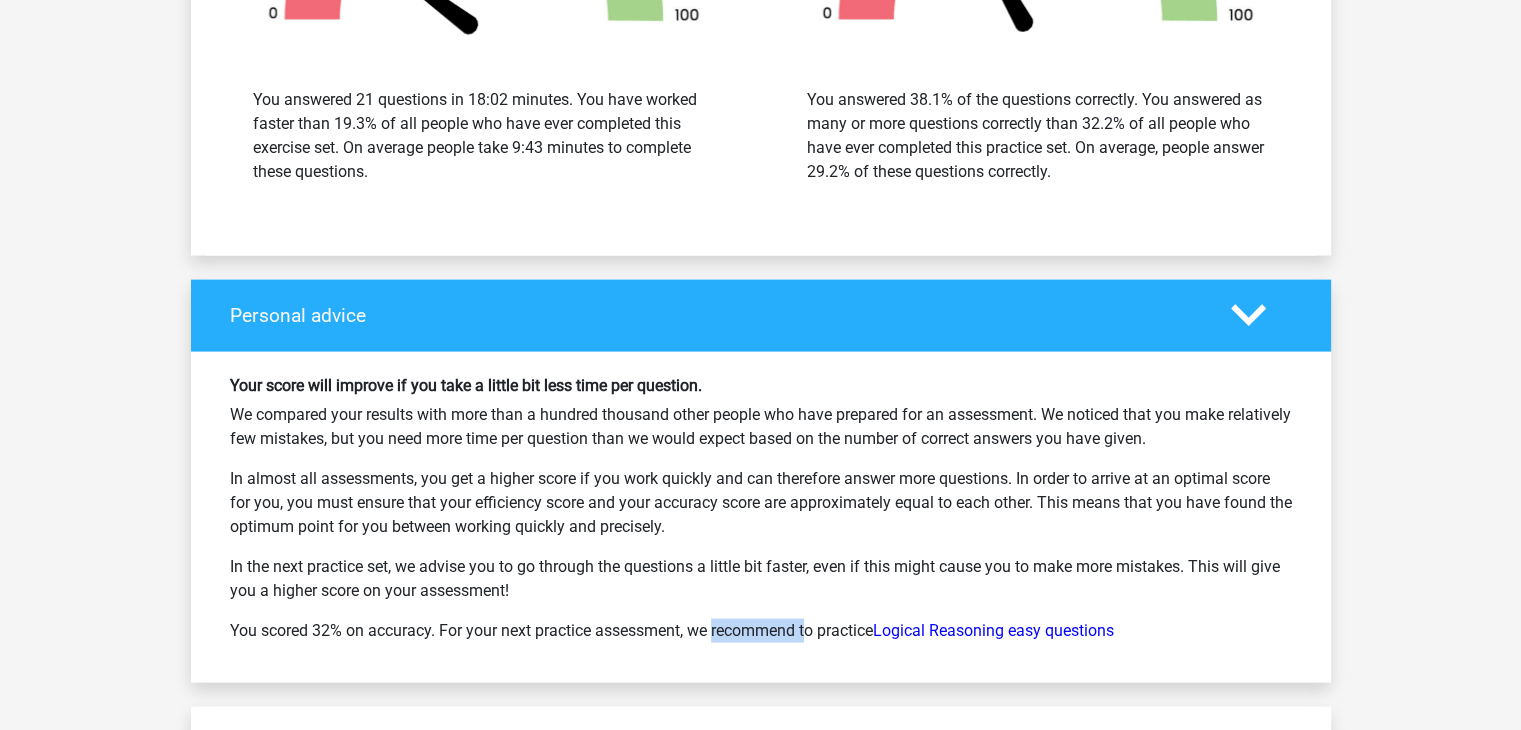 drag, startPoint x: 635, startPoint y: 609, endPoint x: 718, endPoint y: 609, distance: 83 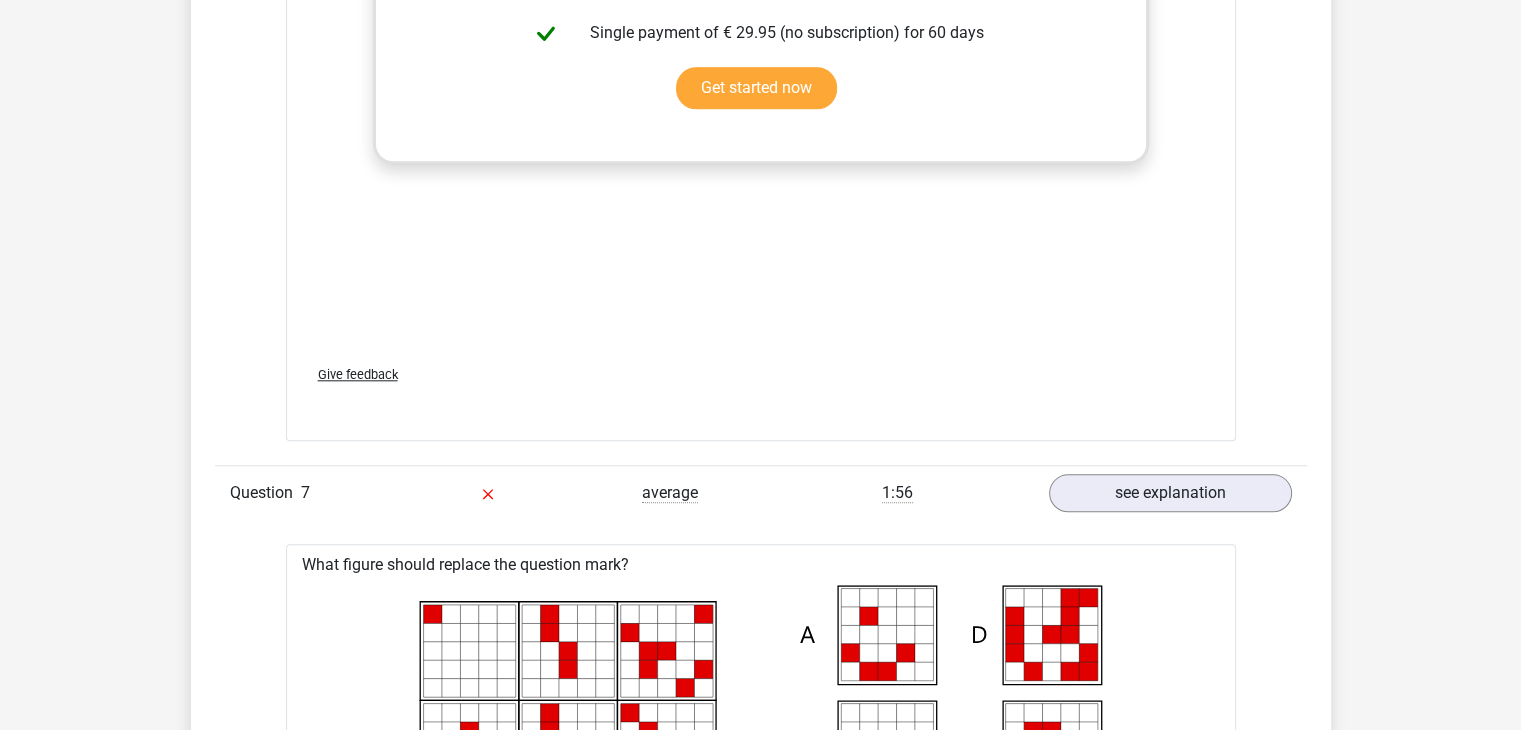 scroll, scrollTop: 9100, scrollLeft: 0, axis: vertical 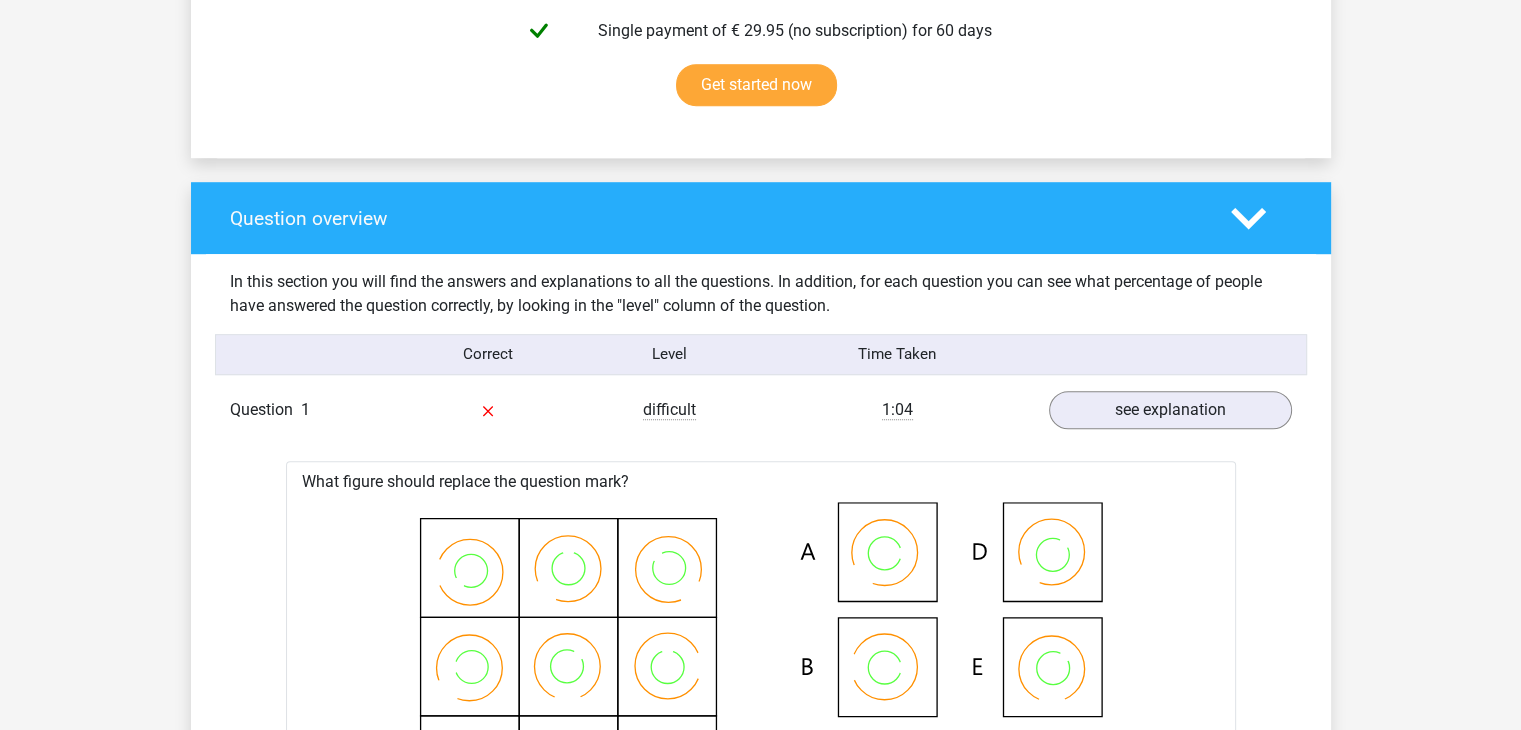 click 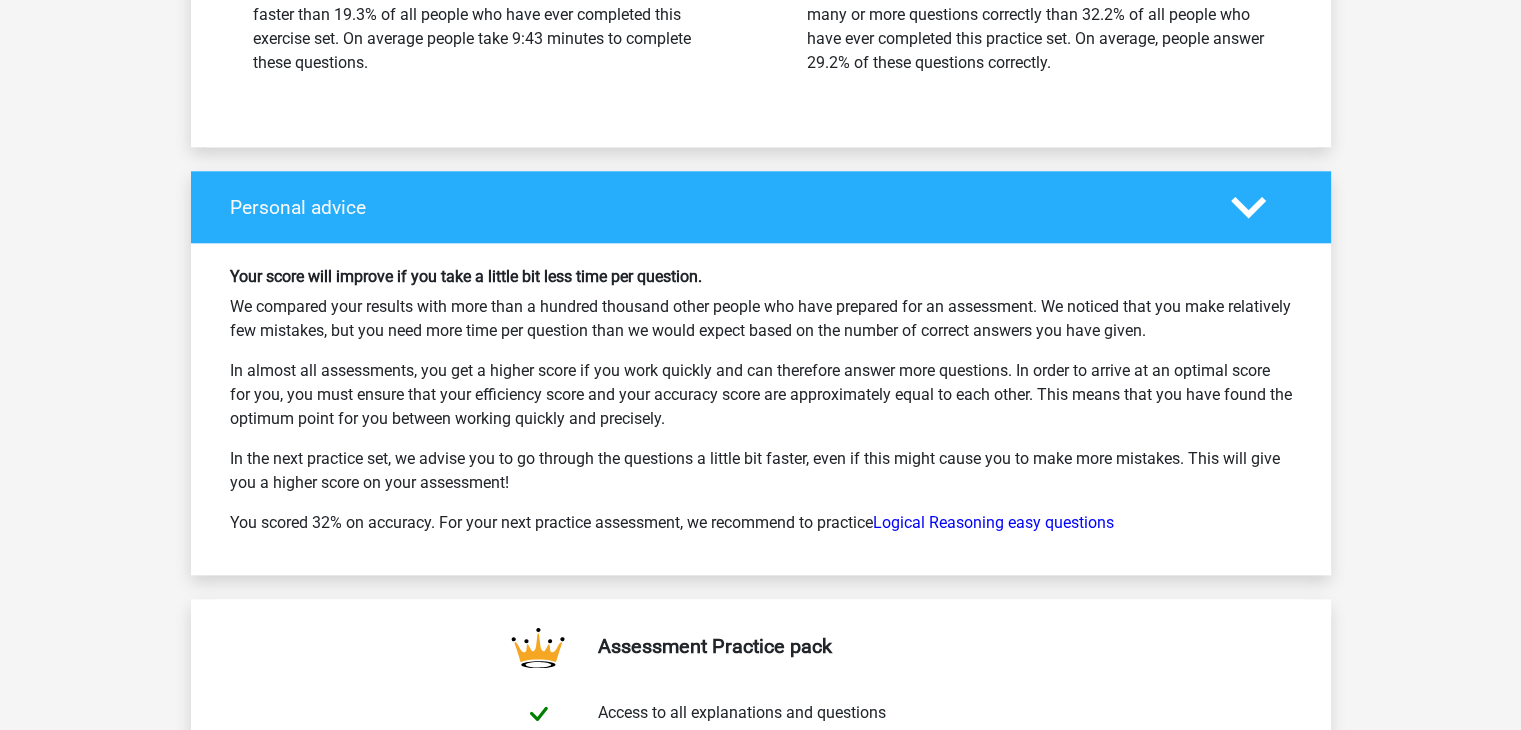 scroll, scrollTop: 2000, scrollLeft: 0, axis: vertical 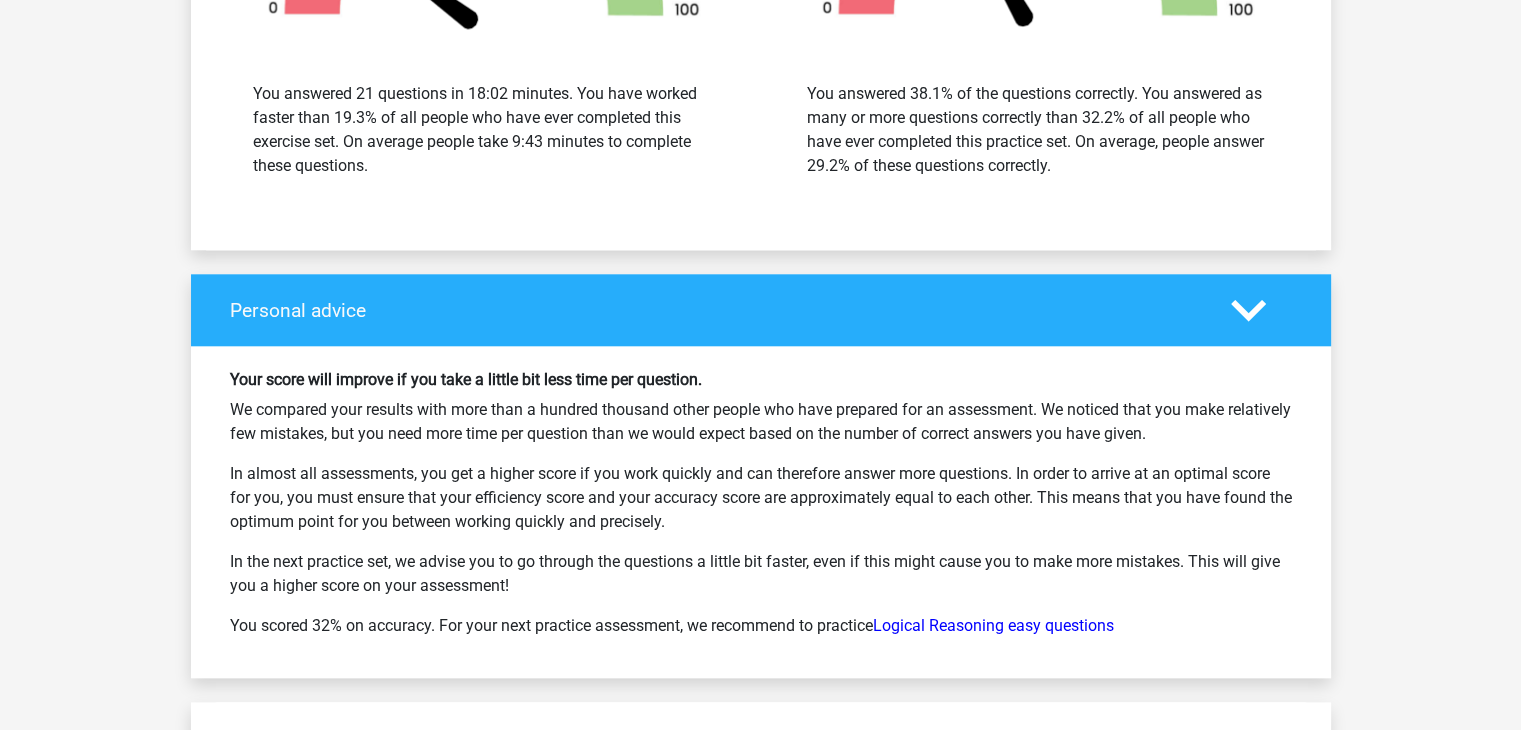 click on "Personal advice" at bounding box center [715, 310] 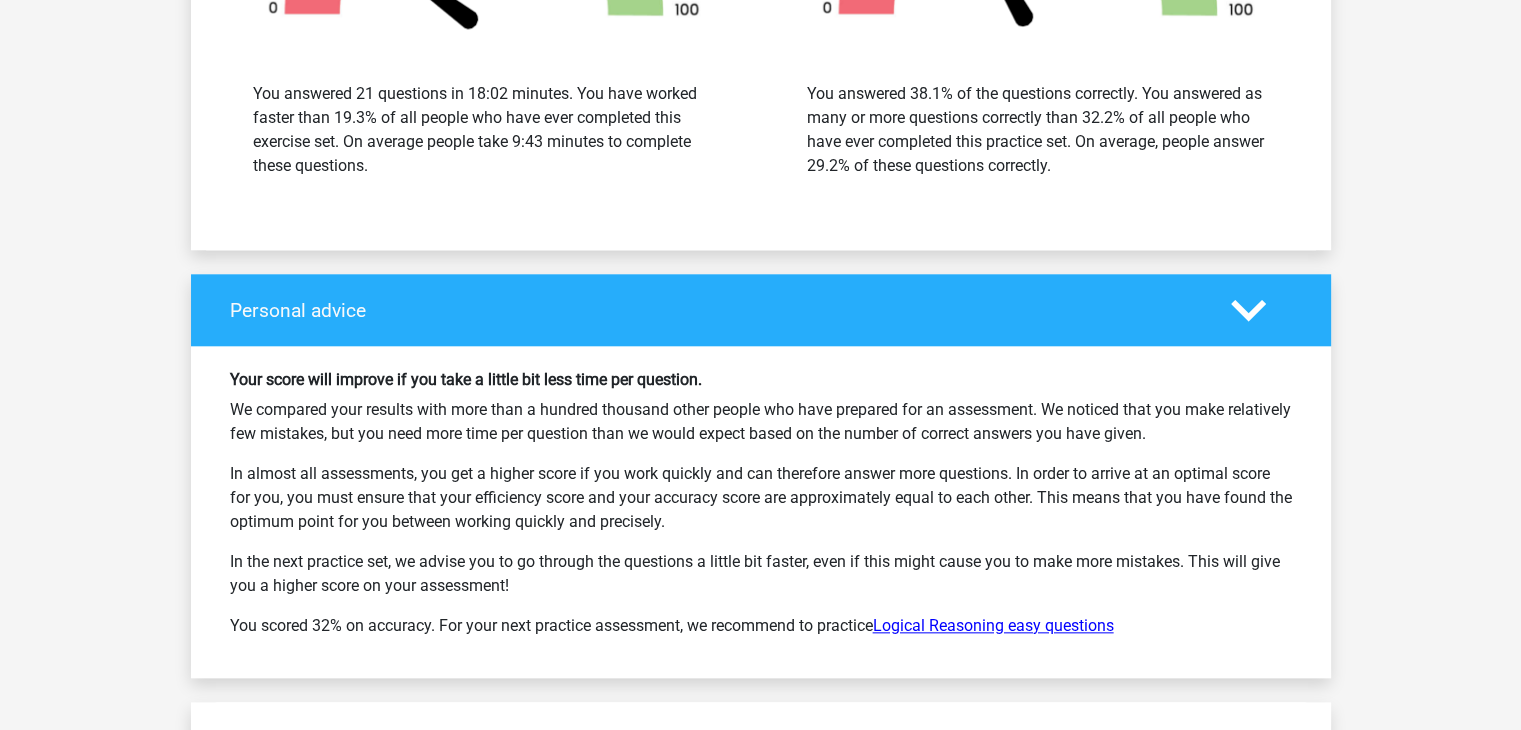 click on "Logical Reasoning easy questions" at bounding box center [993, 625] 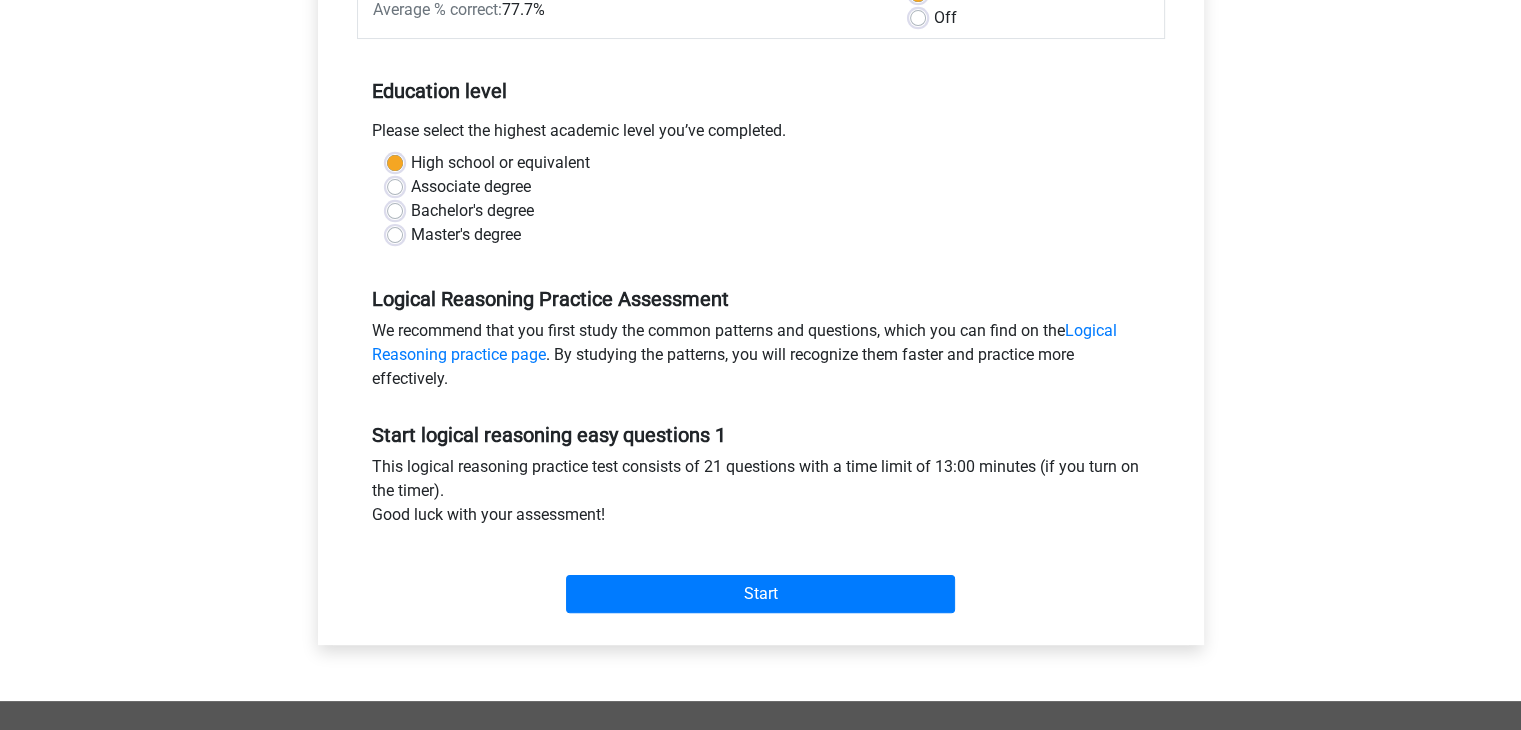 scroll, scrollTop: 600, scrollLeft: 0, axis: vertical 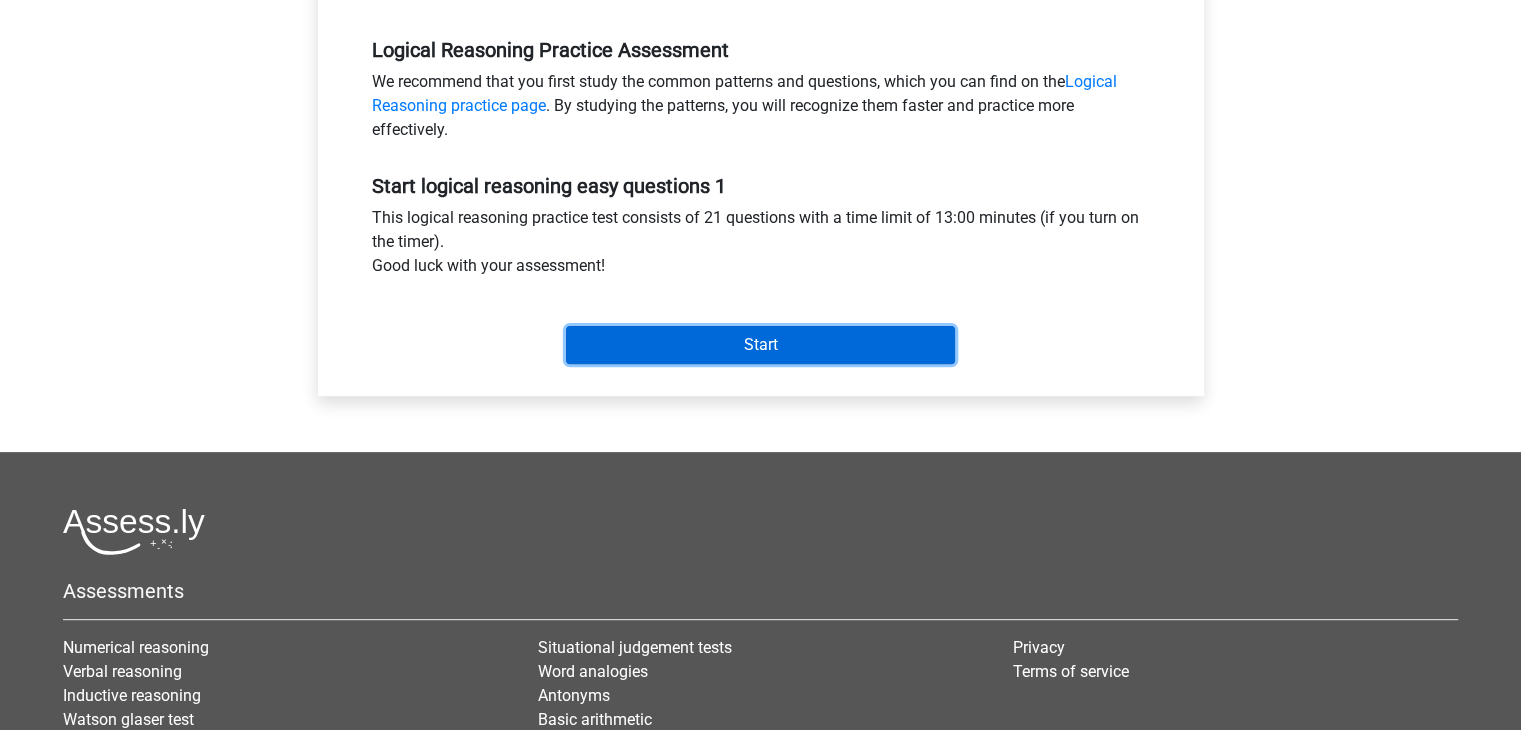 click on "Start" at bounding box center (760, 345) 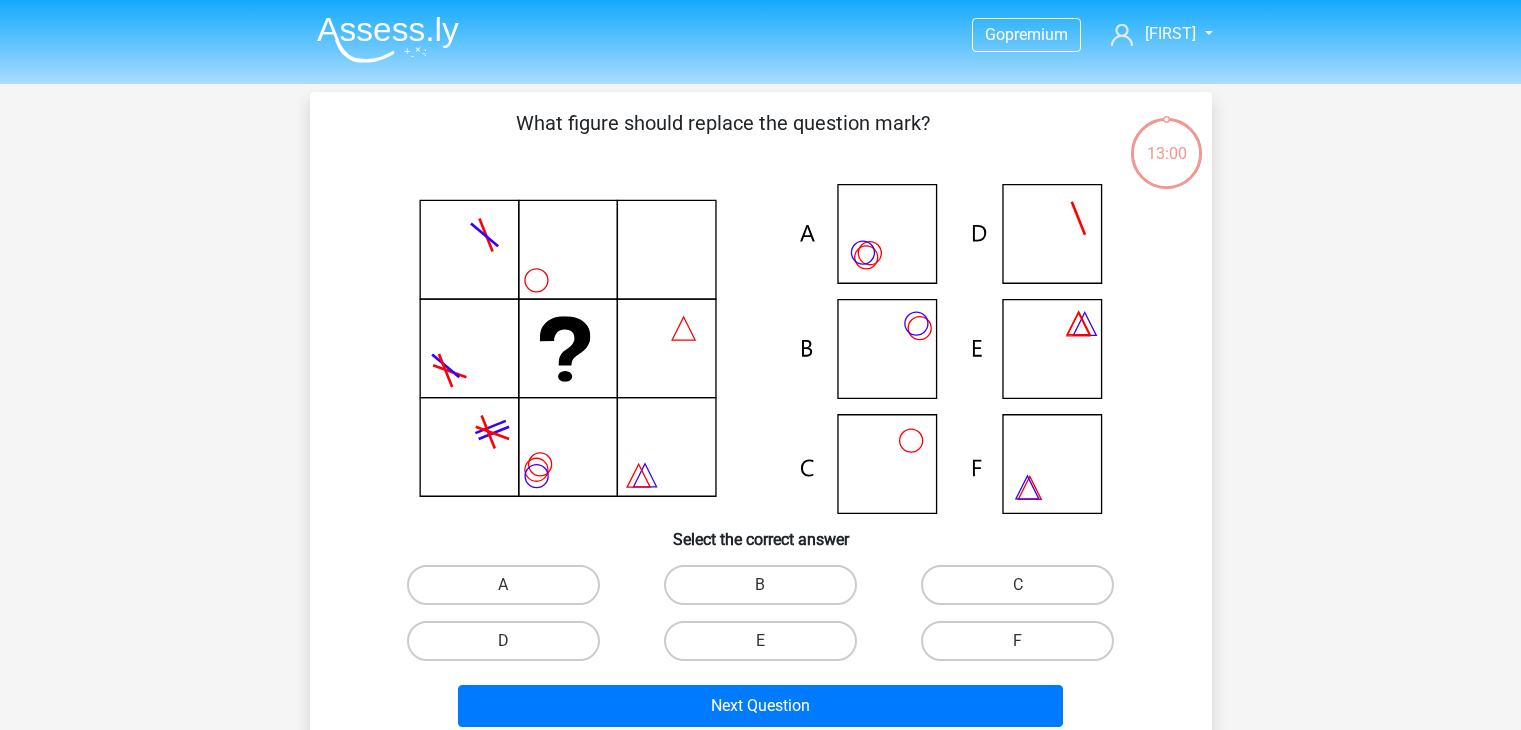 scroll, scrollTop: 0, scrollLeft: 0, axis: both 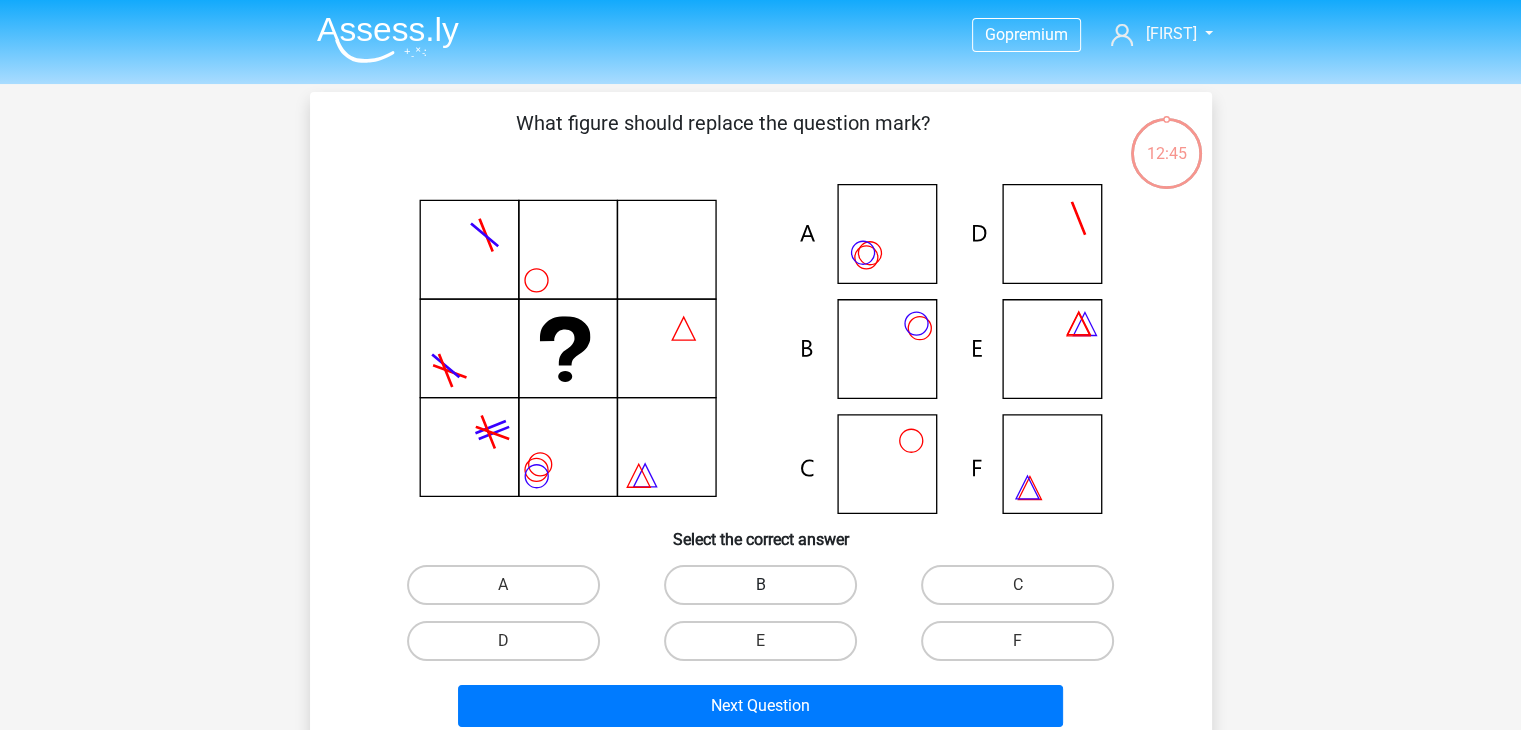 click on "B" at bounding box center (760, 585) 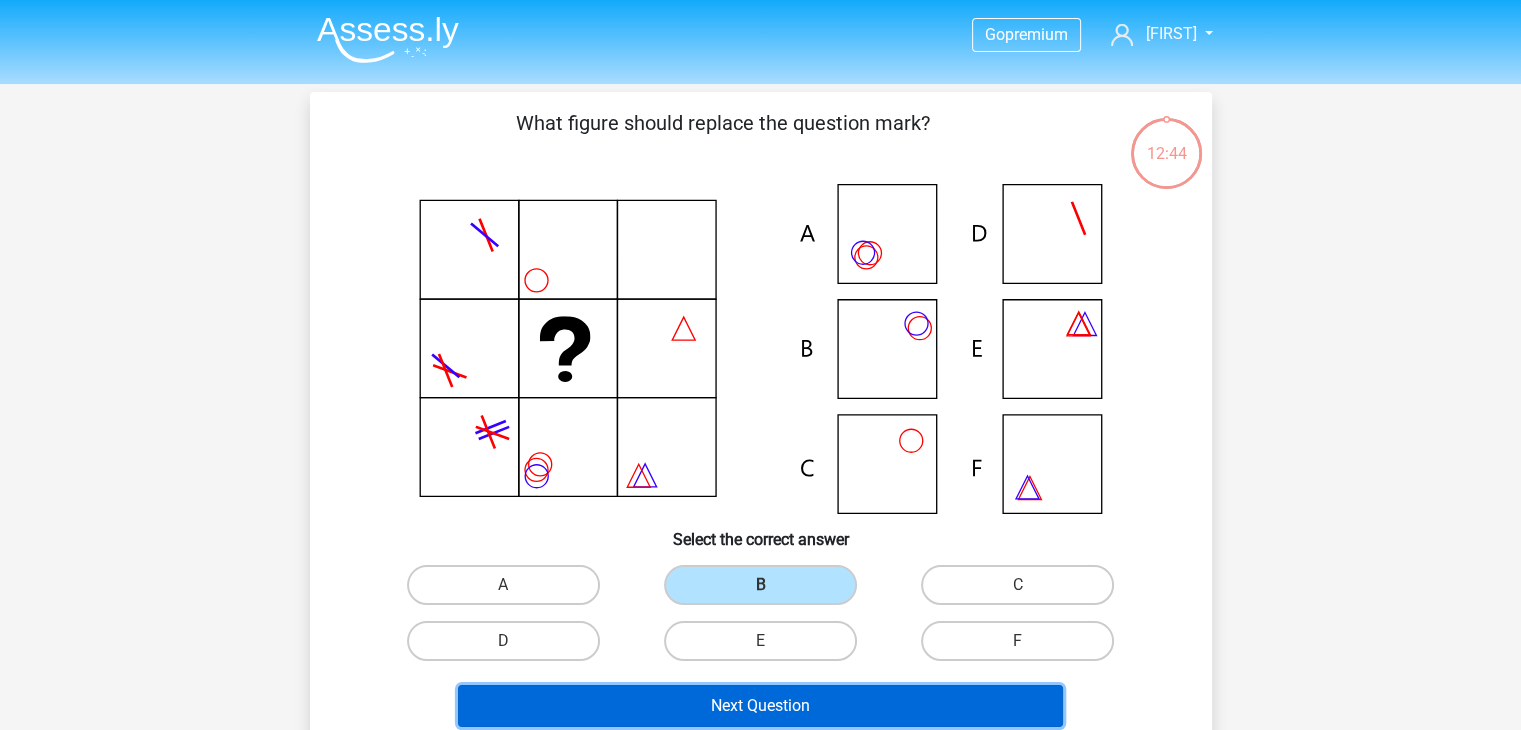 click on "Next Question" at bounding box center [760, 706] 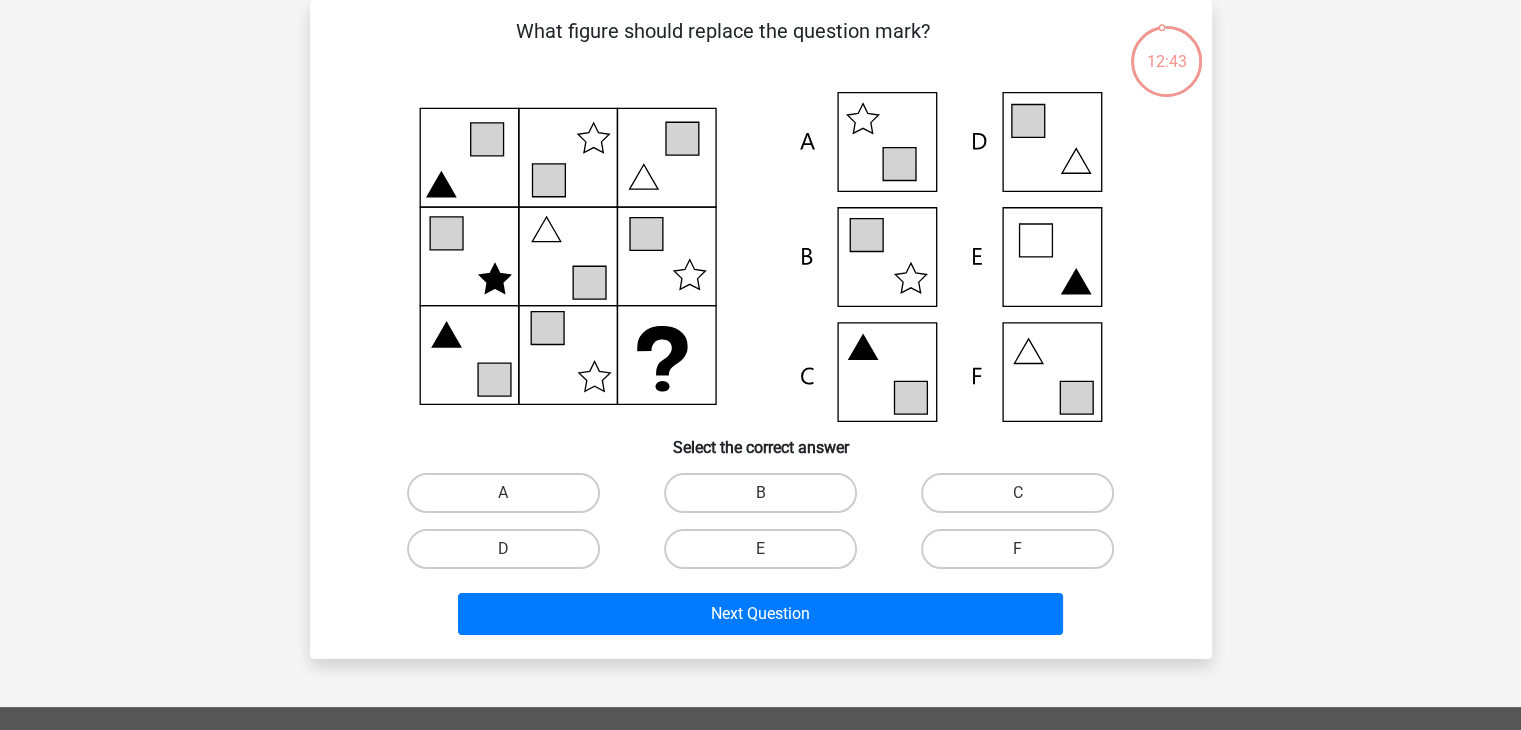scroll, scrollTop: 0, scrollLeft: 0, axis: both 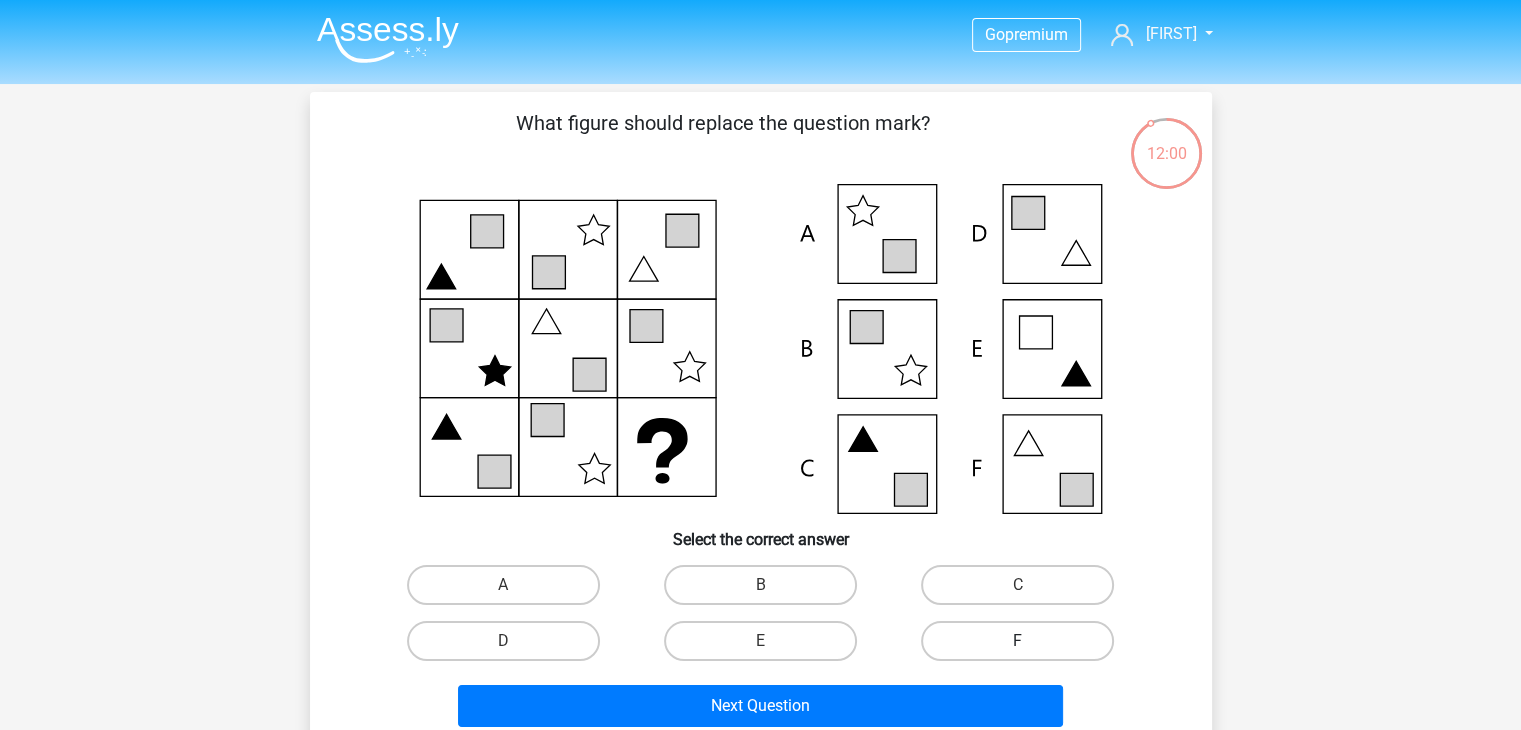 click on "F" at bounding box center [1017, 641] 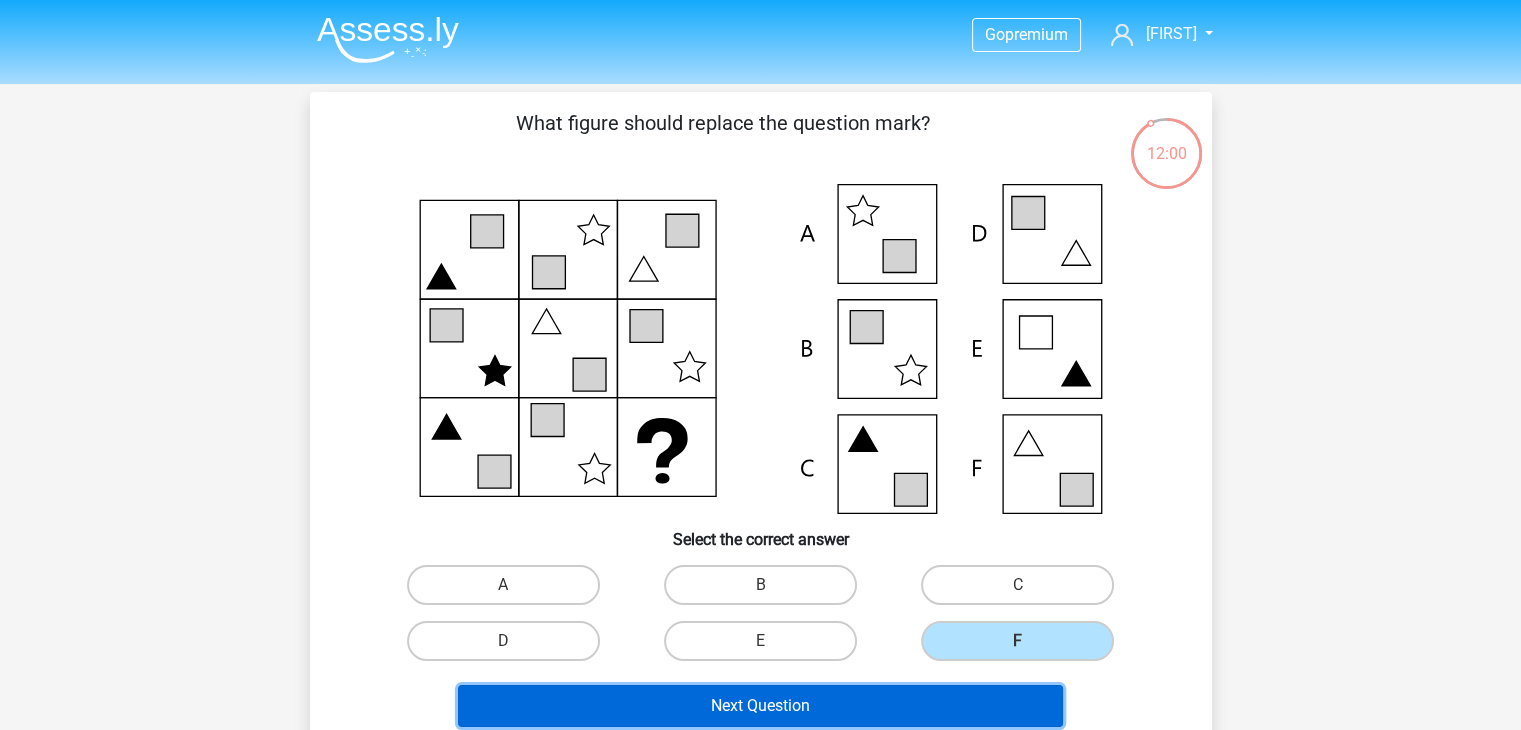 click on "Next Question" at bounding box center [760, 706] 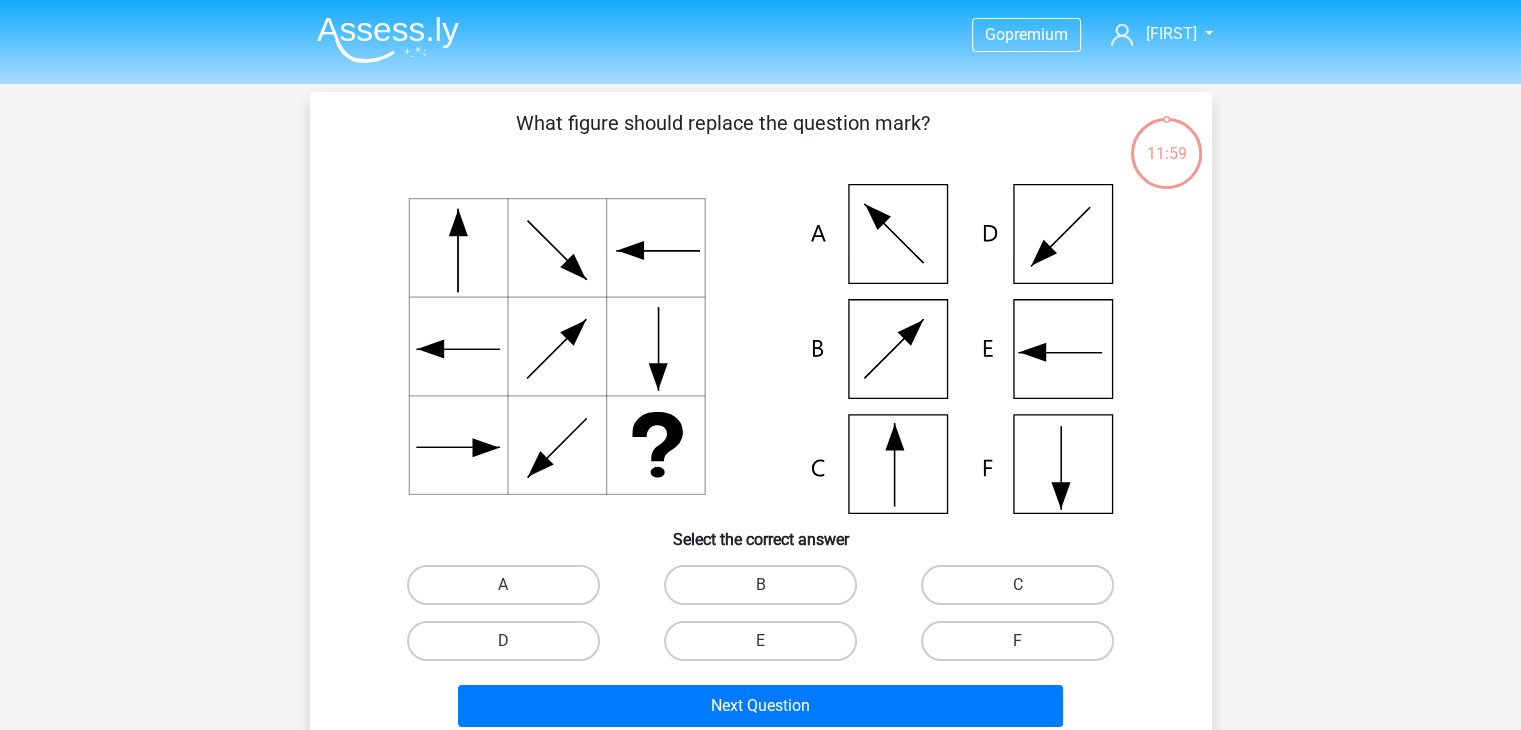 scroll, scrollTop: 92, scrollLeft: 0, axis: vertical 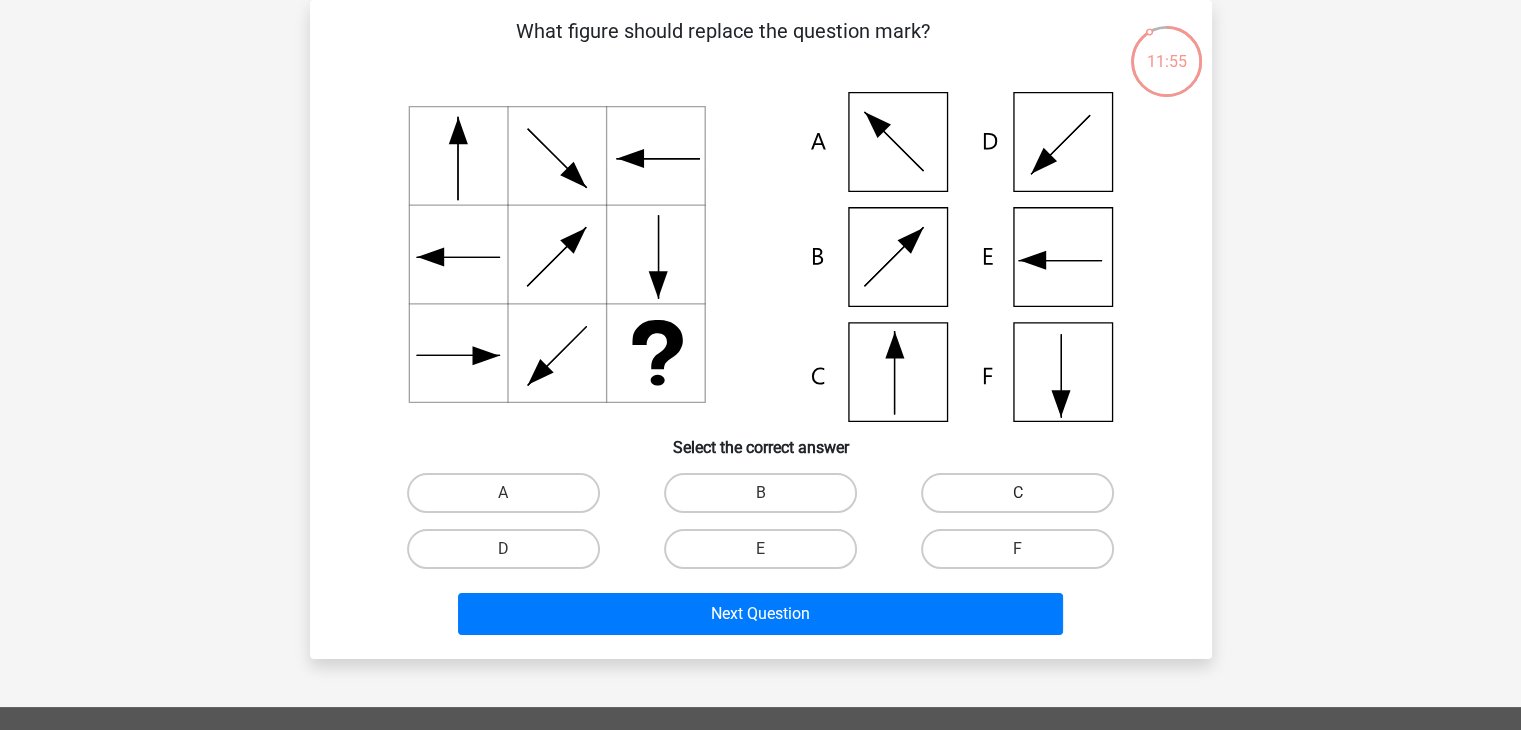 click on "C" at bounding box center (1017, 493) 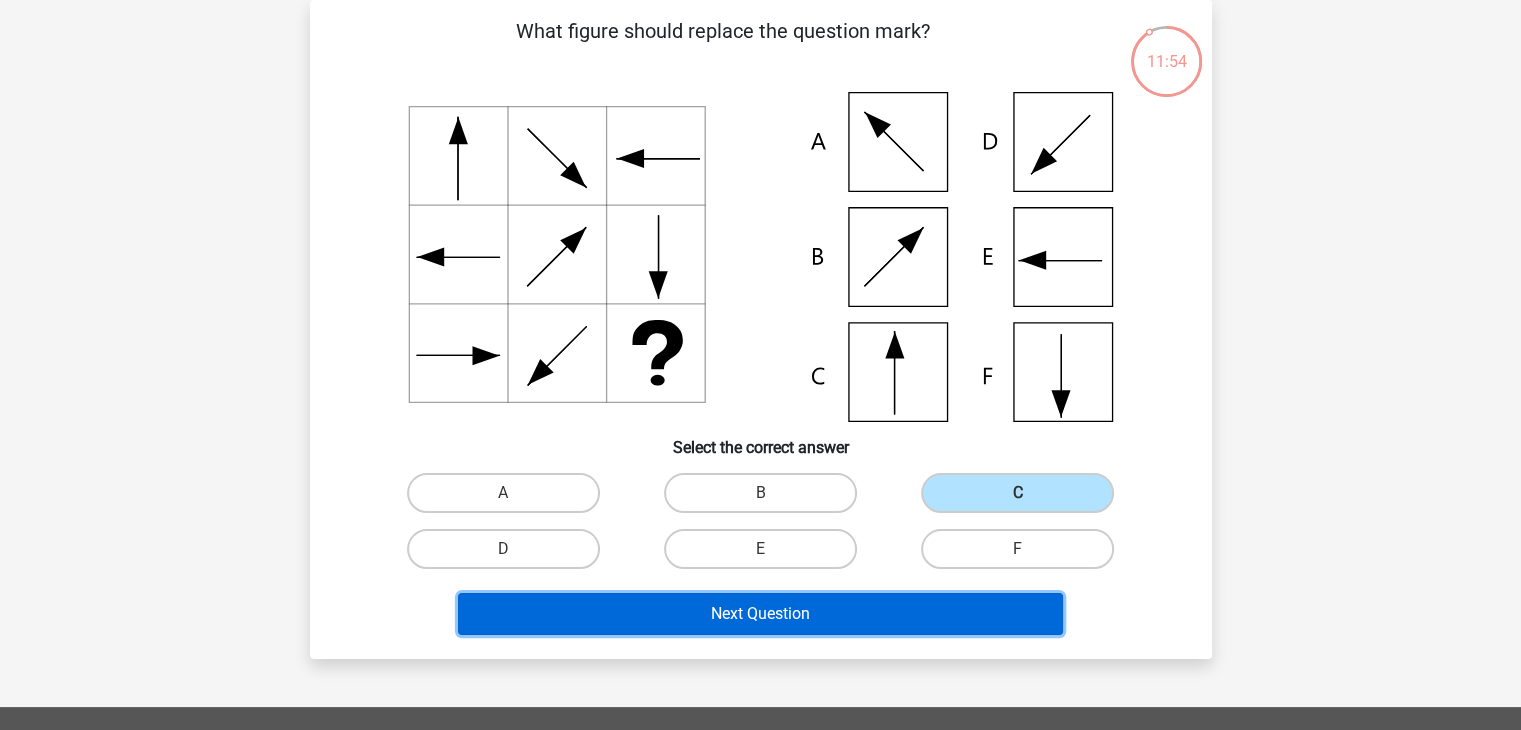 click on "Next Question" at bounding box center [760, 614] 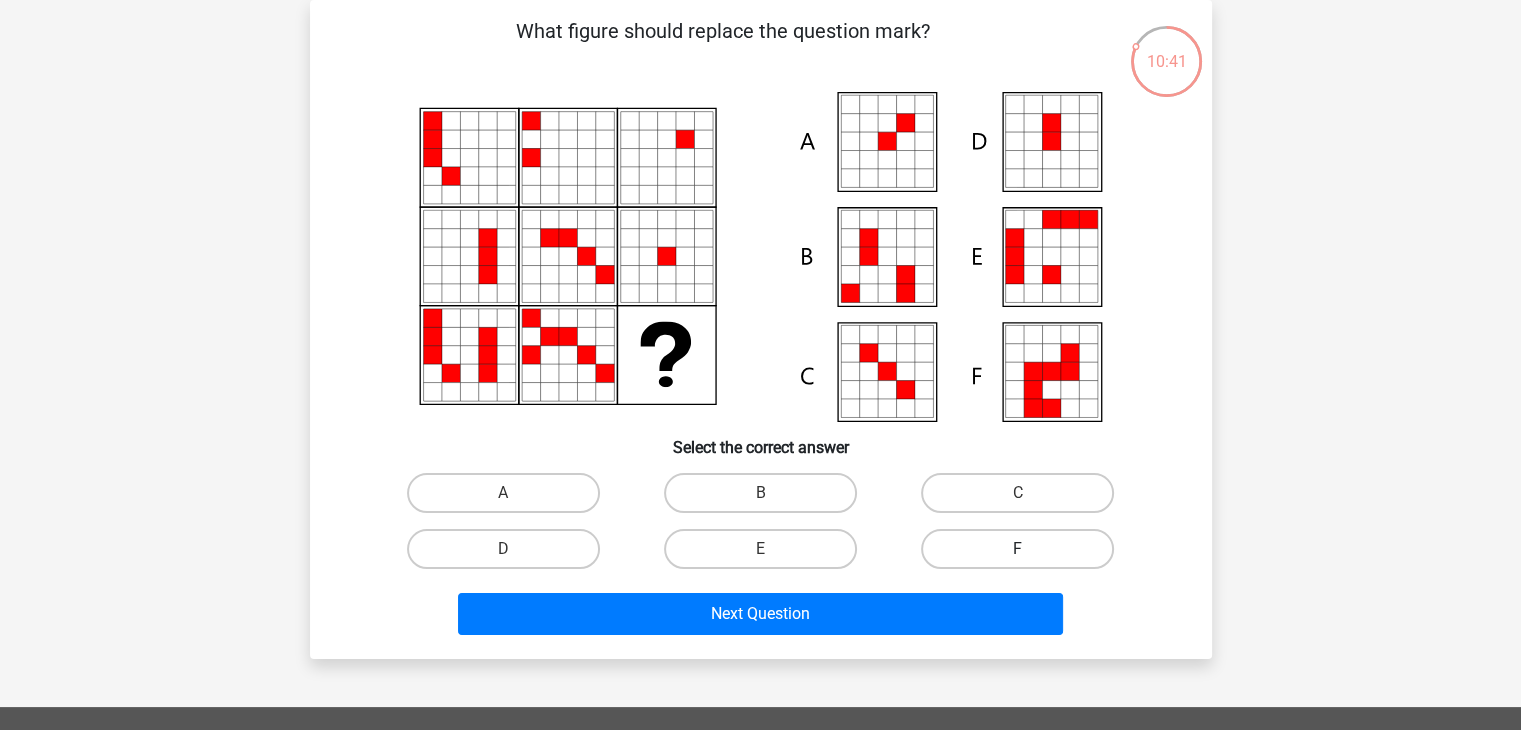 click on "F" at bounding box center (1017, 549) 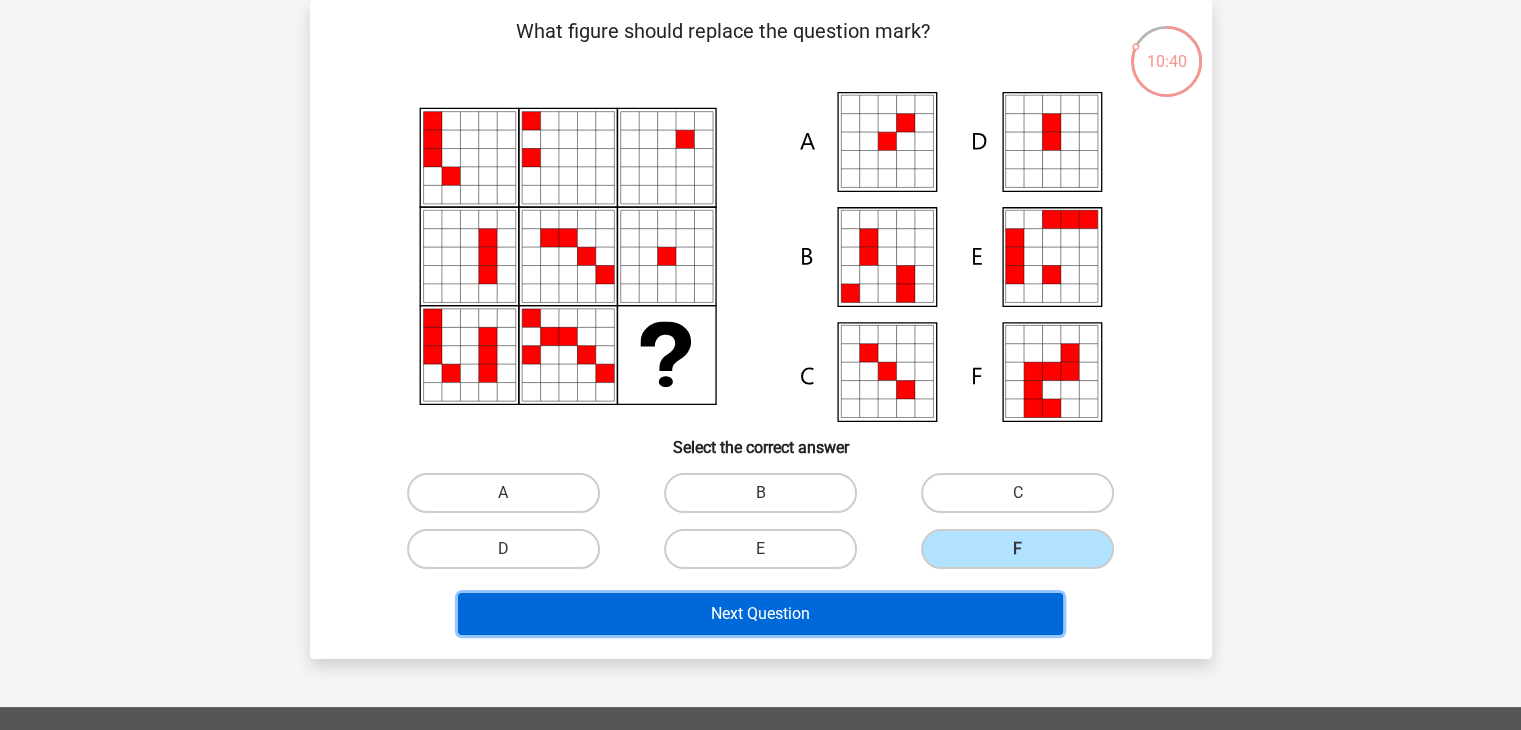 click on "Next Question" at bounding box center [760, 614] 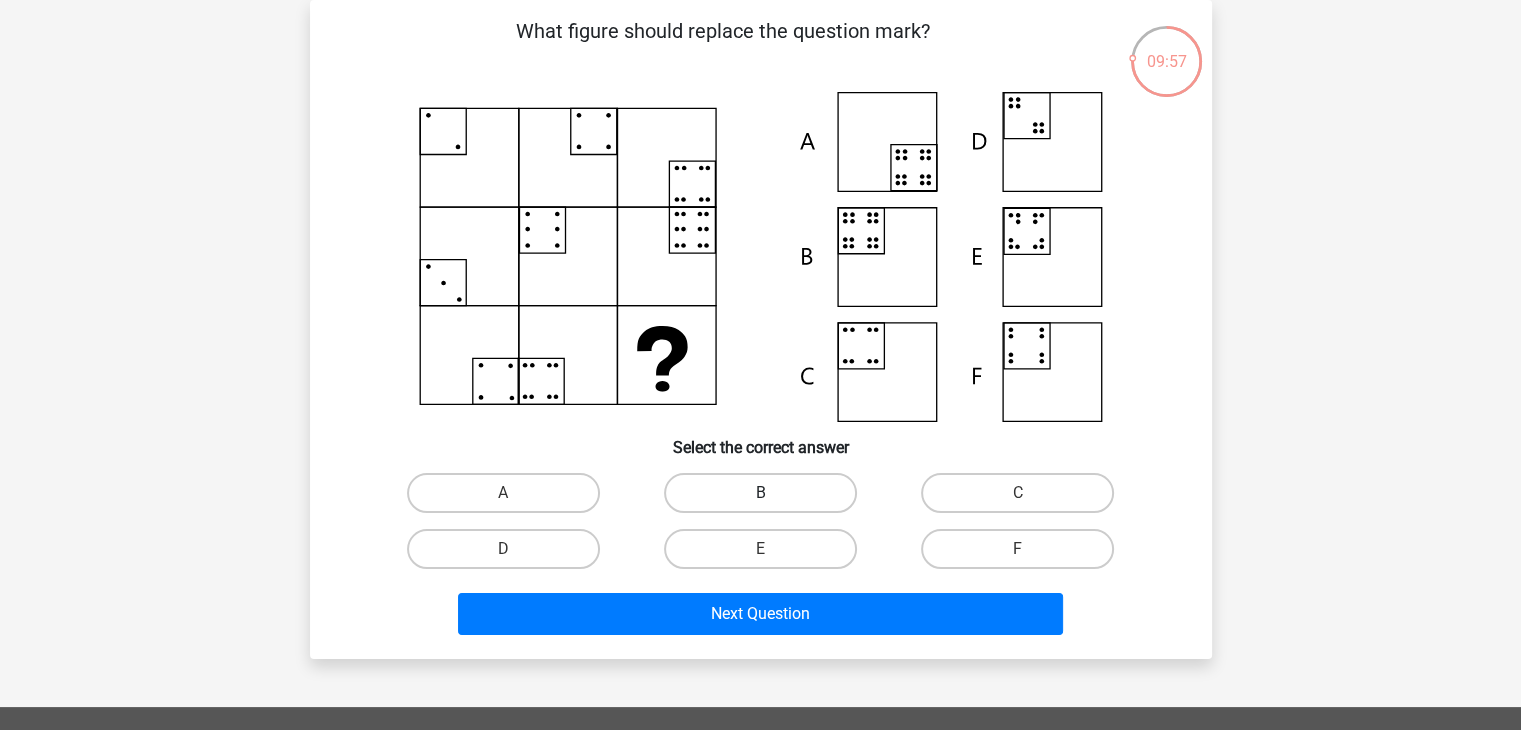click on "B" at bounding box center [760, 493] 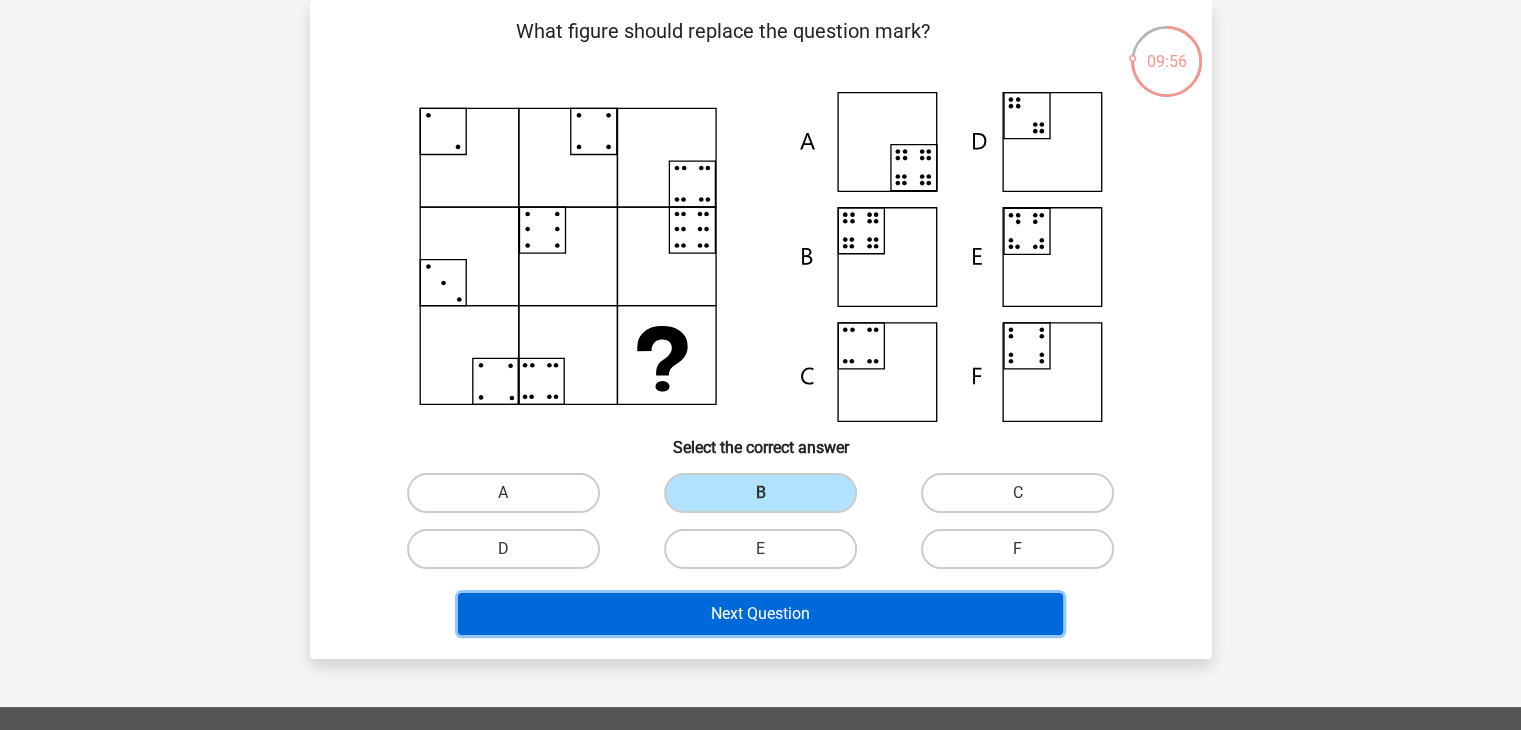 click on "Next Question" at bounding box center [760, 614] 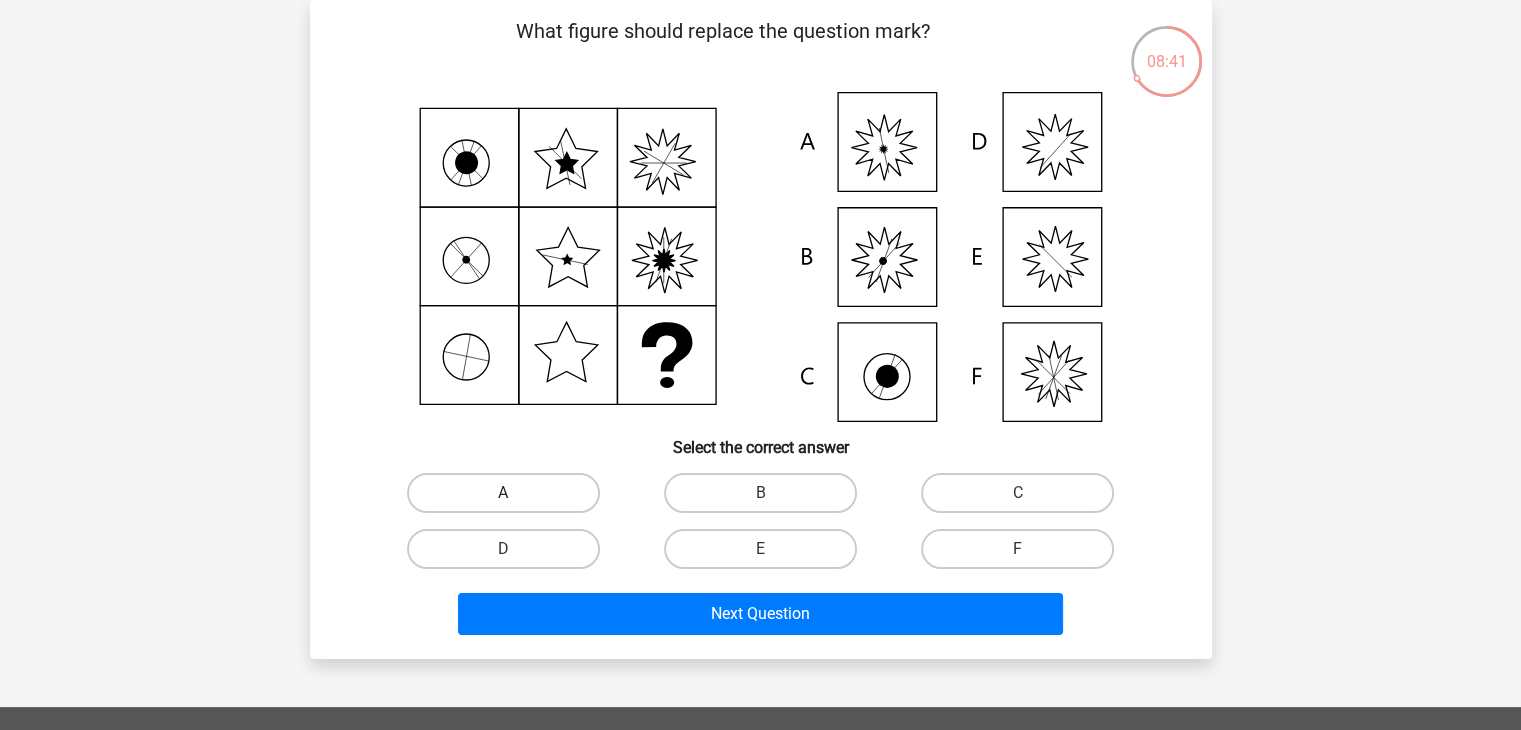 click on "A" at bounding box center (503, 493) 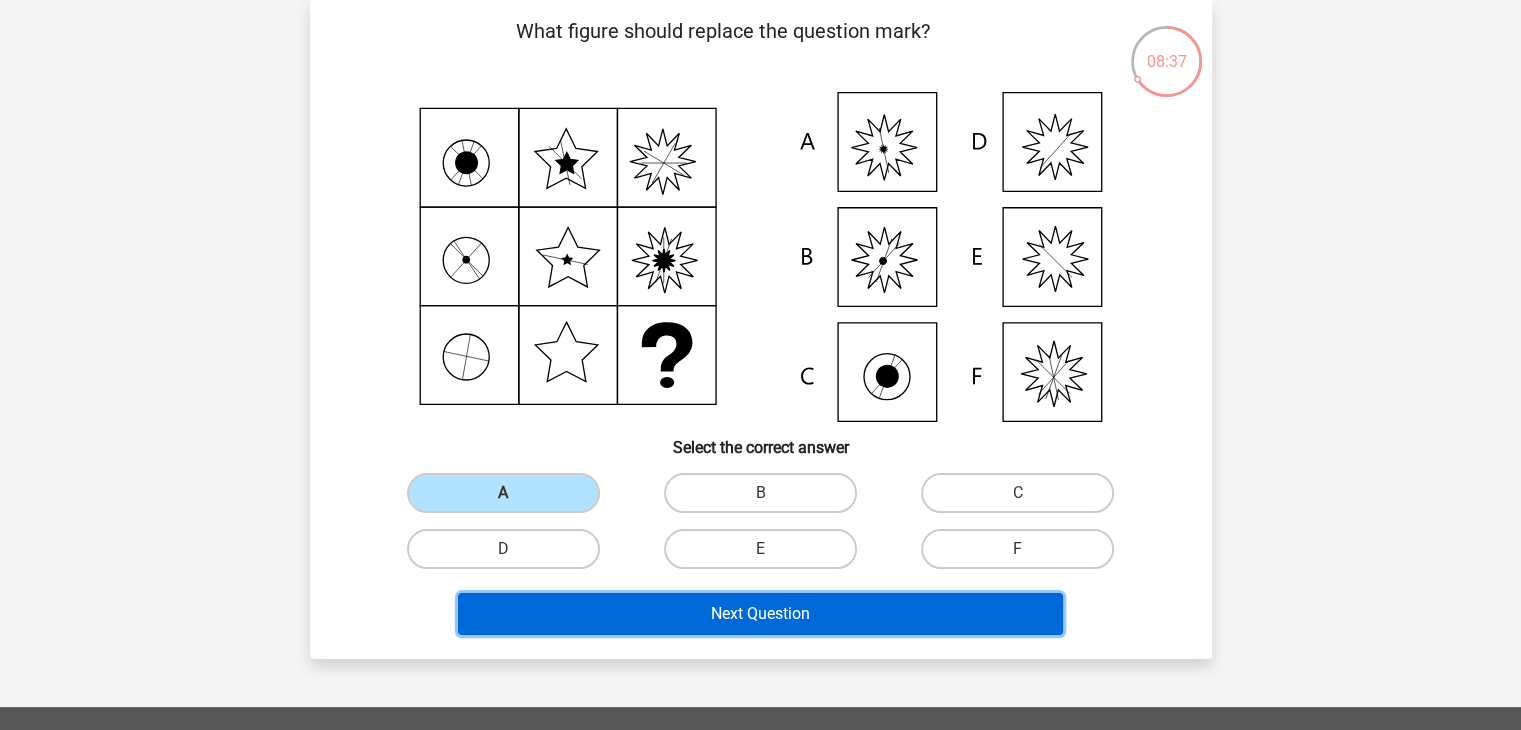 click on "Next Question" at bounding box center [760, 614] 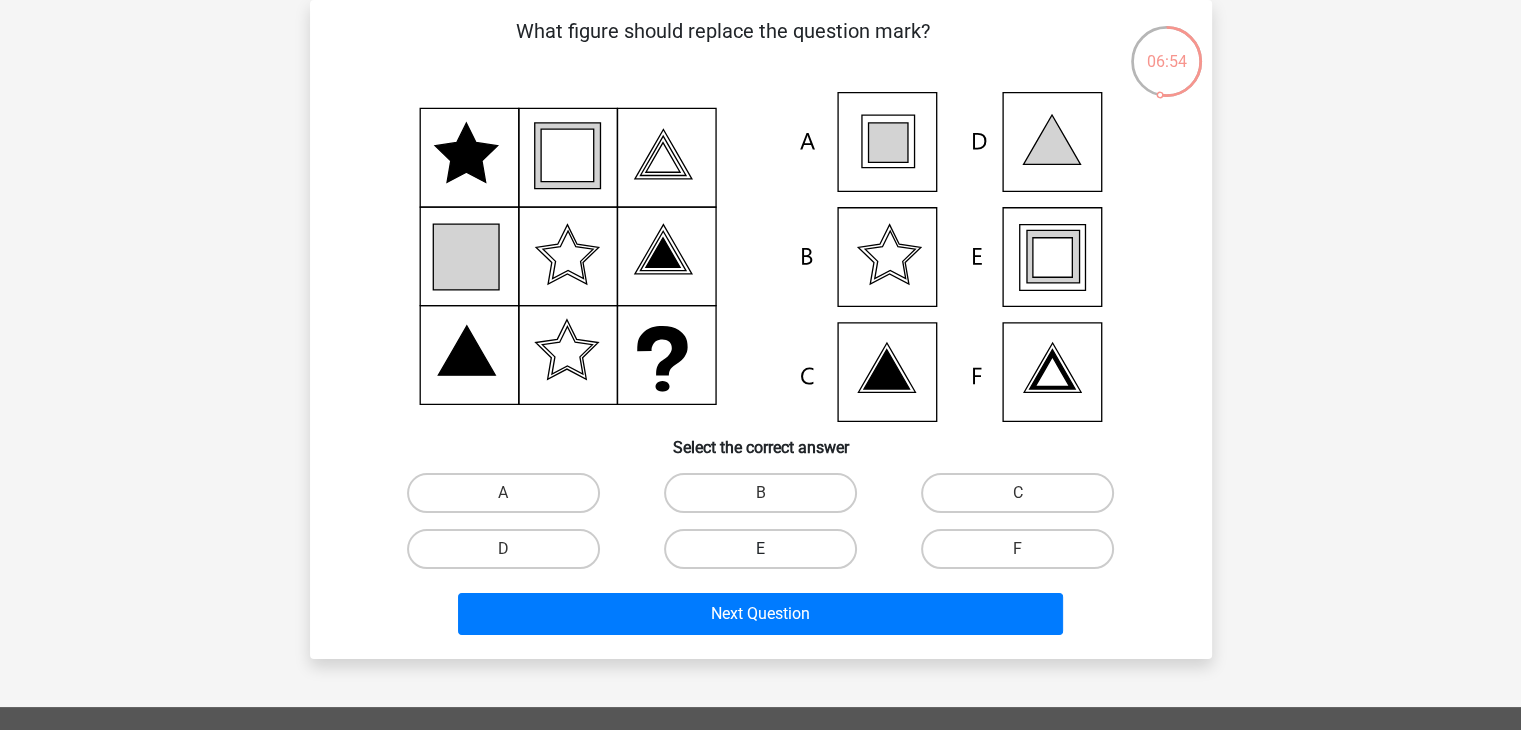 click on "E" at bounding box center [760, 549] 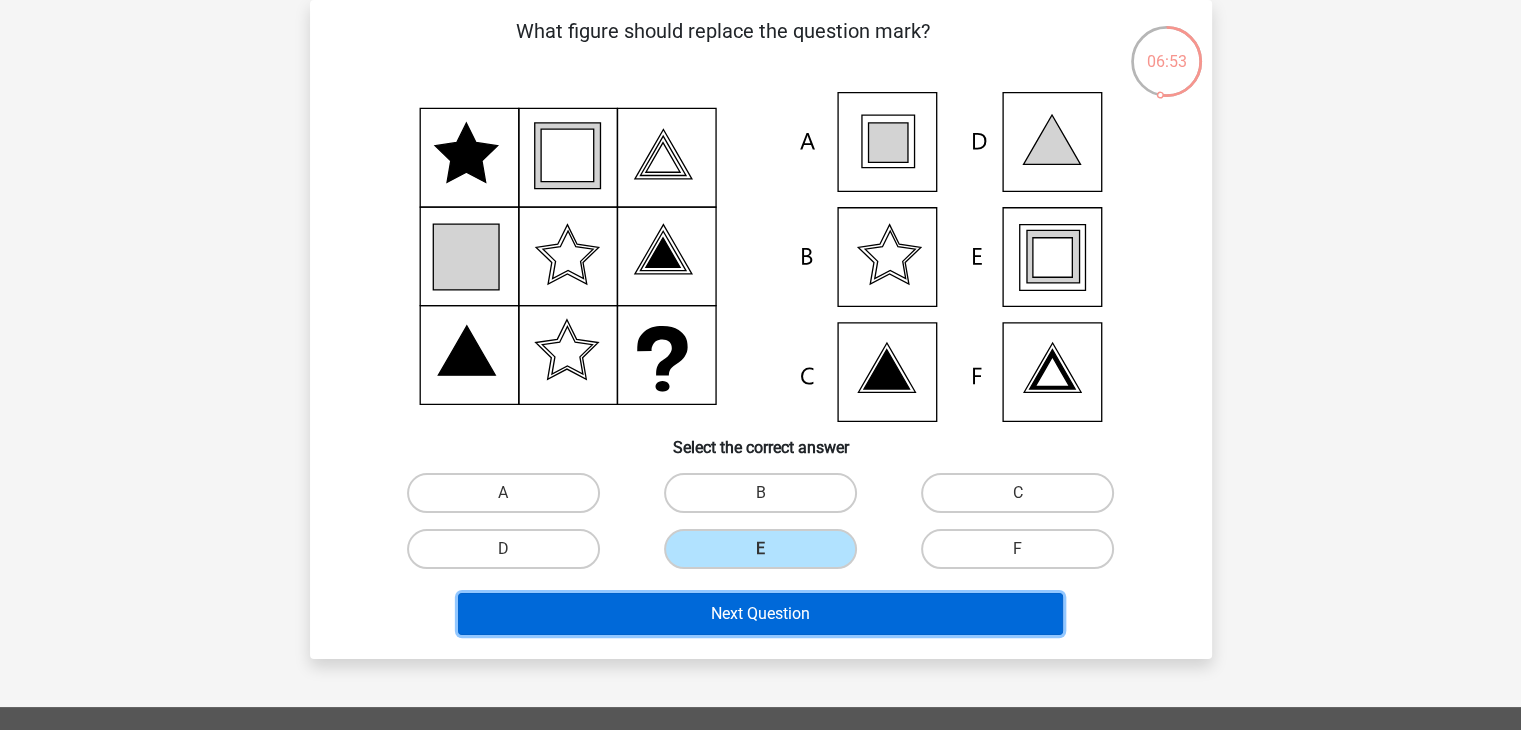 click on "Next Question" at bounding box center (760, 614) 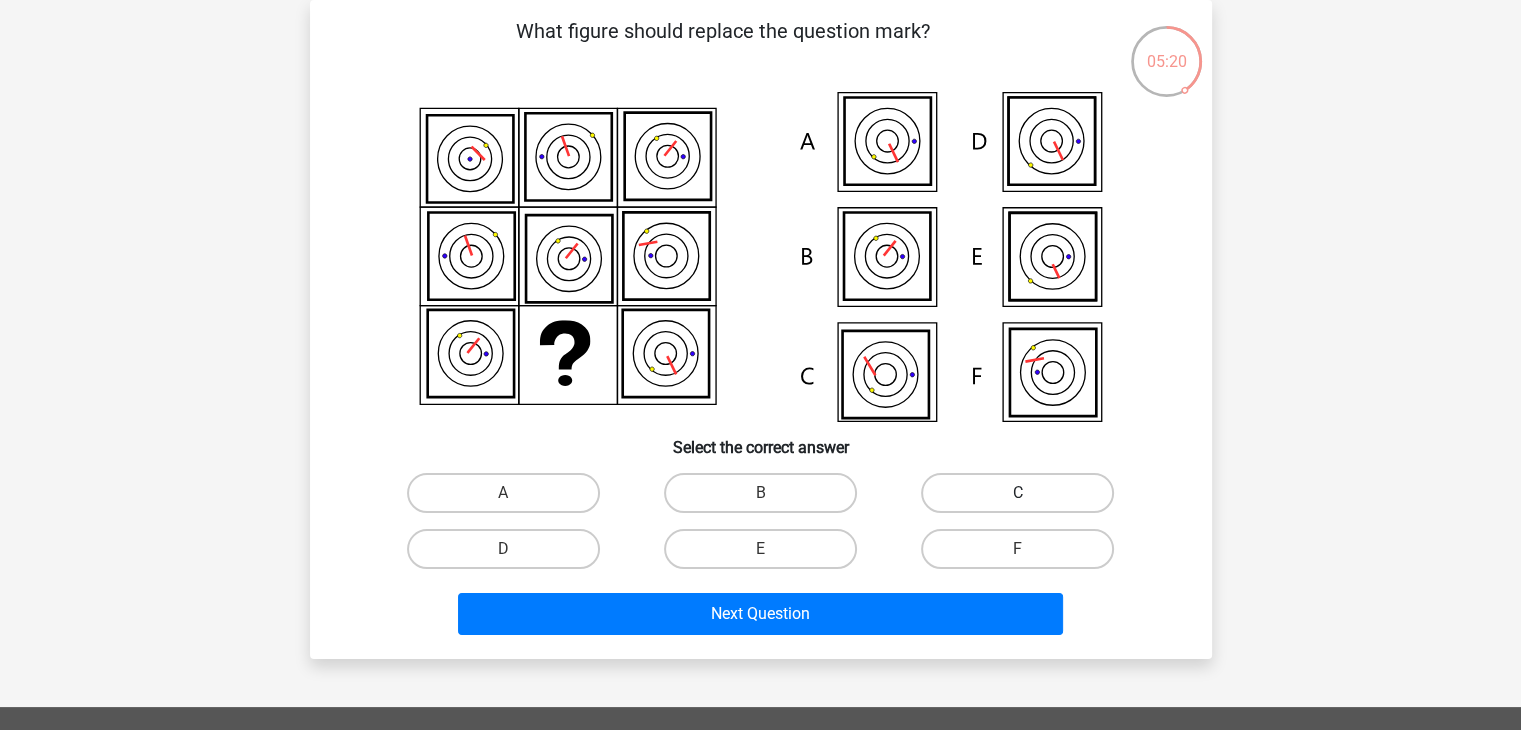 click on "C" at bounding box center (1017, 493) 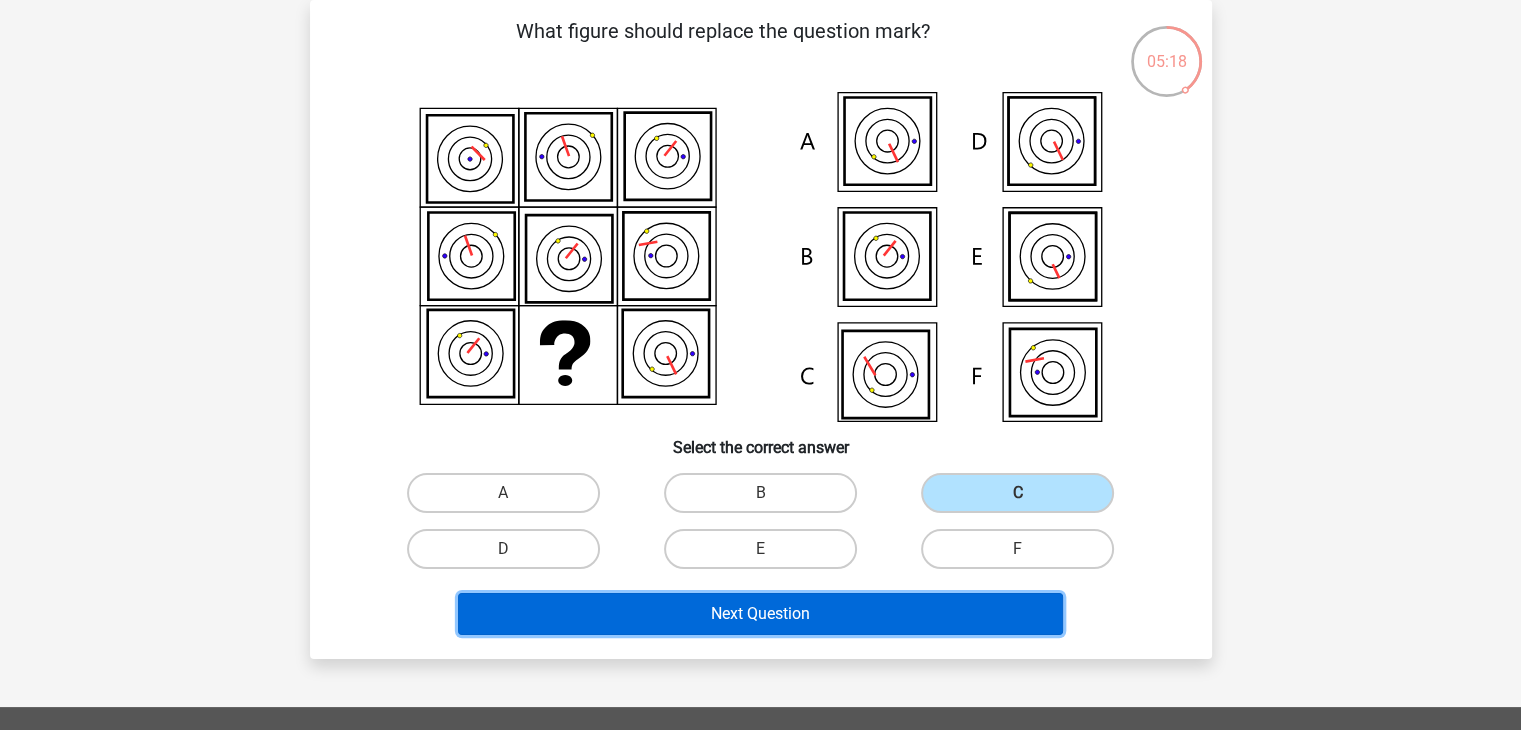 click on "Next Question" at bounding box center (760, 614) 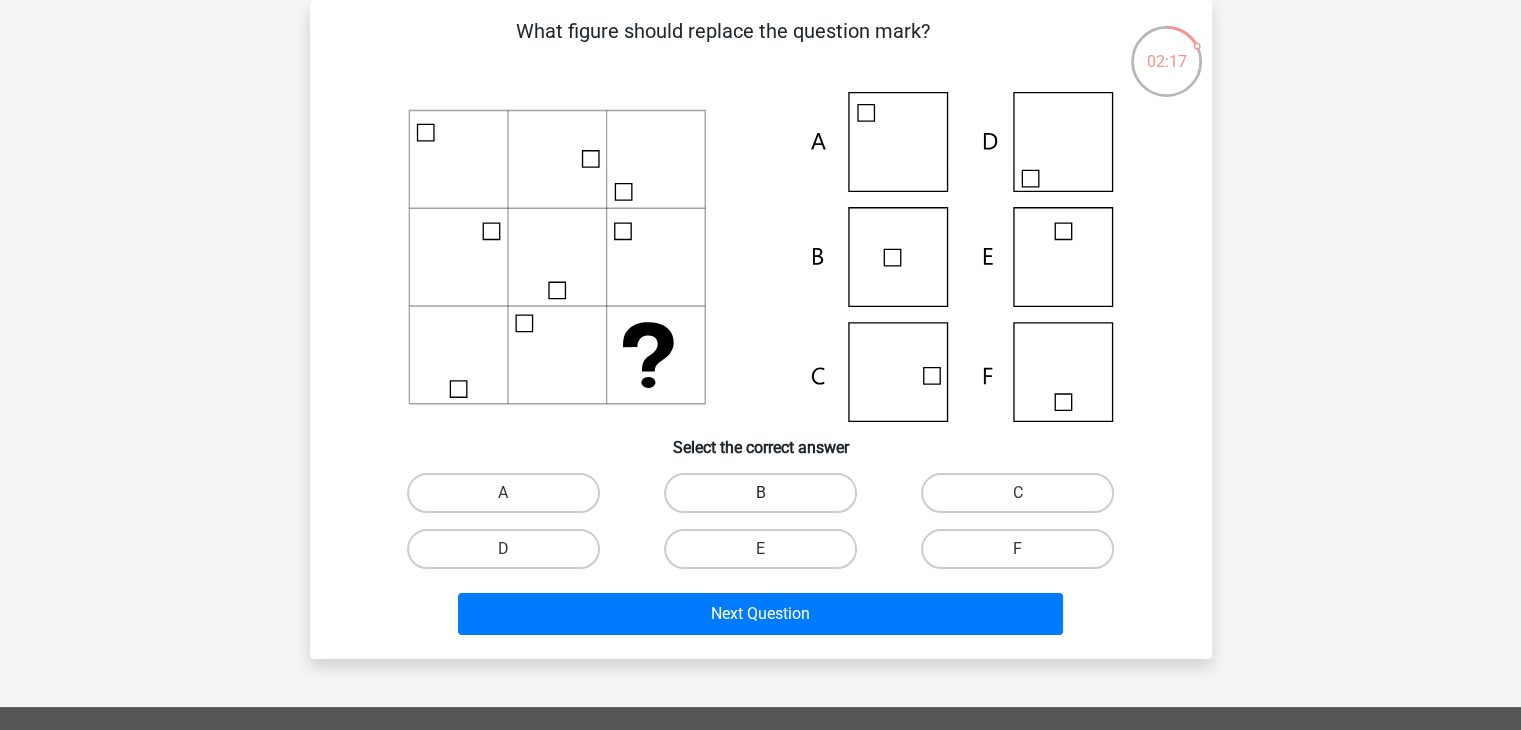 click on "B" at bounding box center (760, 493) 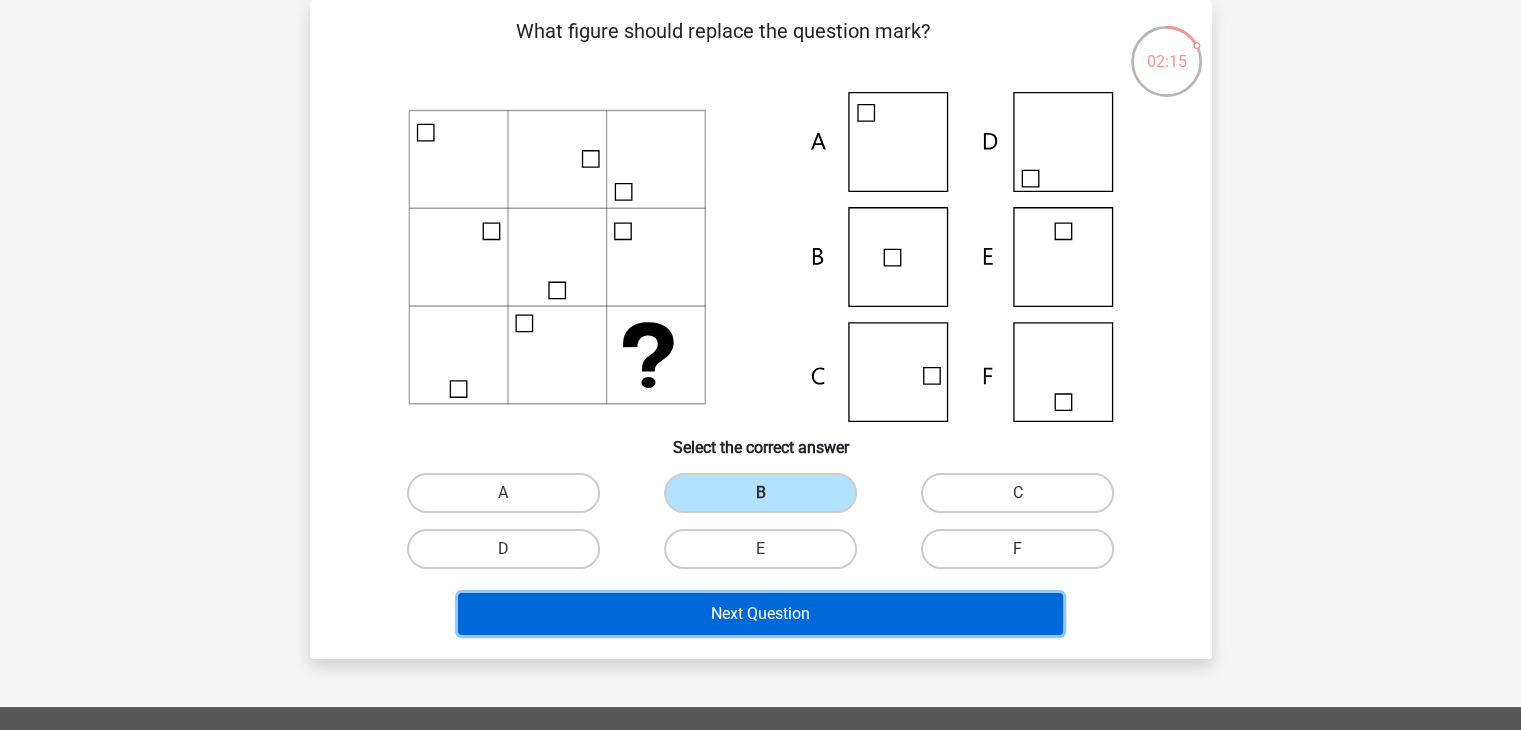 click on "Next Question" at bounding box center [760, 614] 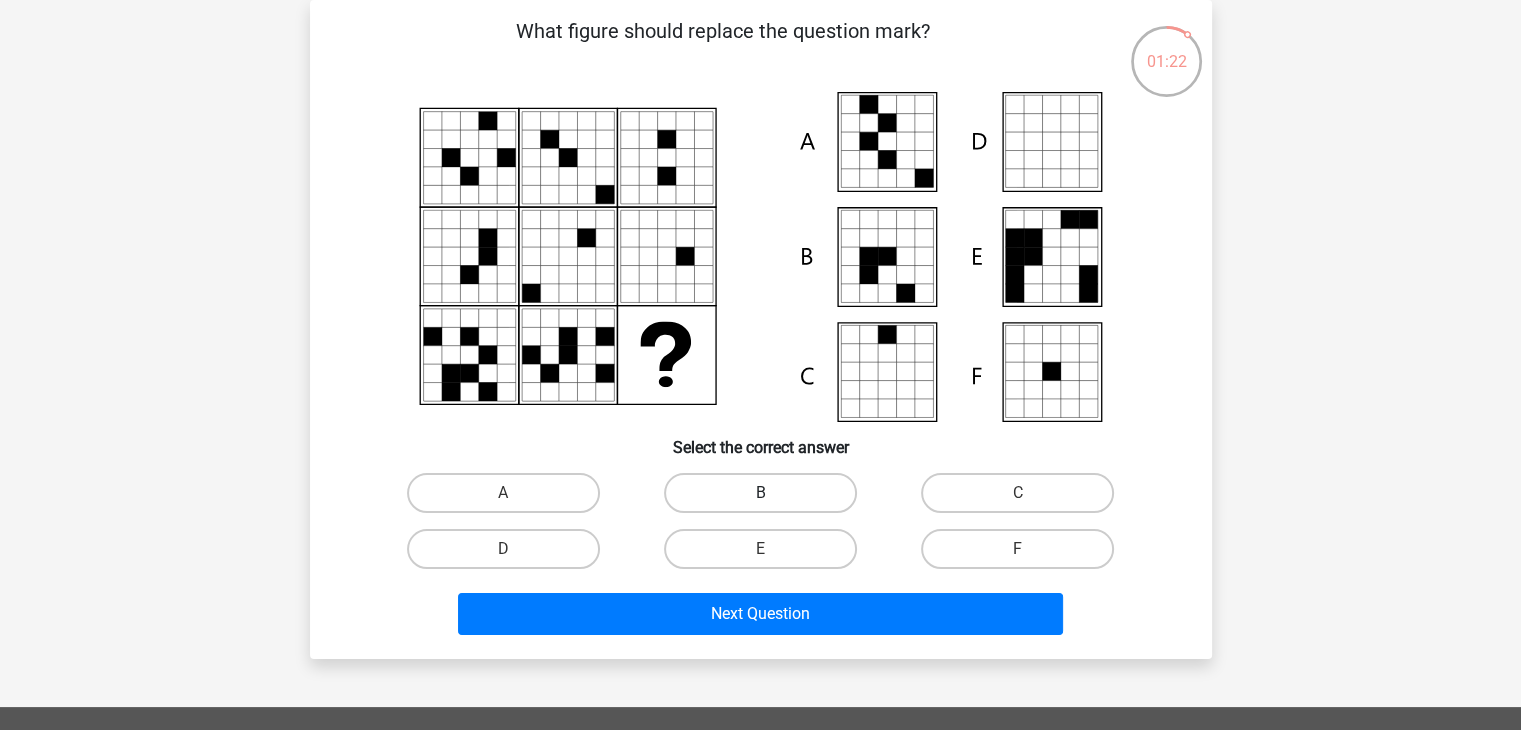 click on "B" at bounding box center (760, 493) 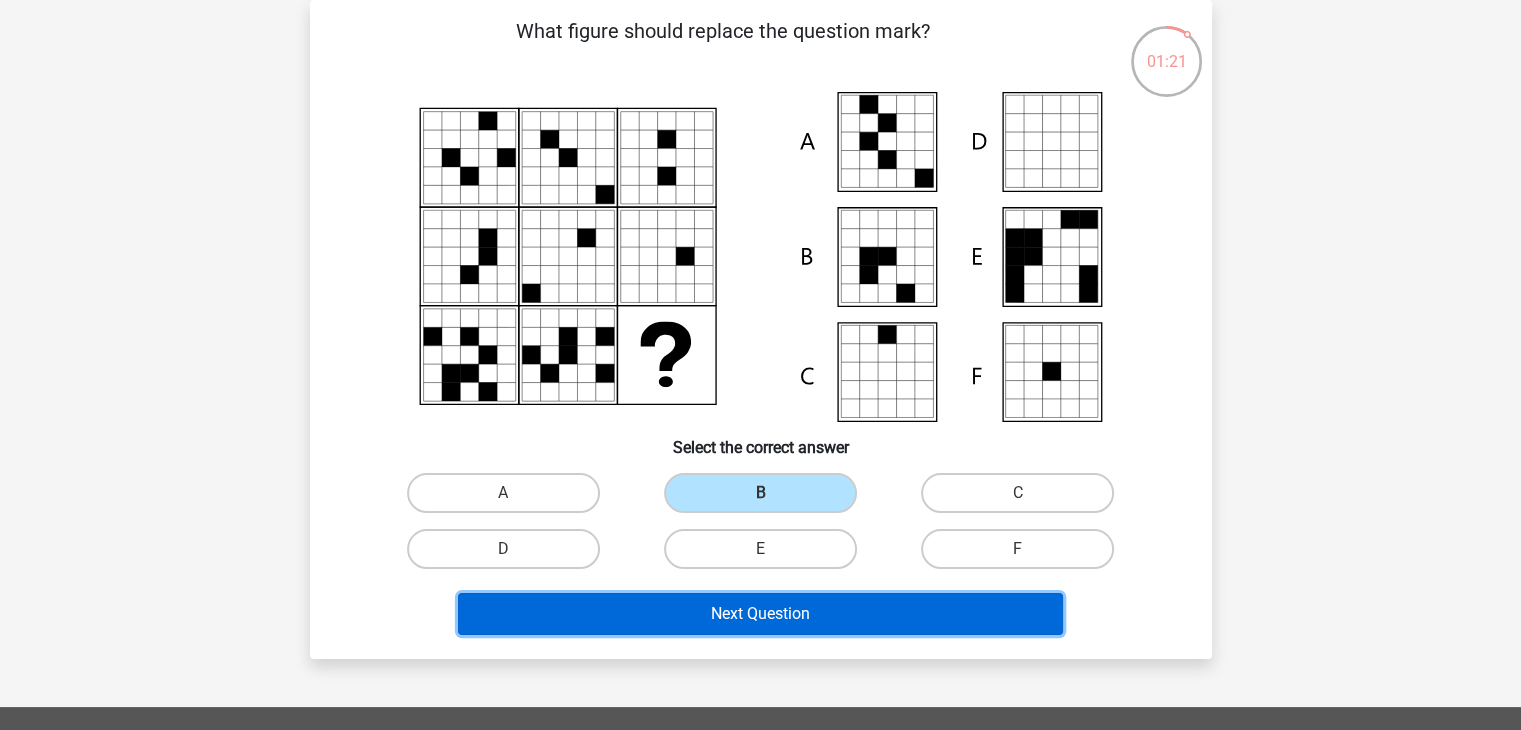 click on "Next Question" at bounding box center [760, 614] 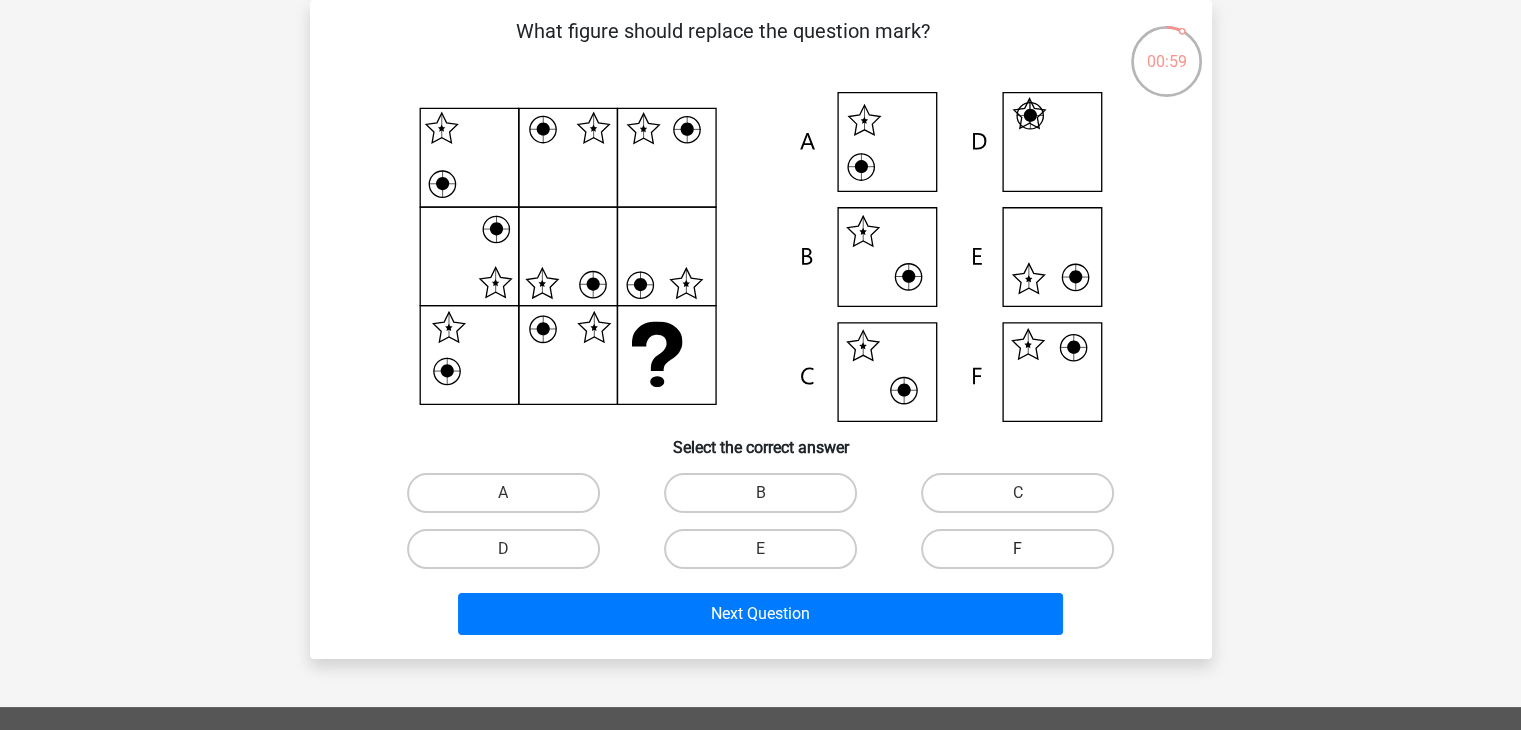 click on "F" at bounding box center (1017, 549) 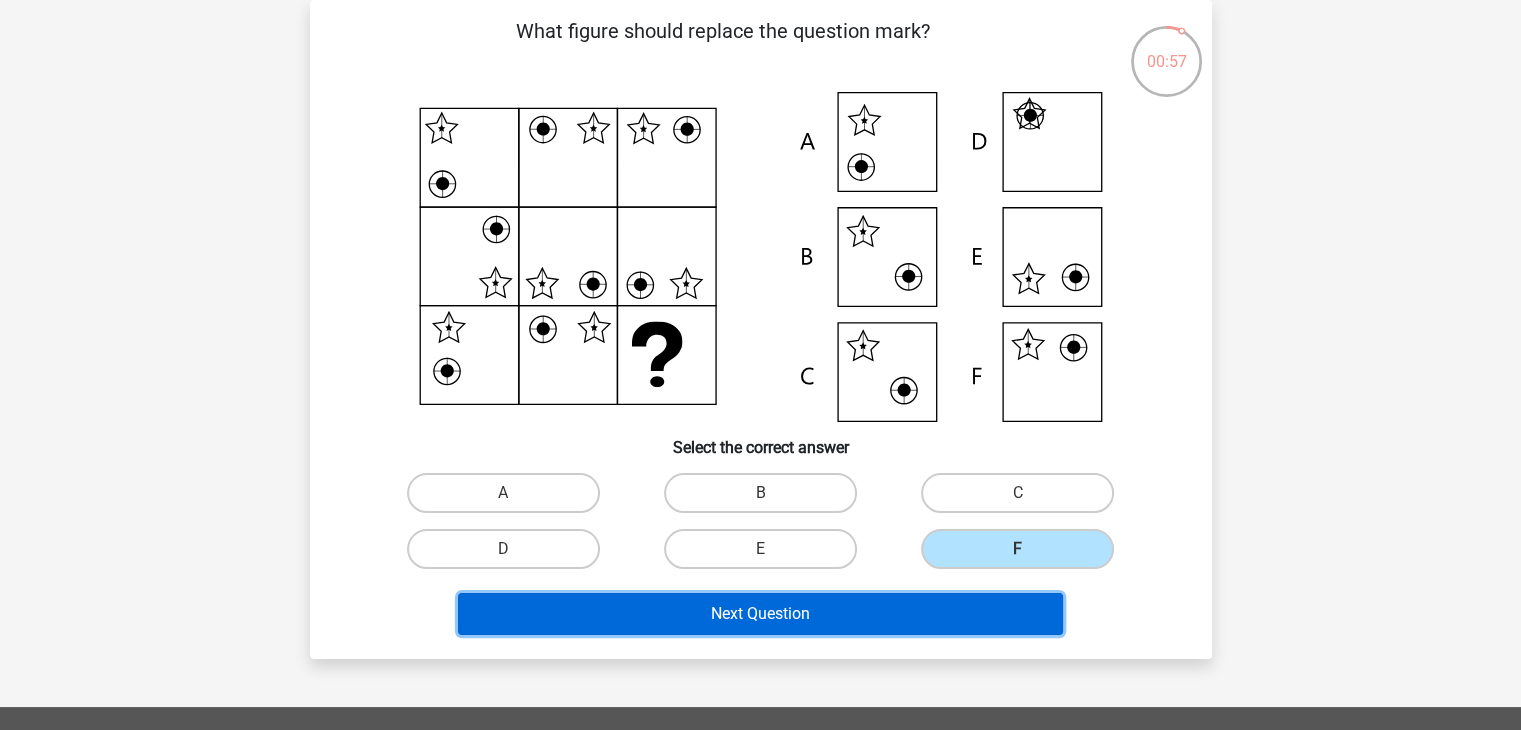 click on "Next Question" at bounding box center [760, 614] 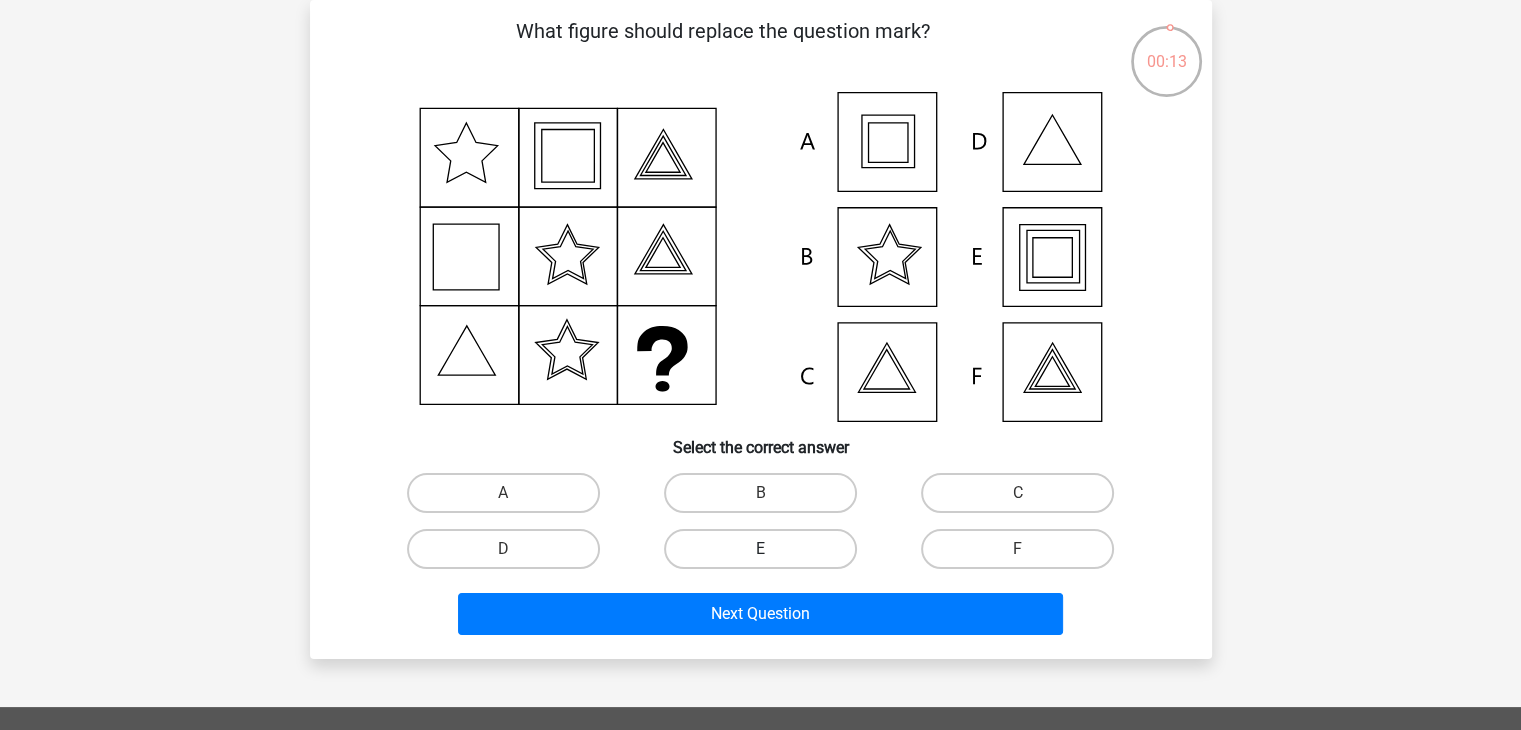 click on "E" at bounding box center (760, 549) 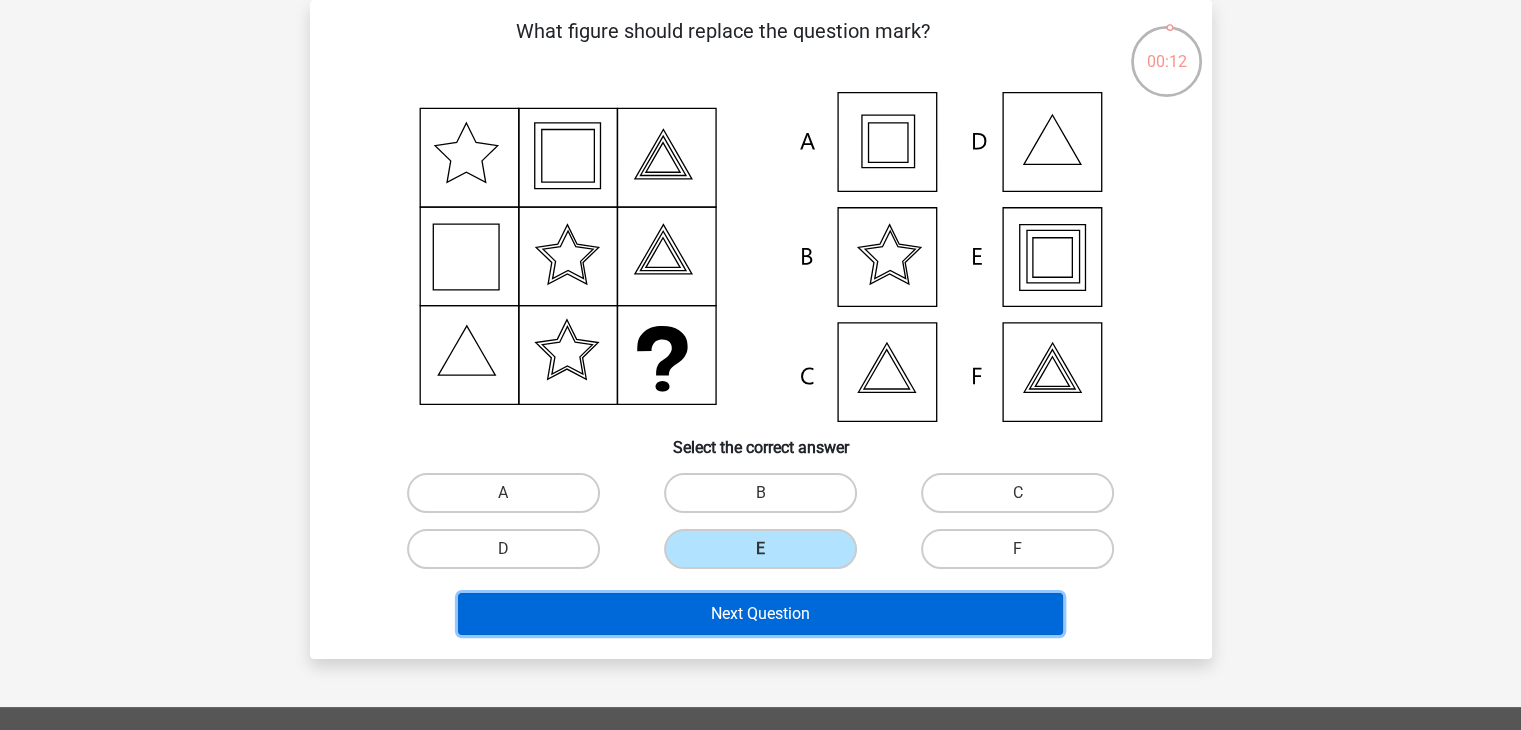 click on "Next Question" at bounding box center [760, 614] 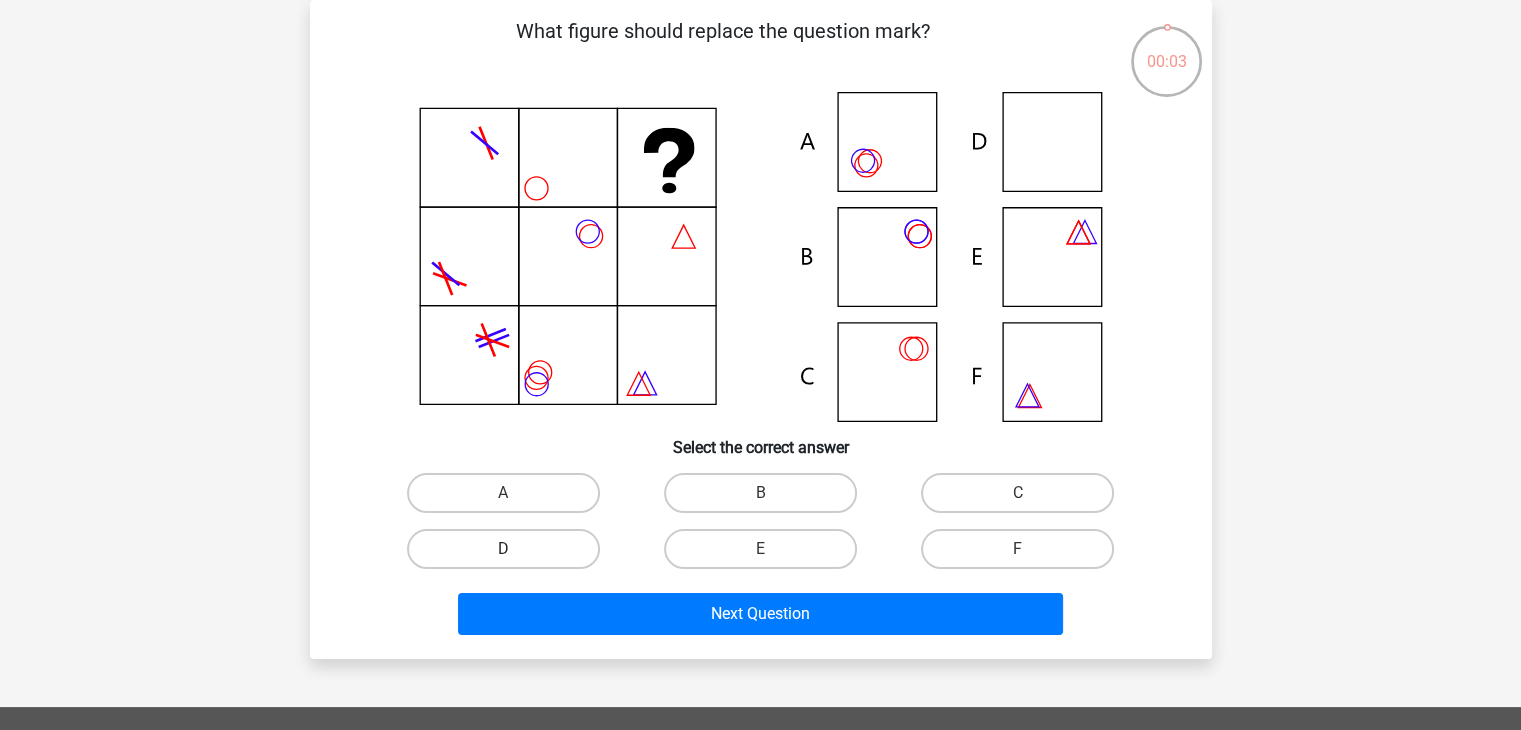 click on "D" at bounding box center (503, 549) 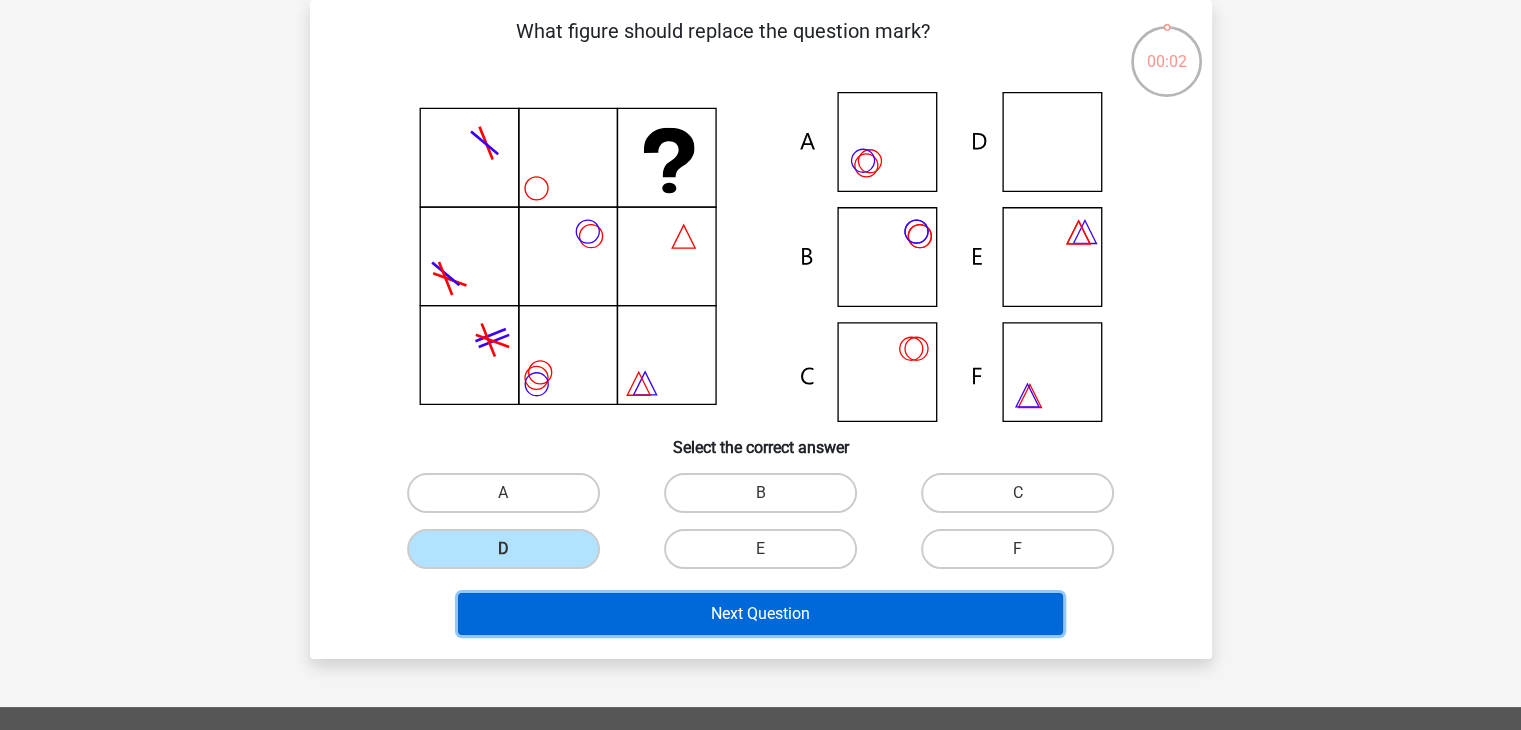 click on "Next Question" at bounding box center (760, 614) 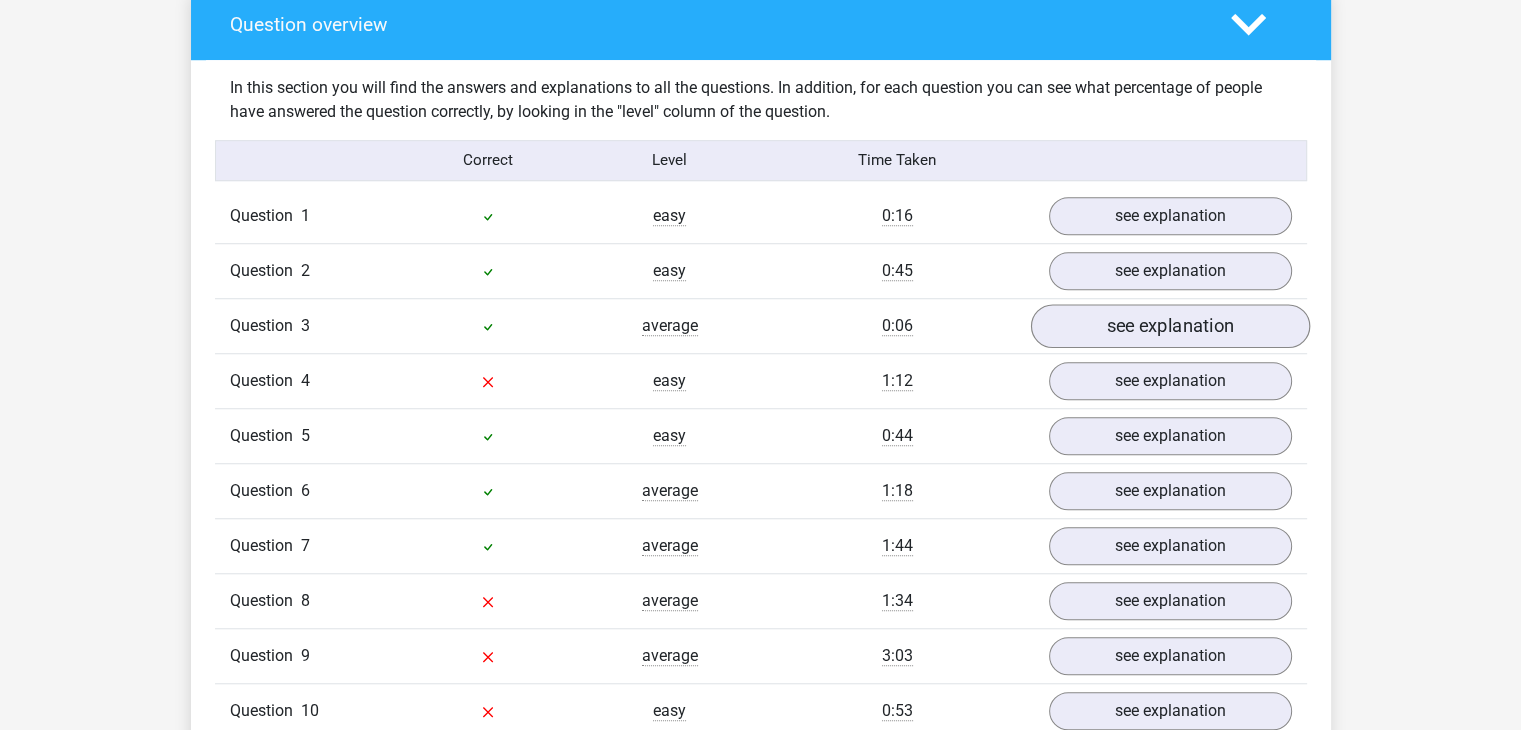 scroll, scrollTop: 1500, scrollLeft: 0, axis: vertical 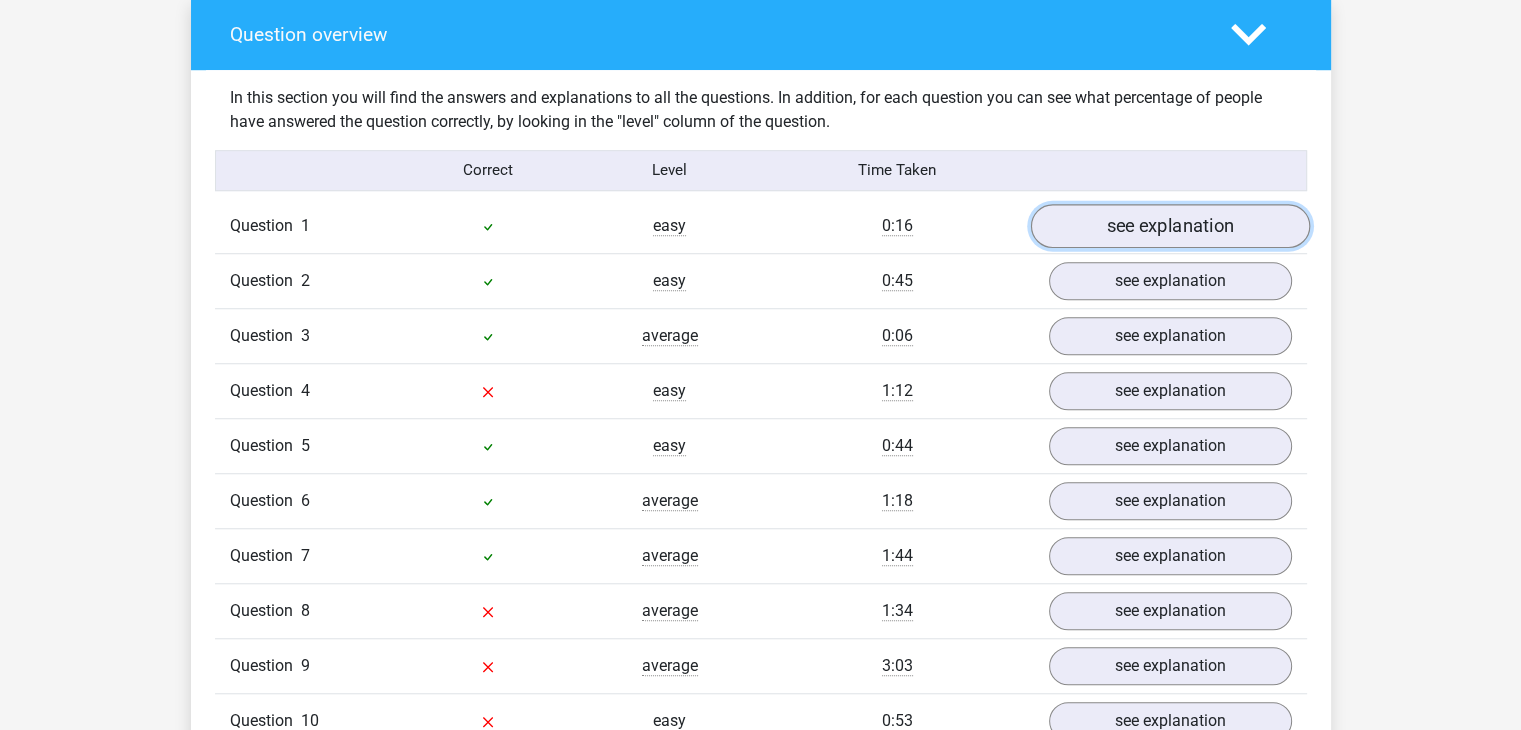 click on "see explanation" at bounding box center (1169, 226) 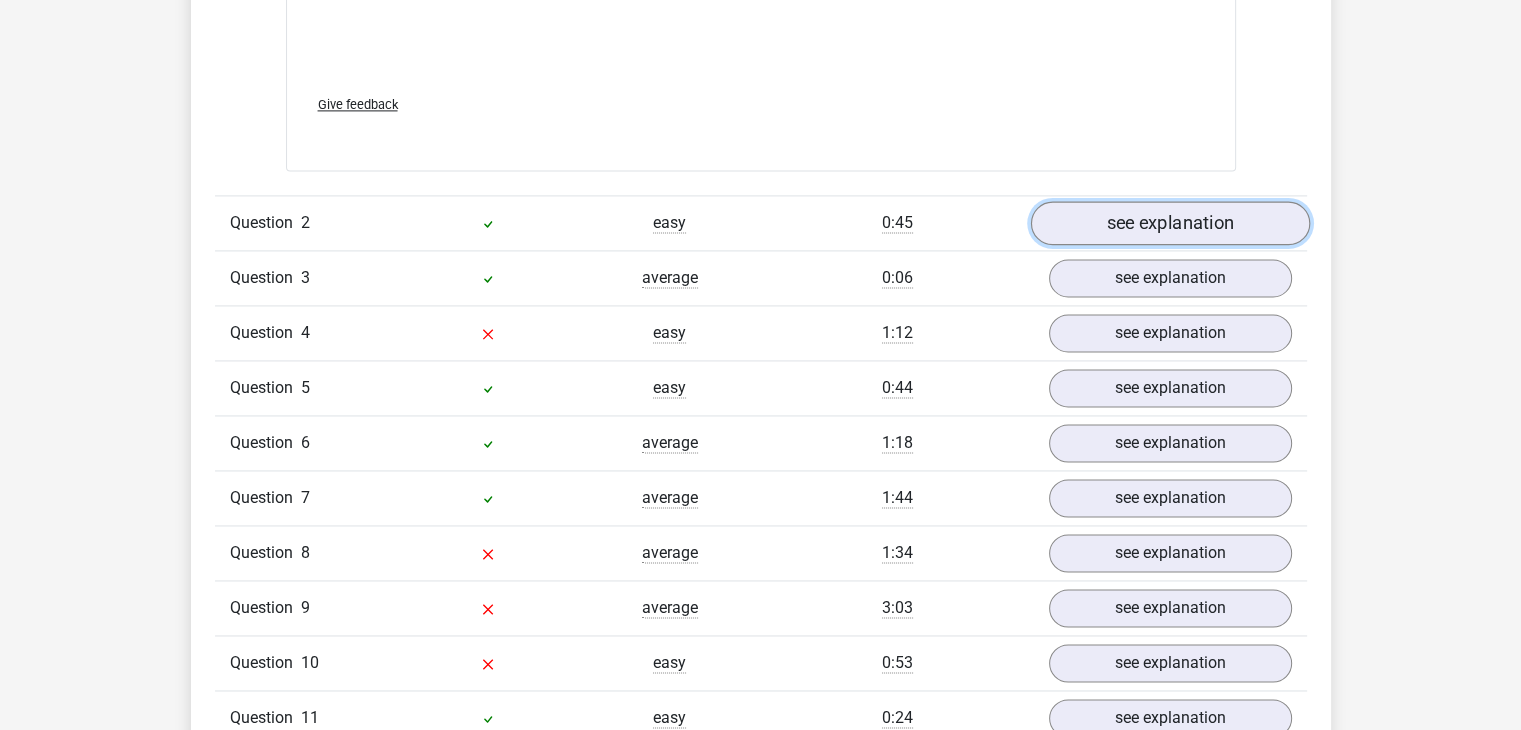 click on "see explanation" at bounding box center [1169, 223] 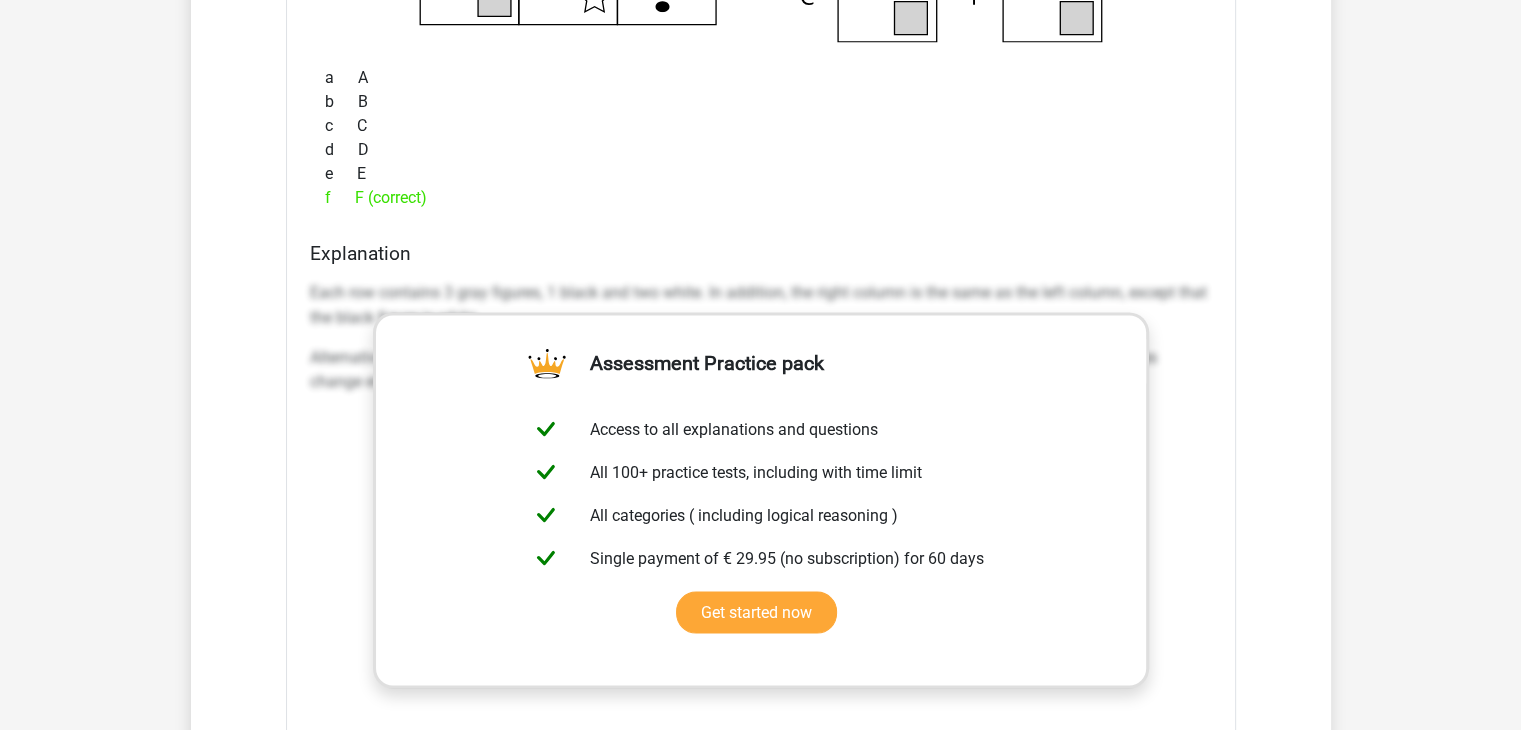 scroll, scrollTop: 3400, scrollLeft: 0, axis: vertical 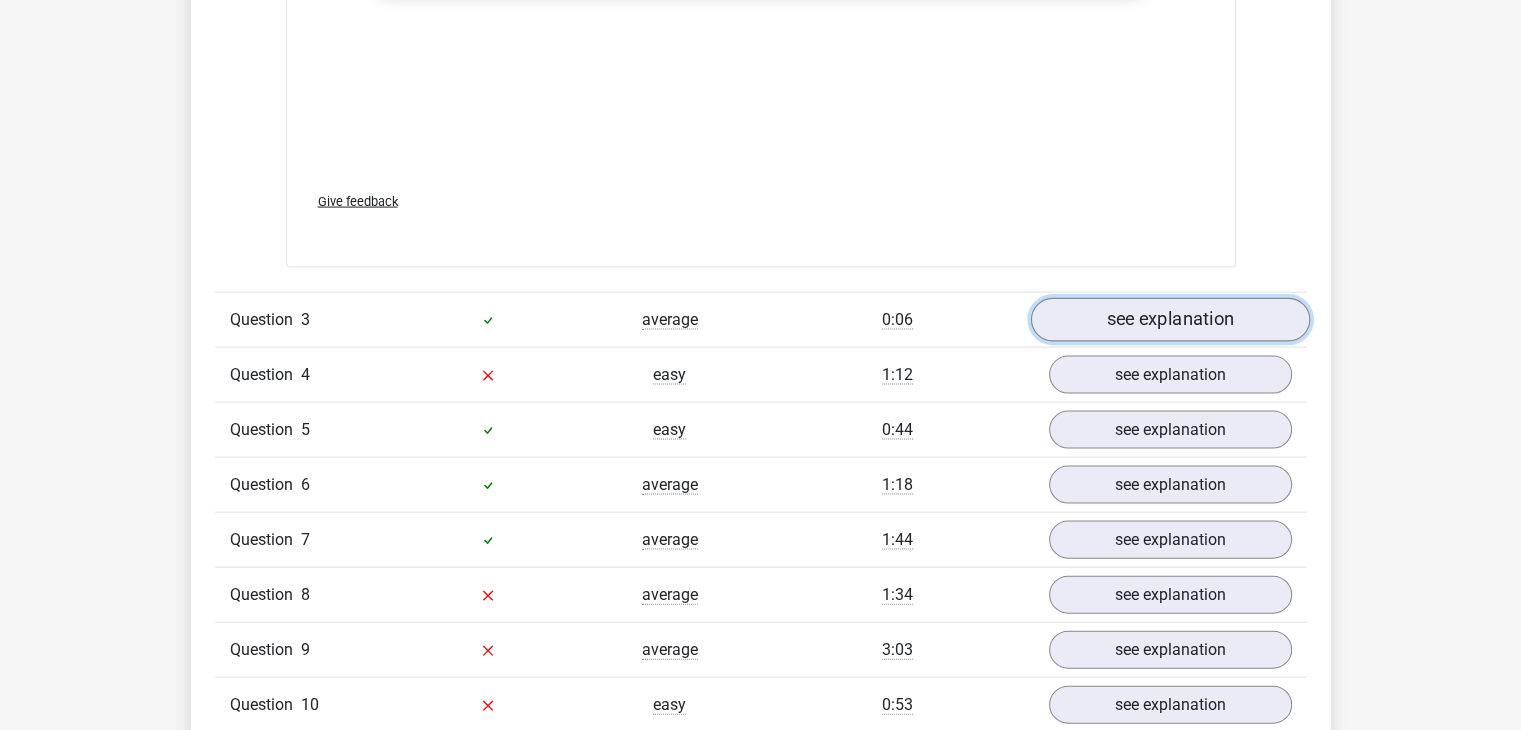 click on "see explanation" at bounding box center (1169, 321) 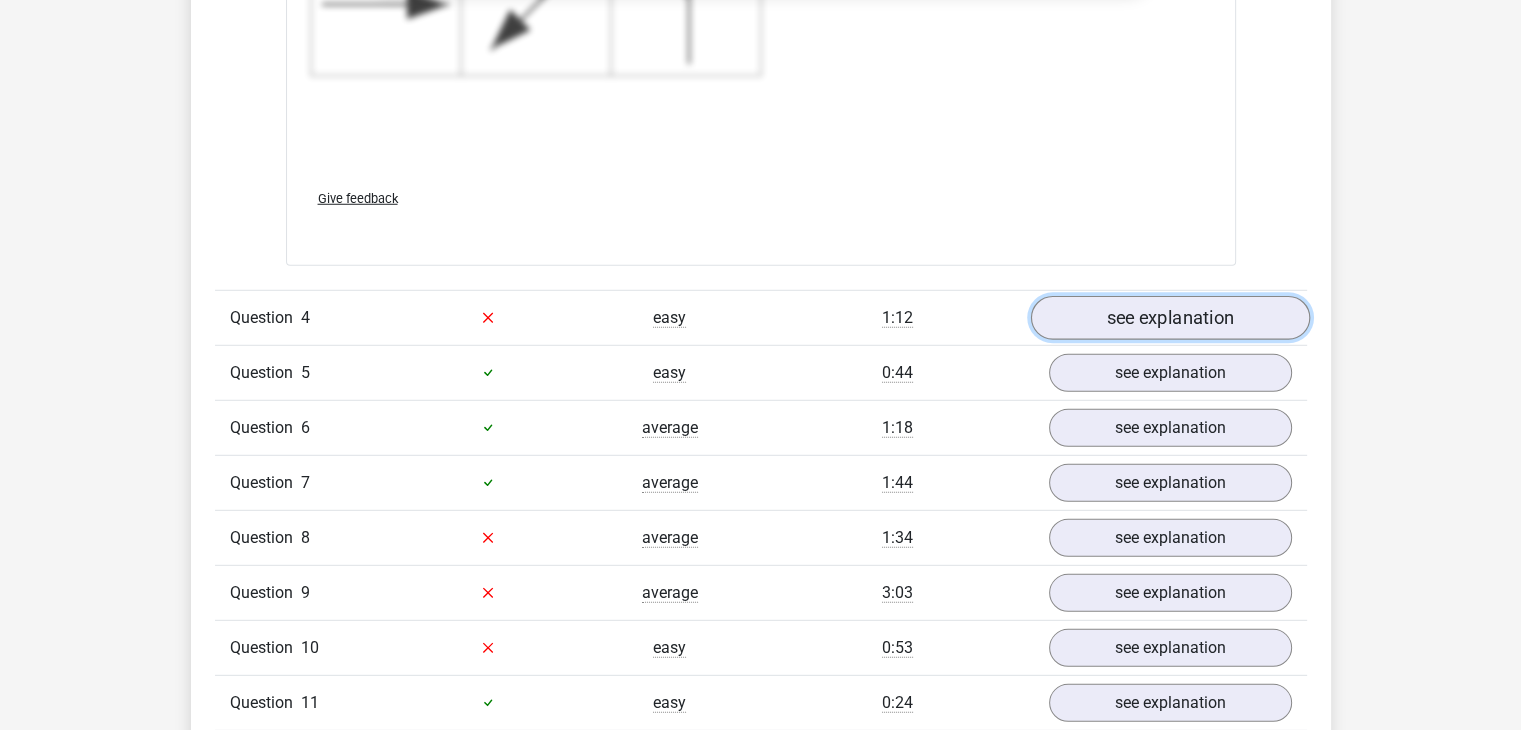 click on "see explanation" at bounding box center (1169, 318) 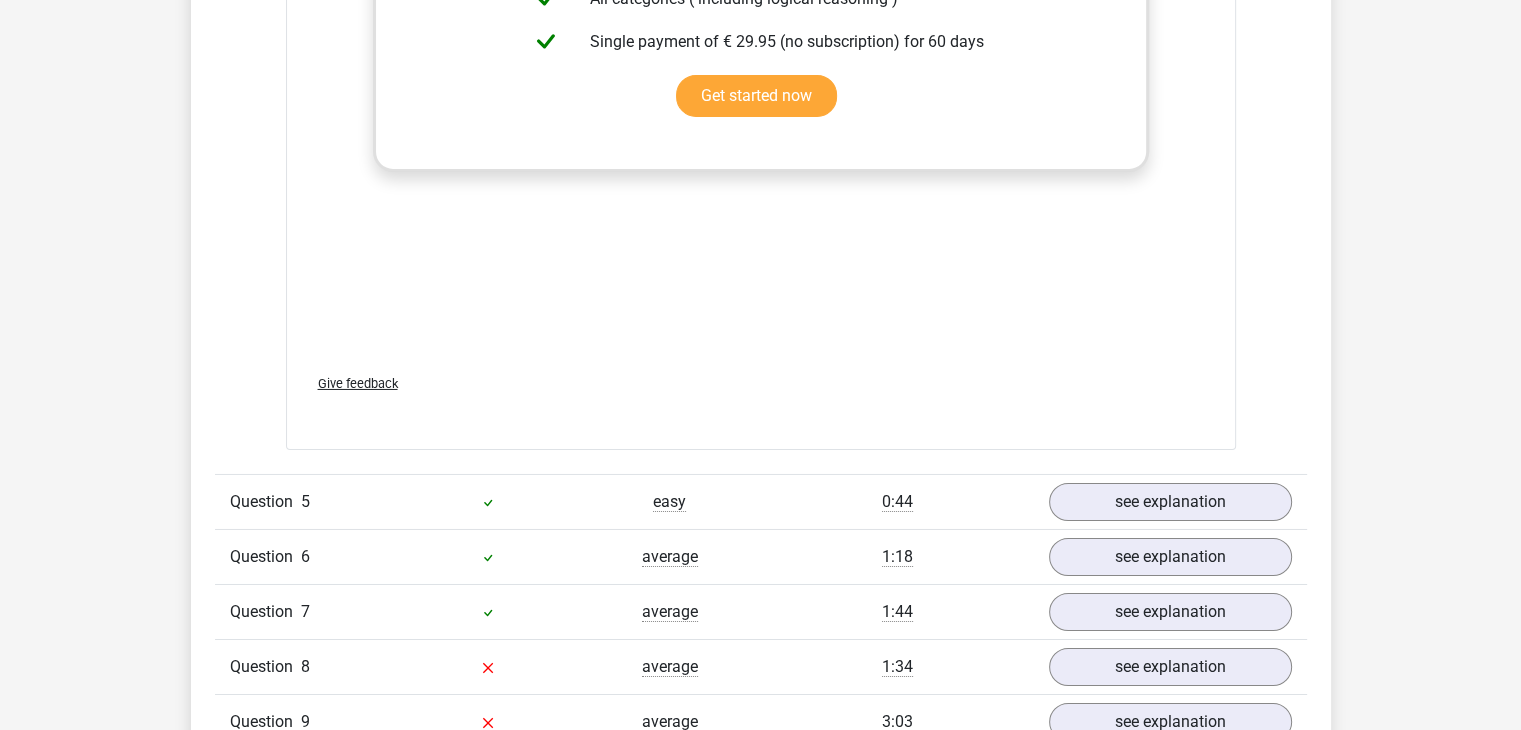 scroll, scrollTop: 6900, scrollLeft: 0, axis: vertical 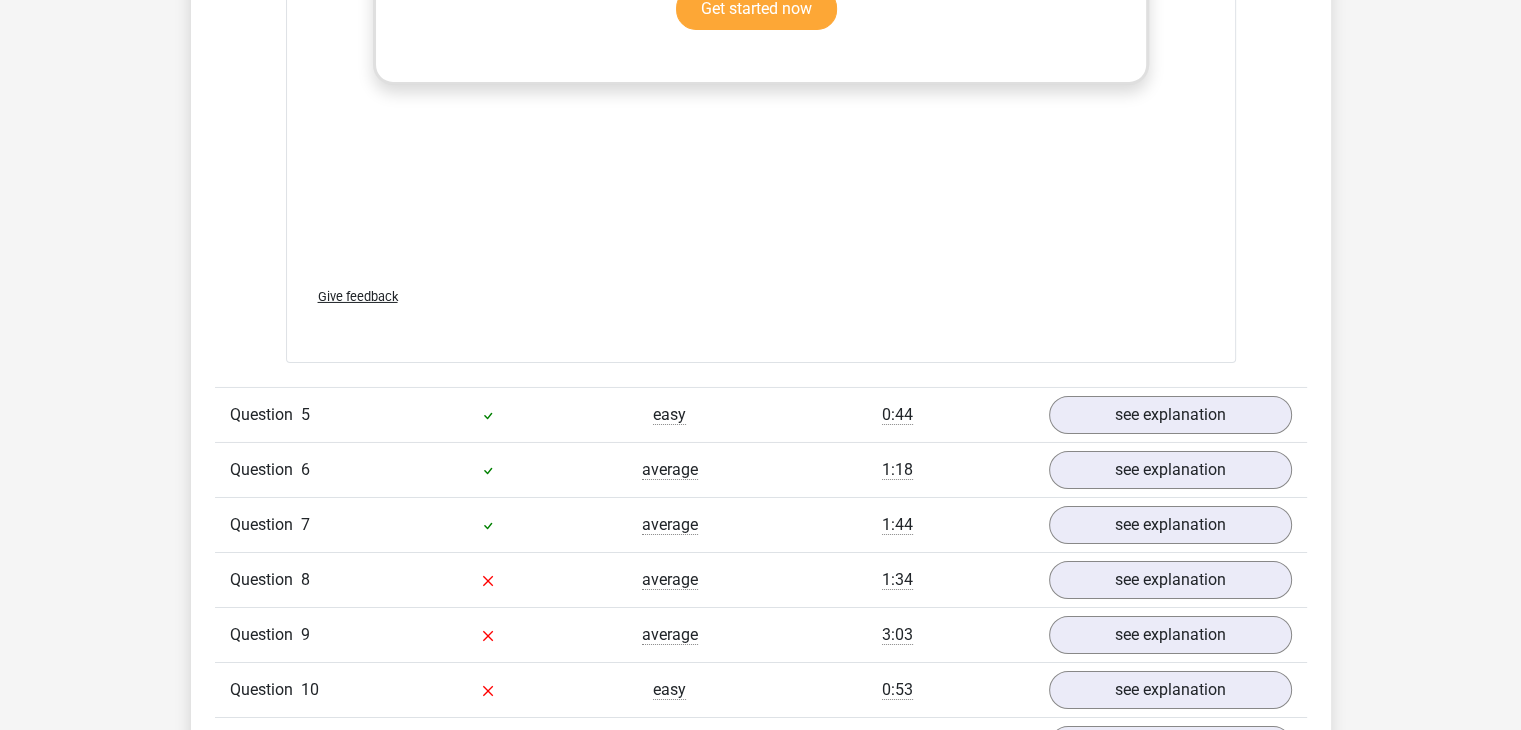 drag, startPoint x: 1141, startPoint y: 418, endPoint x: 1149, endPoint y: 400, distance: 19.697716 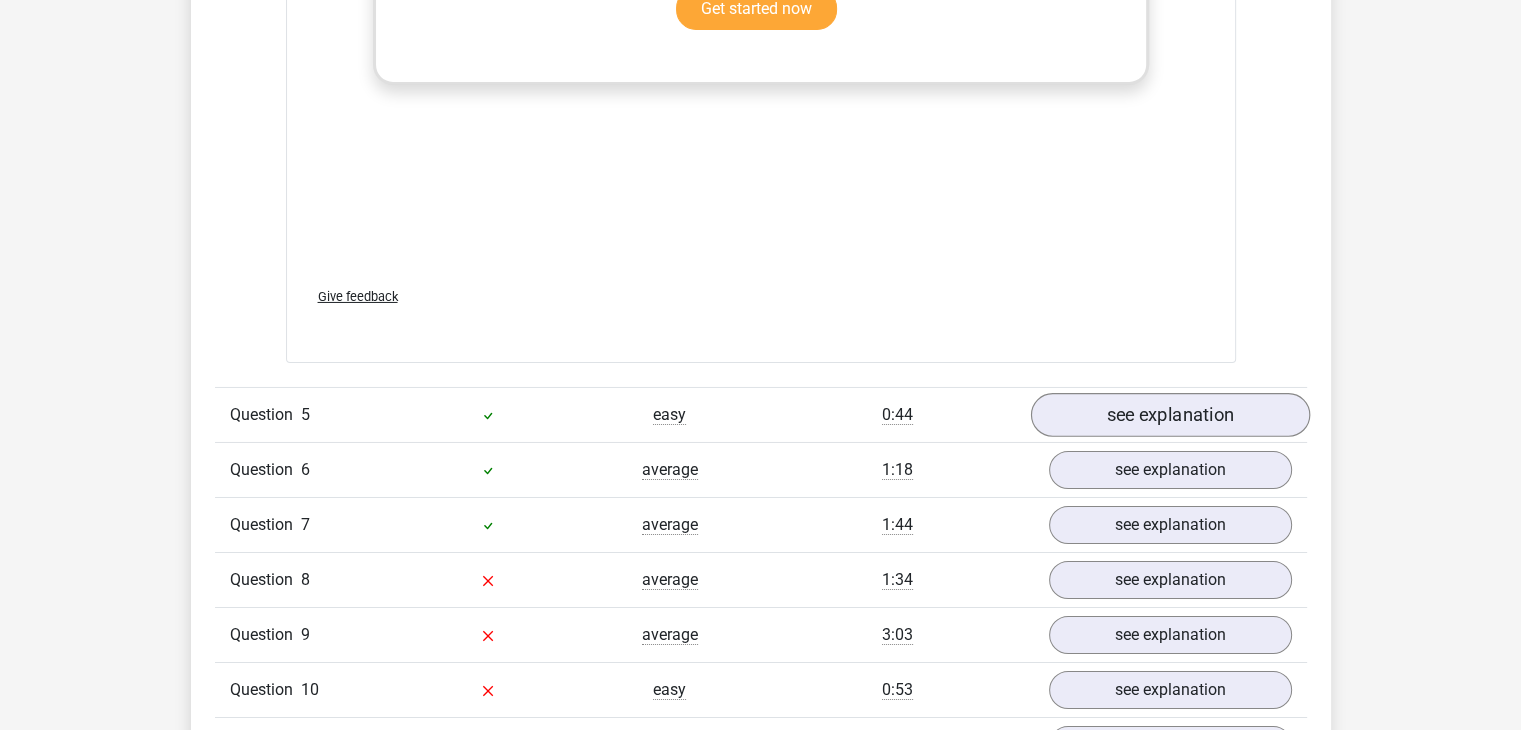 click on "Question
5
easy
0:44
see explanation" at bounding box center (761, 414) 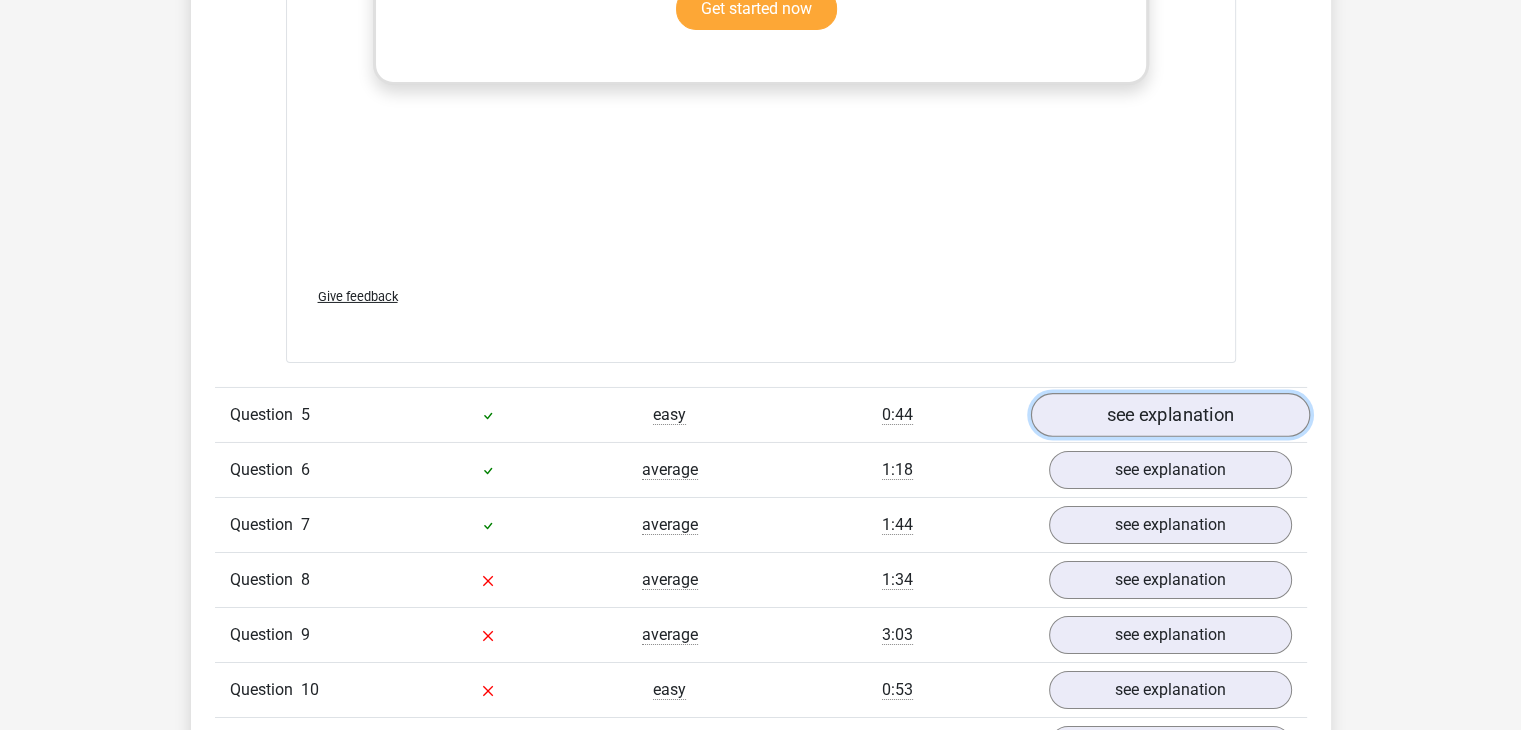 click on "see explanation" at bounding box center [1169, 415] 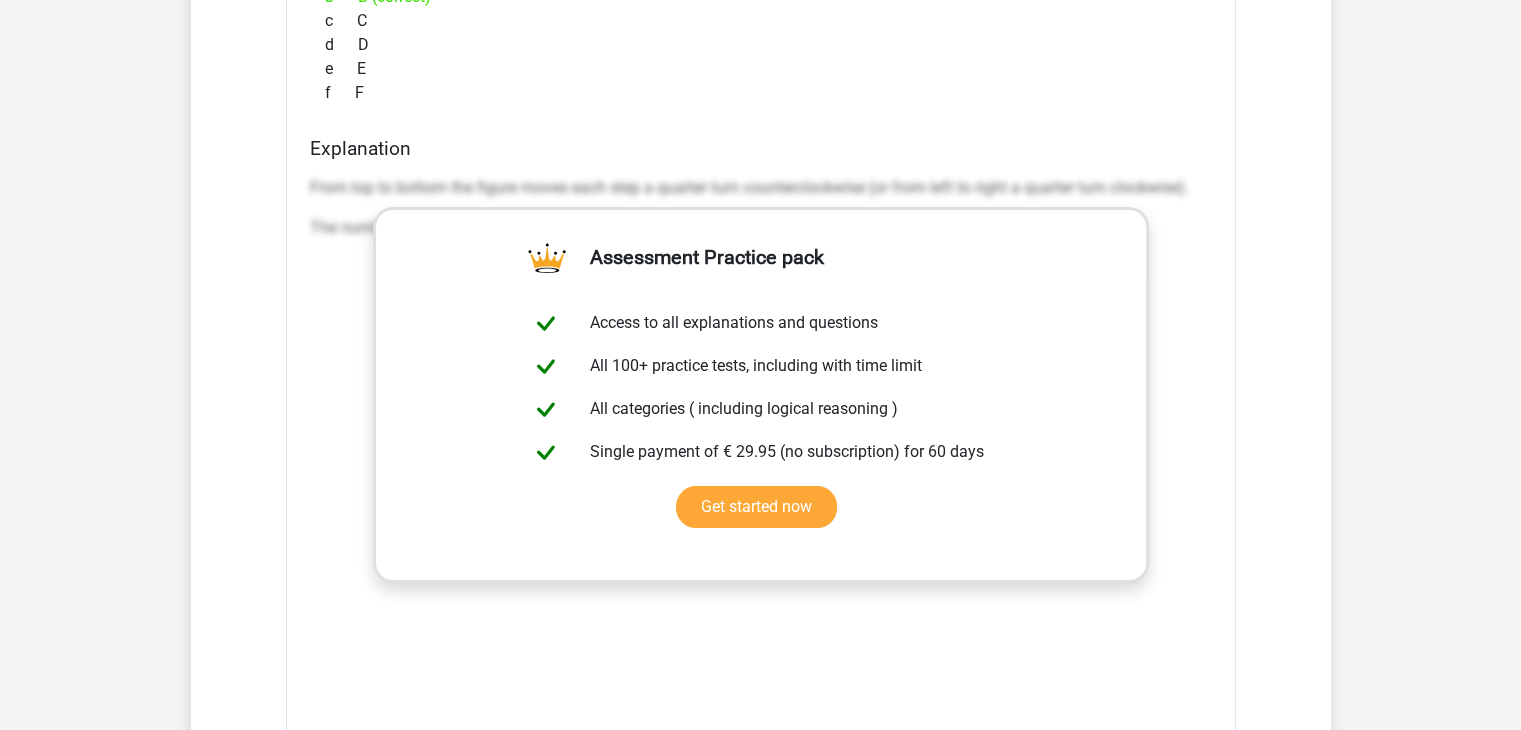scroll, scrollTop: 8200, scrollLeft: 0, axis: vertical 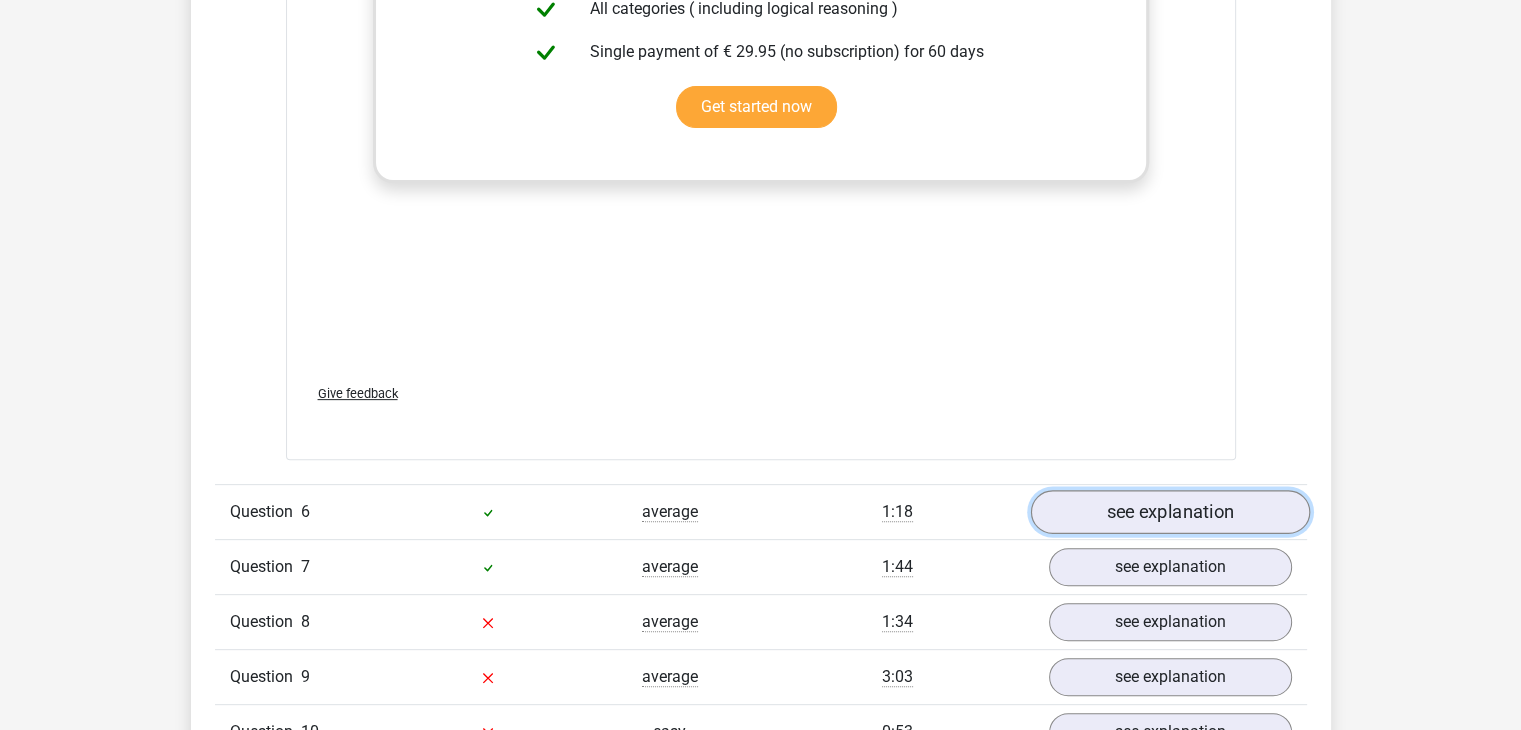 click on "see explanation" at bounding box center [1169, 512] 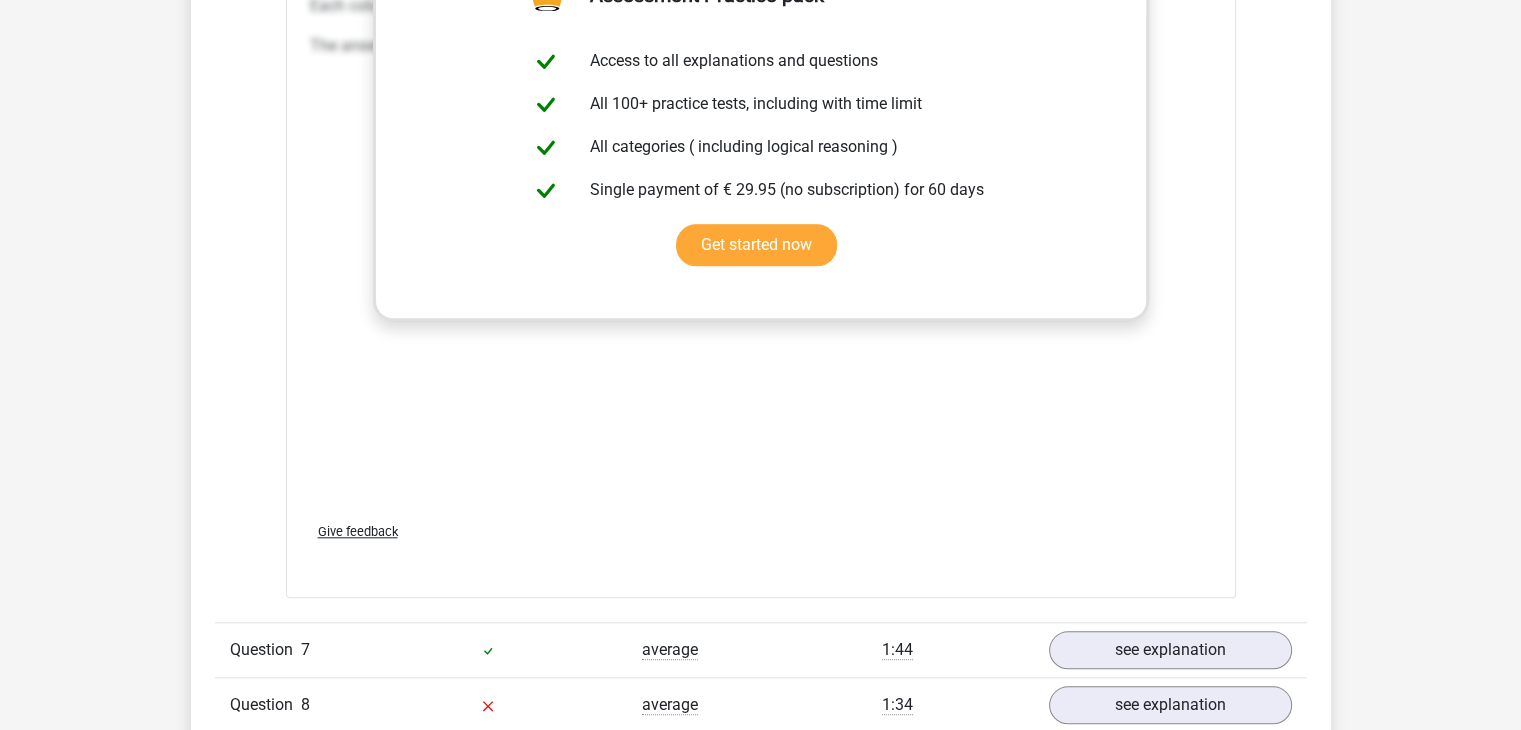 scroll, scrollTop: 9600, scrollLeft: 0, axis: vertical 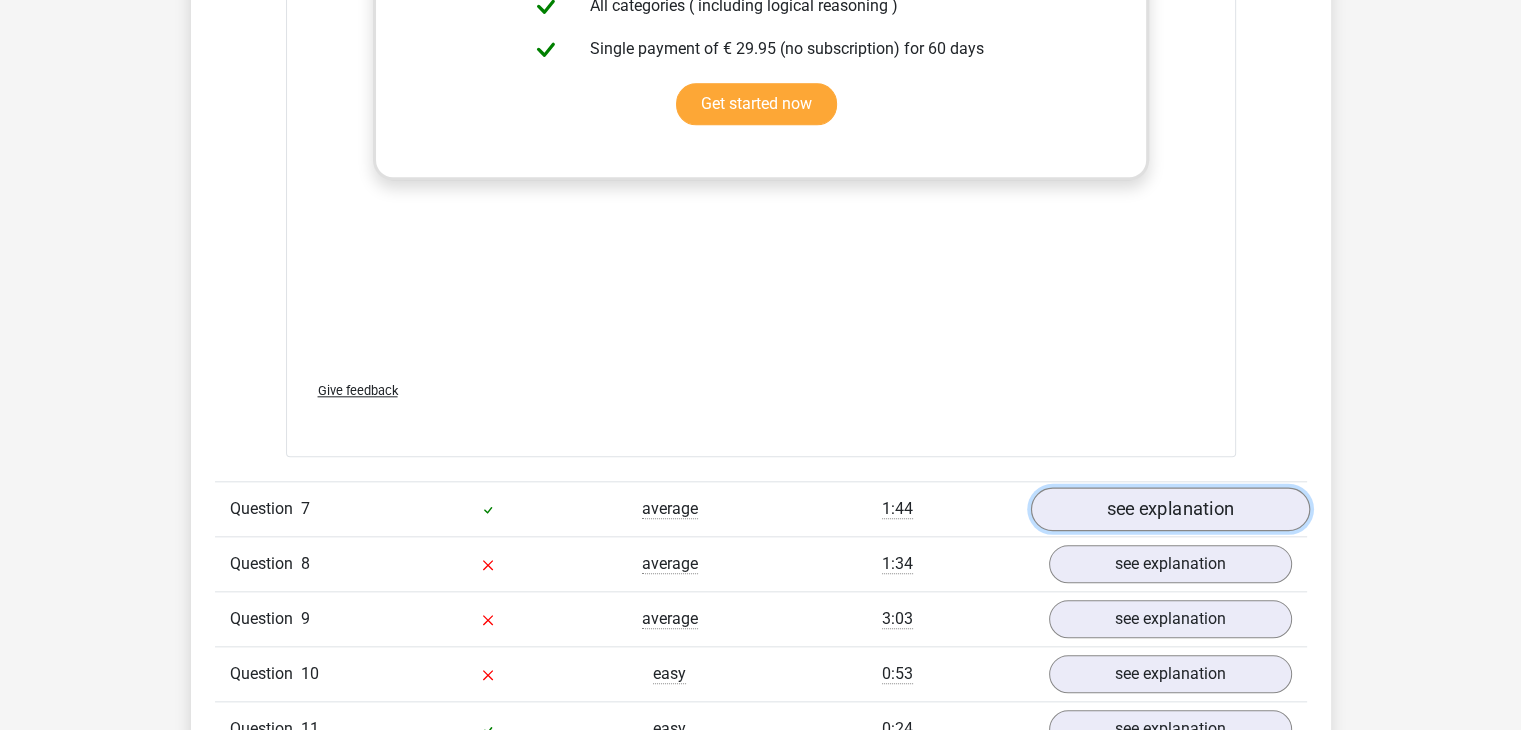 click on "see explanation" at bounding box center [1169, 509] 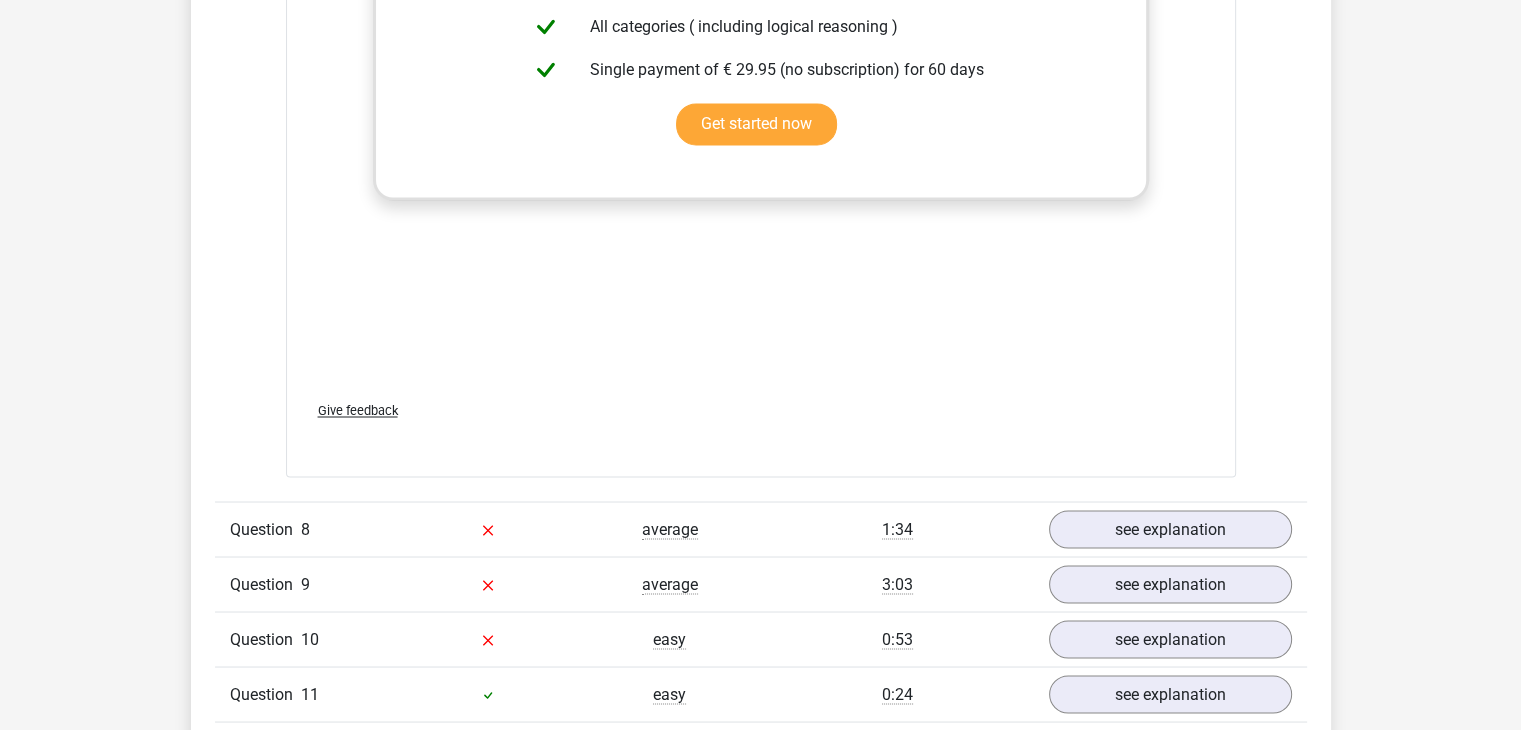 scroll, scrollTop: 11200, scrollLeft: 0, axis: vertical 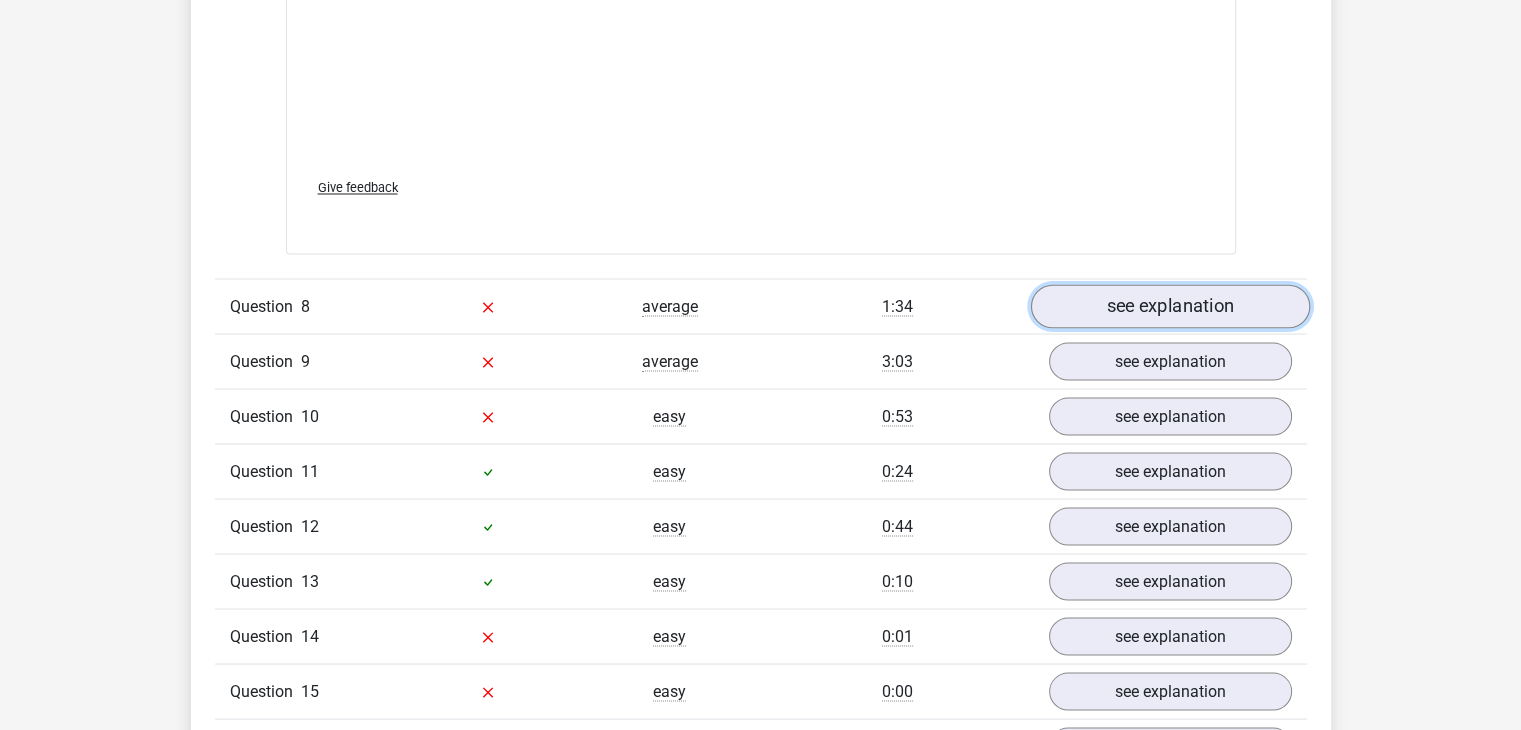 click on "see explanation" at bounding box center (1169, 307) 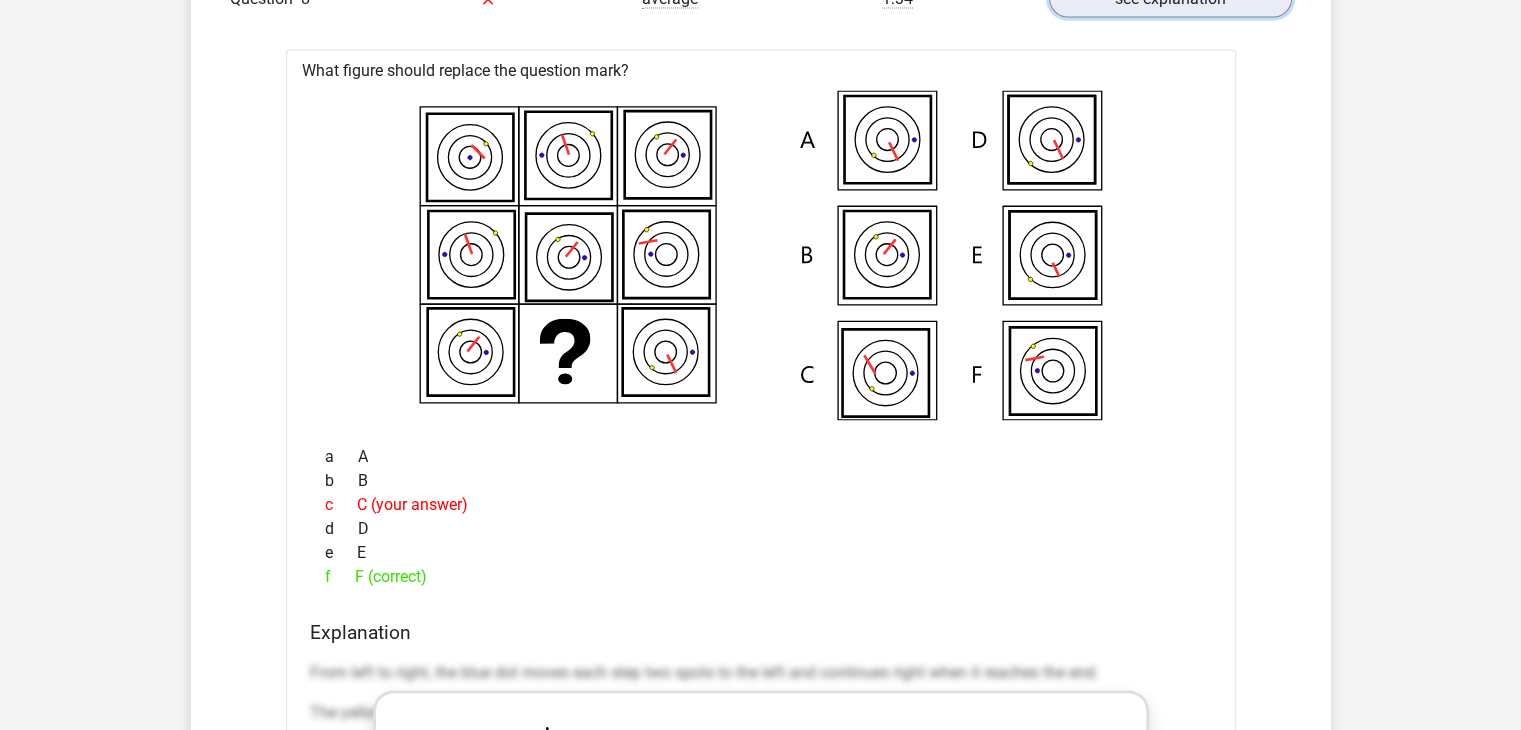 scroll, scrollTop: 11400, scrollLeft: 0, axis: vertical 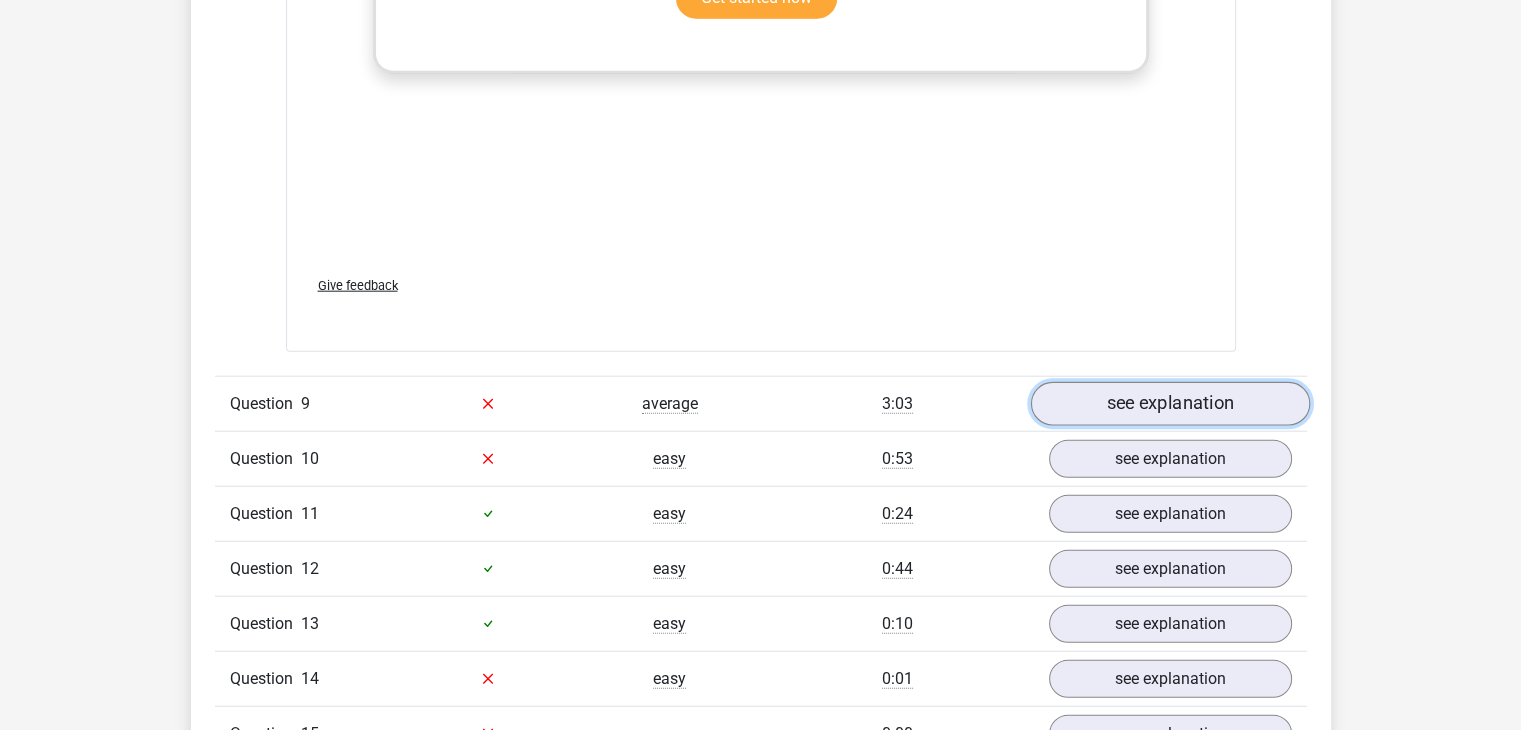 click on "see explanation" at bounding box center [1169, 404] 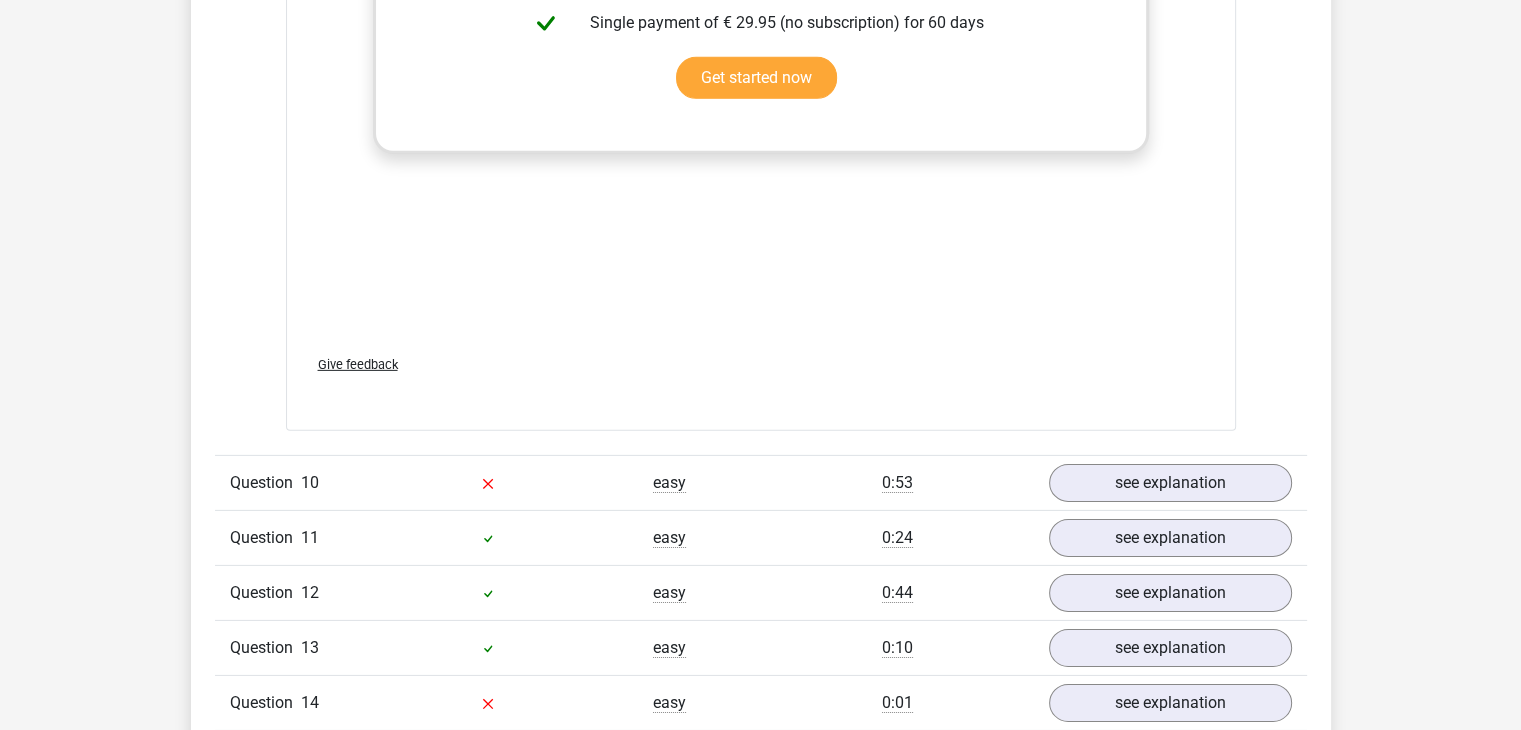 scroll, scrollTop: 13900, scrollLeft: 0, axis: vertical 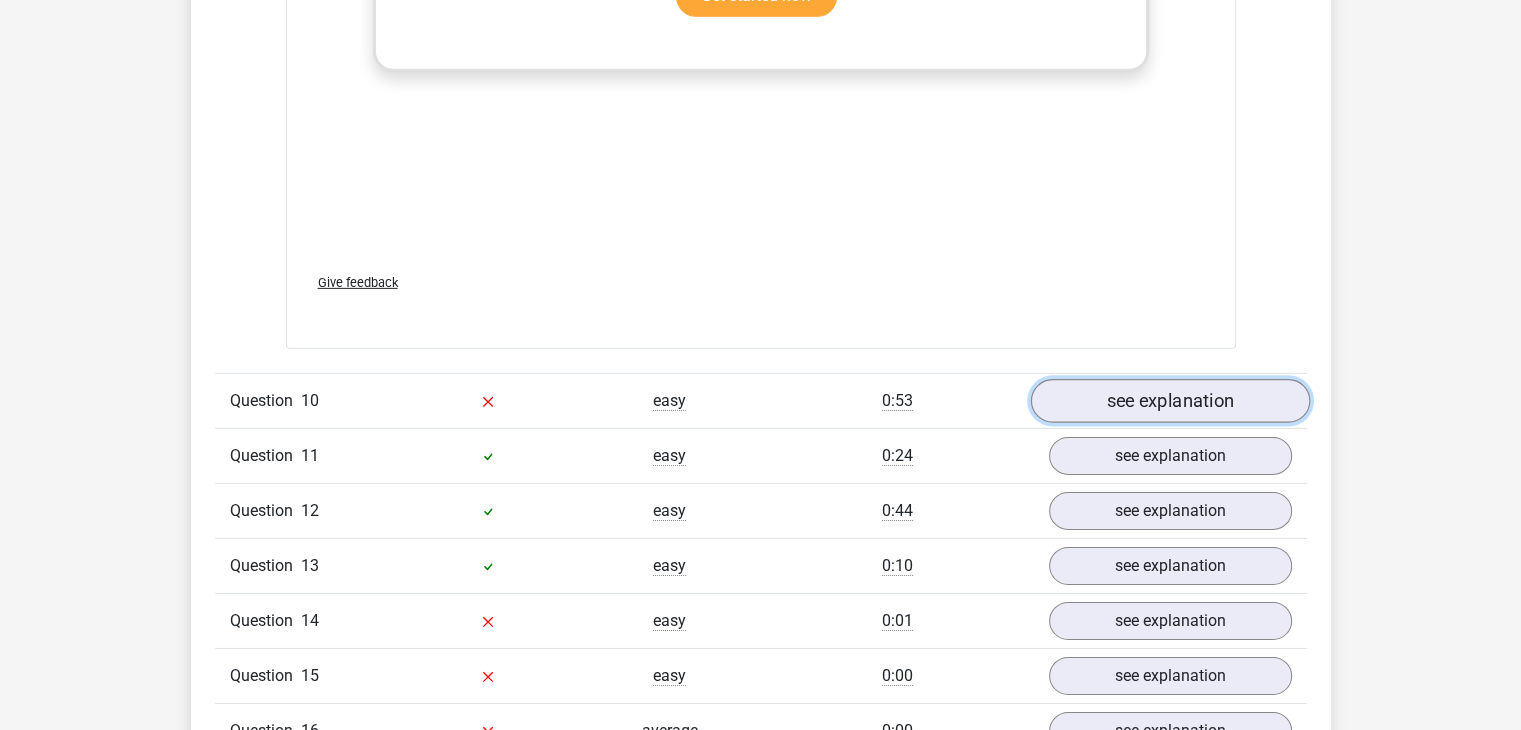 click on "see explanation" at bounding box center [1169, 401] 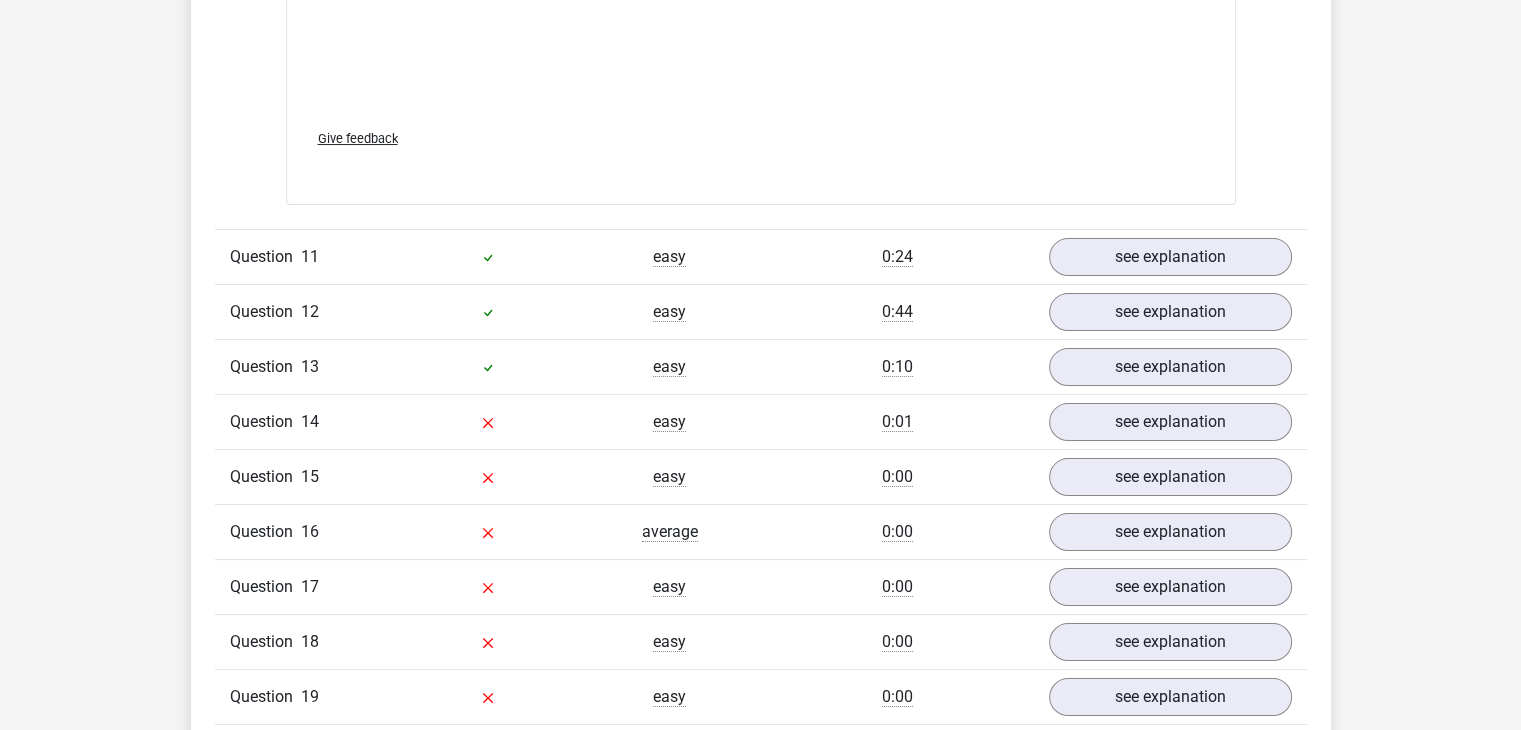 scroll, scrollTop: 15600, scrollLeft: 0, axis: vertical 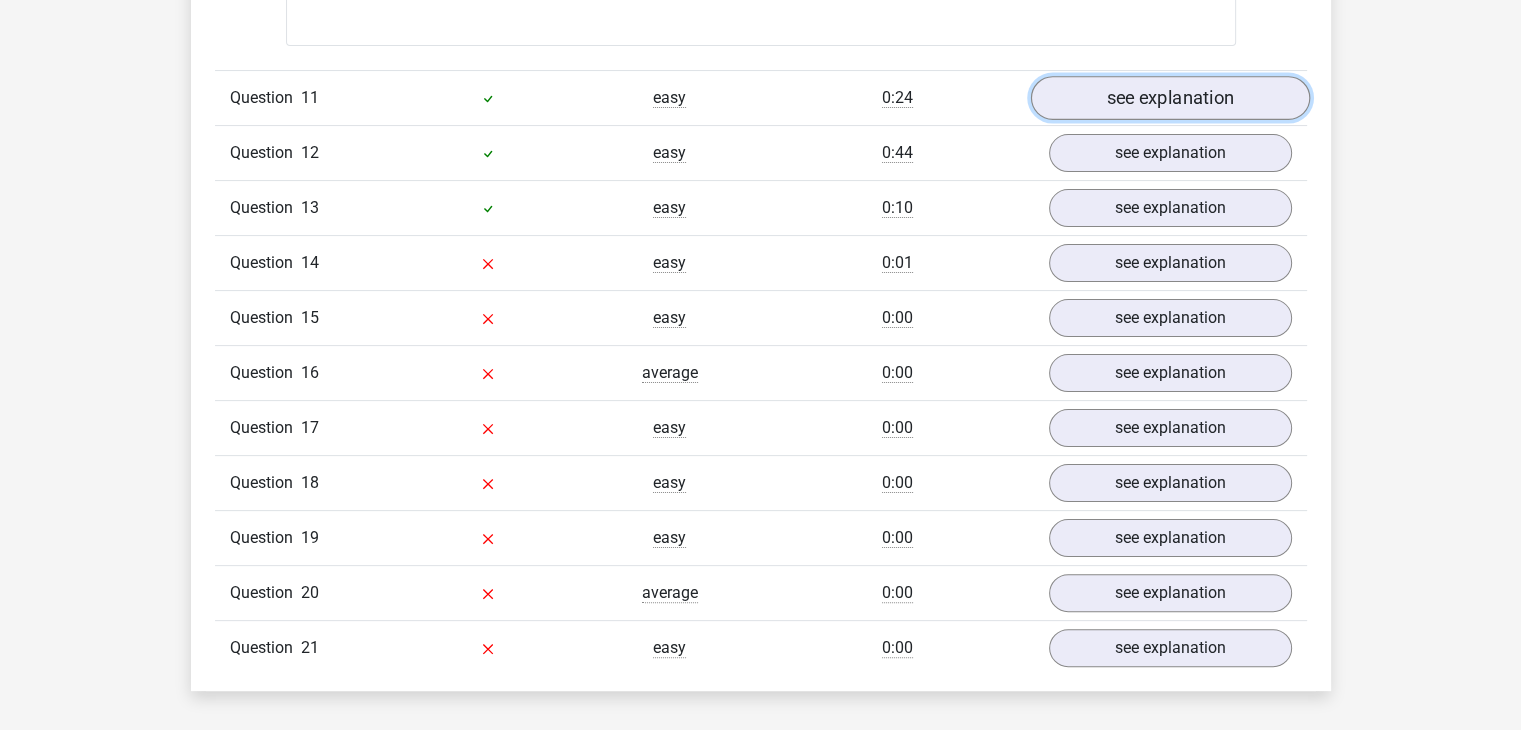 click on "see explanation" at bounding box center (1169, 98) 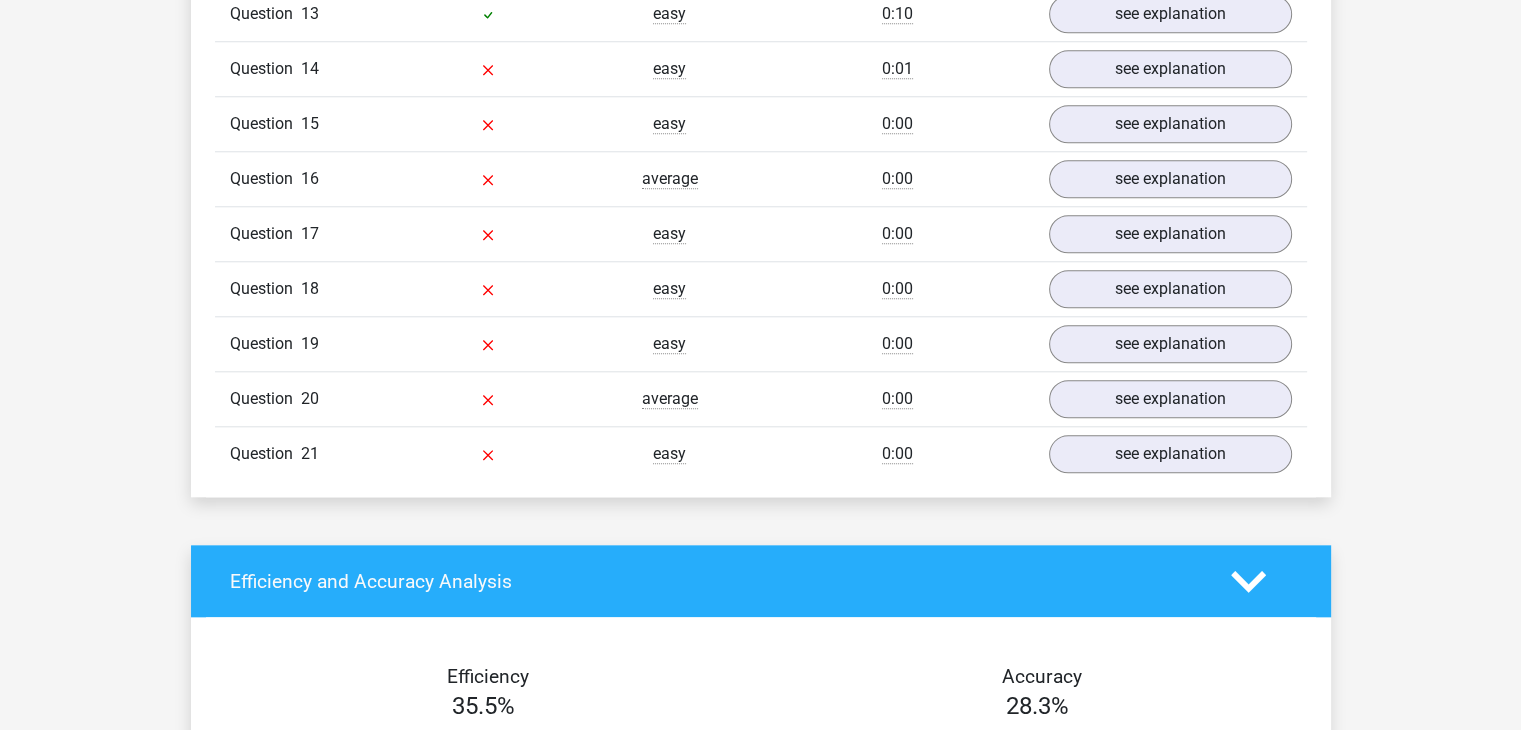scroll, scrollTop: 17200, scrollLeft: 0, axis: vertical 